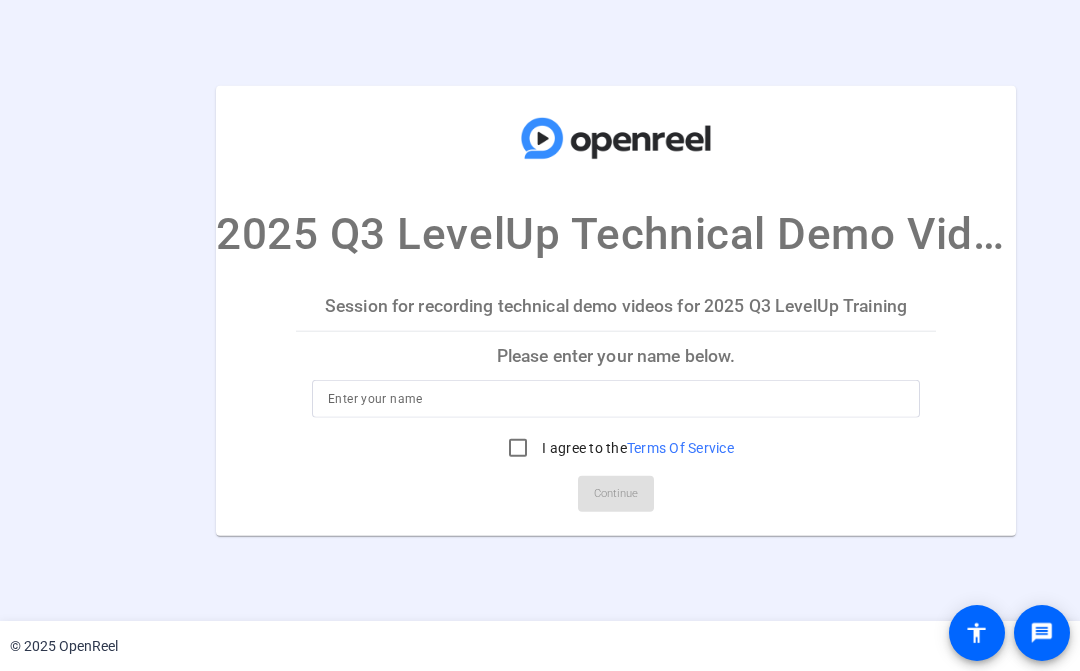 scroll, scrollTop: 0, scrollLeft: 0, axis: both 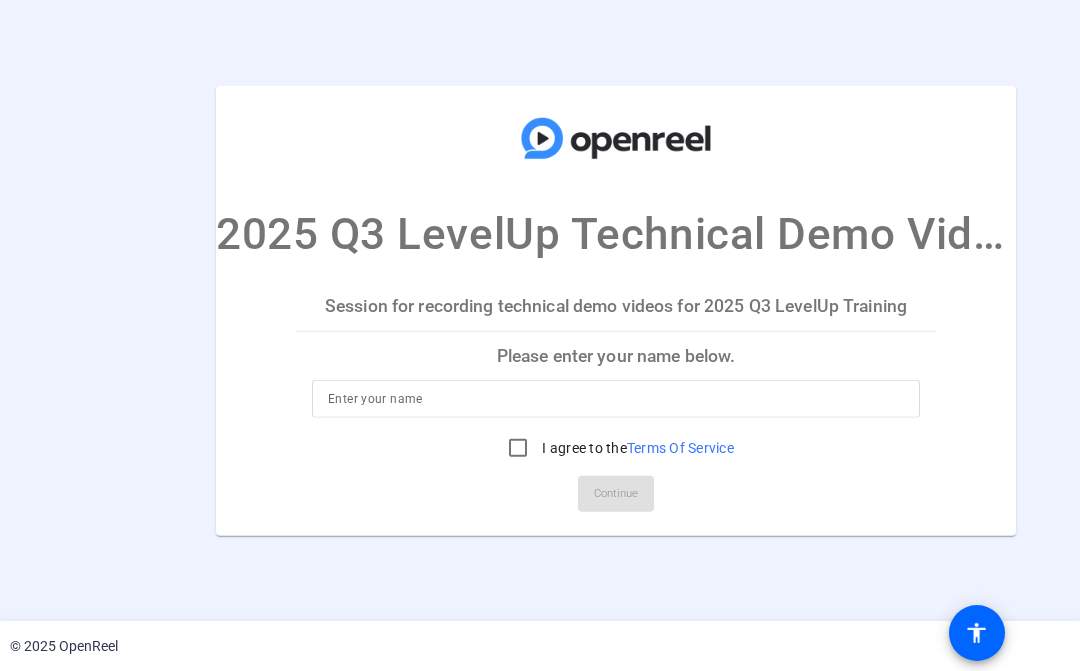 click 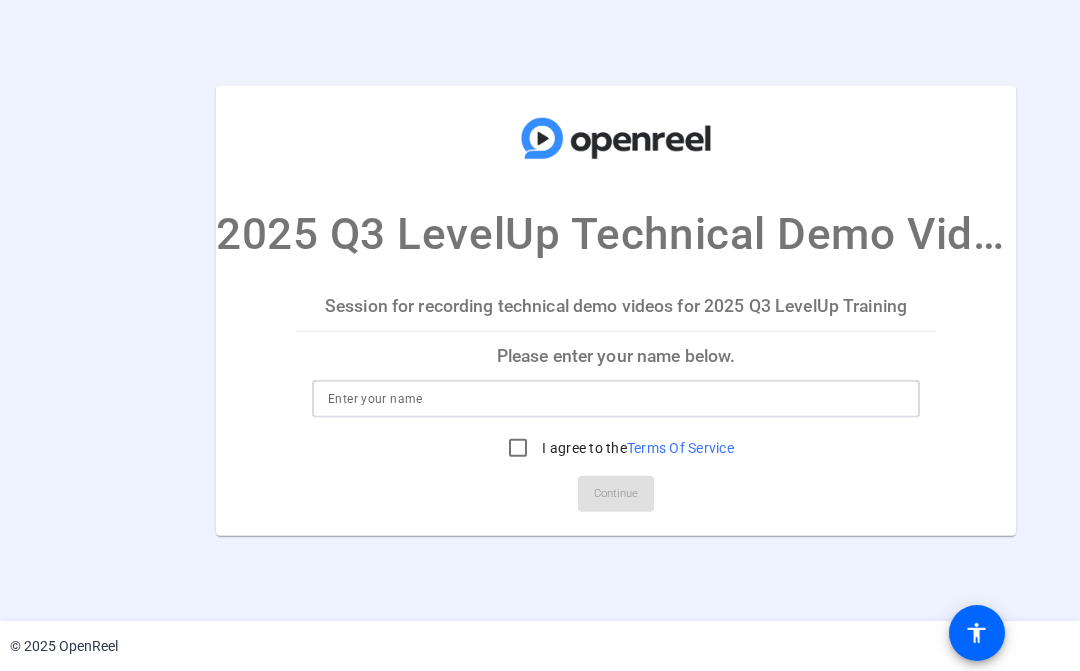 click at bounding box center (616, 399) 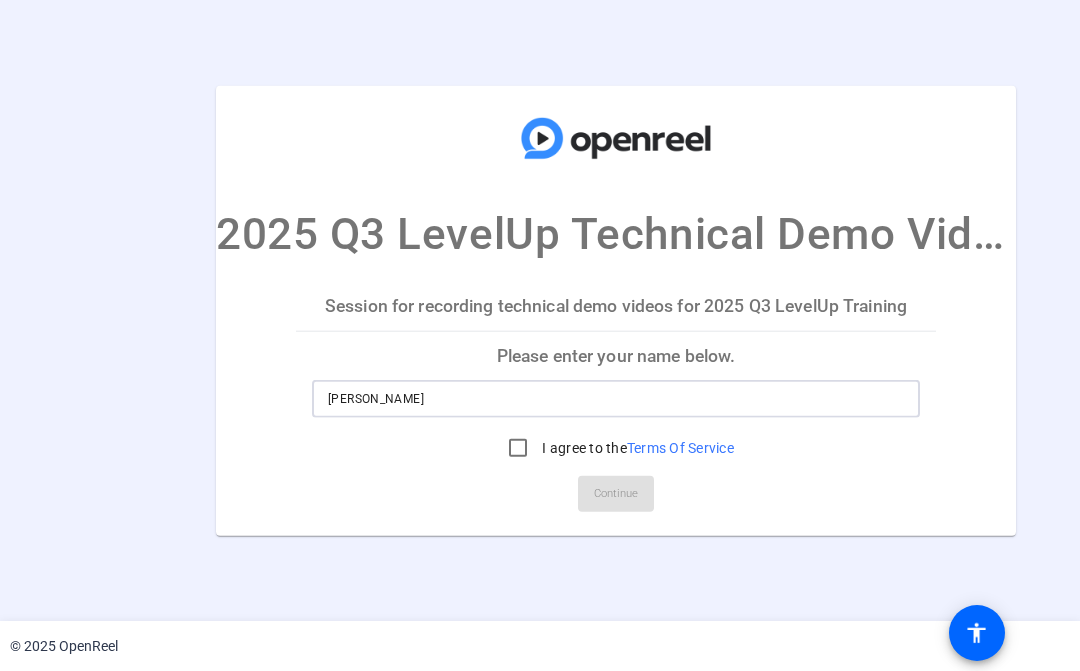 scroll, scrollTop: 0, scrollLeft: 0, axis: both 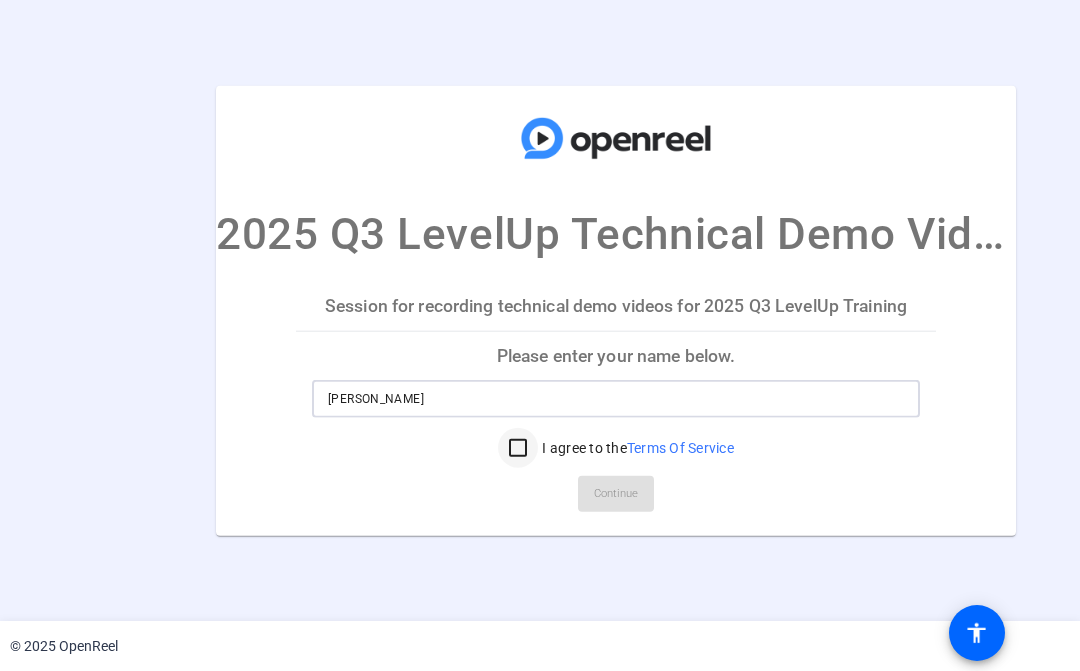 type on "Lavanya Bandari" 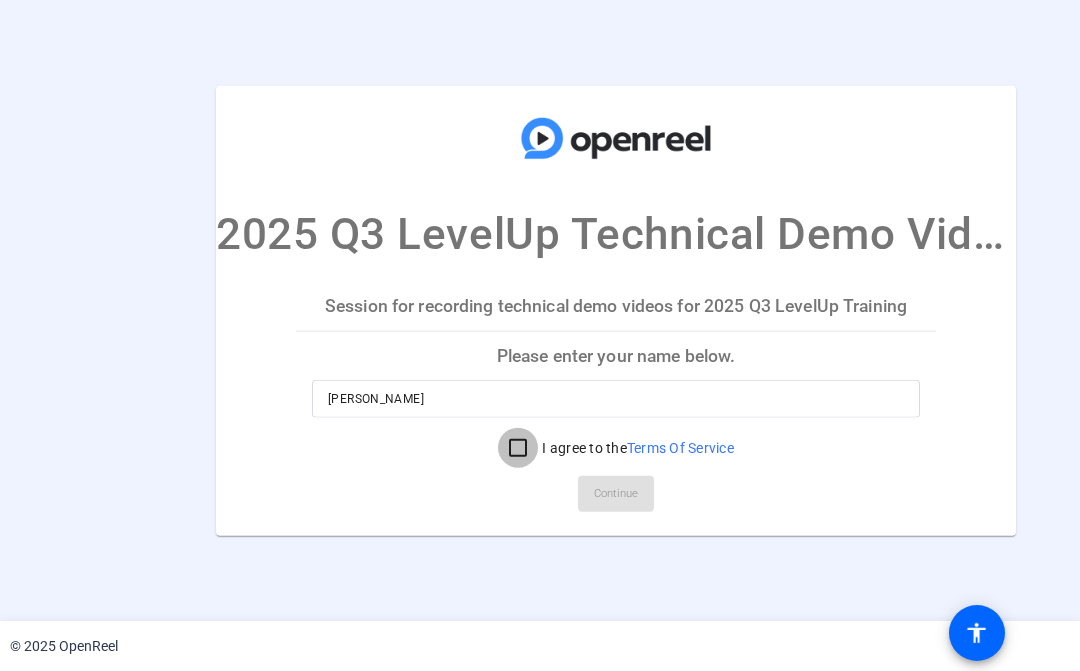 scroll, scrollTop: 1, scrollLeft: 0, axis: vertical 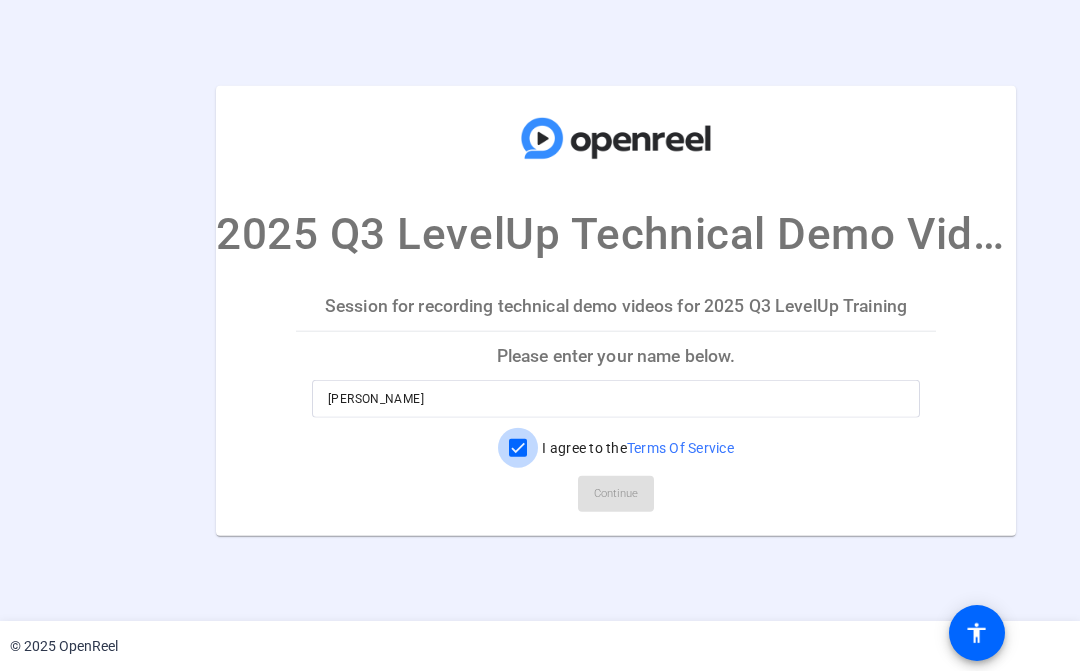 checkbox on "true" 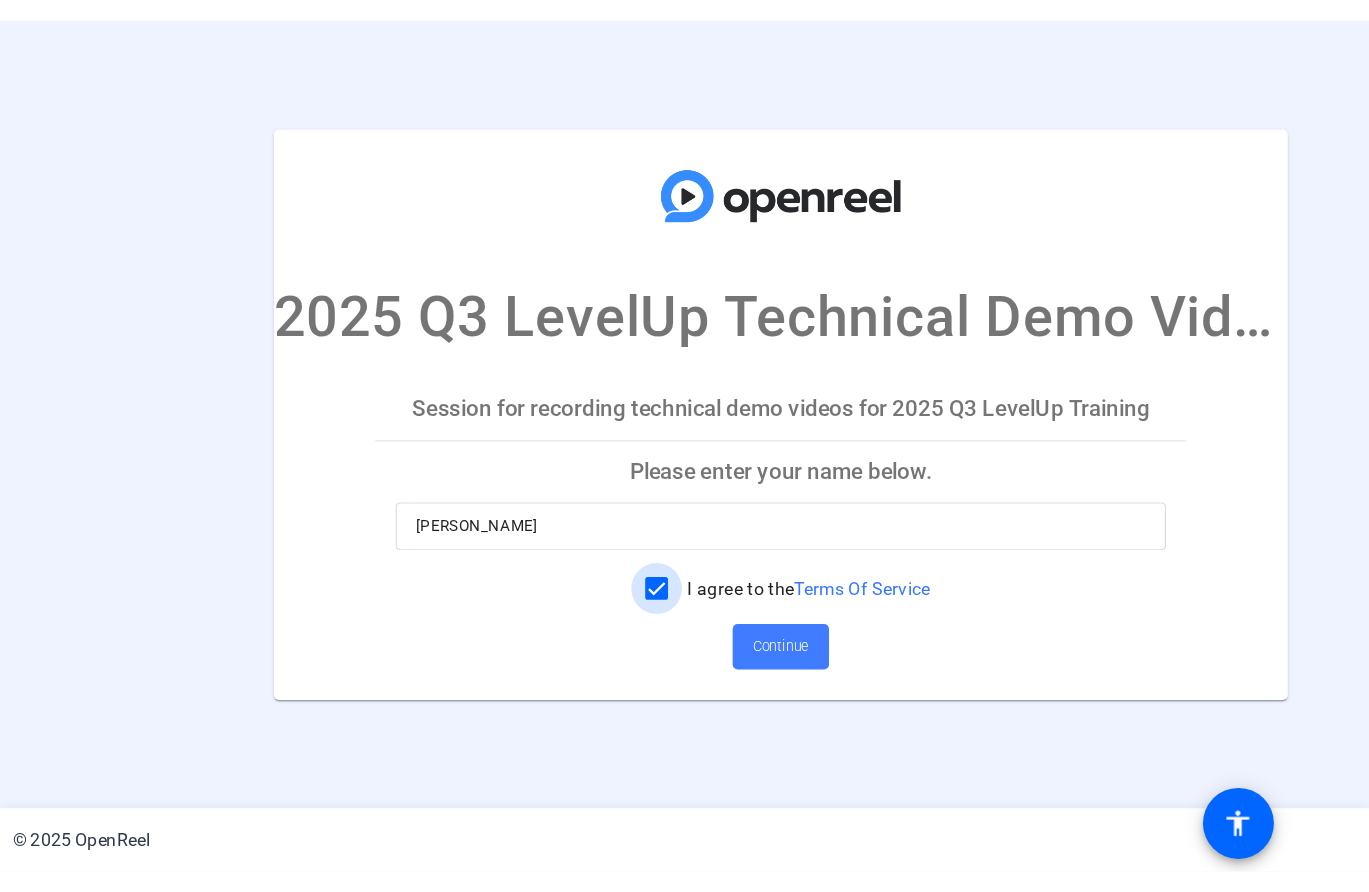 scroll, scrollTop: 0, scrollLeft: 0, axis: both 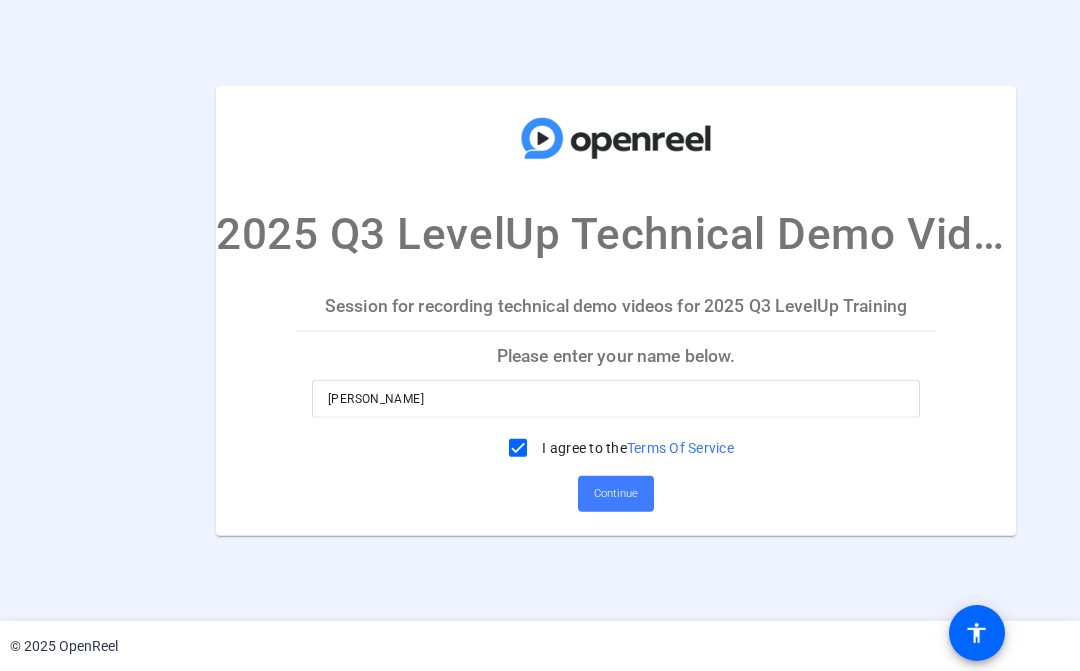 click on "Continue" 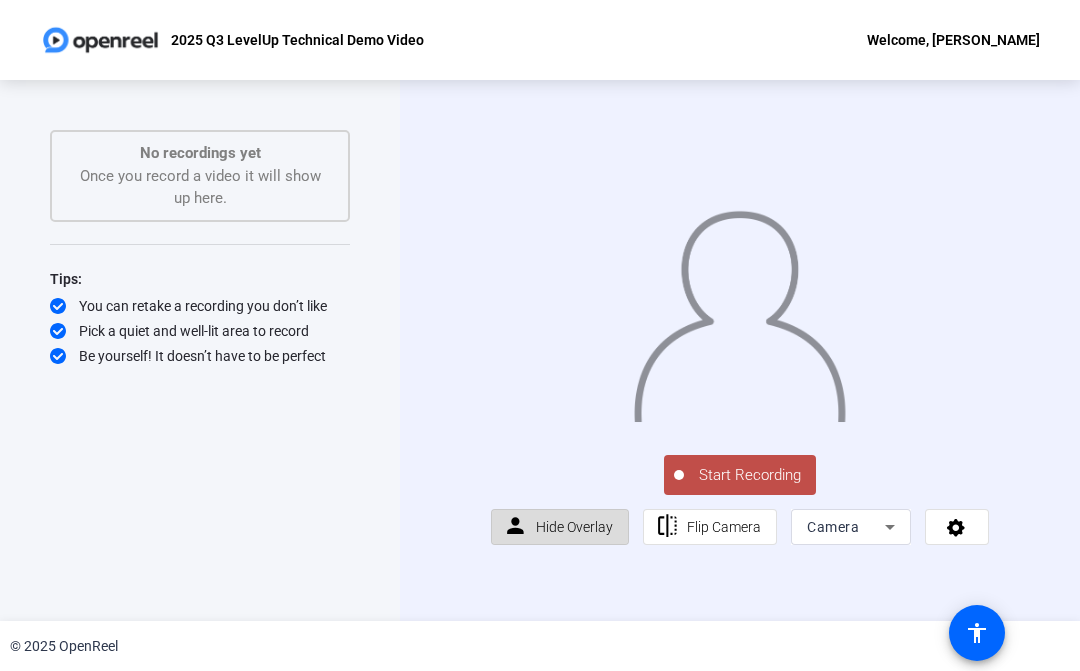 click on "Hide Overlay" 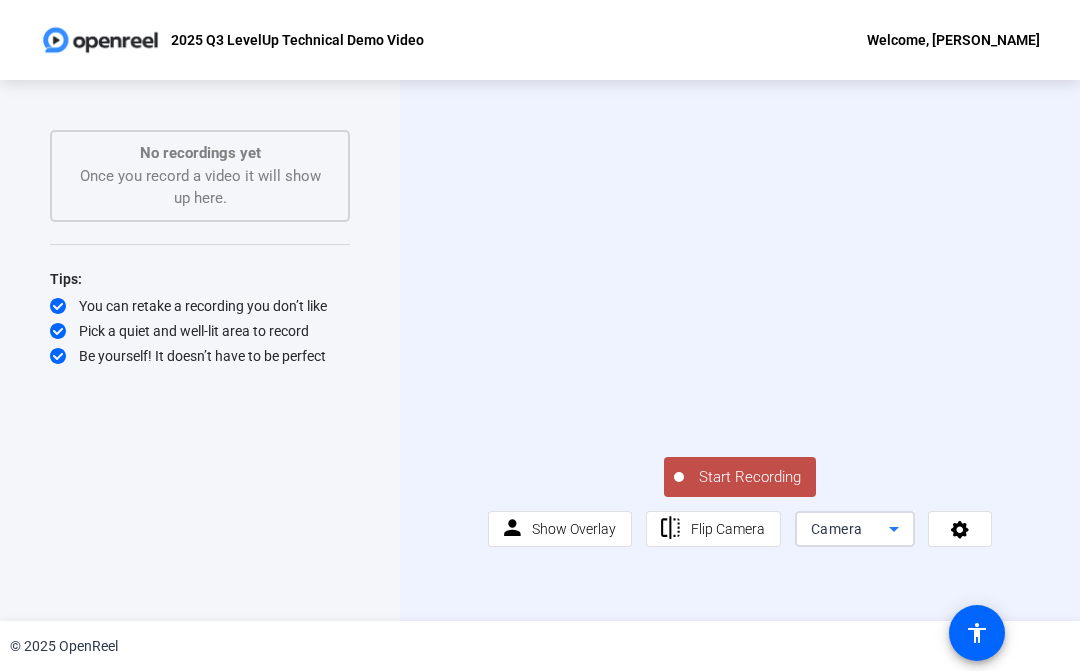 click 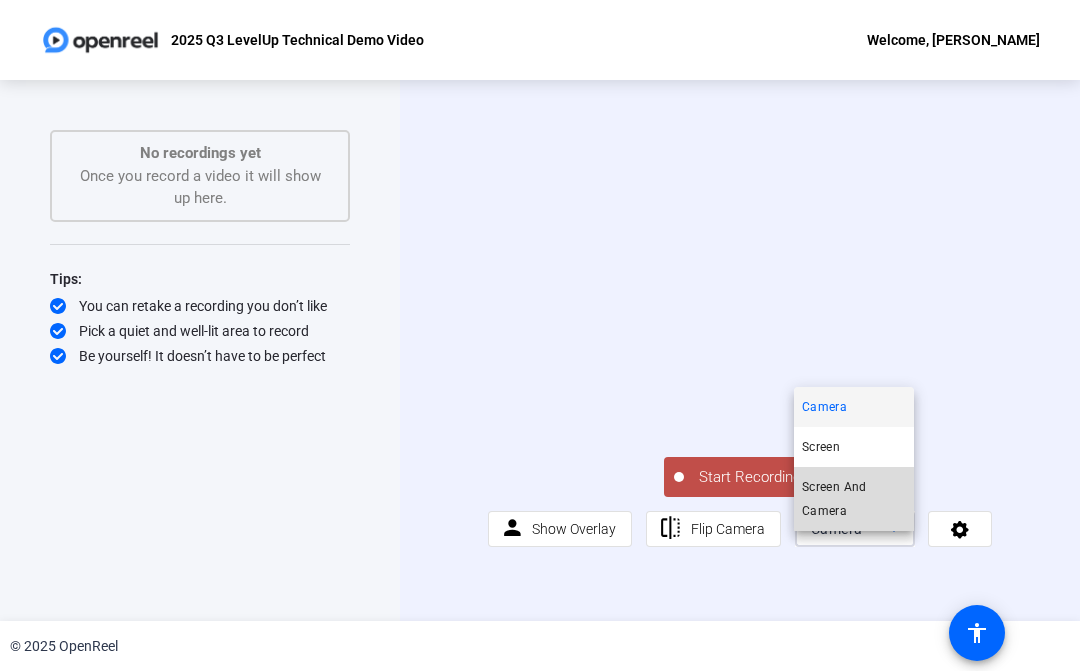 click on "Screen And Camera" at bounding box center [854, 499] 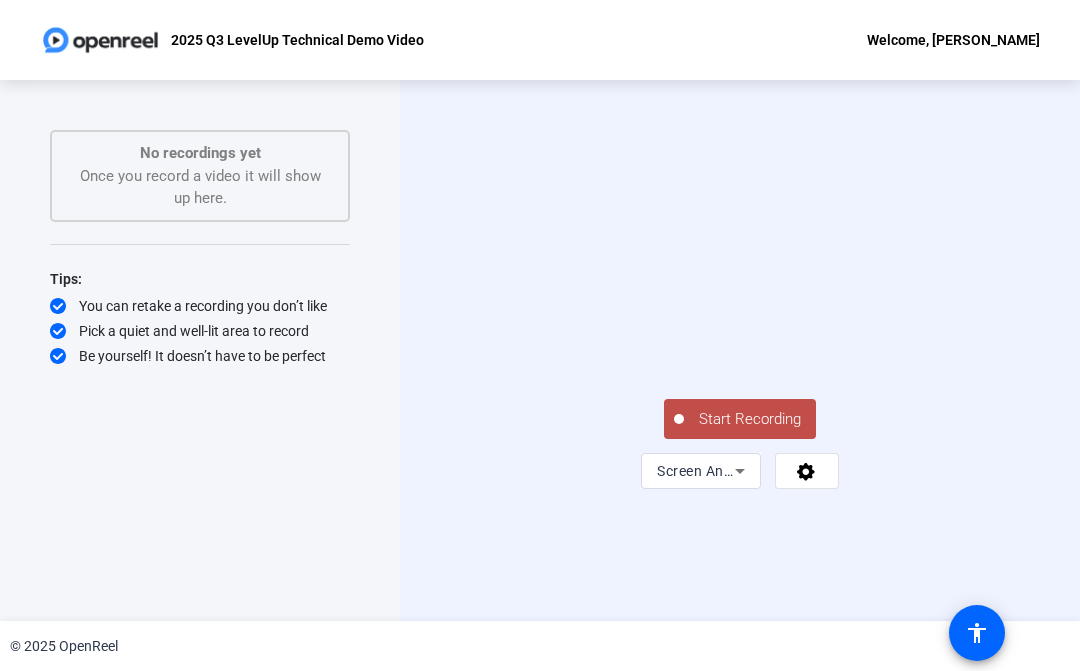 click 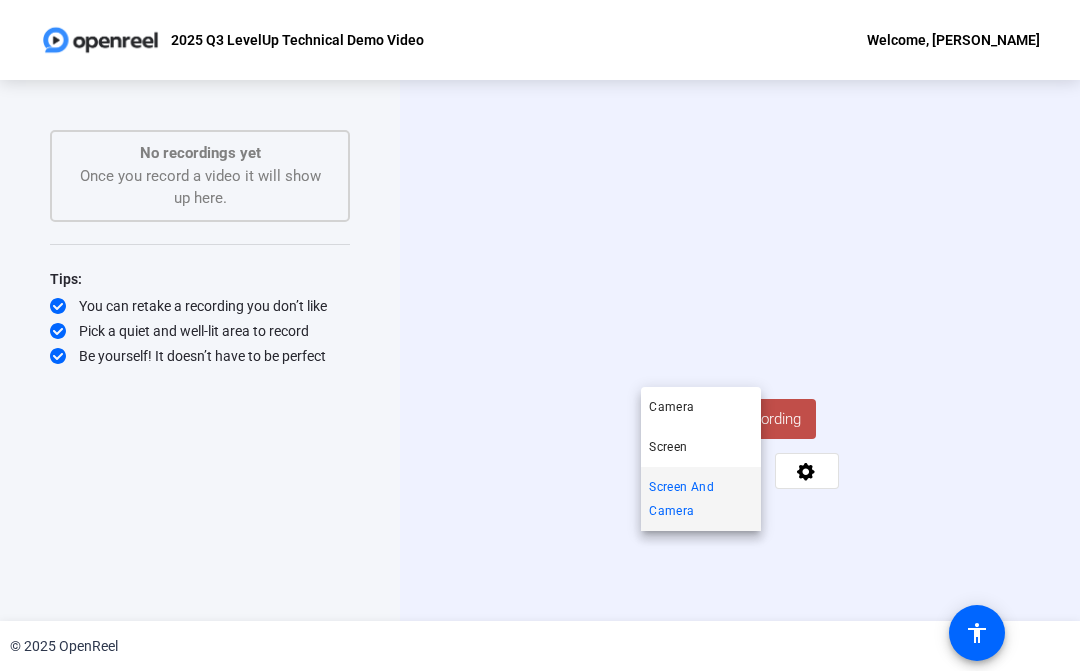 click at bounding box center [540, 335] 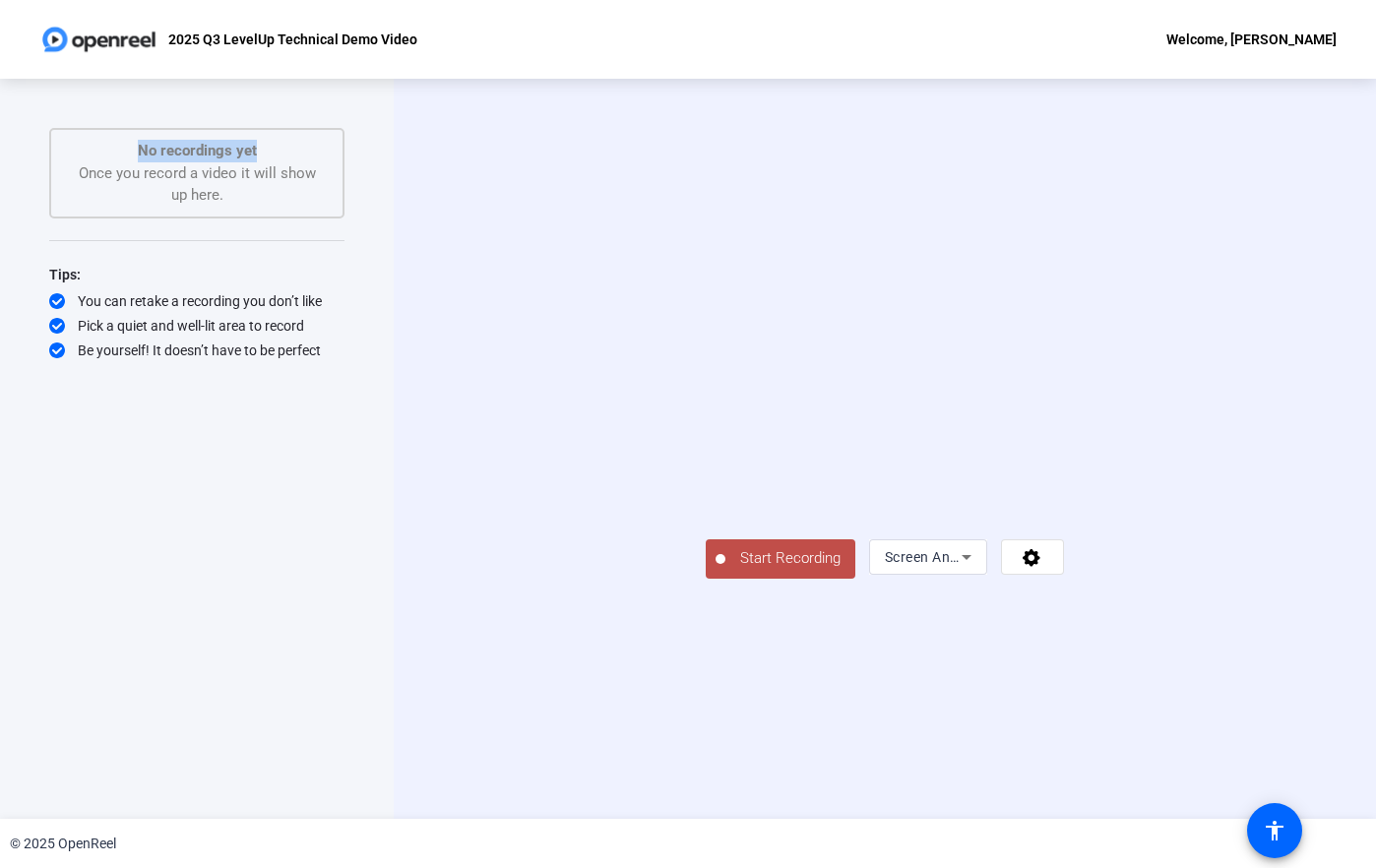 drag, startPoint x: 391, startPoint y: 136, endPoint x: 356, endPoint y: 143, distance: 35.69314 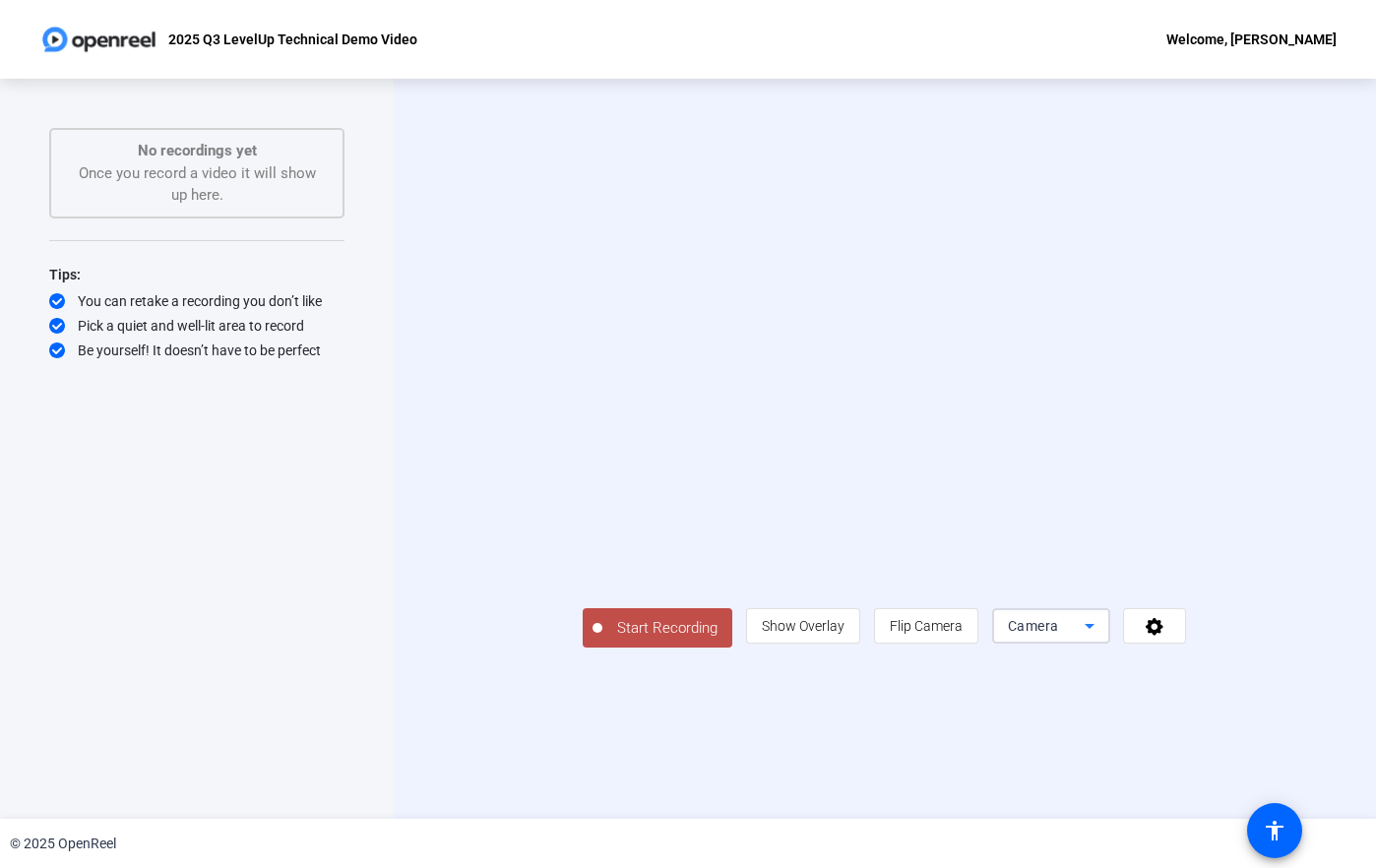 click on "Camera" at bounding box center (1046, 626) 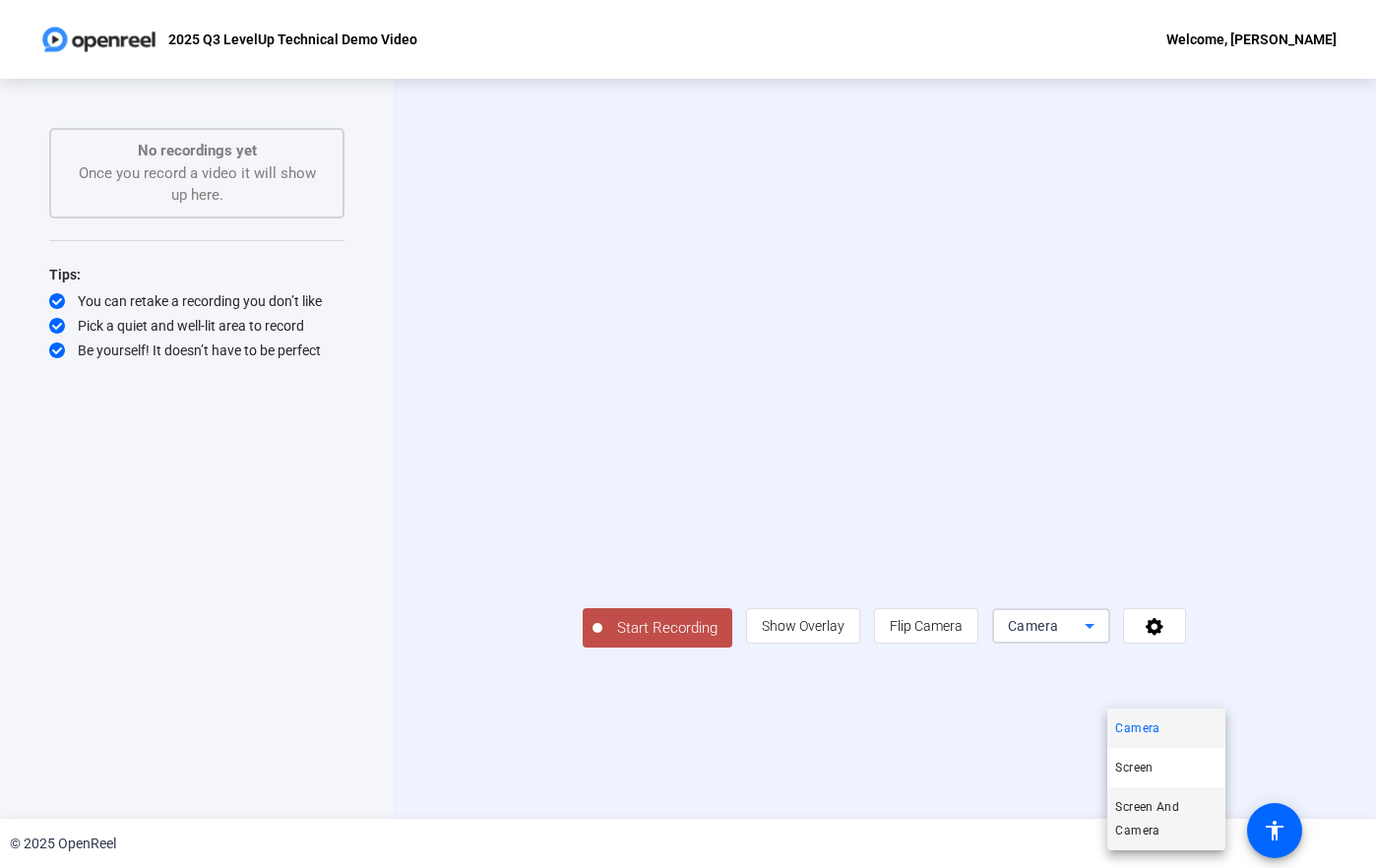 click on "Screen And Camera" at bounding box center (1166, 819) 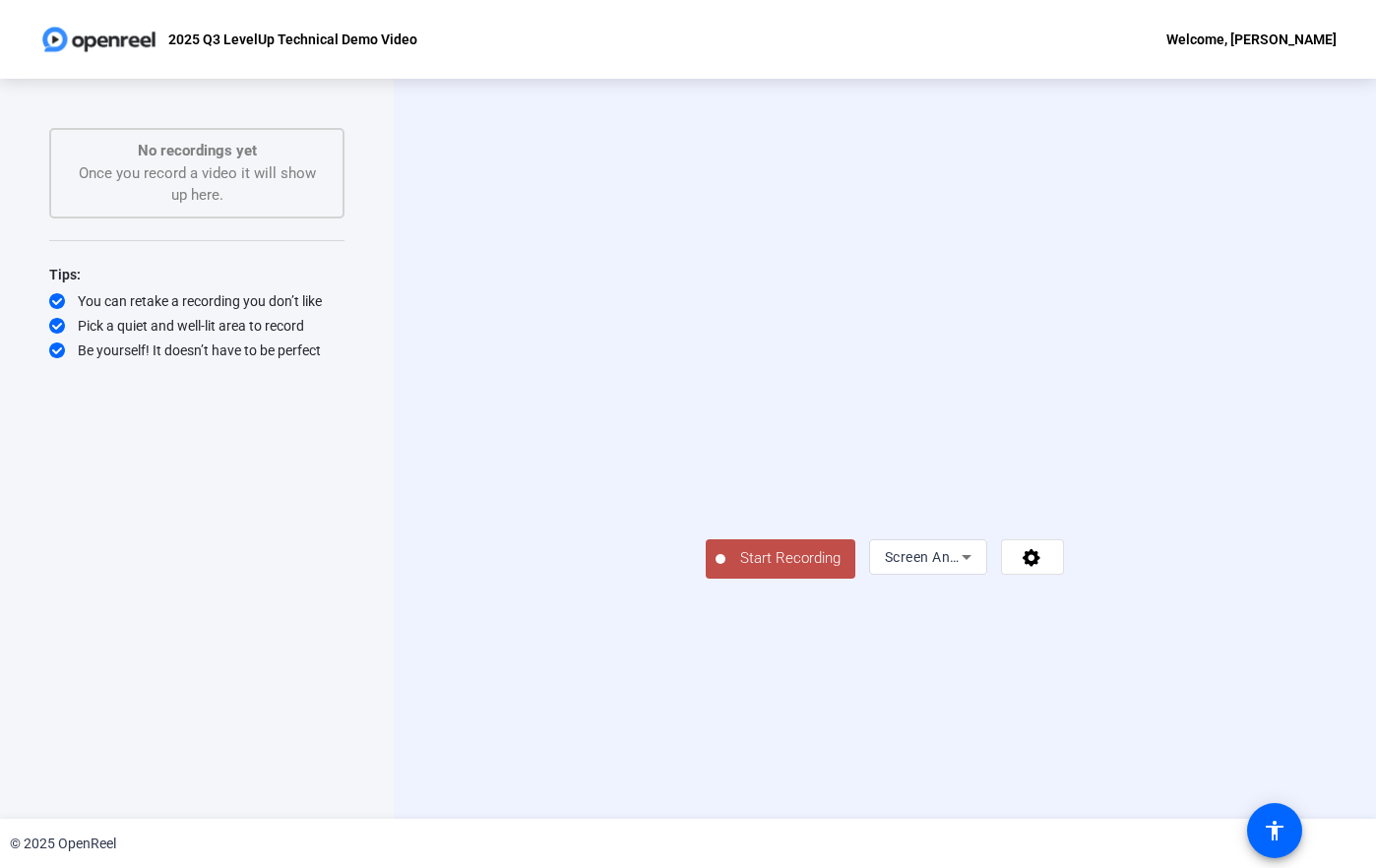 click 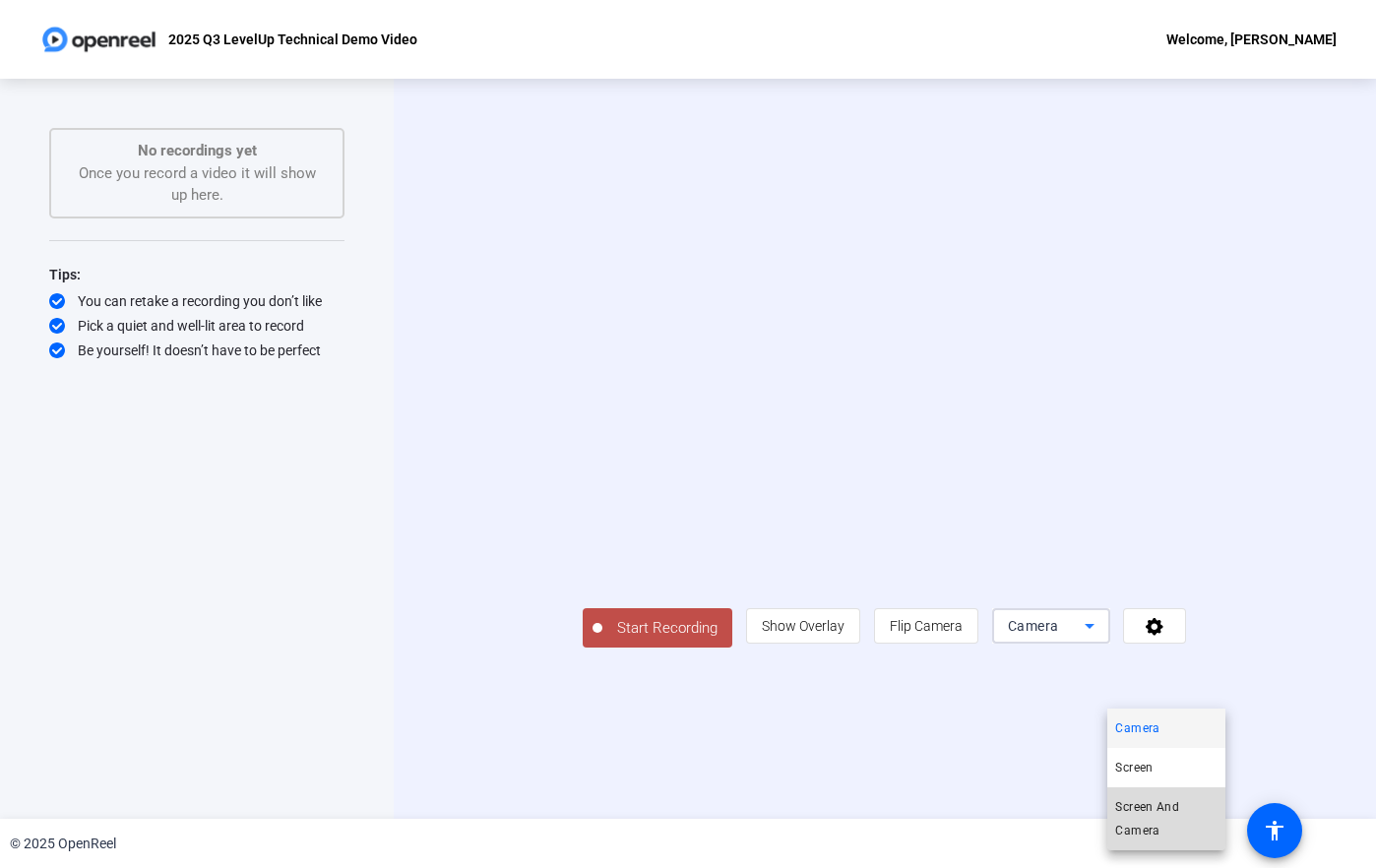 click on "Screen And Camera" at bounding box center (1166, 819) 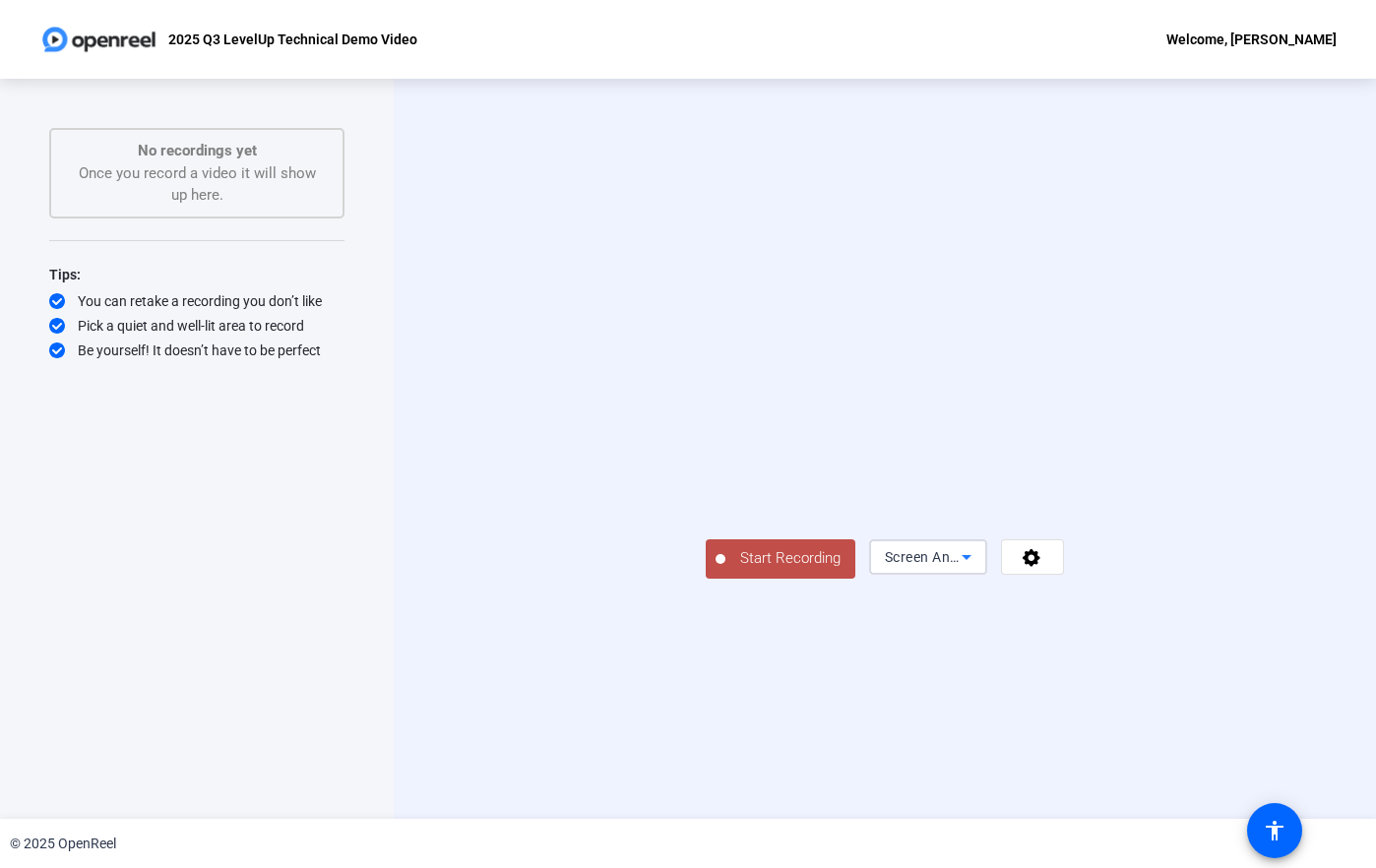 click 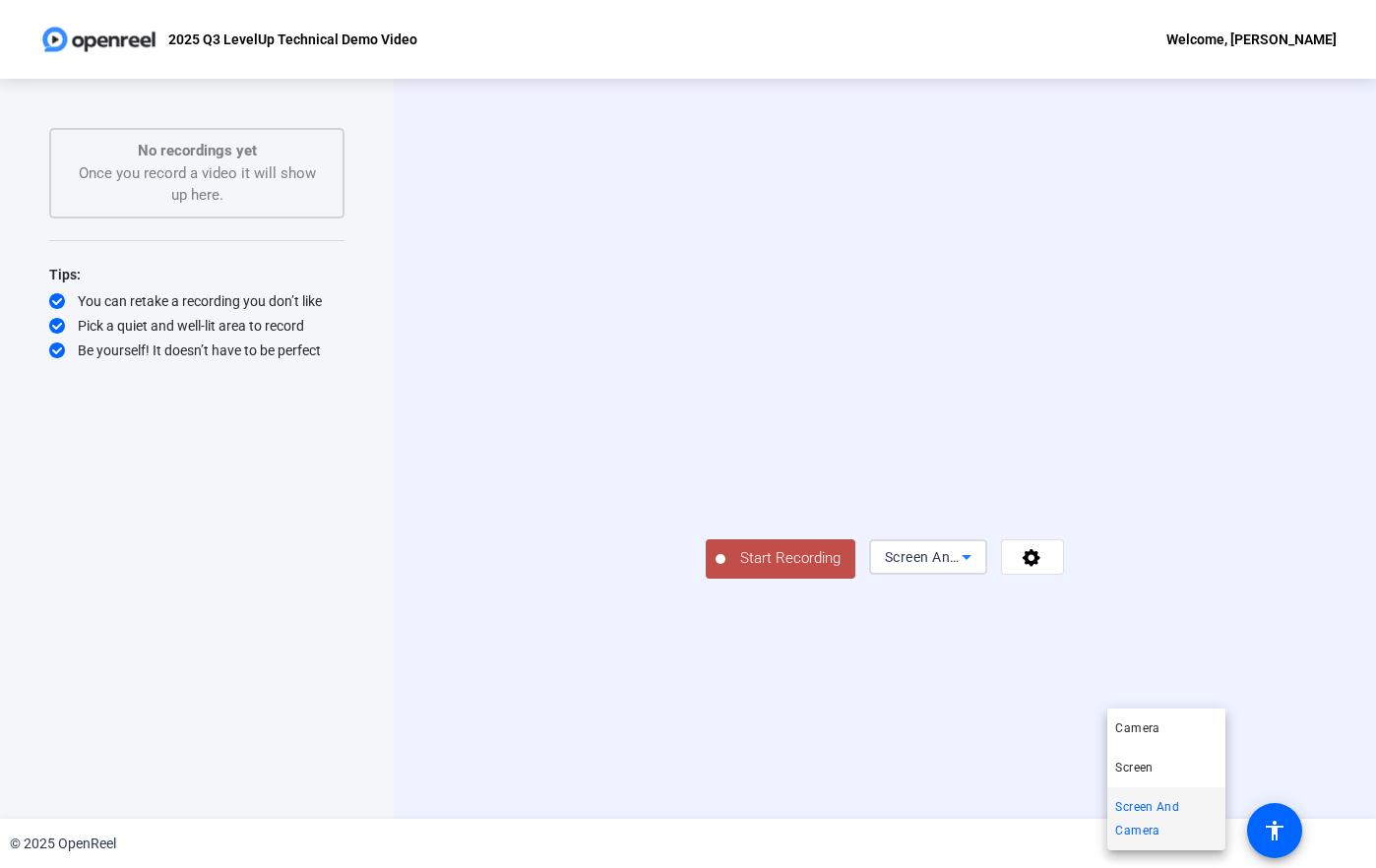 click on "Screen And Camera" at bounding box center [1166, 819] 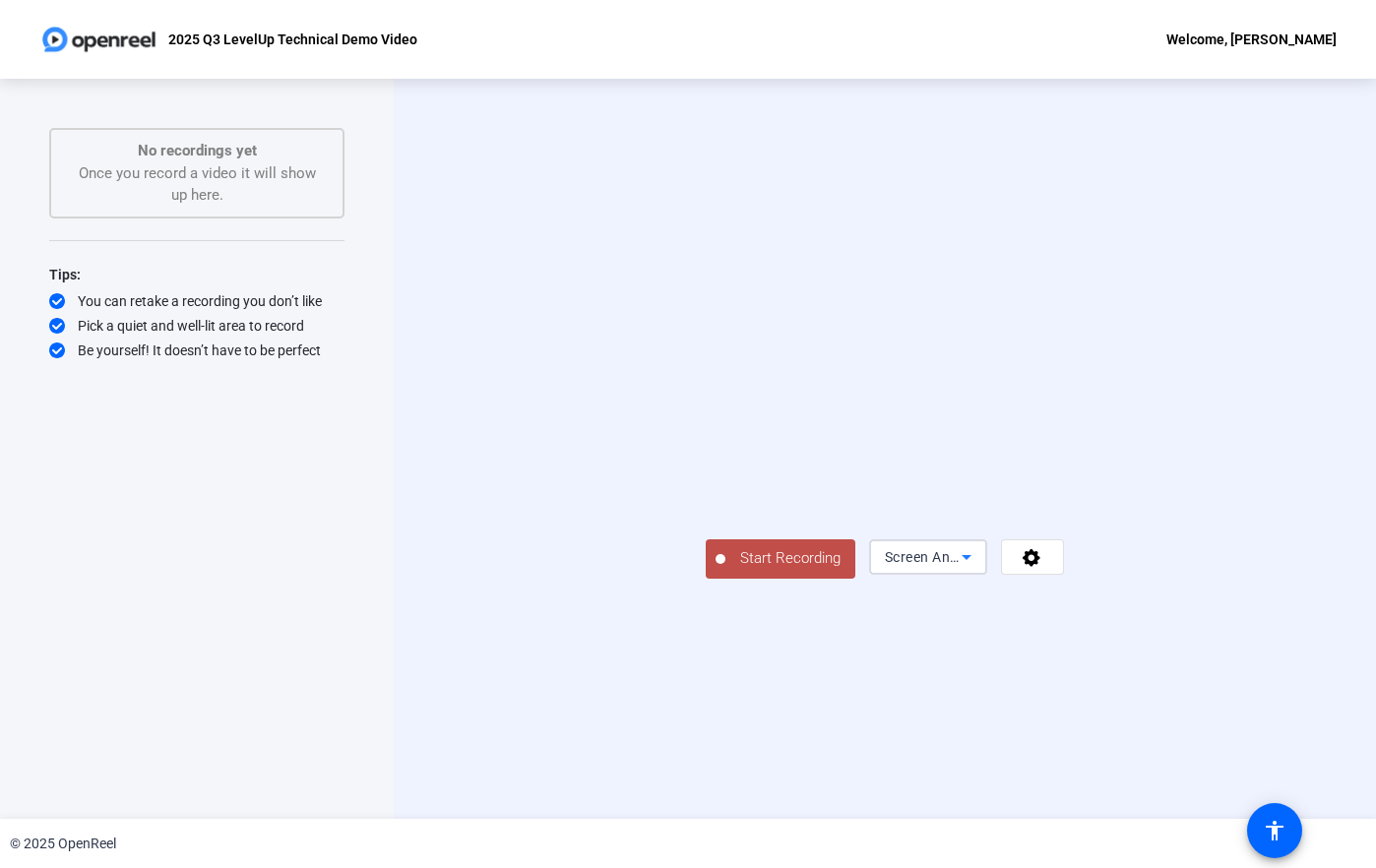 click 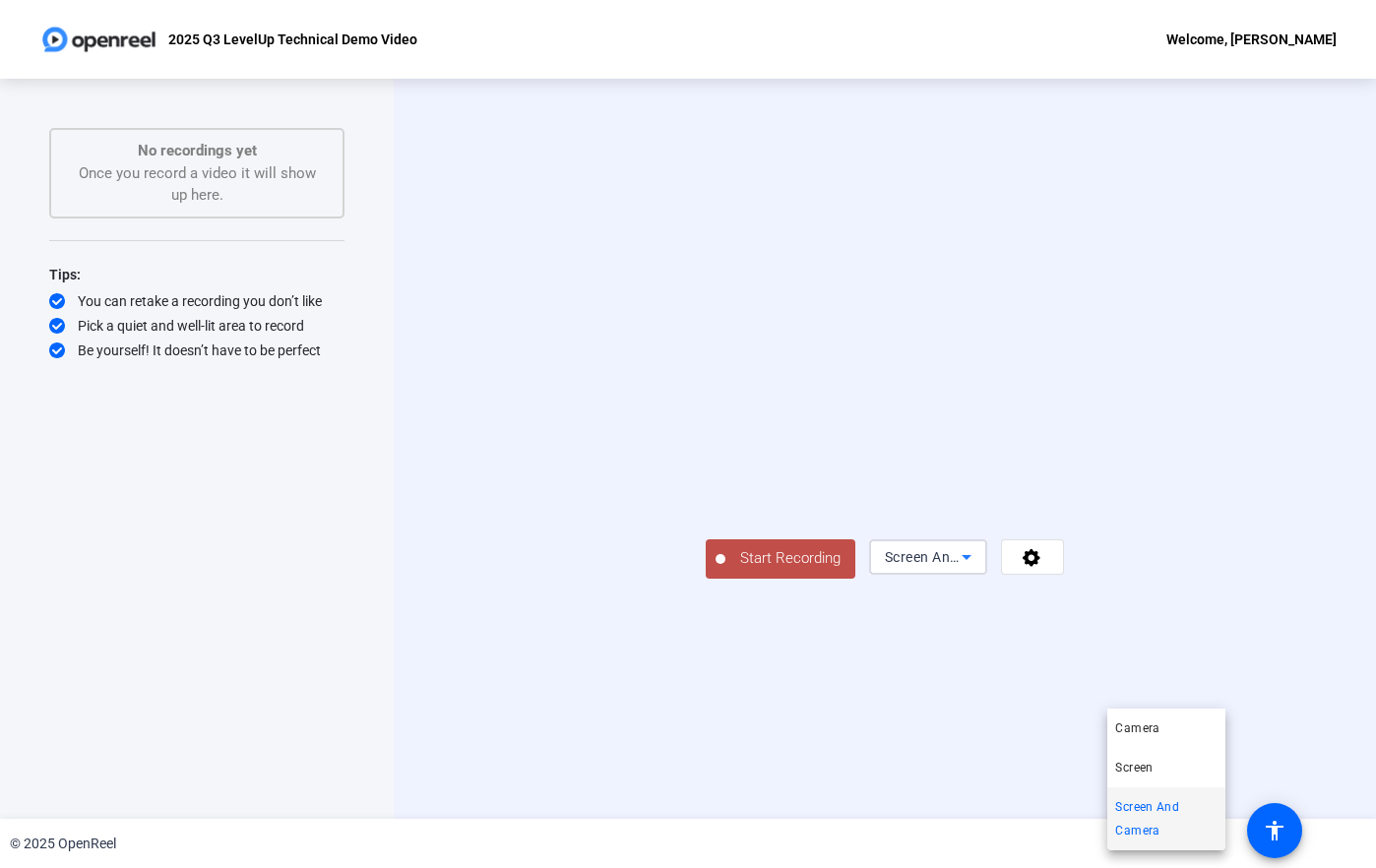 click at bounding box center (688, 434) 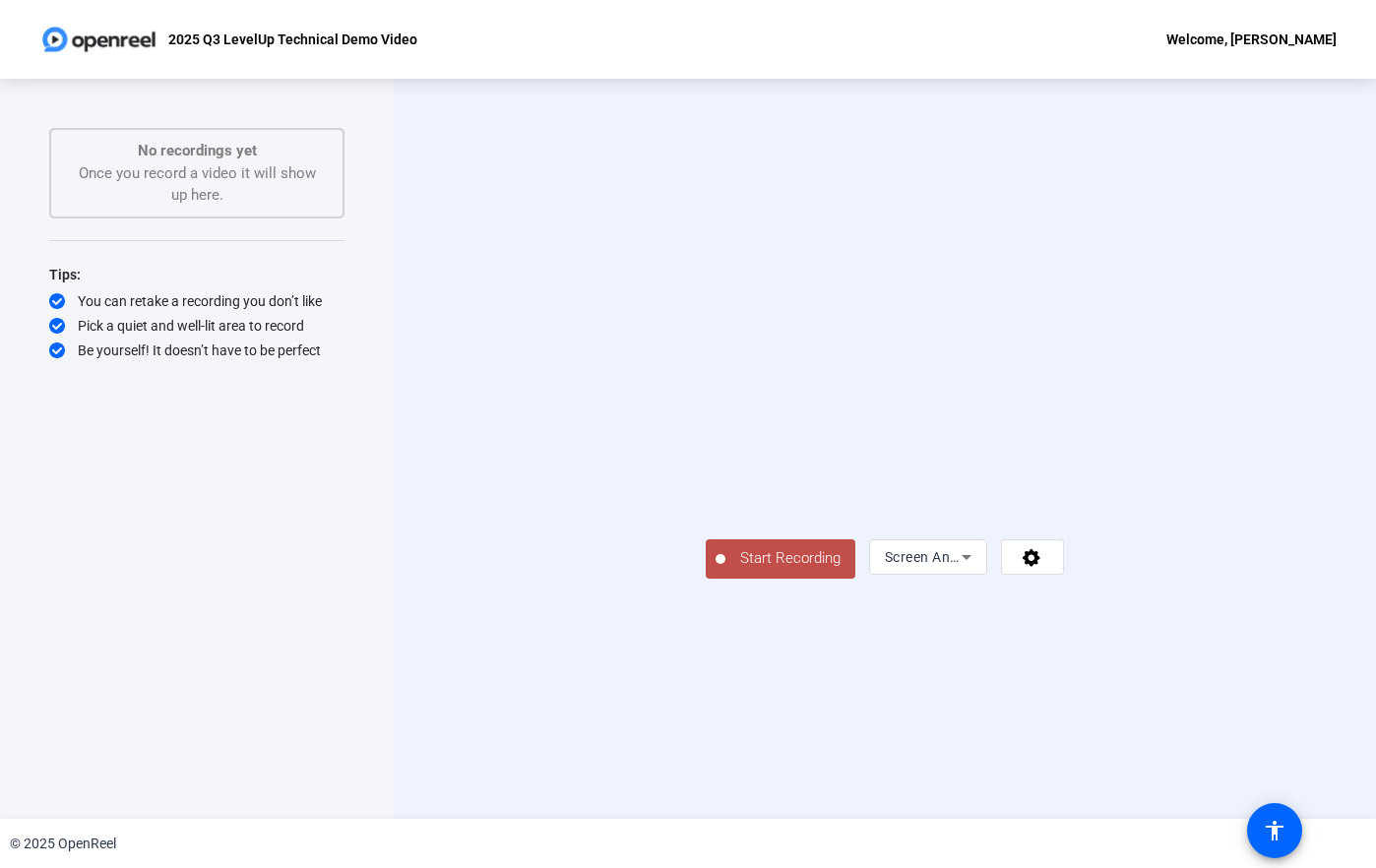 click at bounding box center [885, 419] 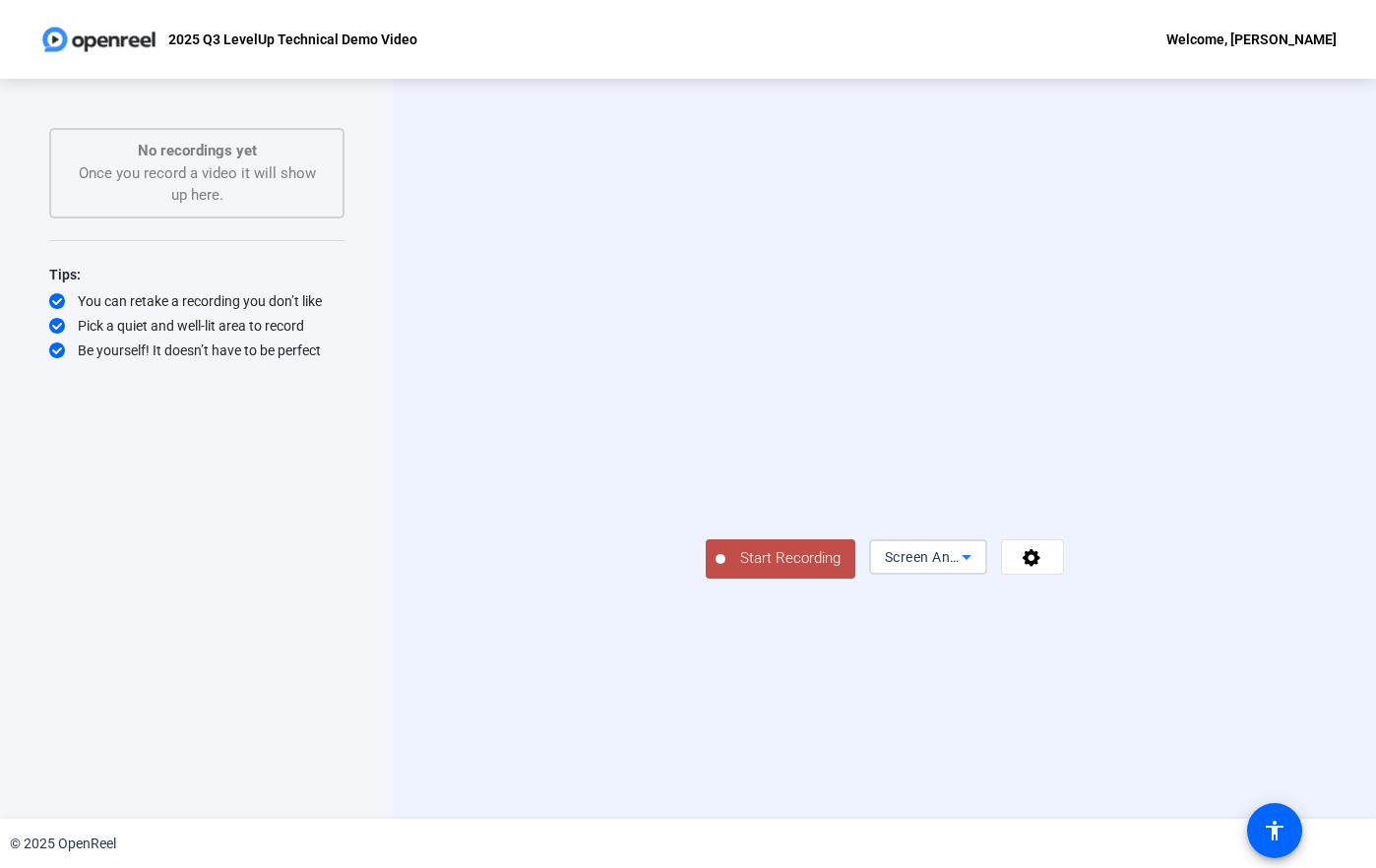 click 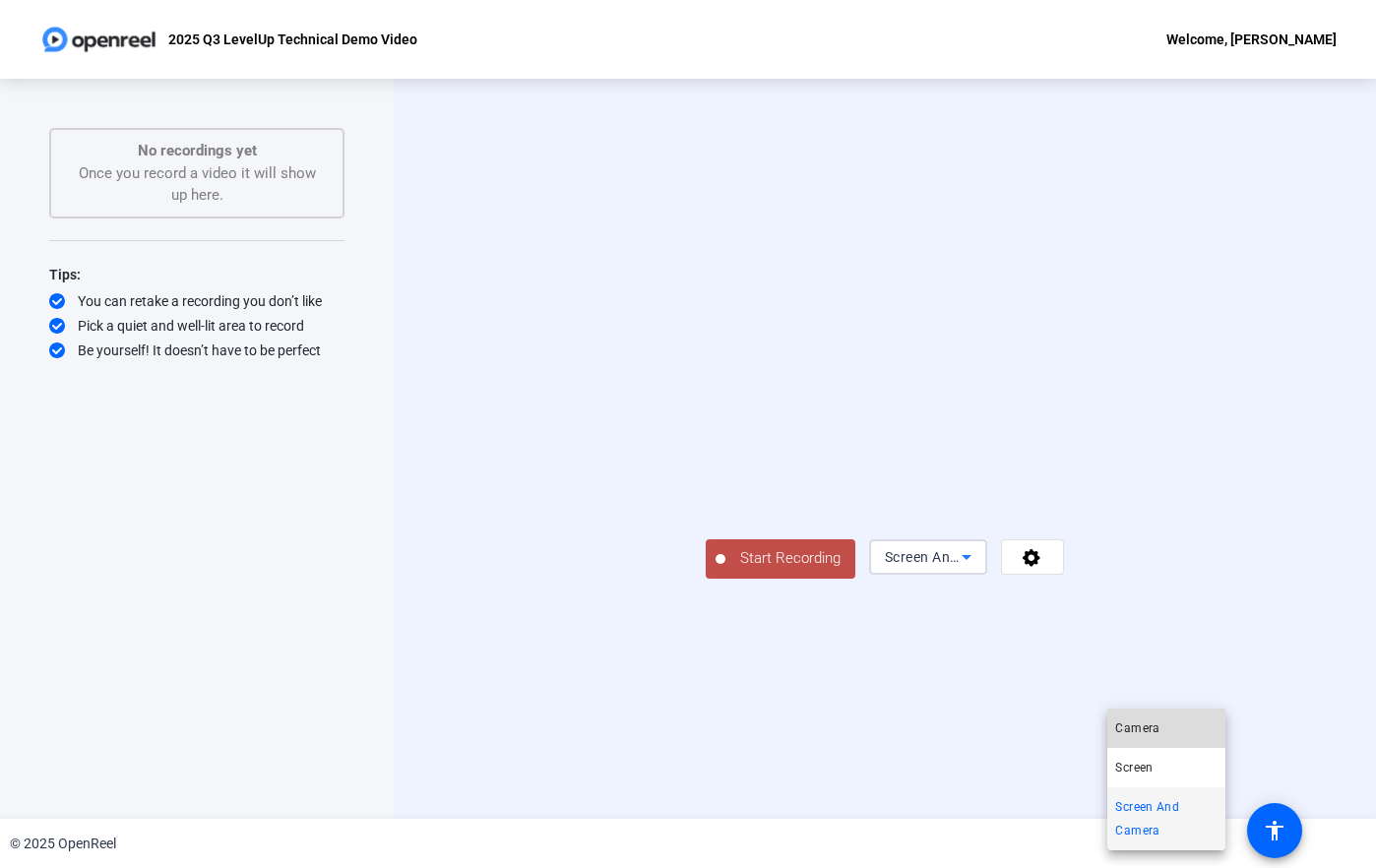 click on "Camera" at bounding box center [1137, 728] 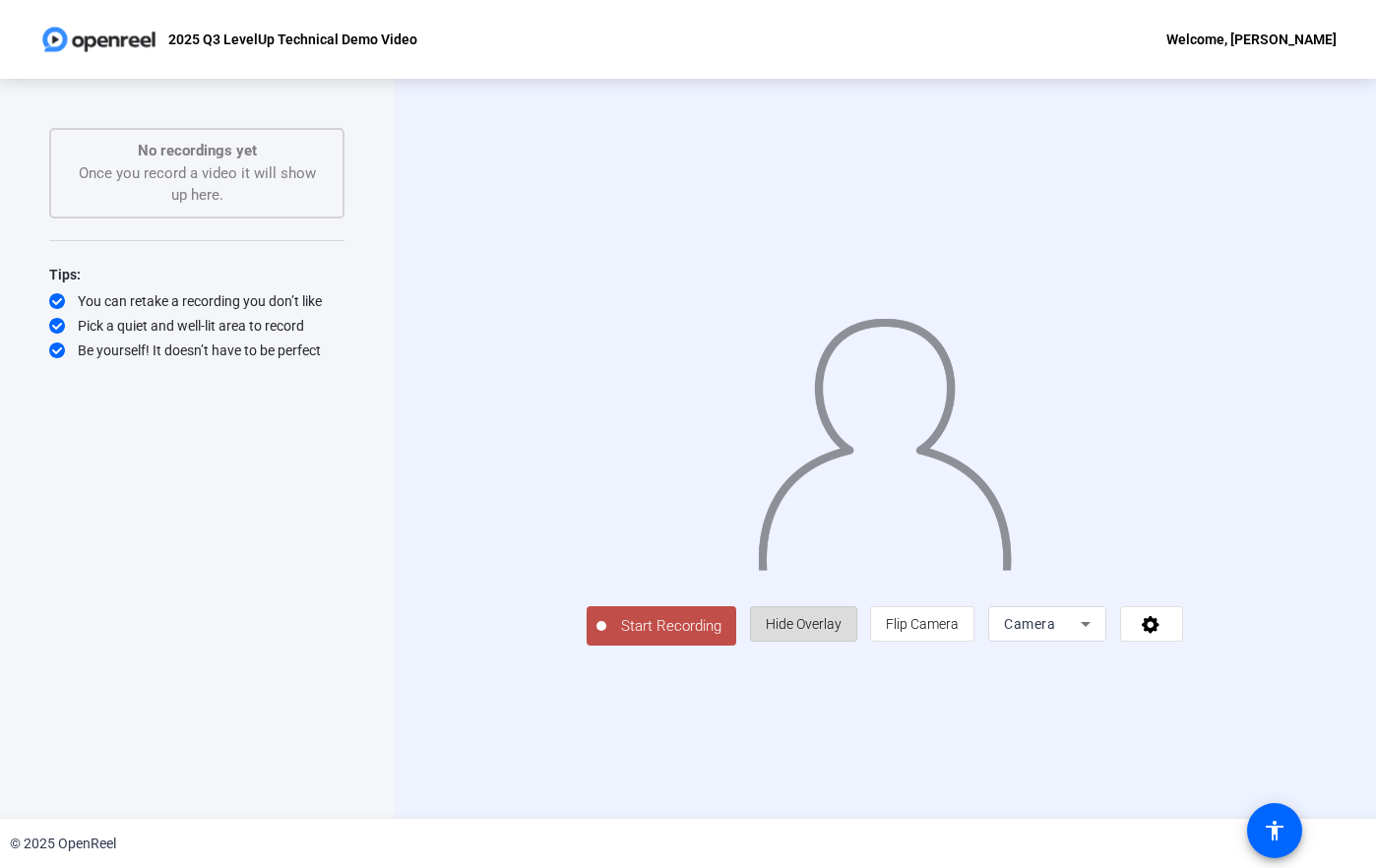 drag, startPoint x: 930, startPoint y: 674, endPoint x: 921, endPoint y: 685, distance: 14.21267 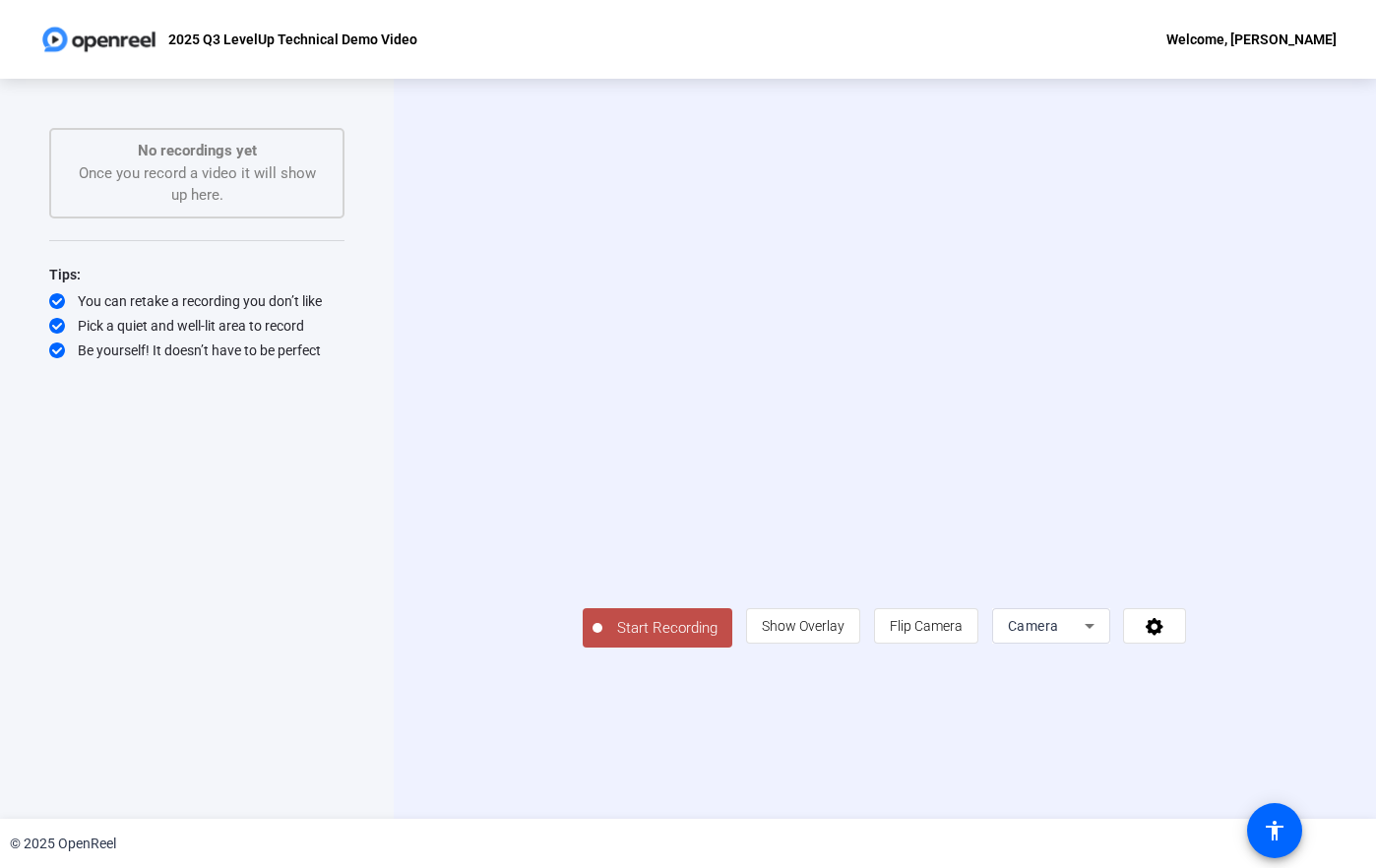 click 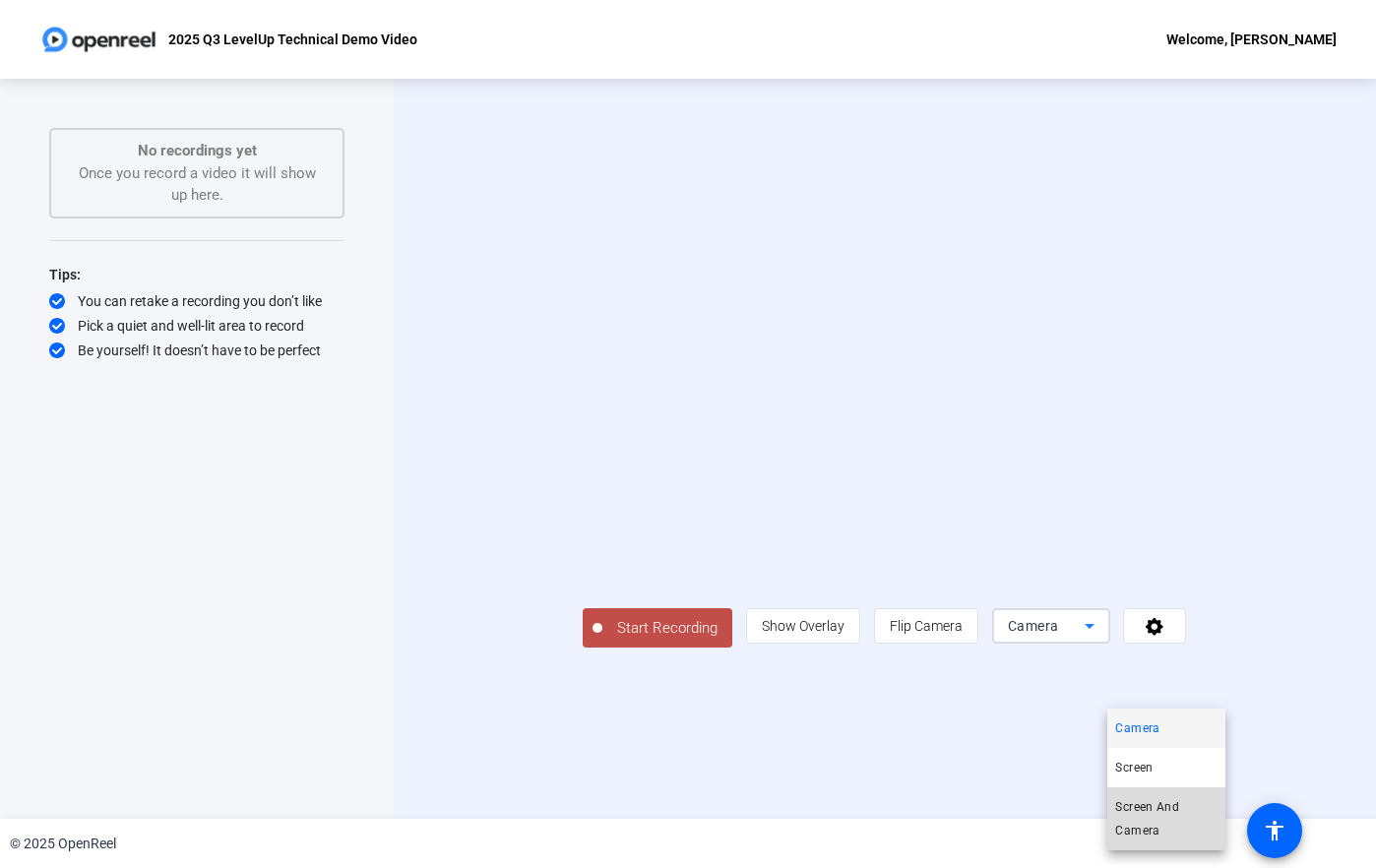 click on "Screen And Camera" at bounding box center [1166, 819] 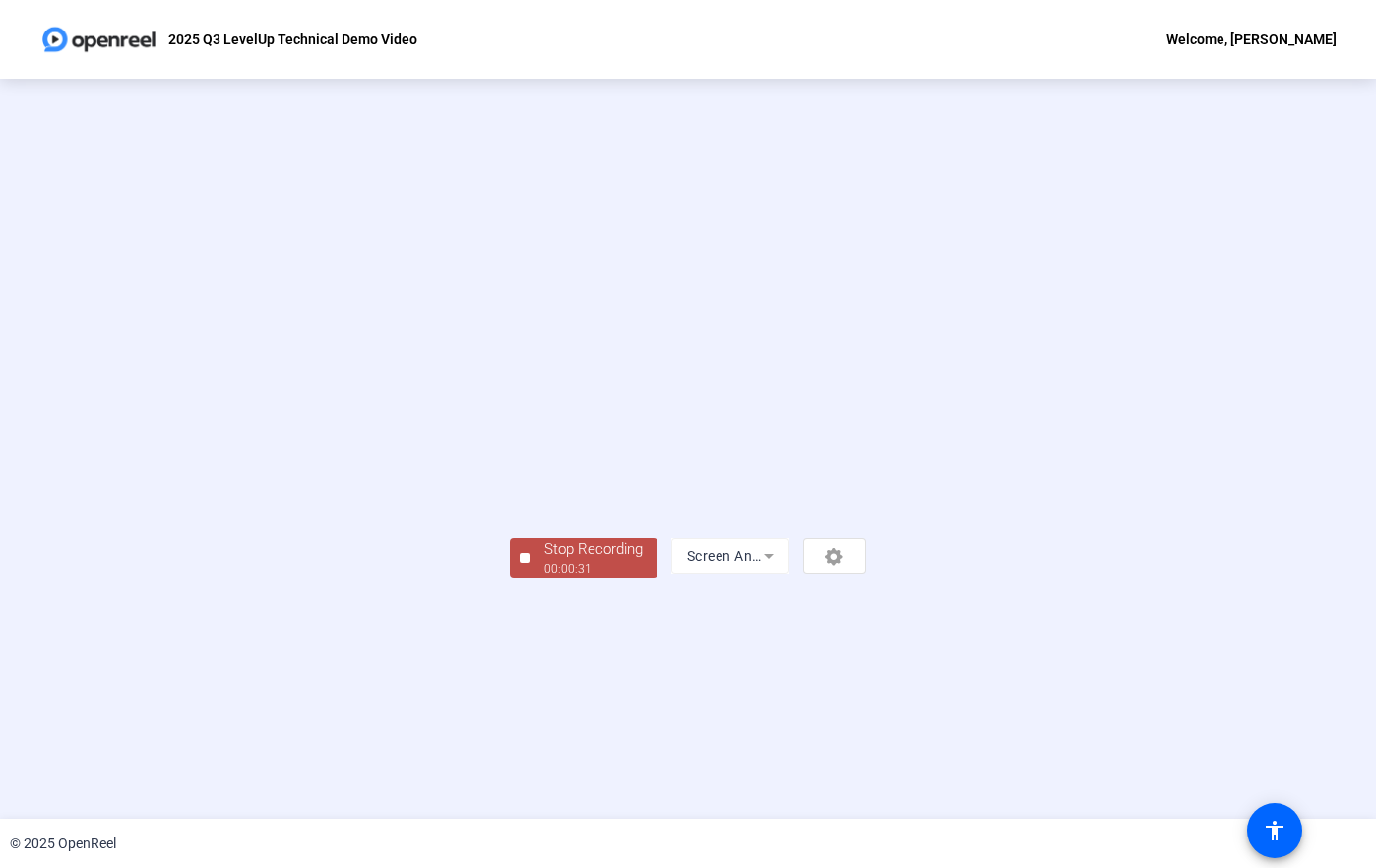 click on "Stop Recording" 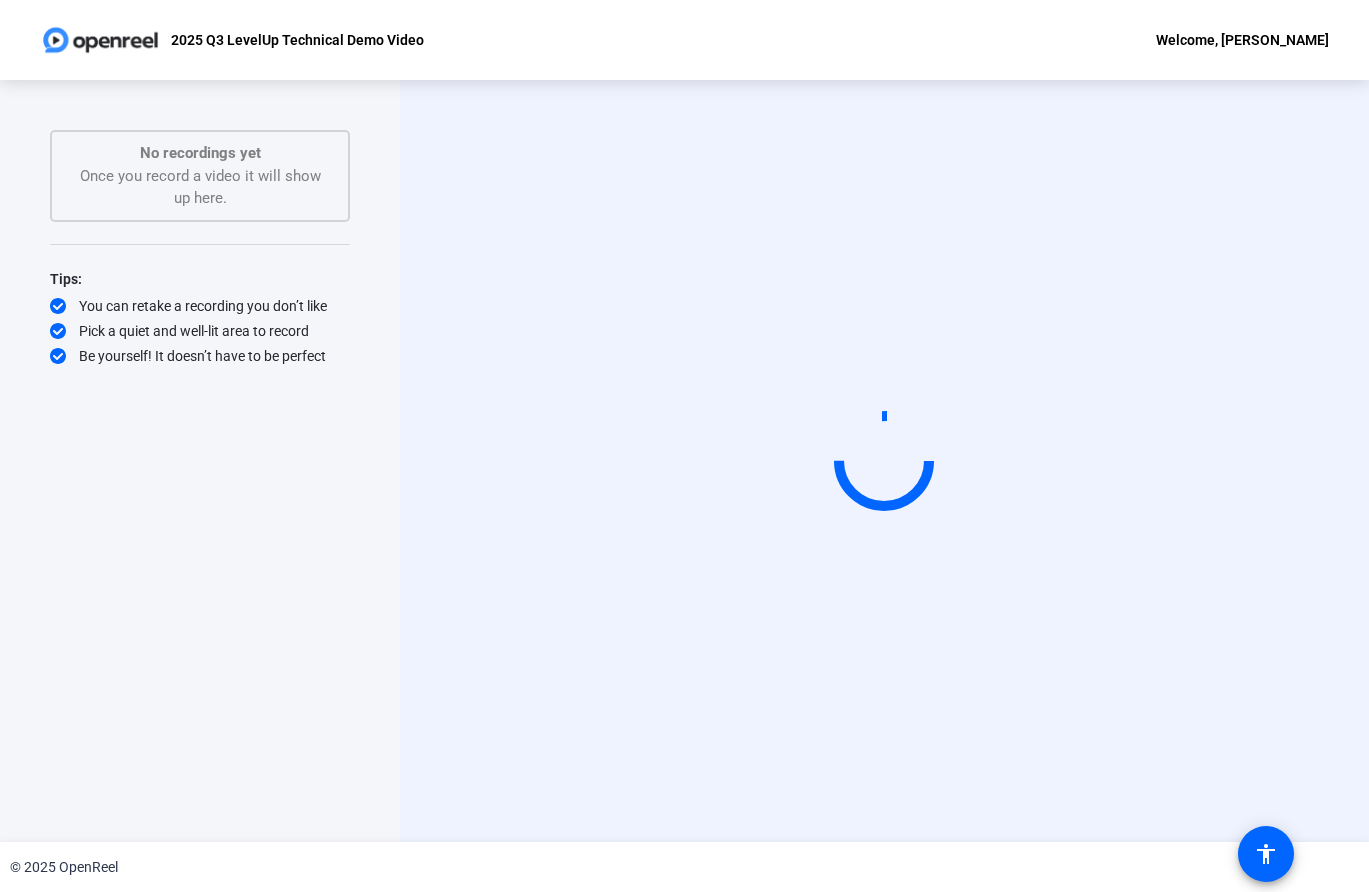 scroll, scrollTop: 0, scrollLeft: 0, axis: both 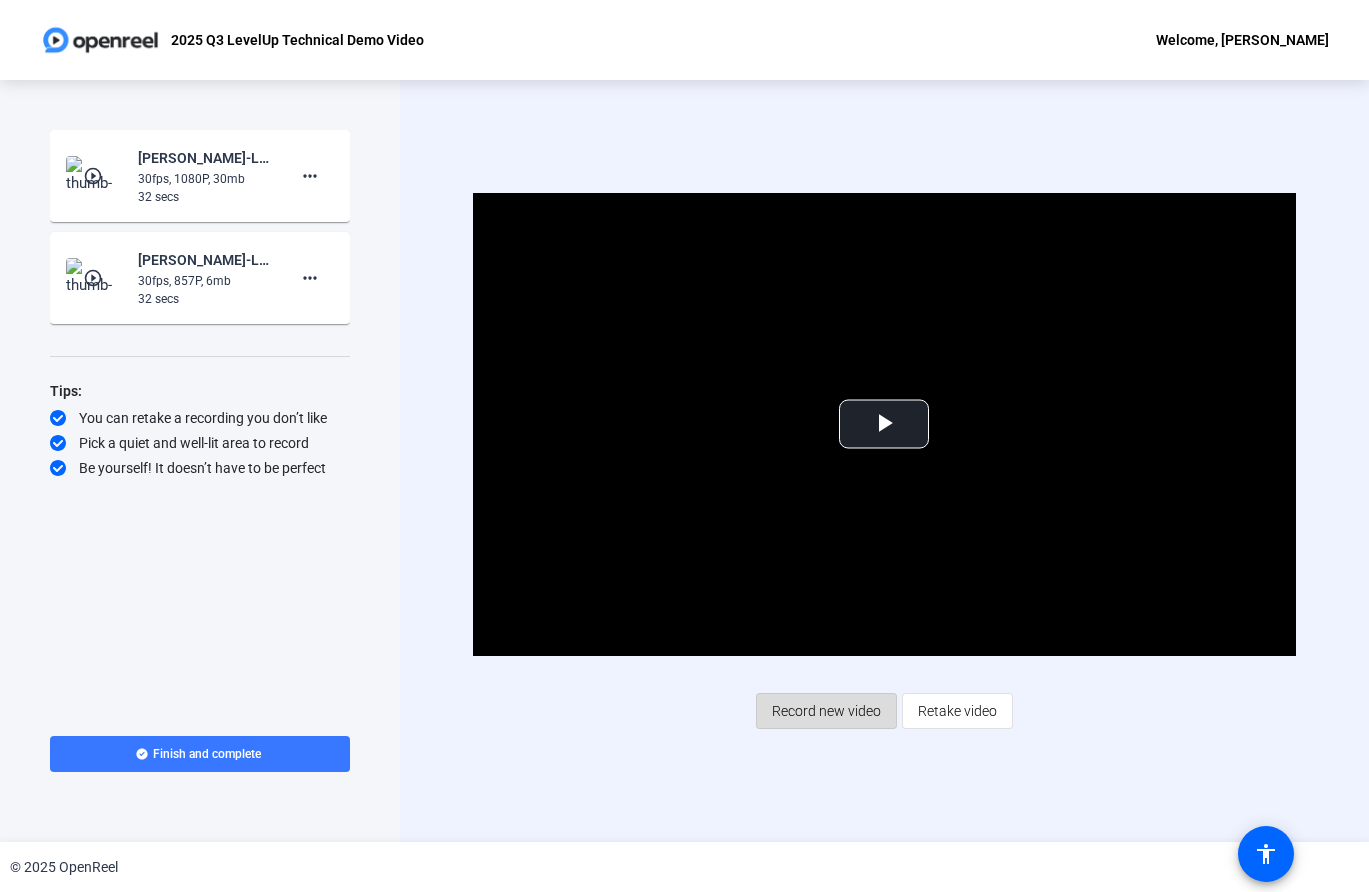 click on "Record new video" 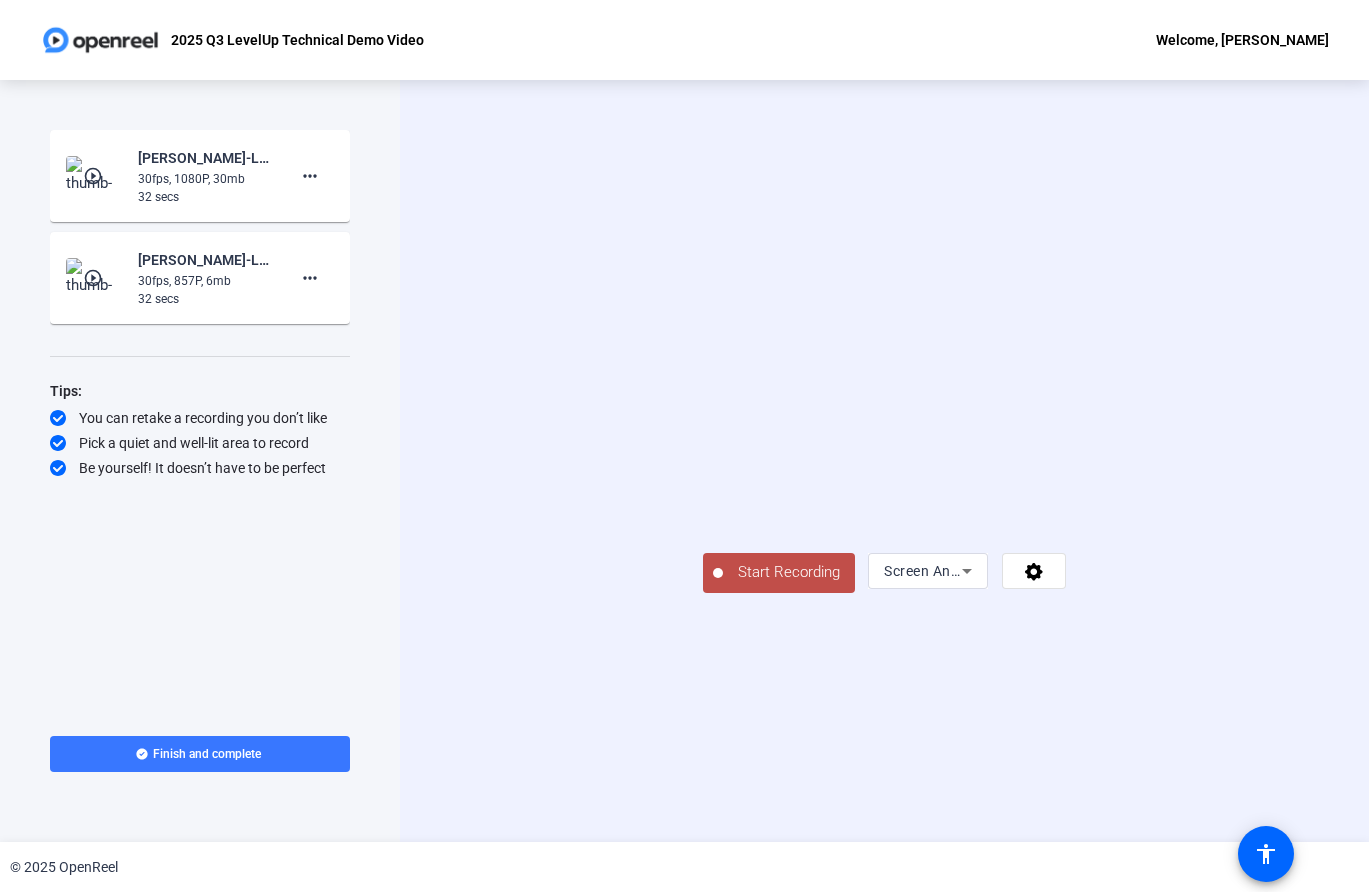 scroll, scrollTop: 0, scrollLeft: 0, axis: both 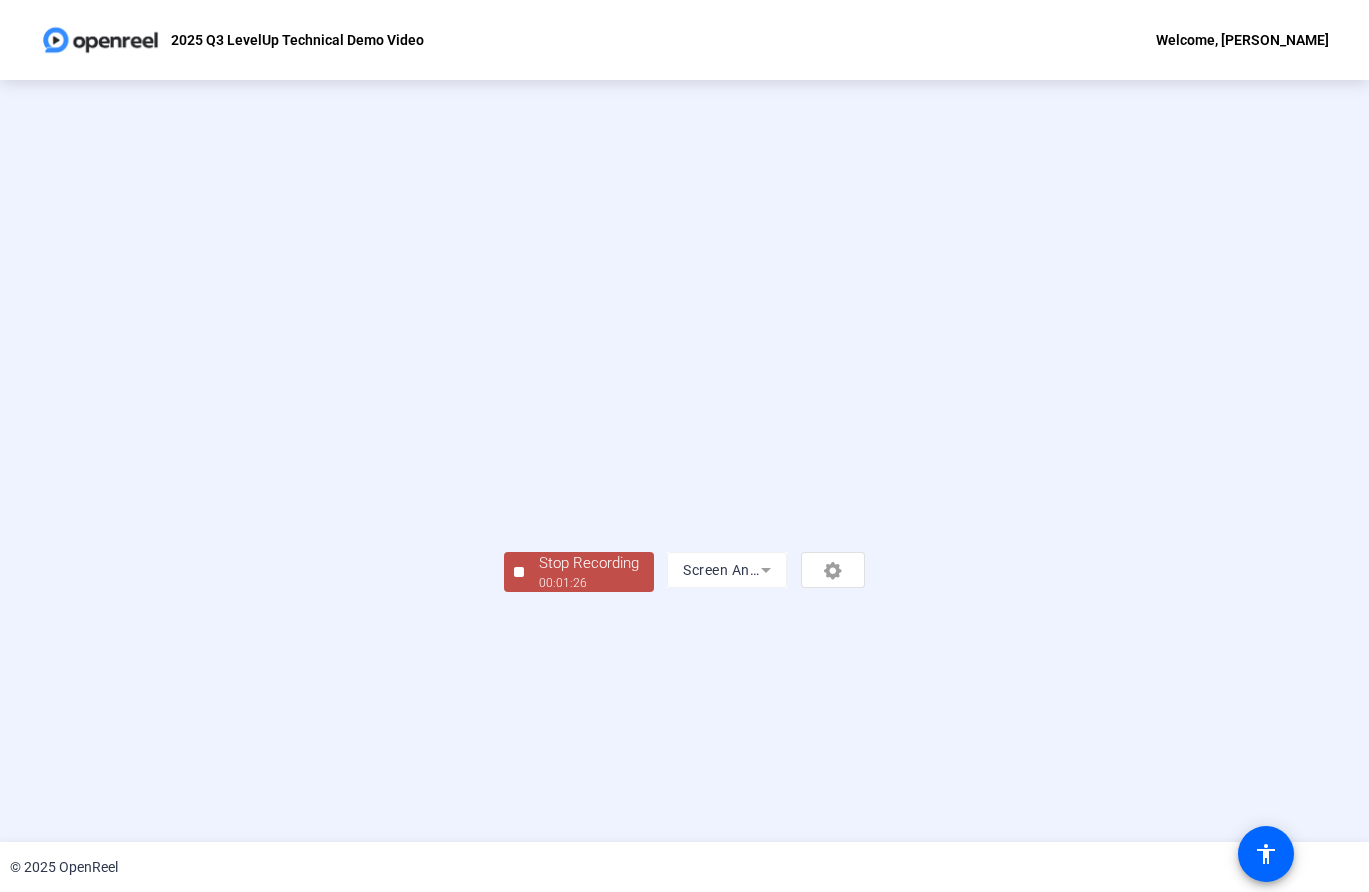 click on "00:01:26" 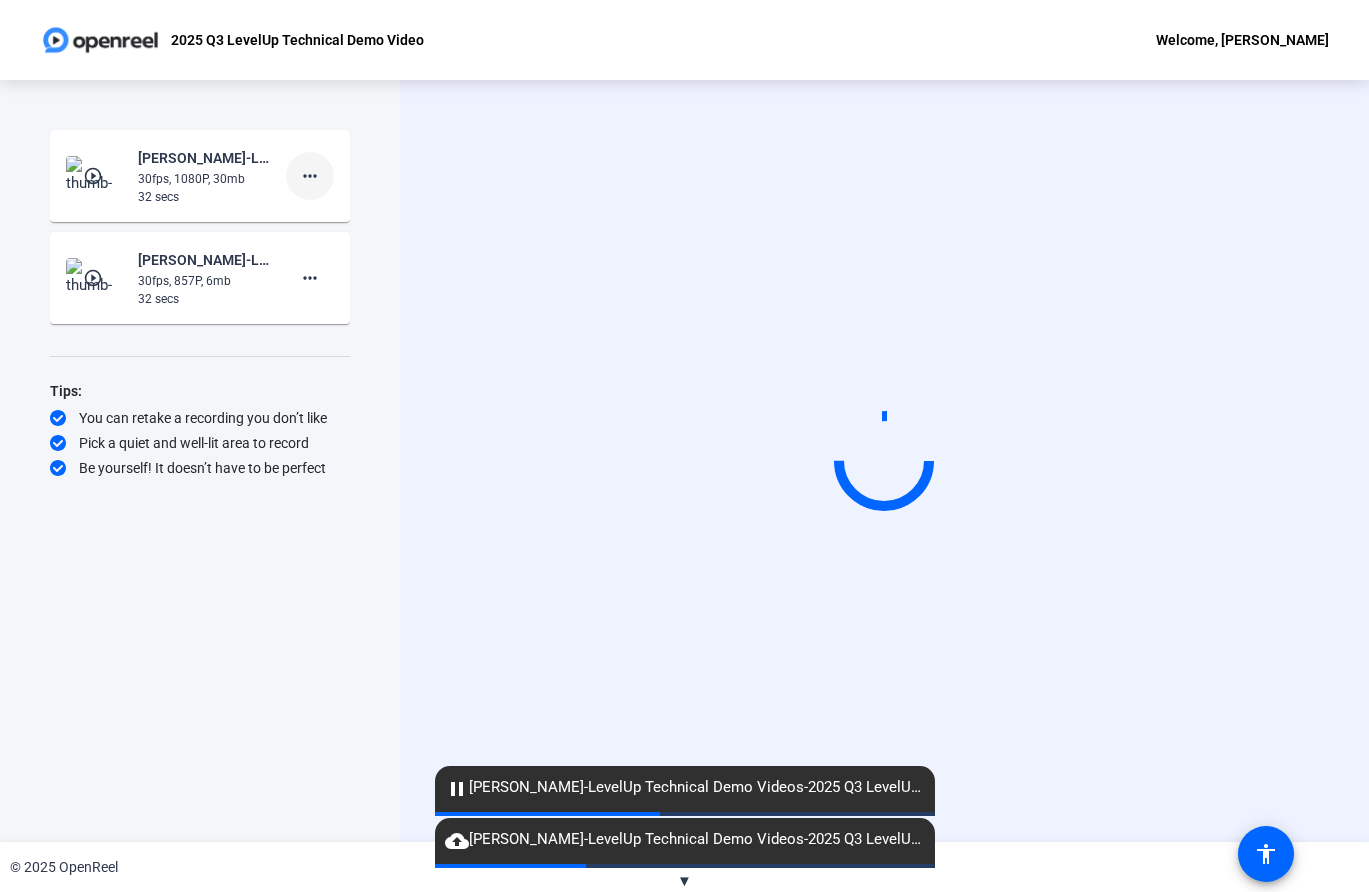 click on "more_horiz" 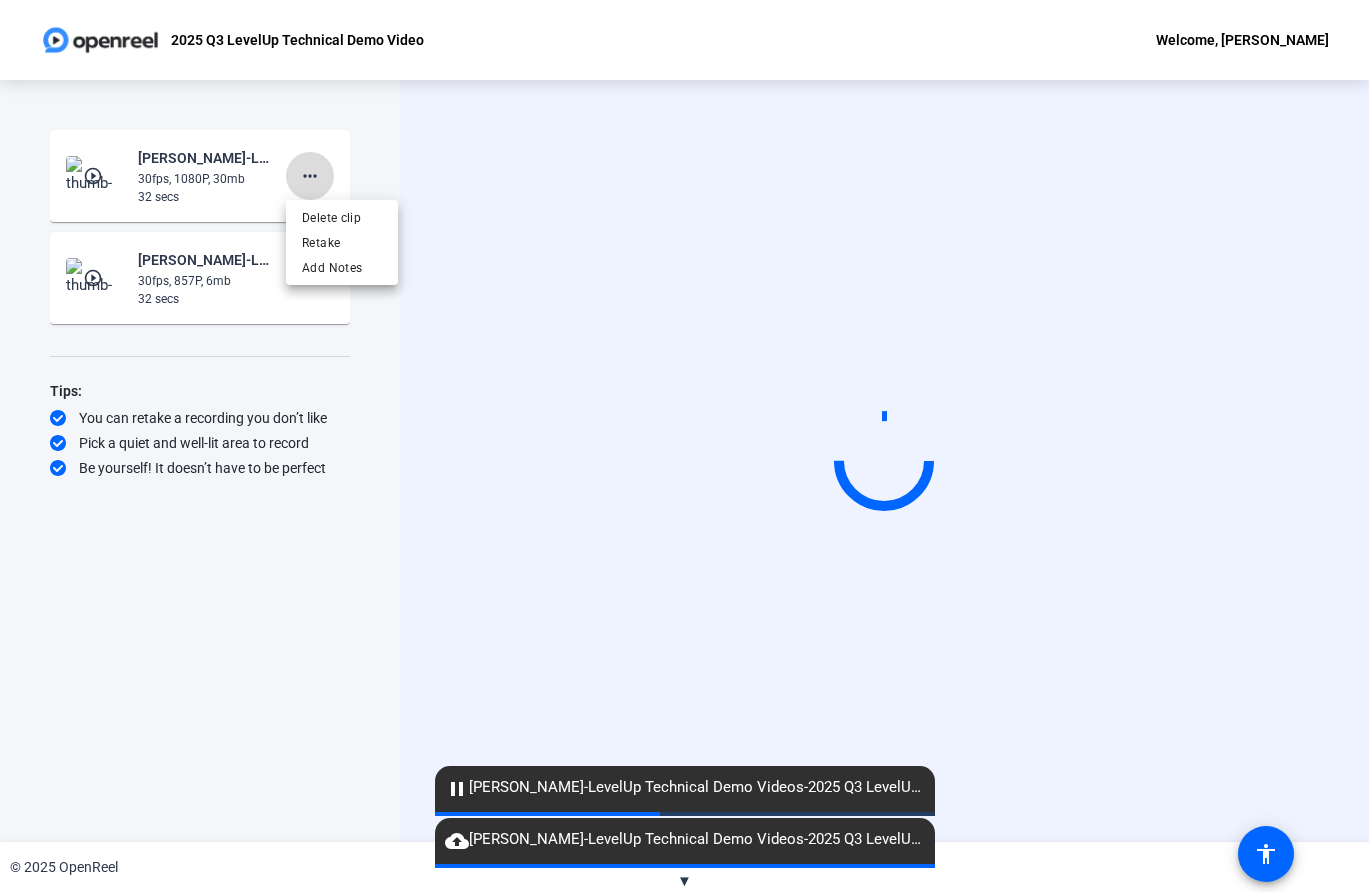 click on "Accessibility Screen-Reader Guide, Feedback, and Issue Reporting | New window
2025 Q3 LevelUp Technical Demo Video Welcome, Lavanya Bandari  Start Recording  play_circle_outline  Lavanya Bandari-LevelUp Technical Demo Videos-2025 Q3 LevelUp Technical Demo Video-1752538883314-webcam  30fps, 1080P, 30mb  32 secs more_horiz play_circle_outline  Lavanya Bandari-LevelUp Technical Demo Videos-2025 Q3 LevelUp Technical Demo Video-1752538883313-screen  30fps, 857P, 6mb  32 secs more_horiz Tips:
You can retake a recording you don’t like
Pick a quiet and well-lit area to record
Be yourself! It doesn’t have to be perfect  Back  Start Recording  © 2025 OpenReel ▼  cloud_upload   Lavanya Bandari-LevelUp Technical Demo Videos-2025 Q3 LevelUp Technical Demo Video-1752539015521-screen   pause   Lavanya Bandari-LevelUp Technical Demo Videos-2025 Q3 LevelUp Technical Demo Video-1752539015522-webcam  message accessibility
Delete clip  Retake  Add Notes" at bounding box center [684, 446] 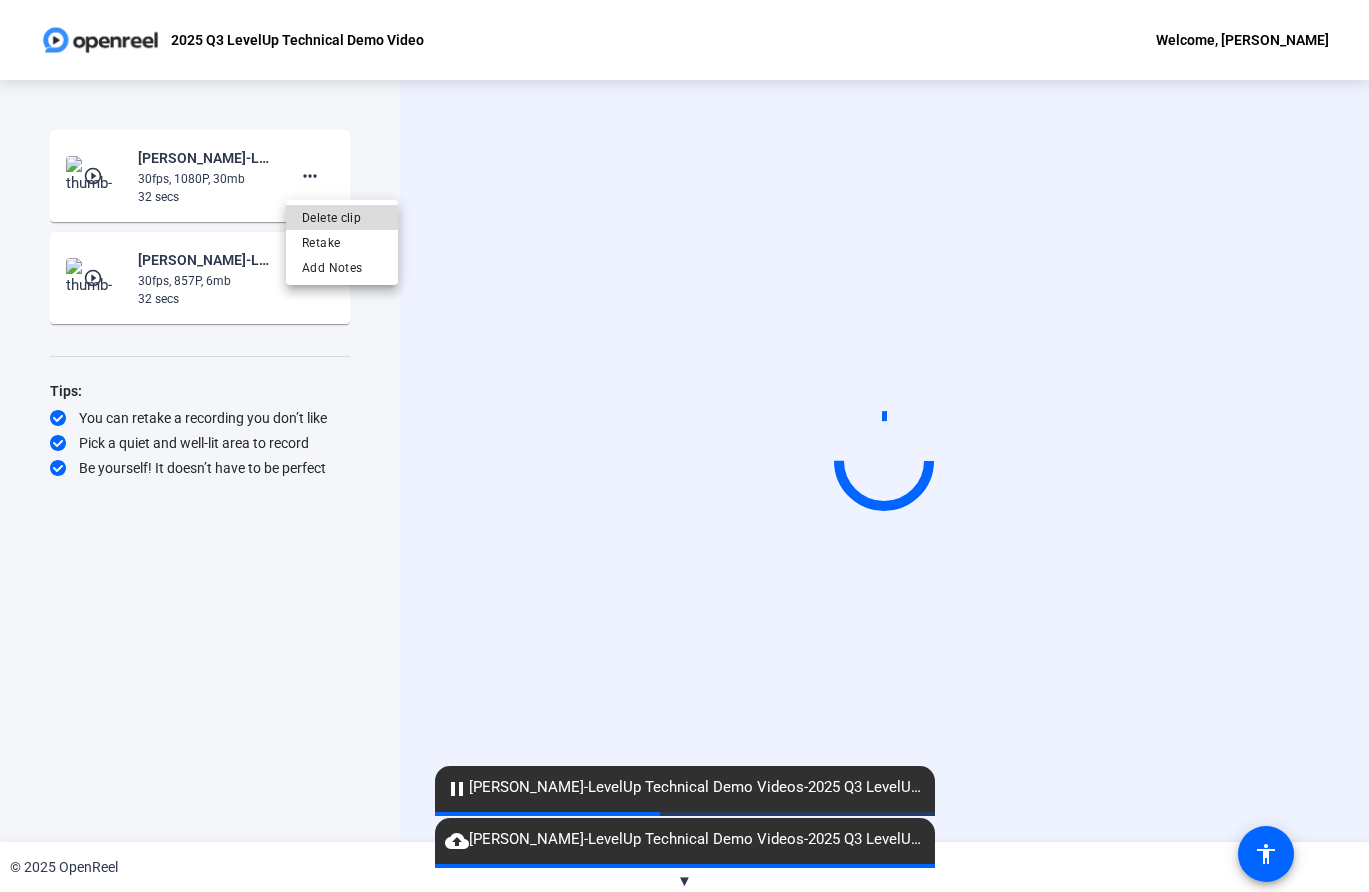 click on "Delete clip" at bounding box center (342, 218) 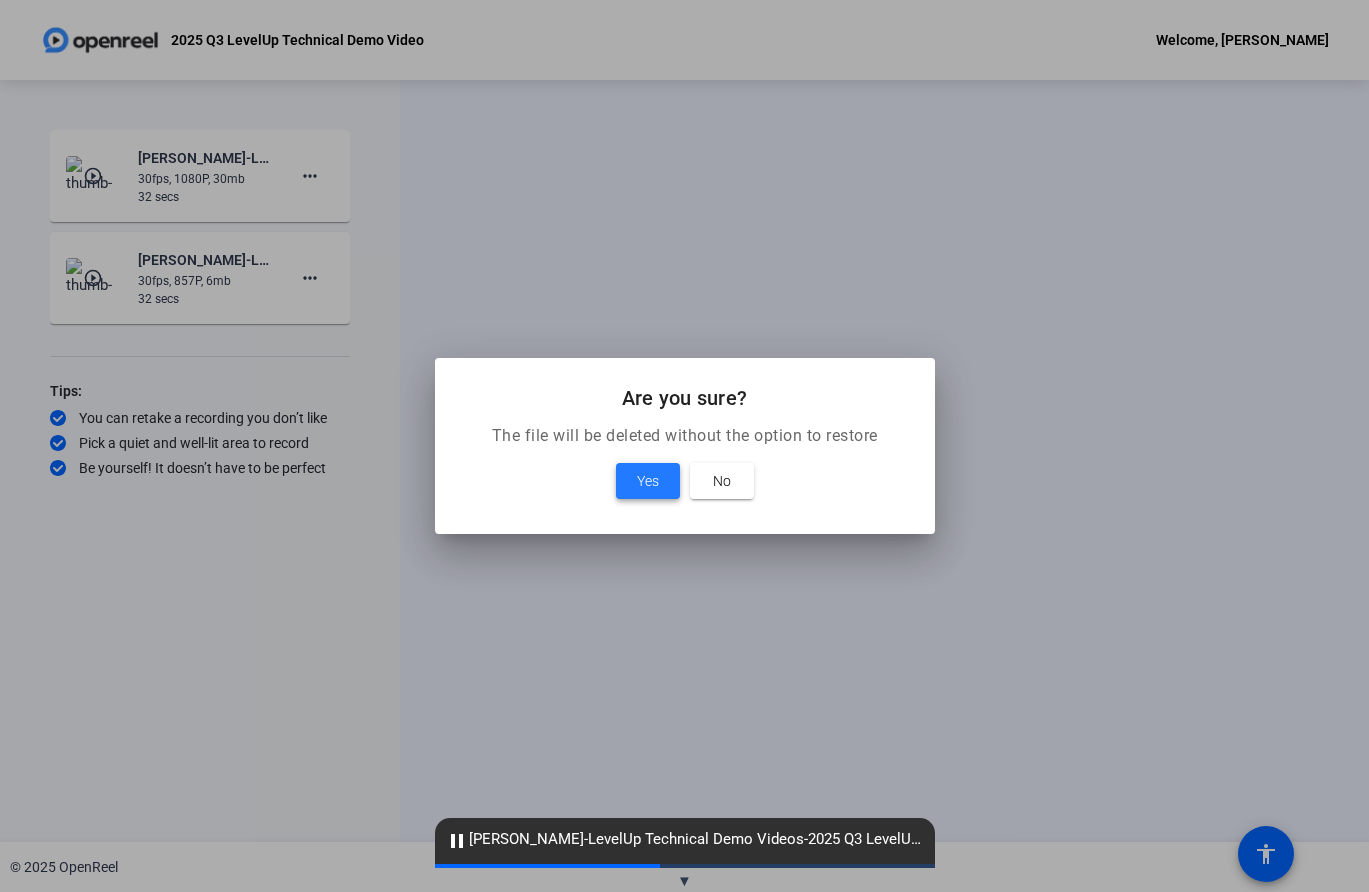 click on "Yes" at bounding box center (648, 481) 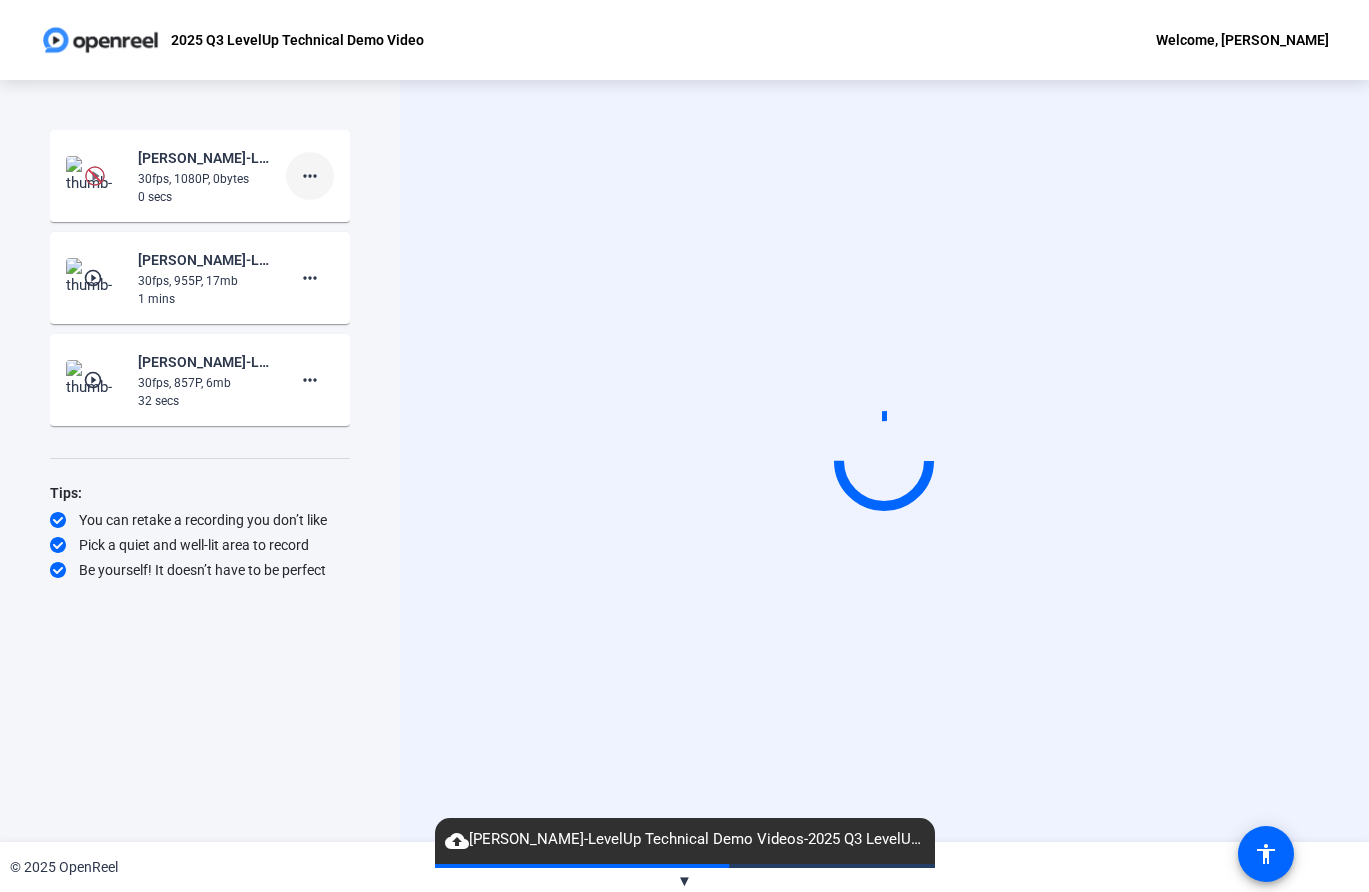 click on "more_horiz" 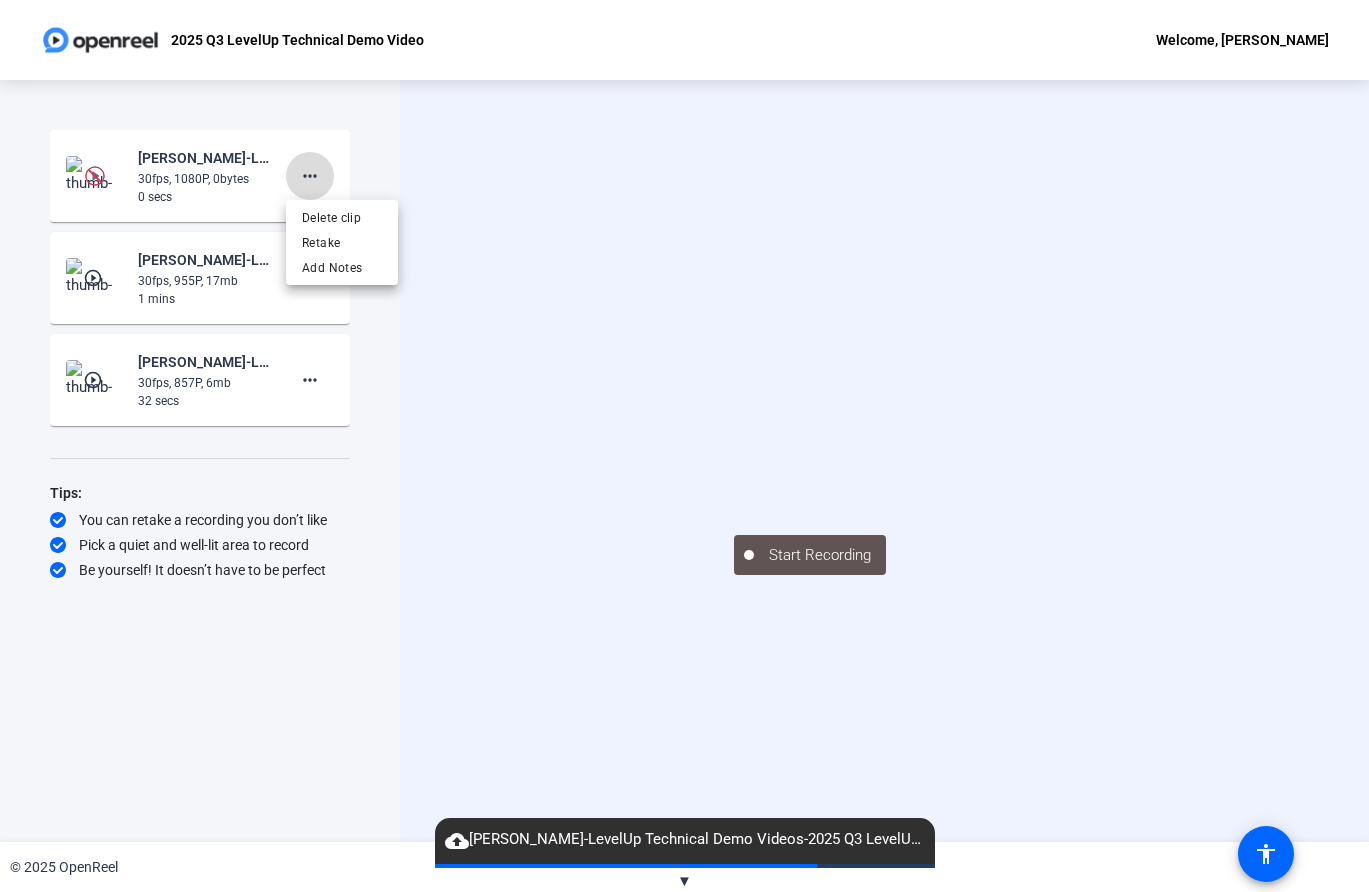 click on "more_horiz" 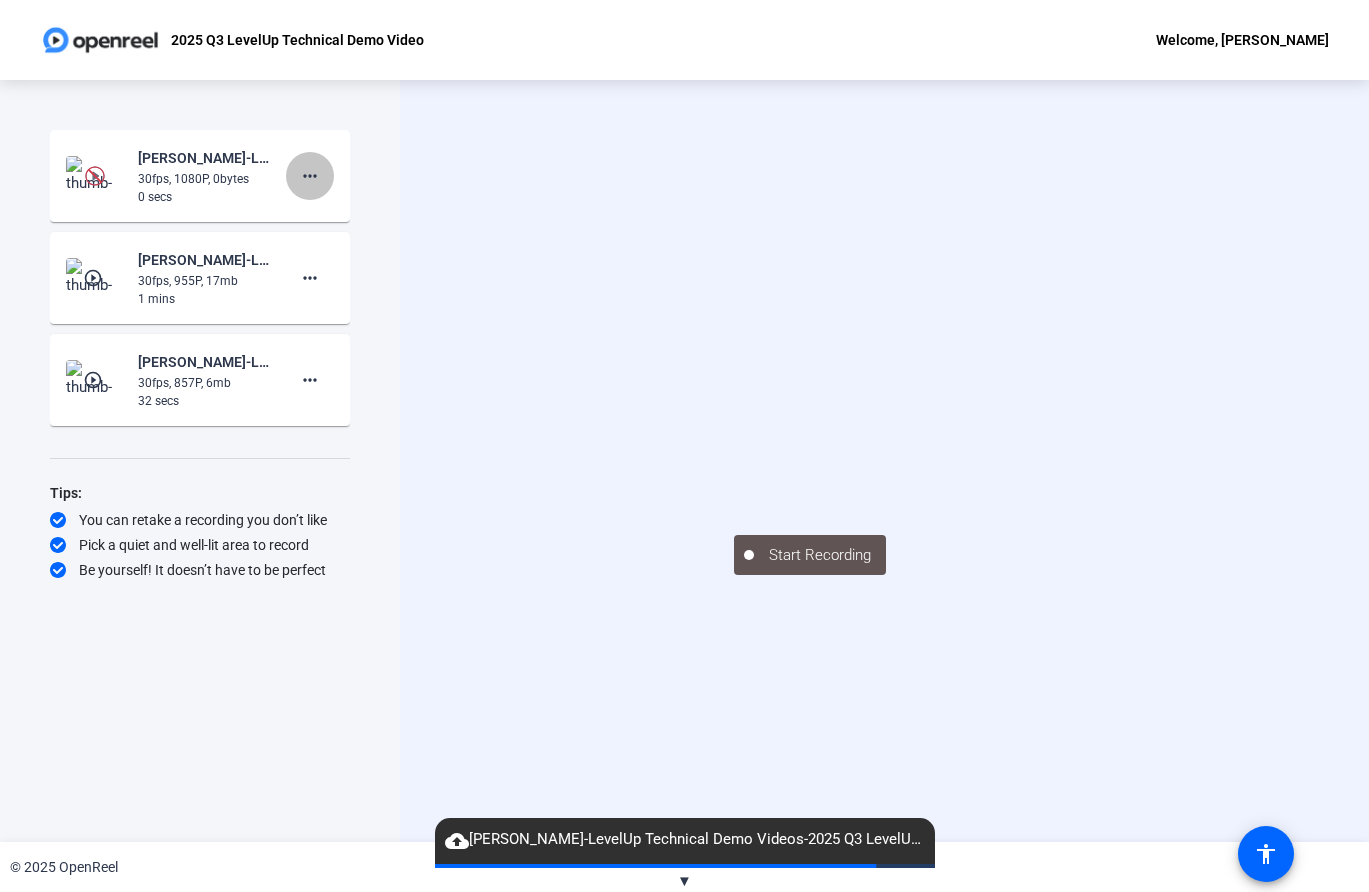 click on "more_horiz" 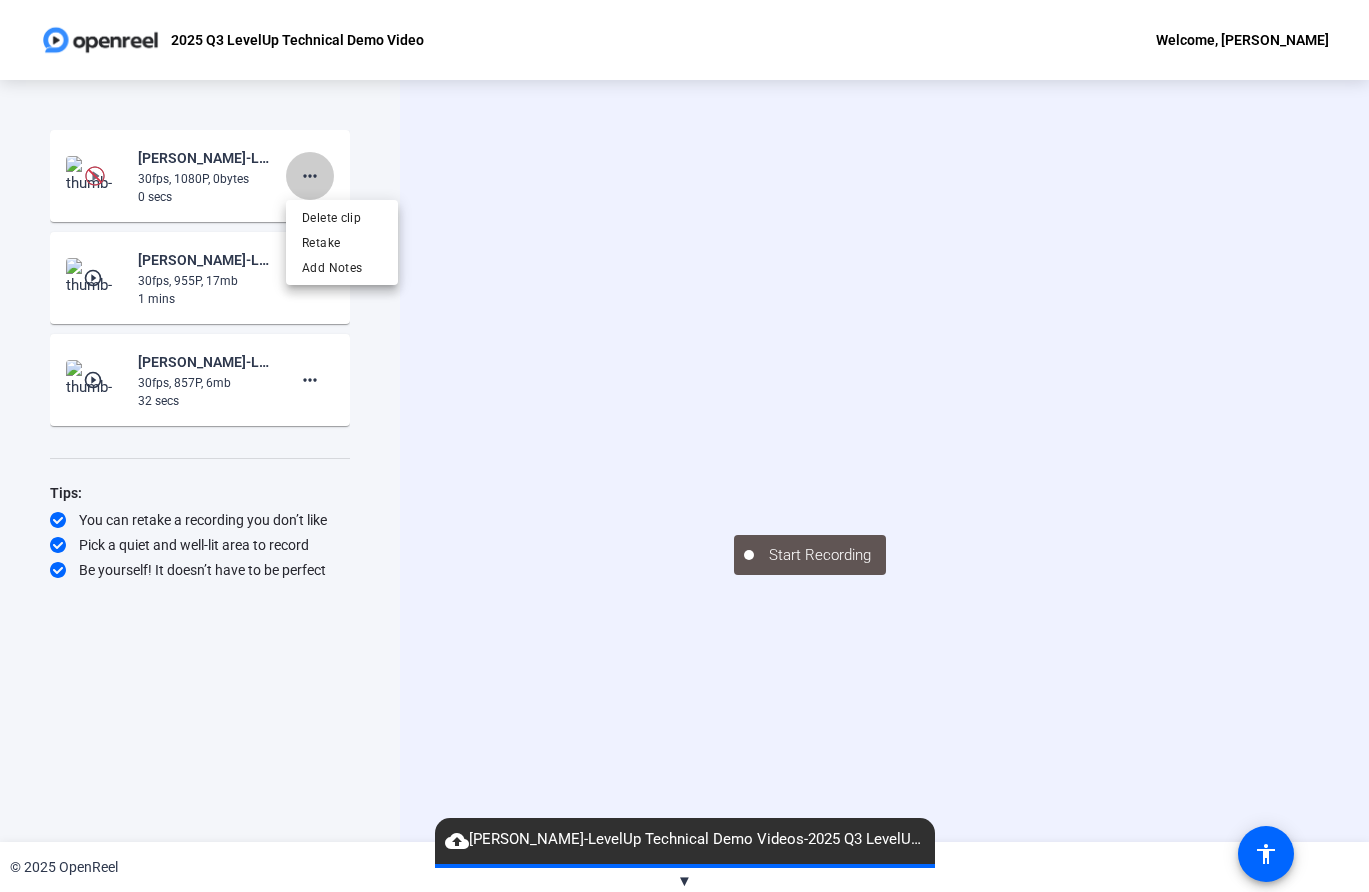 click on "Delete clip  Retake  Add Notes" at bounding box center (342, 242) 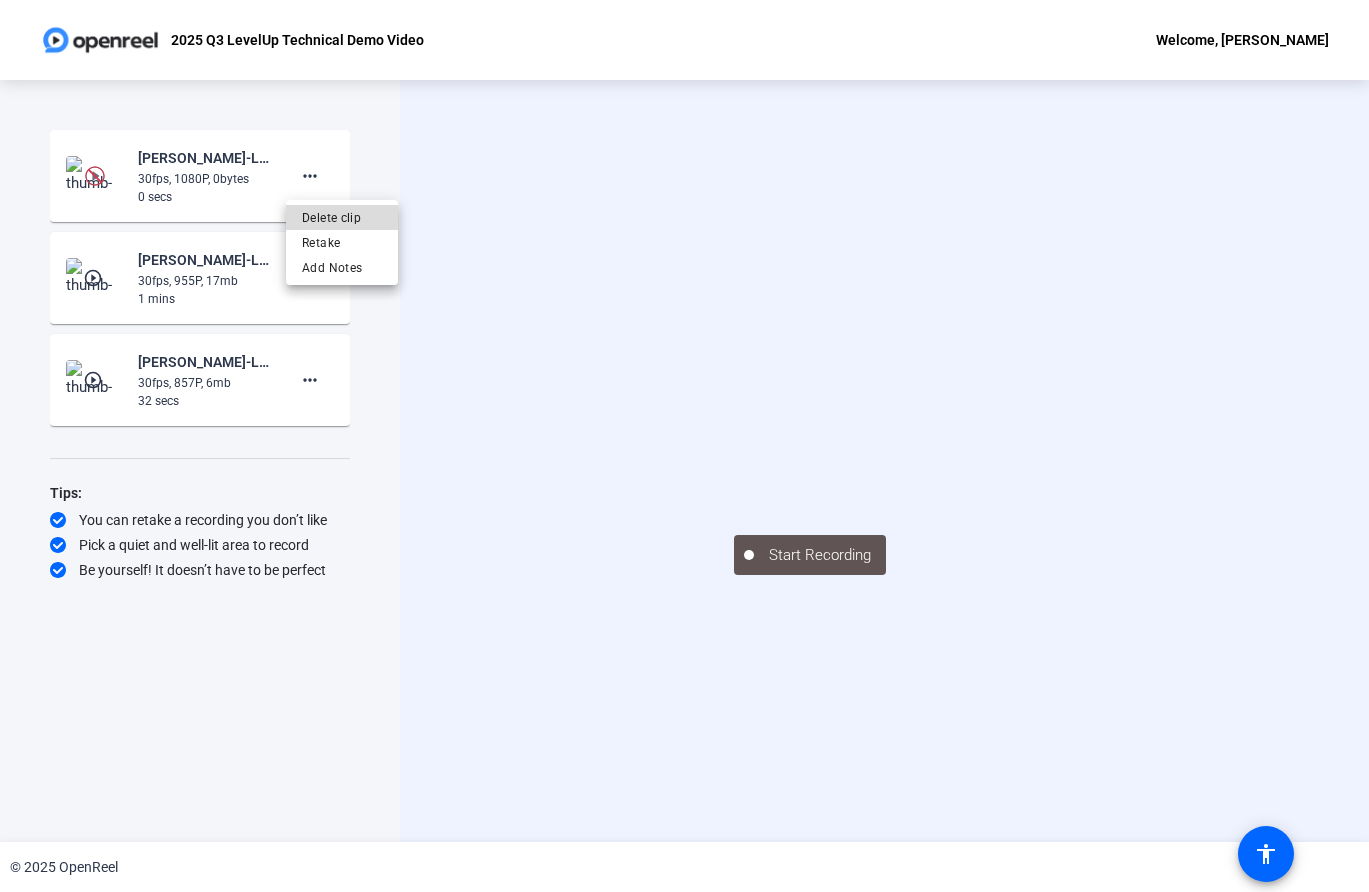 click on "Delete clip" at bounding box center [342, 218] 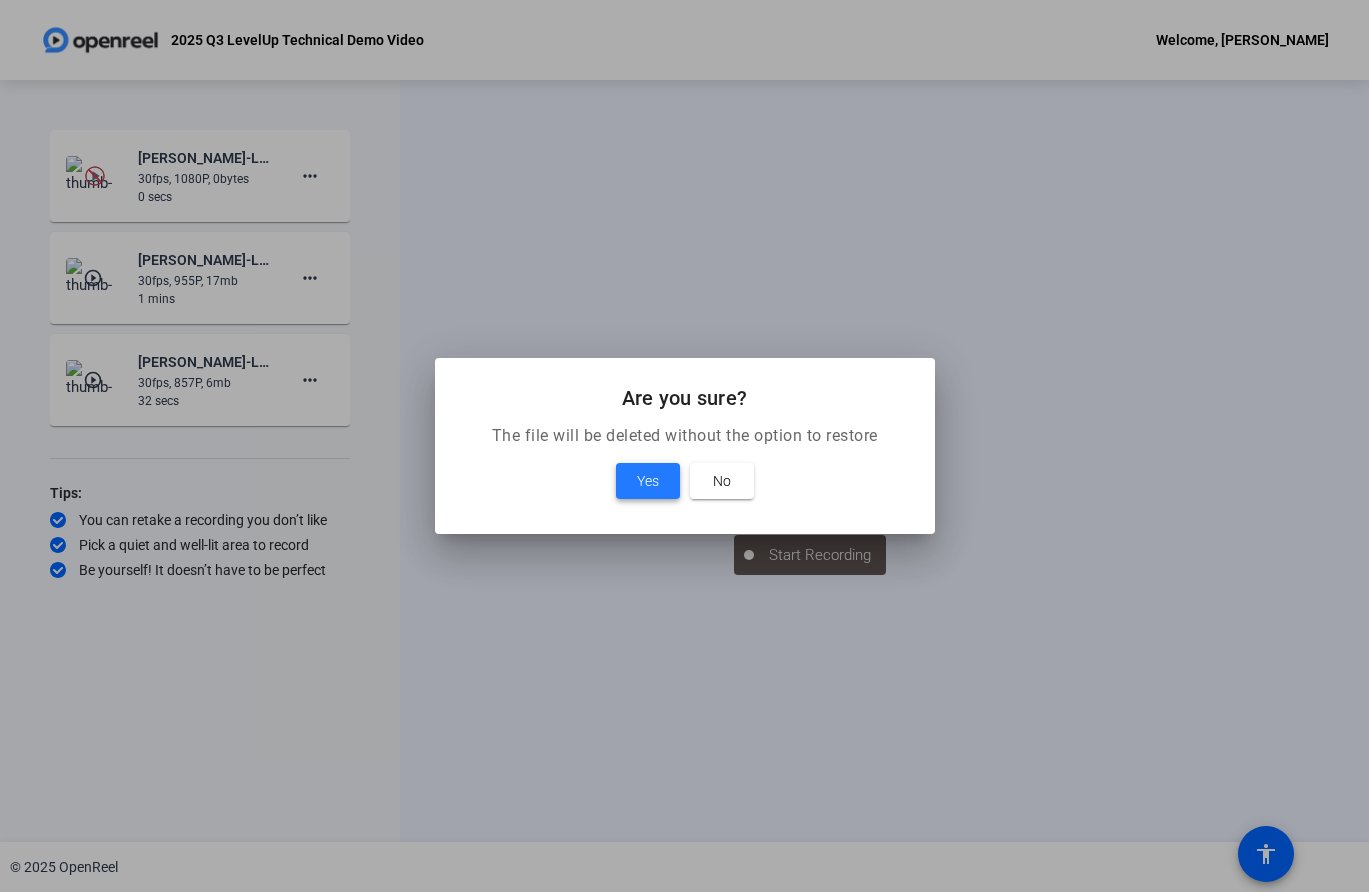 click on "Yes" at bounding box center [648, 481] 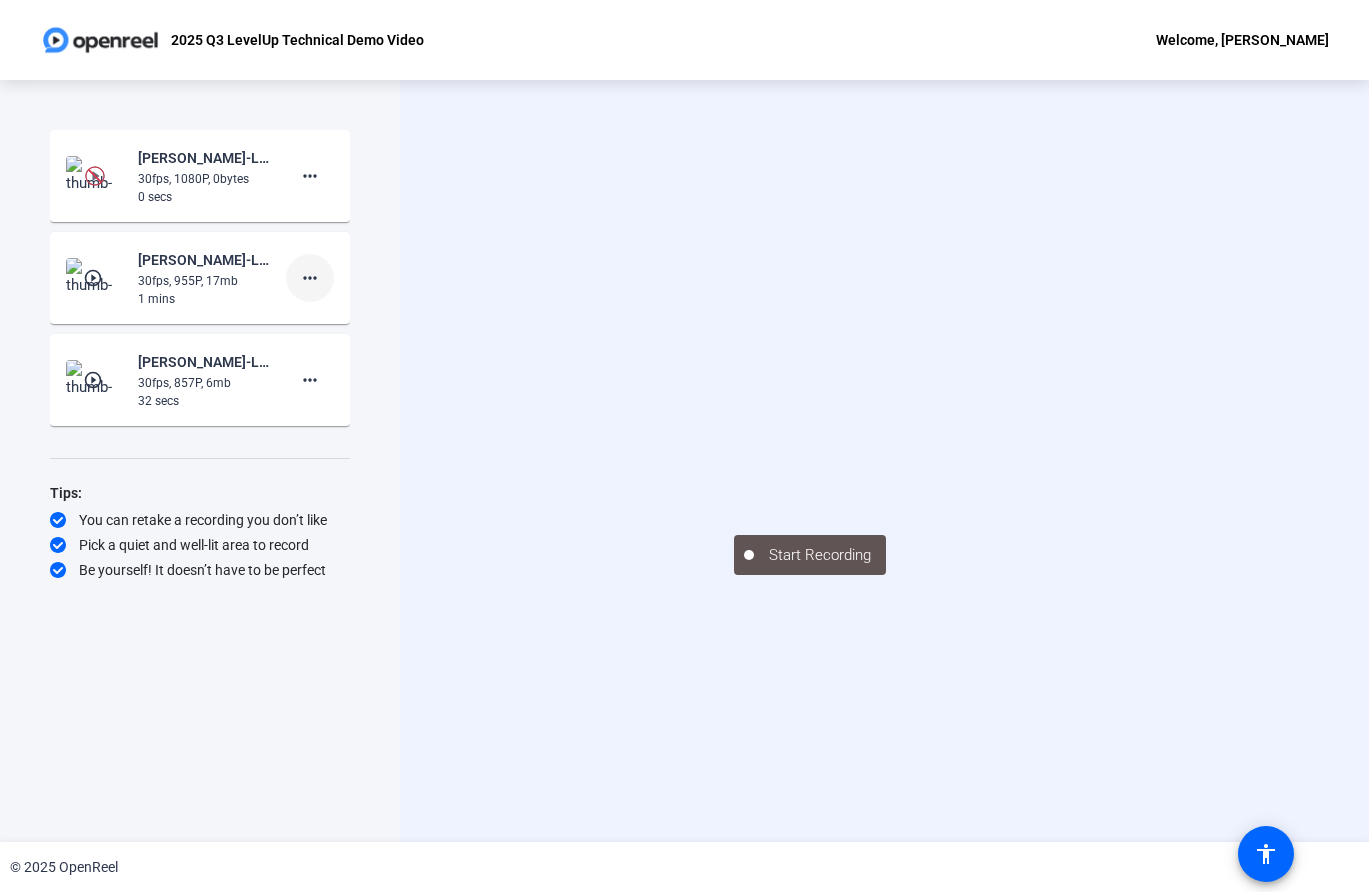 click on "more_horiz" 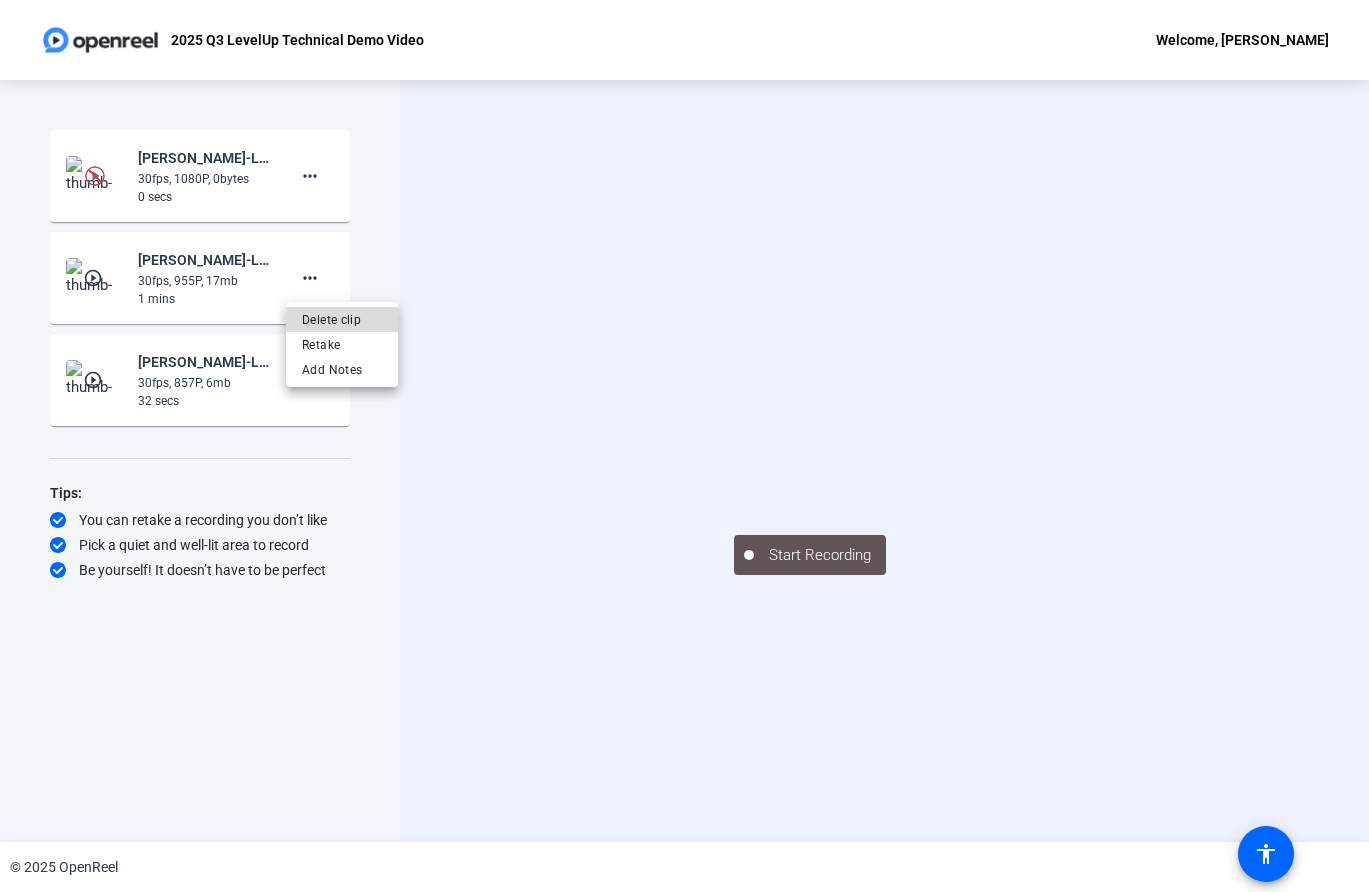 click on "Delete clip" at bounding box center (342, 320) 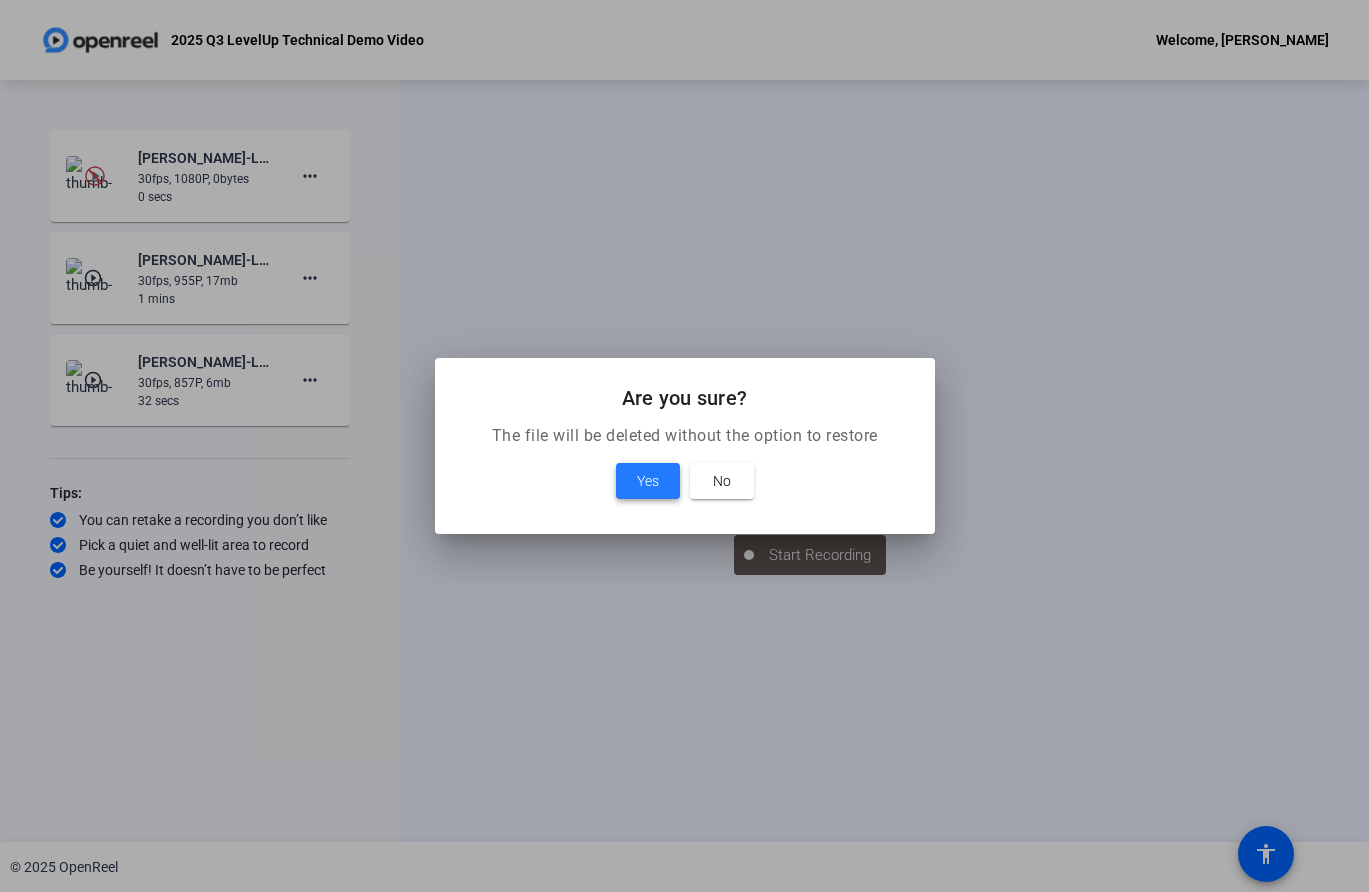 click on "Yes" at bounding box center [648, 481] 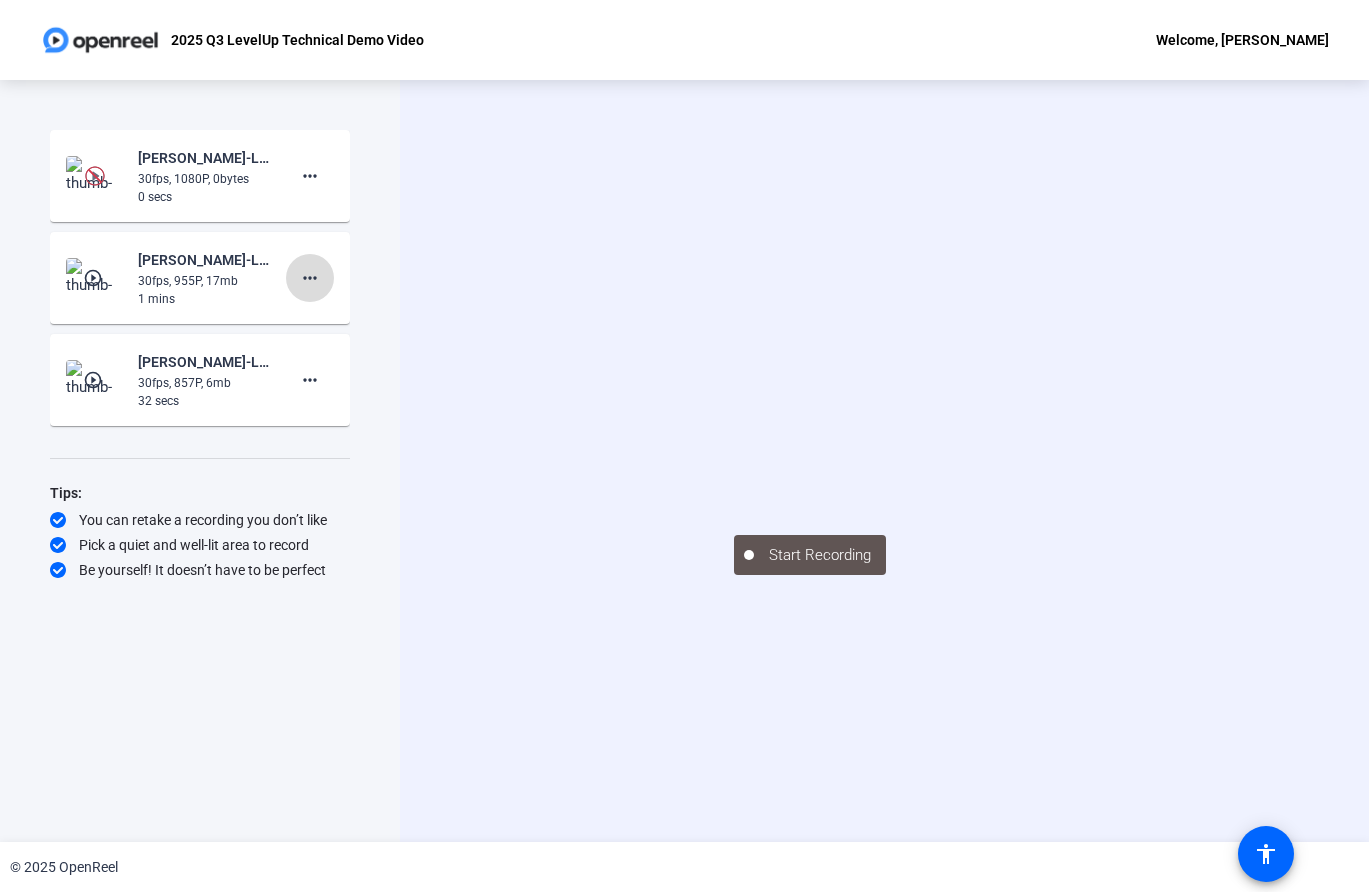 scroll, scrollTop: 1, scrollLeft: 0, axis: vertical 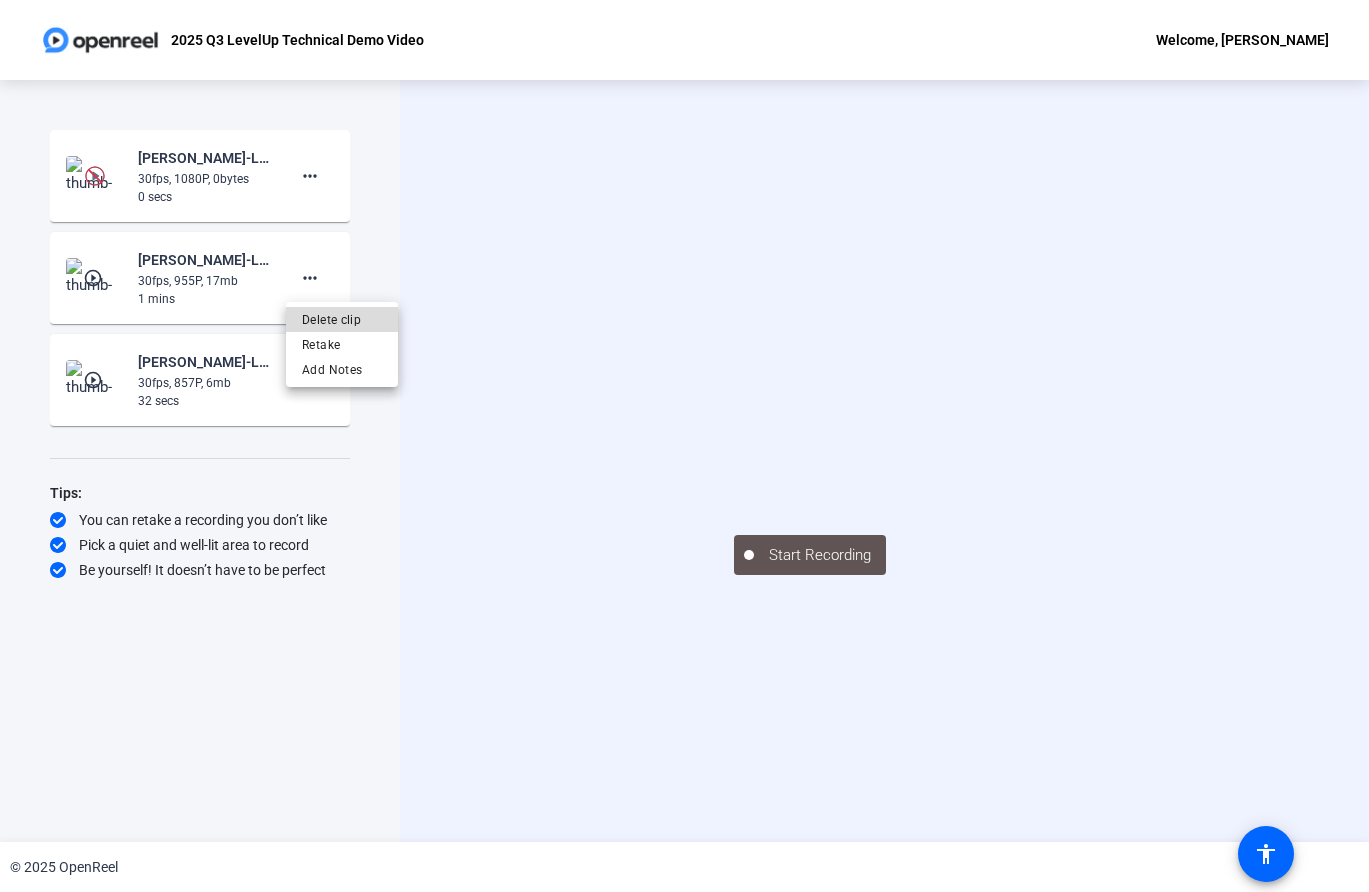click on "Delete clip" at bounding box center (342, 320) 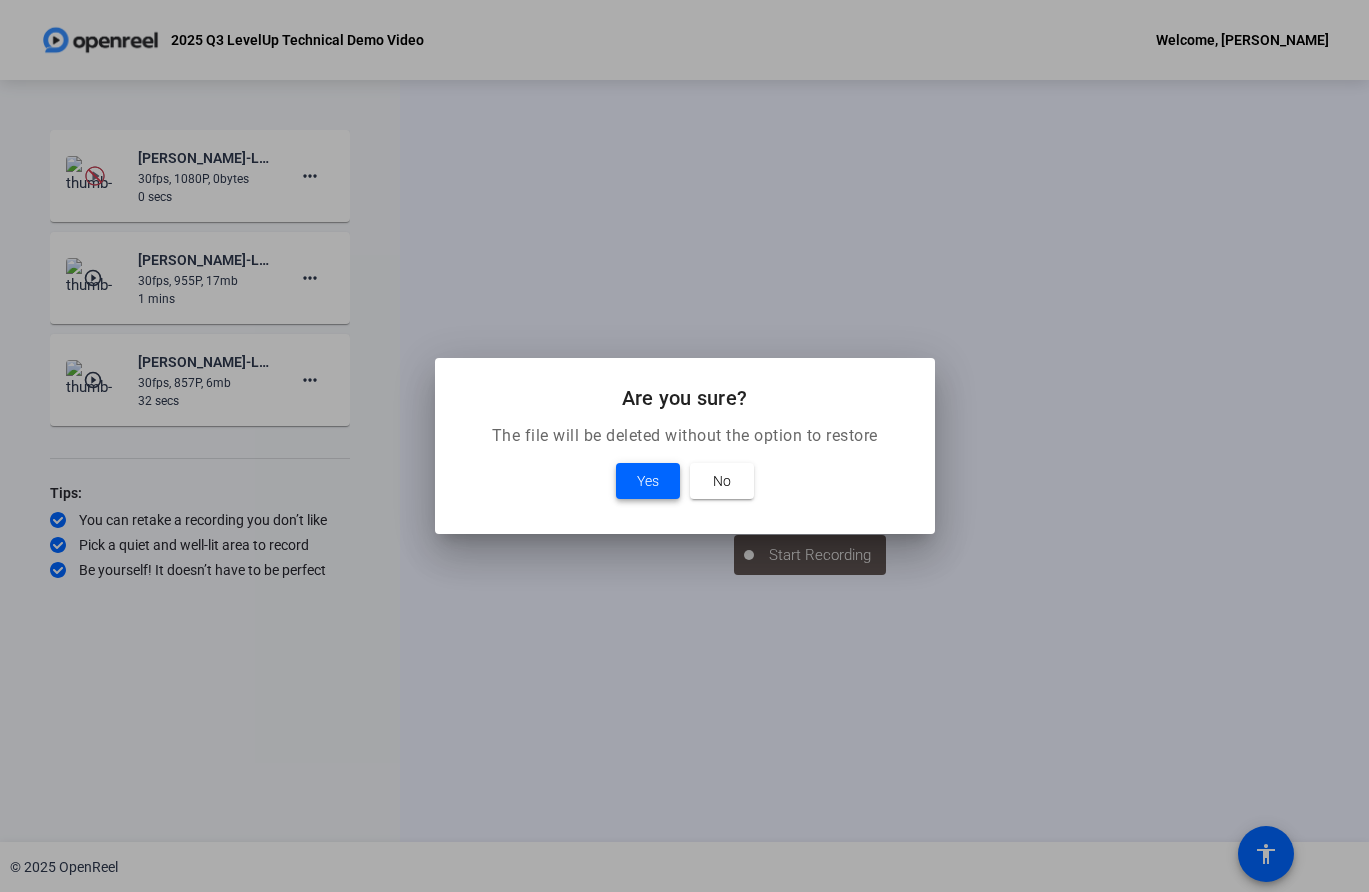 scroll, scrollTop: 0, scrollLeft: 0, axis: both 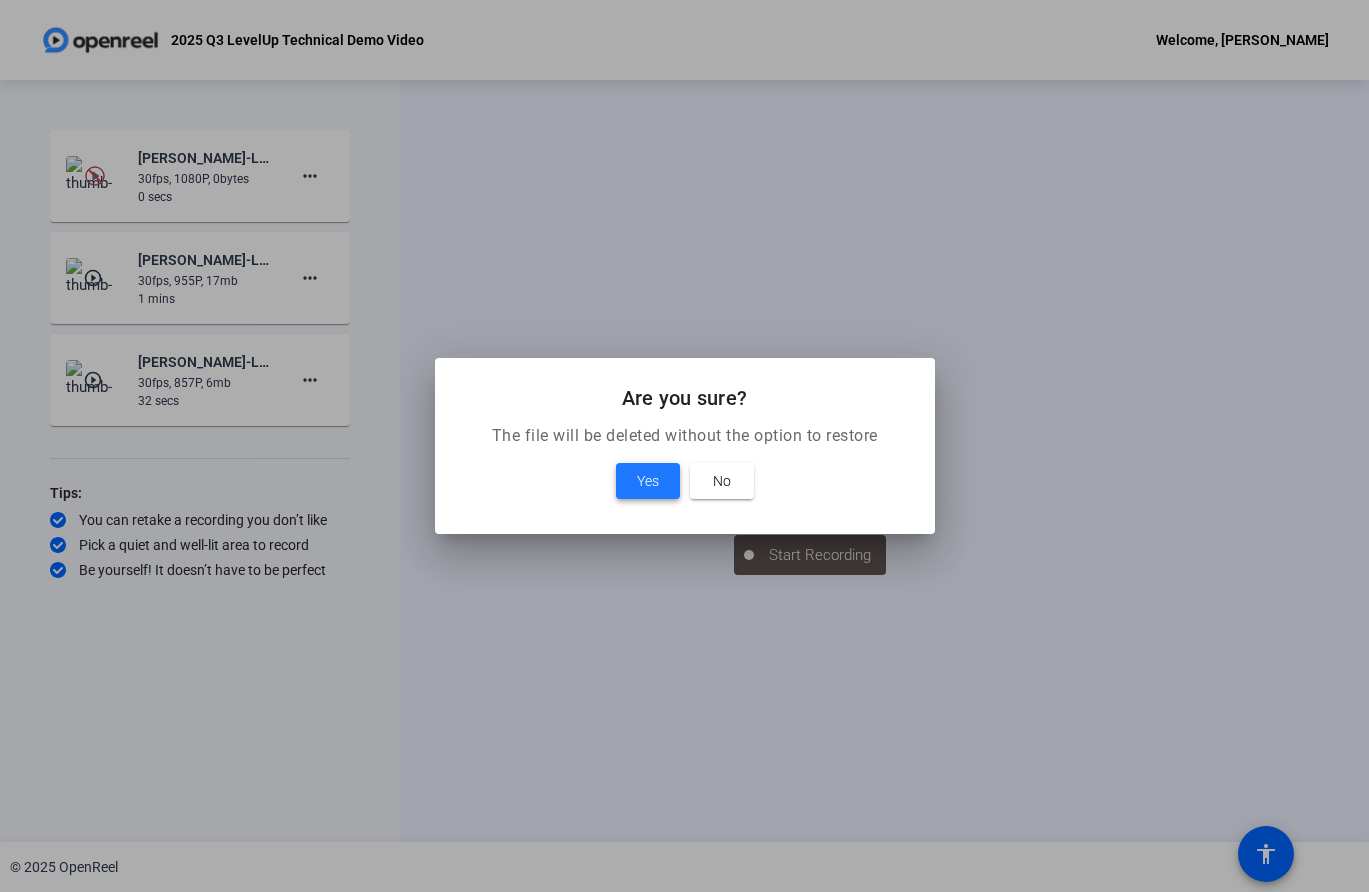 click at bounding box center [648, 481] 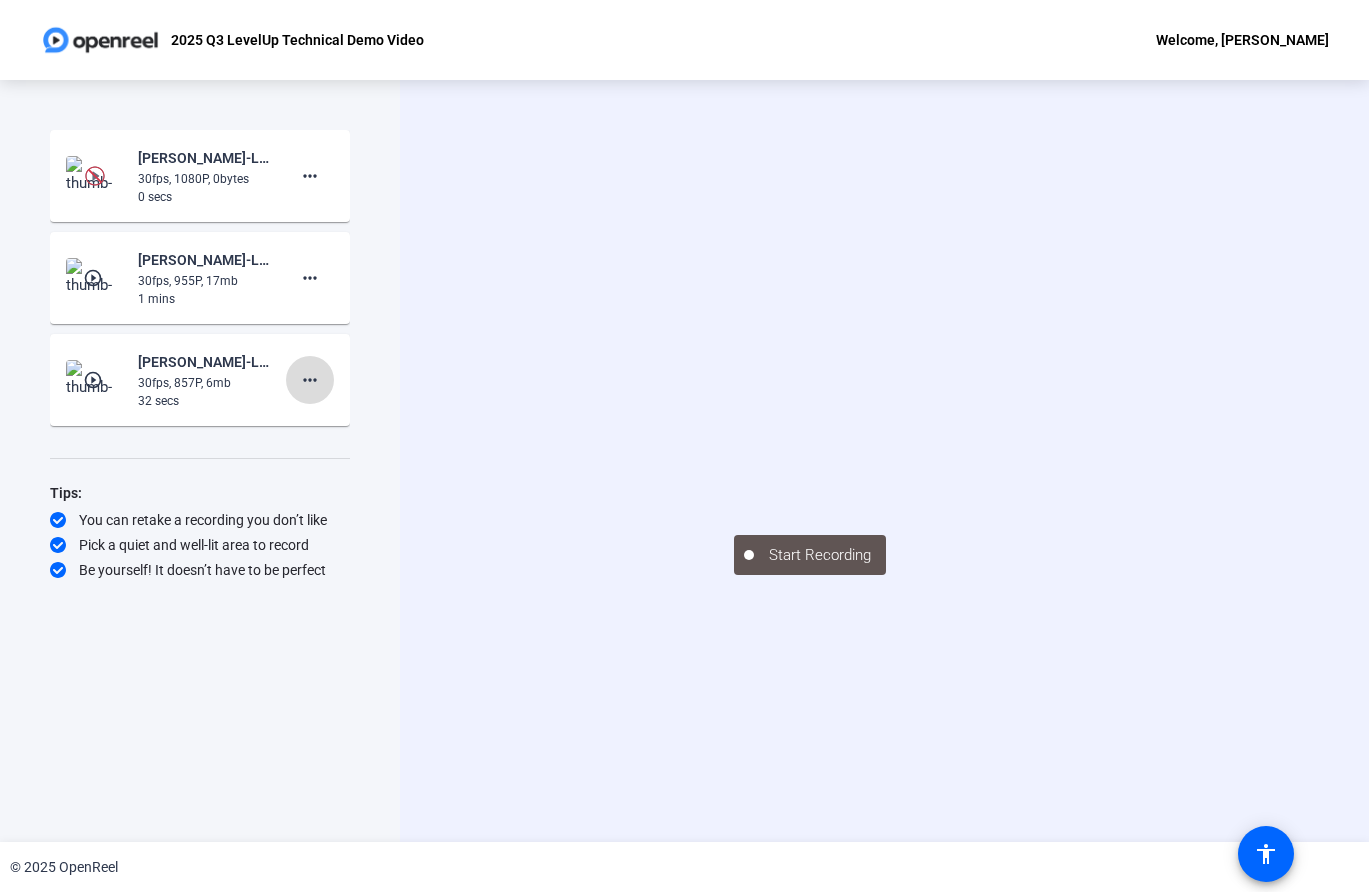 click 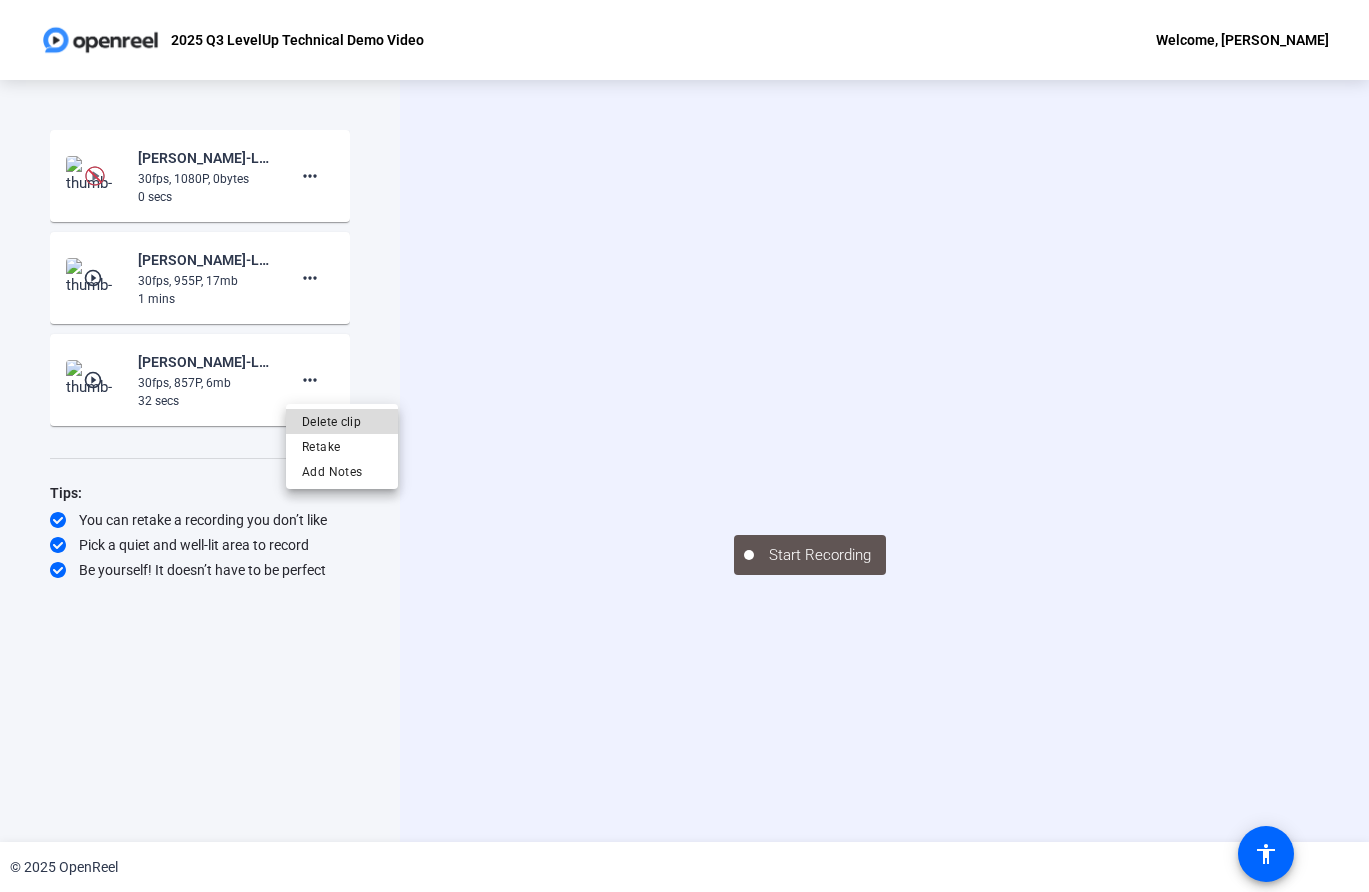click on "Delete clip" at bounding box center (342, 422) 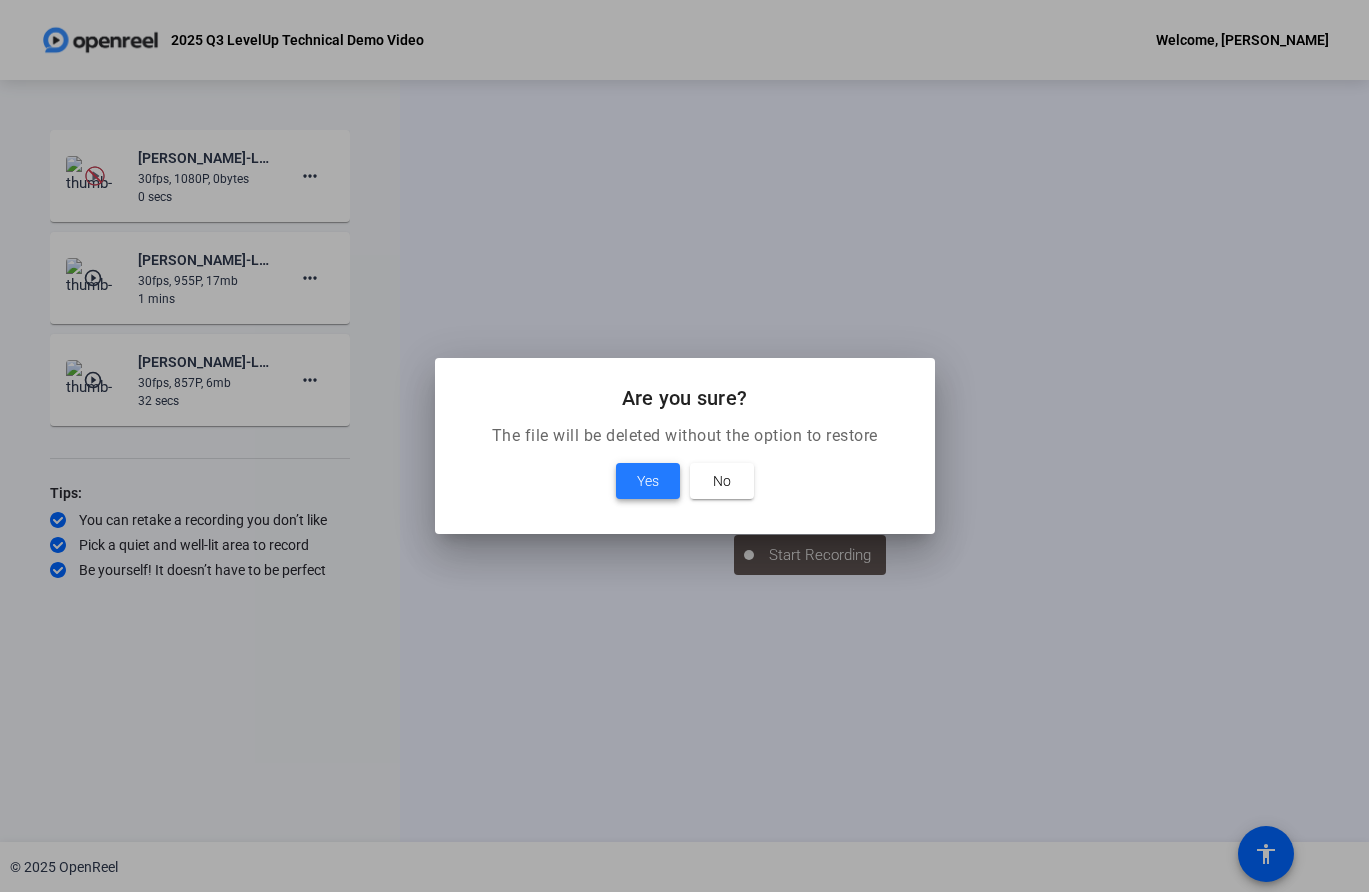click on "Yes" at bounding box center (648, 481) 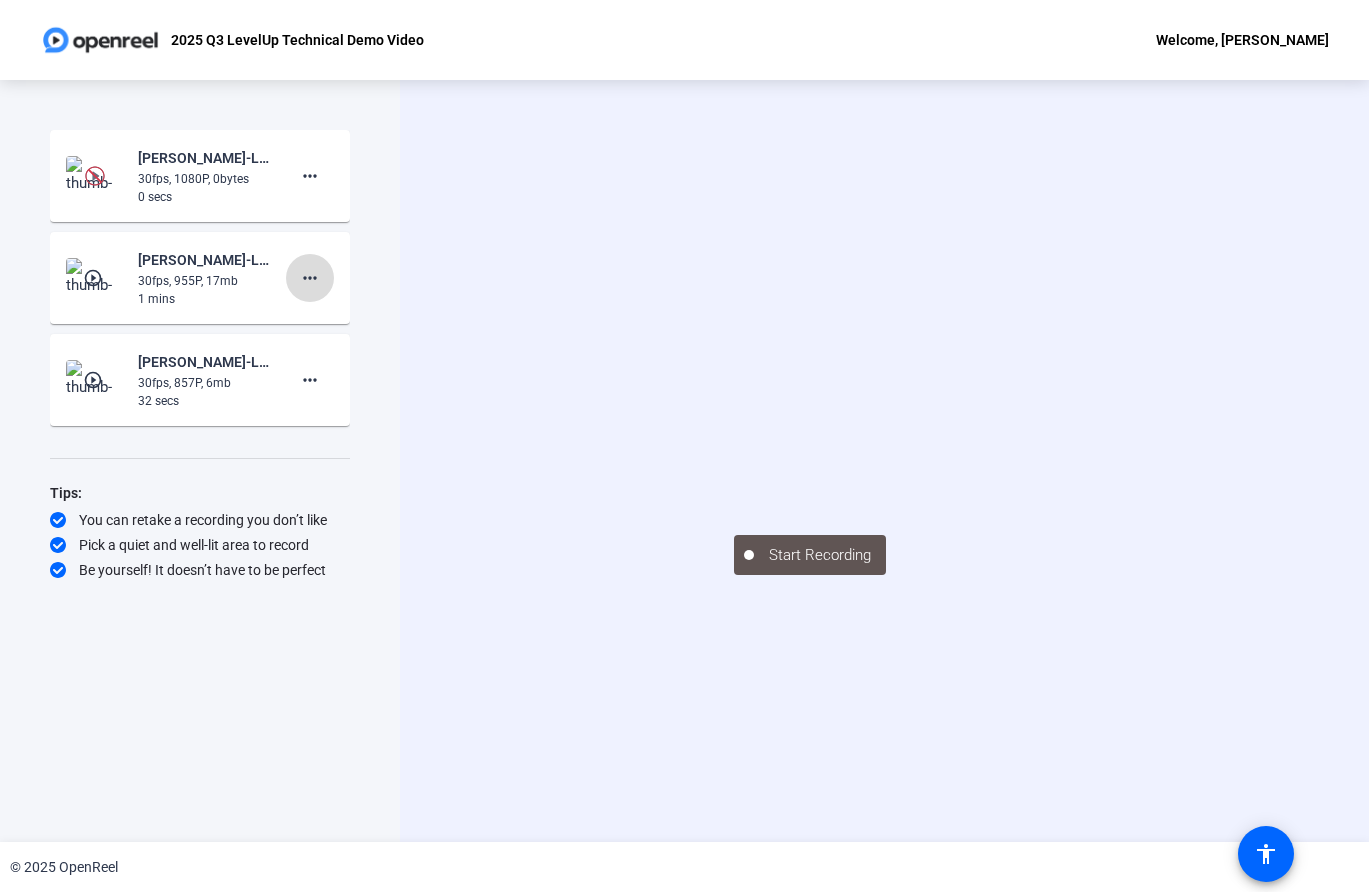 click on "more_horiz" 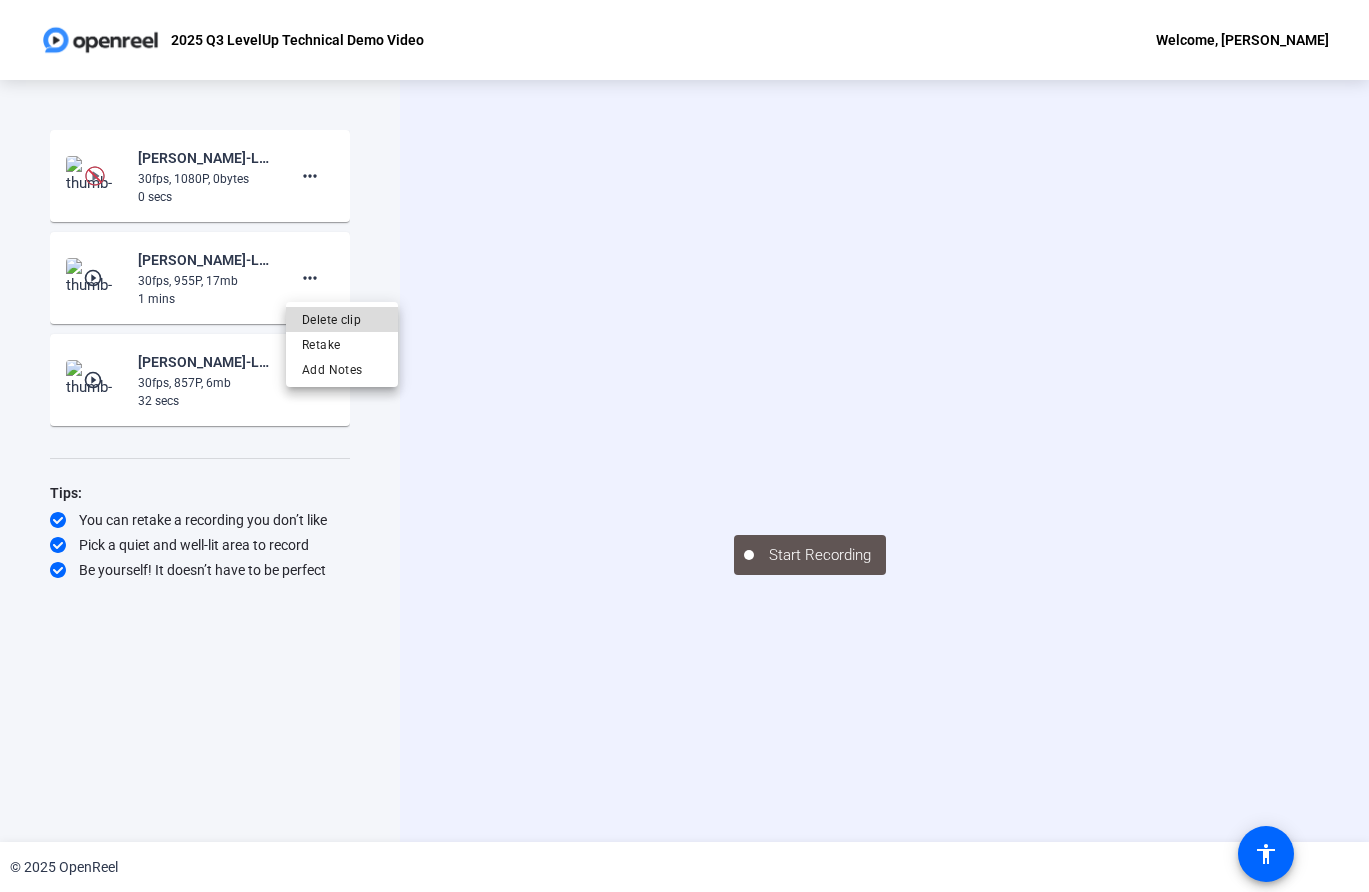 click on "Delete clip" at bounding box center (342, 320) 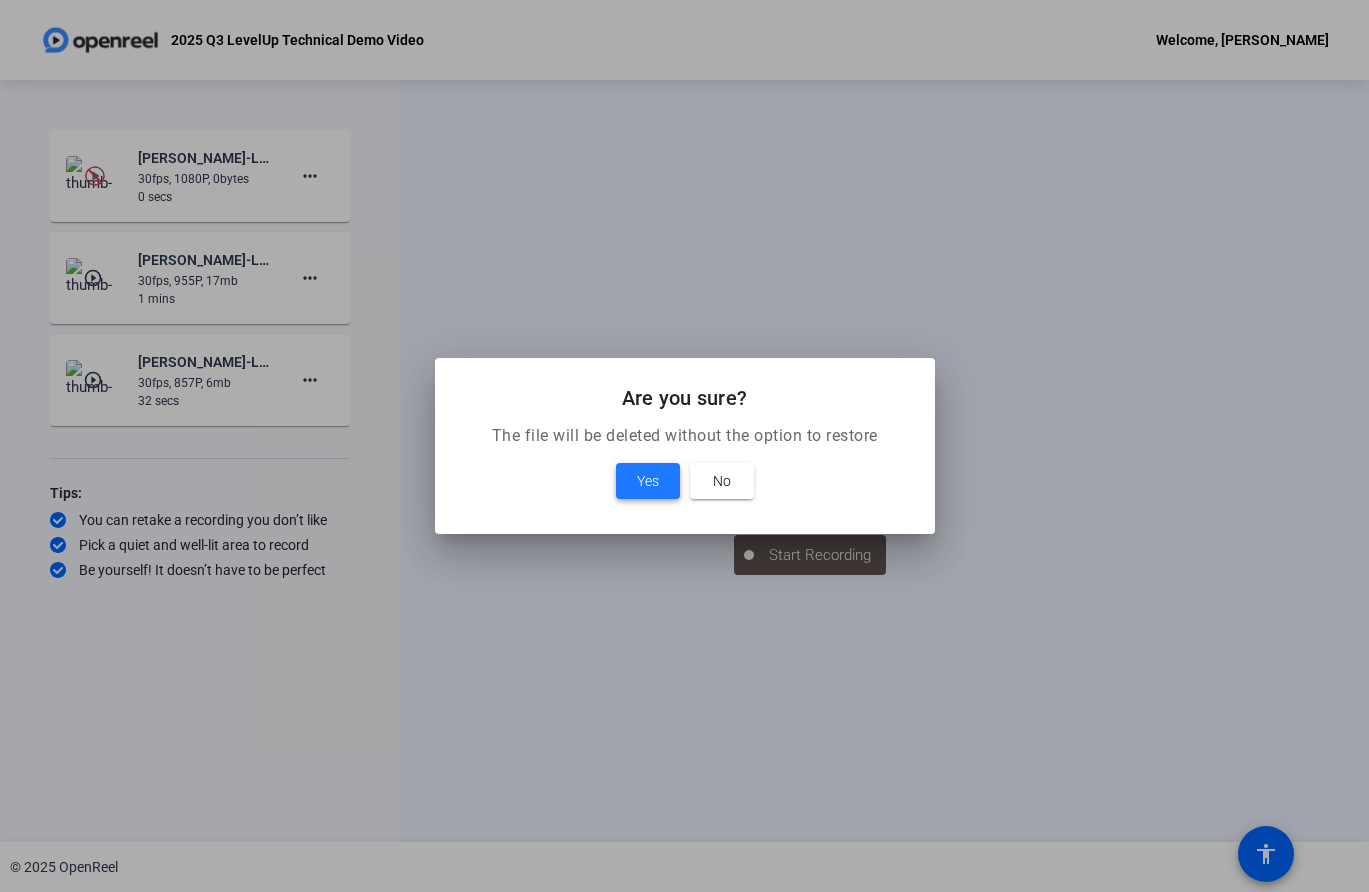 click at bounding box center [648, 481] 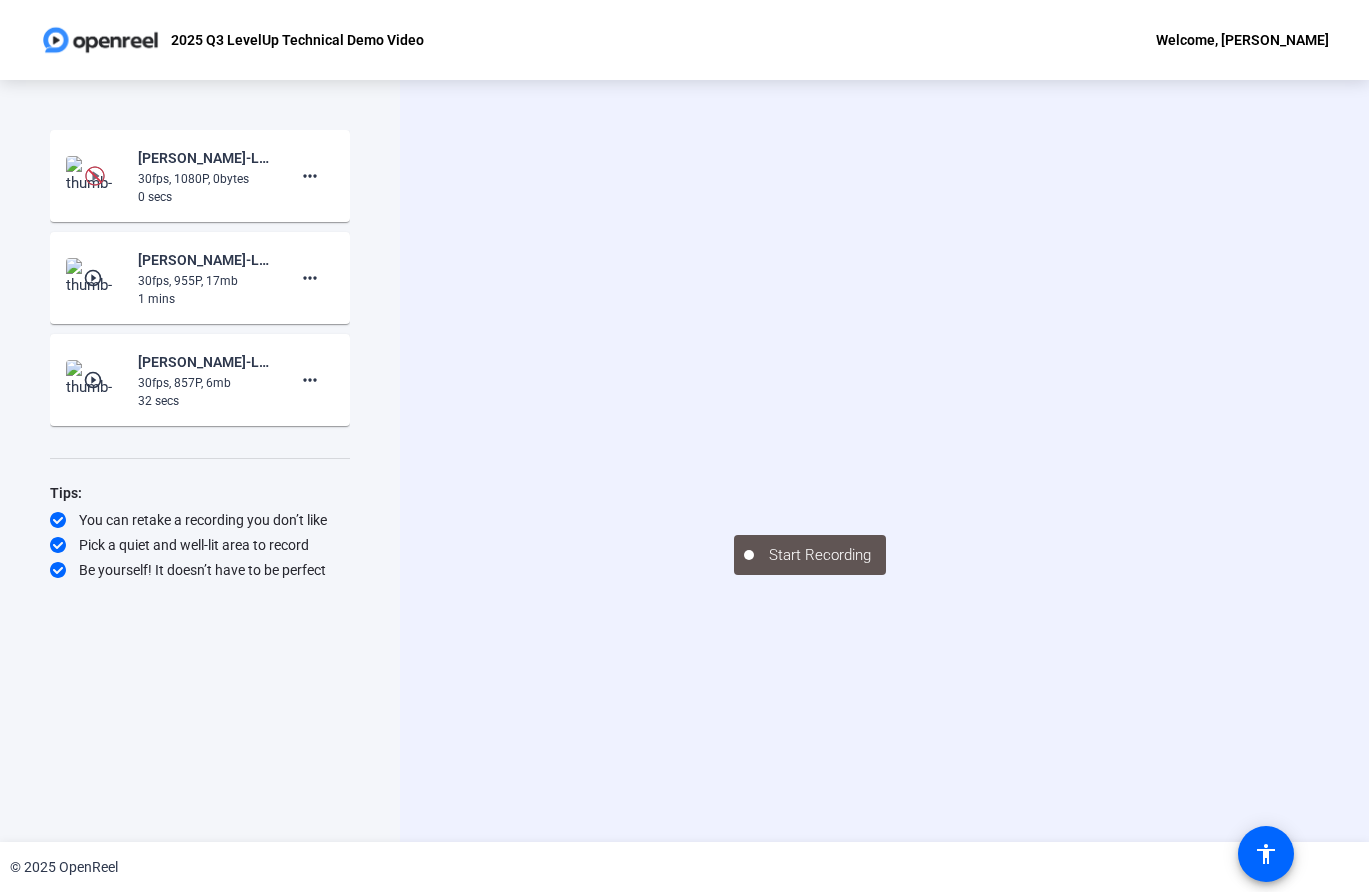 click on "Start Recording" 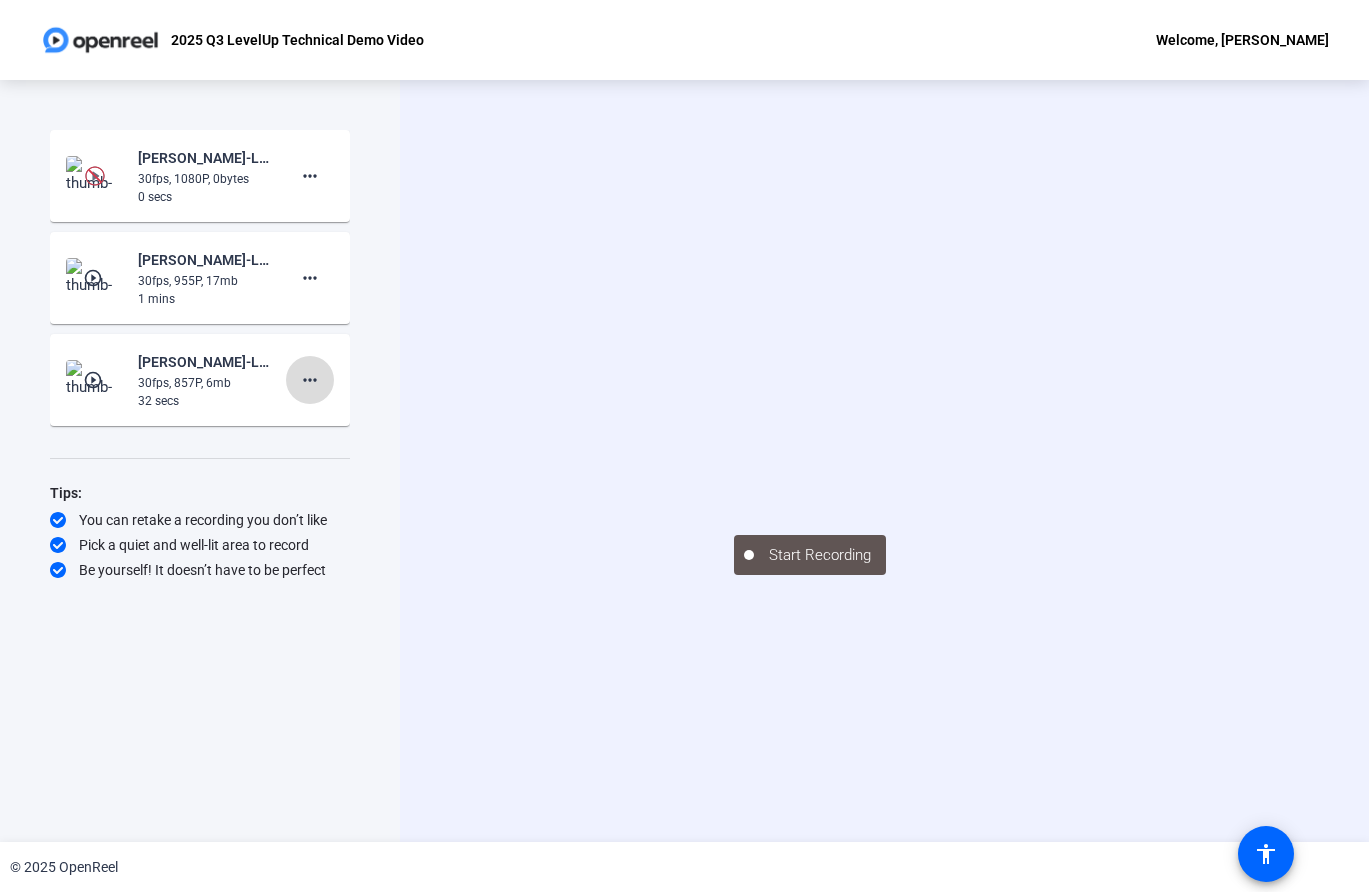 scroll, scrollTop: 1, scrollLeft: 1, axis: both 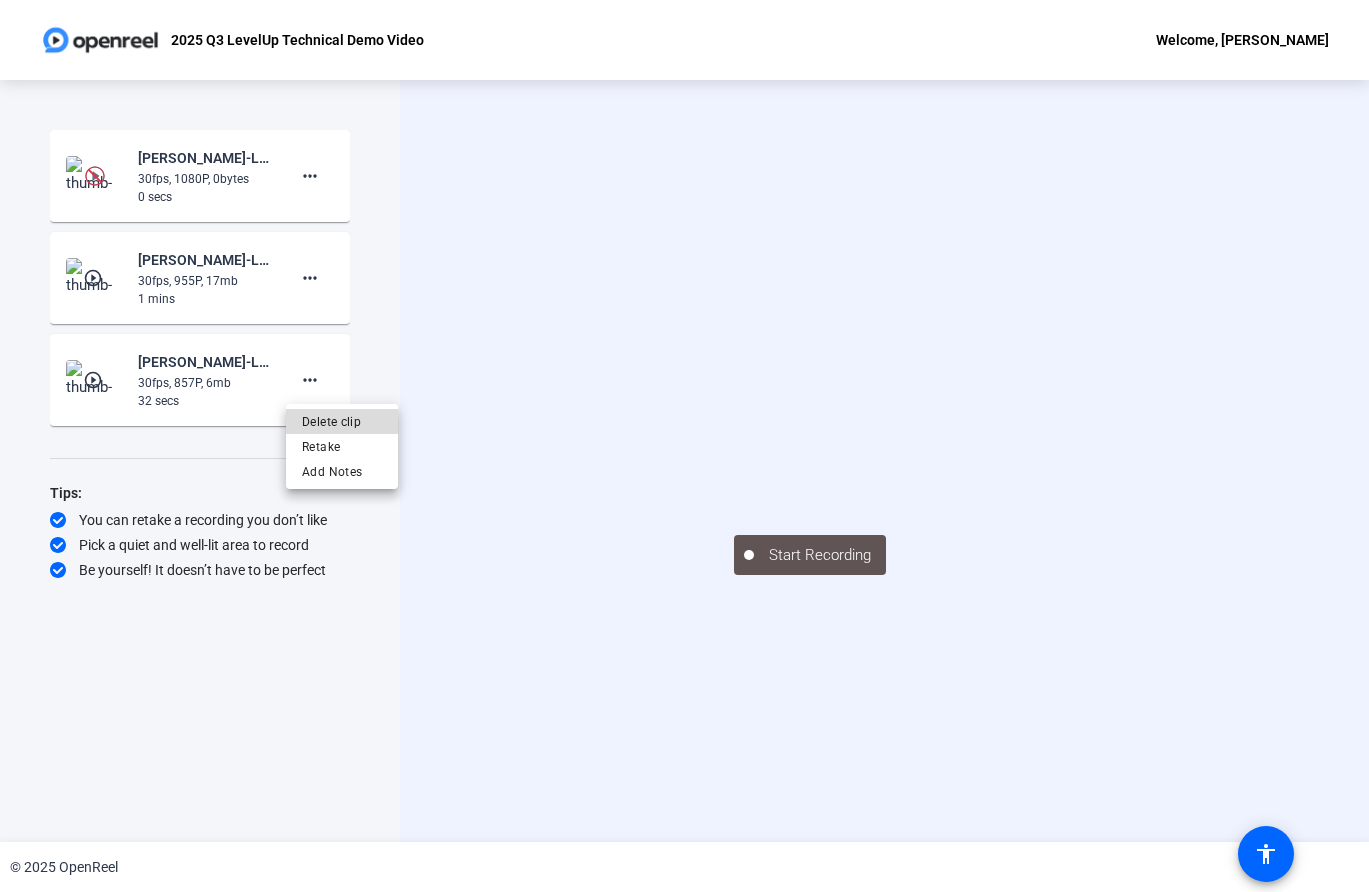 click on "Delete clip" at bounding box center [342, 422] 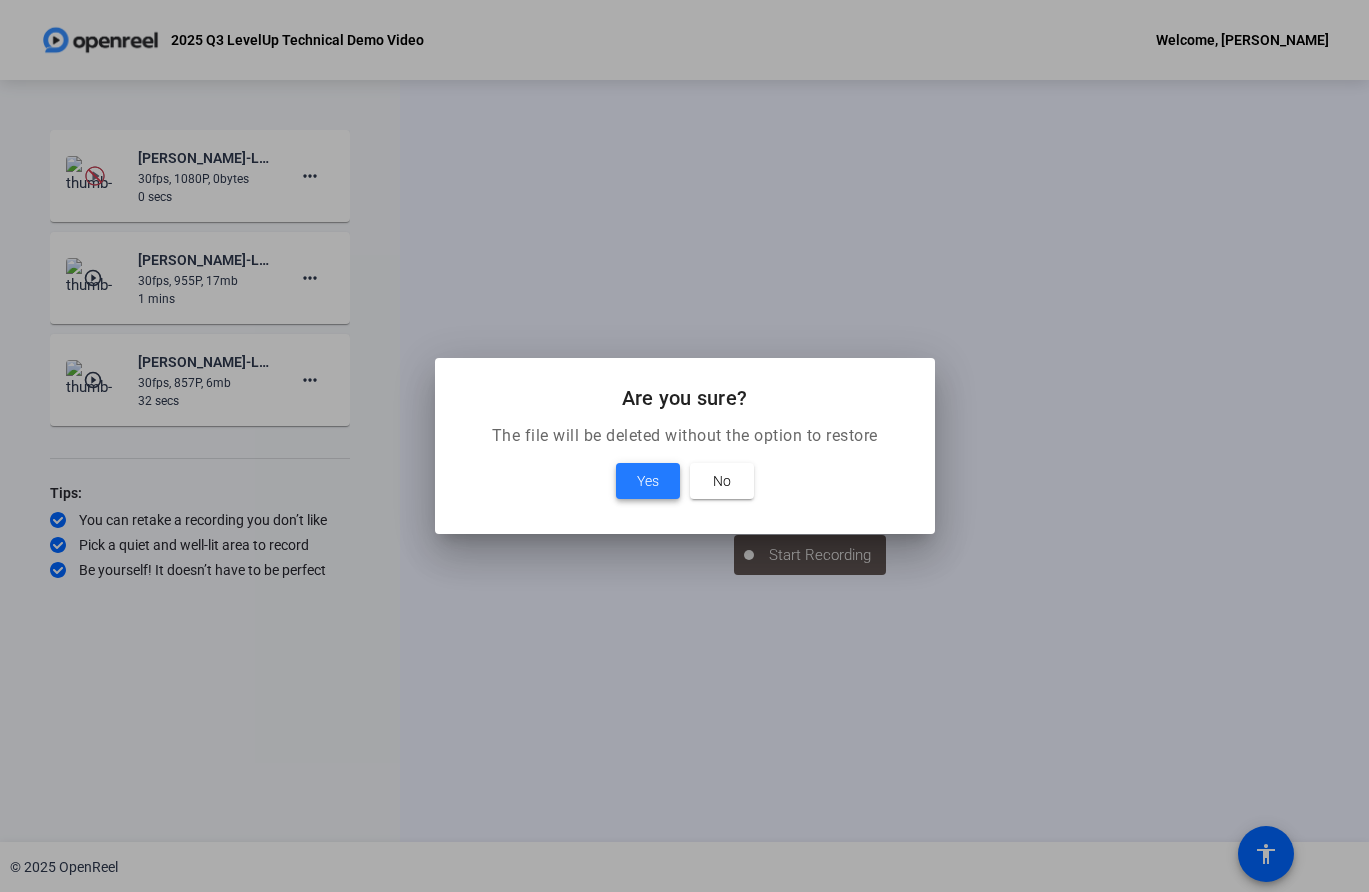click on "Yes" at bounding box center [648, 481] 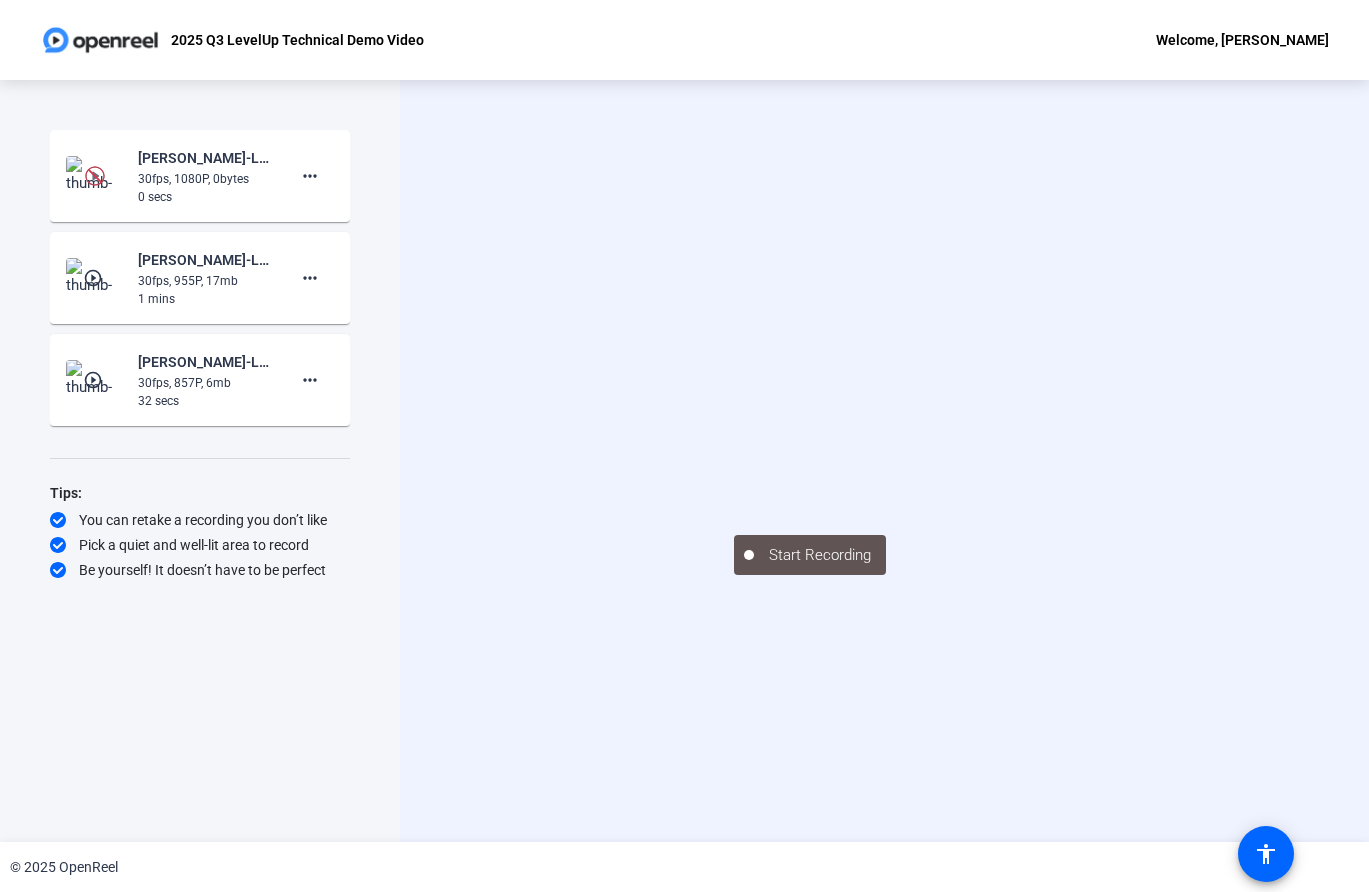 click on "Start Recording" 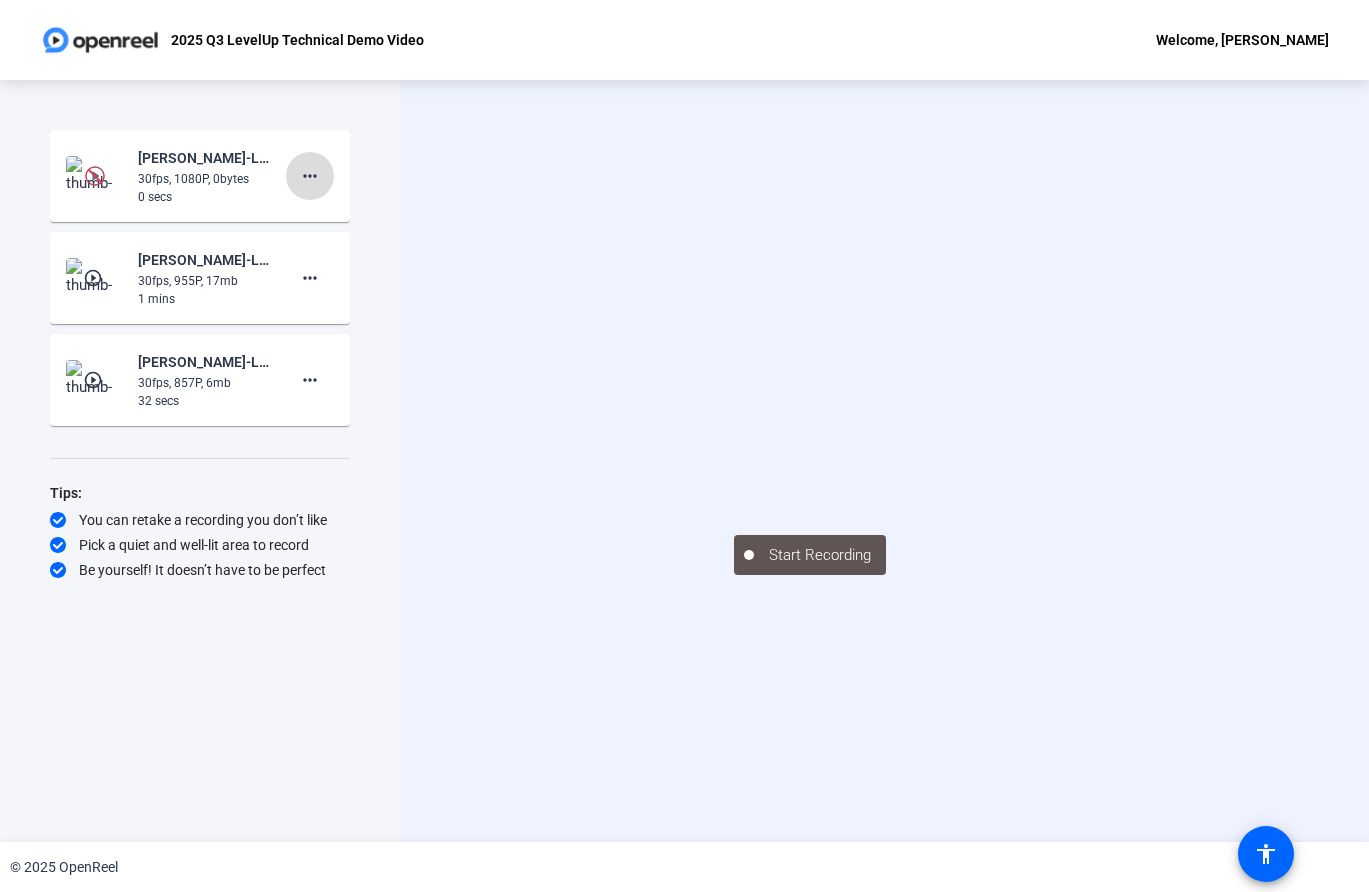 click on "more_horiz" 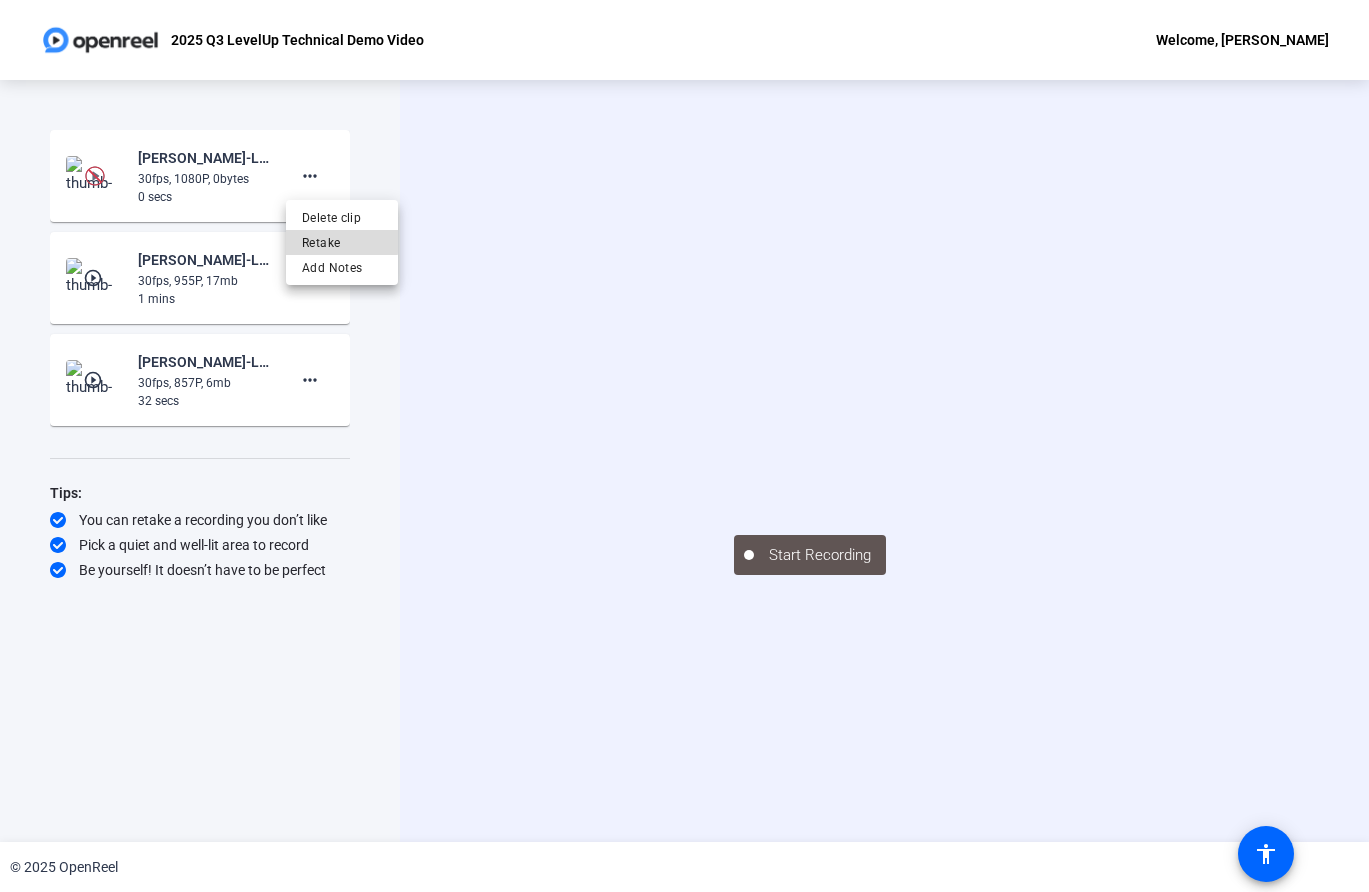 click on "Retake" at bounding box center (342, 243) 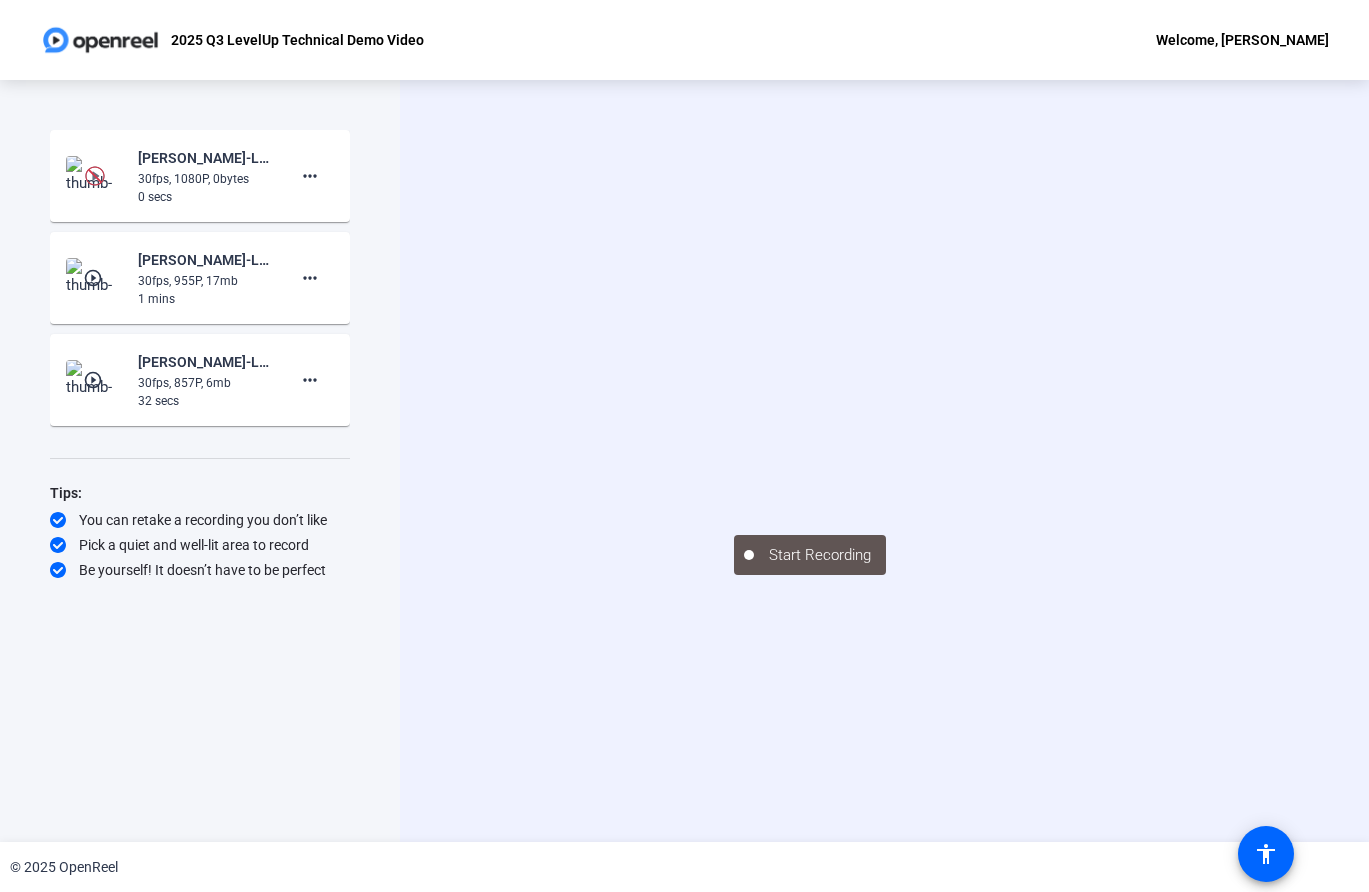 click on "Start Recording" 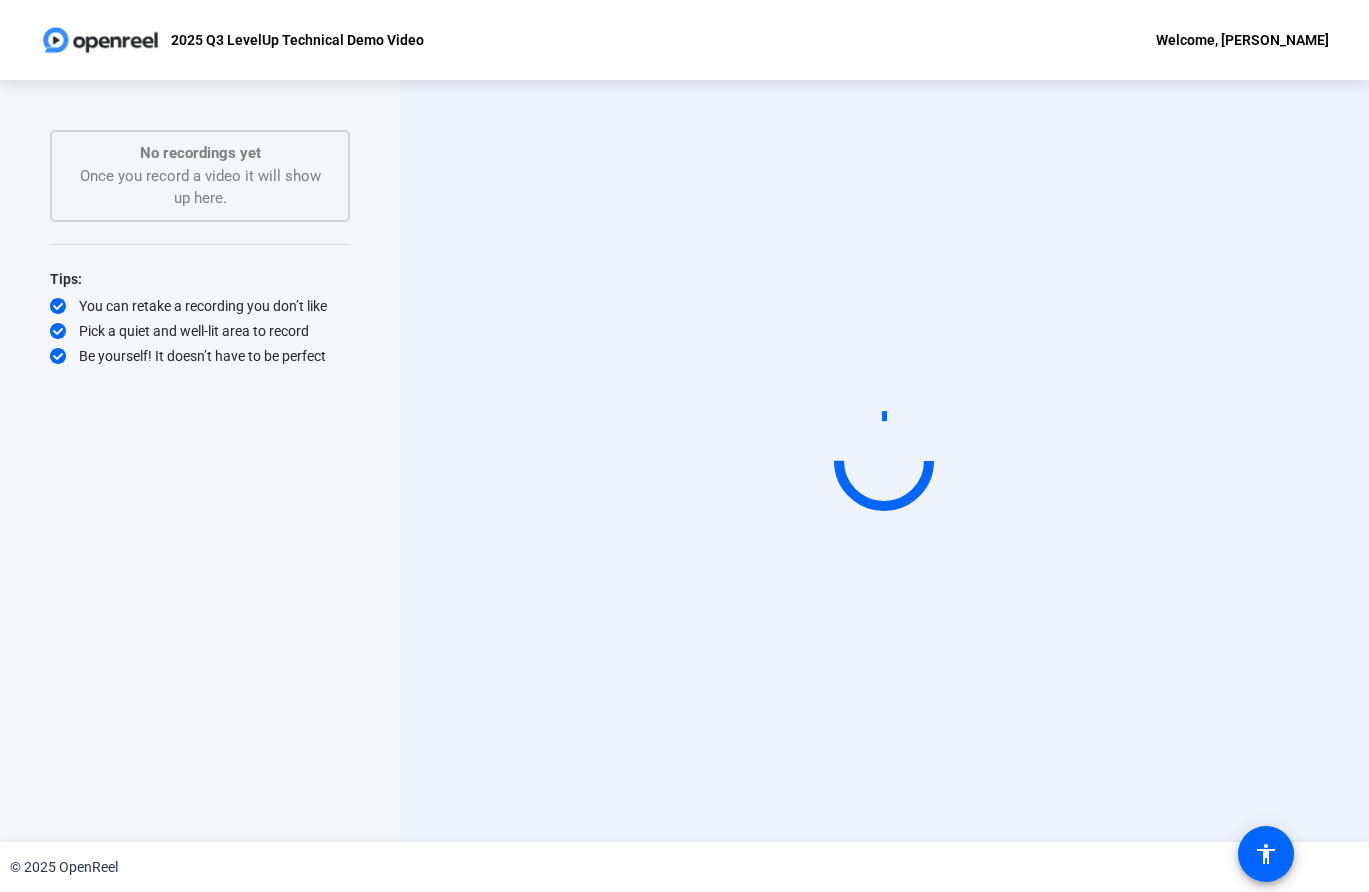 scroll, scrollTop: 1, scrollLeft: 0, axis: vertical 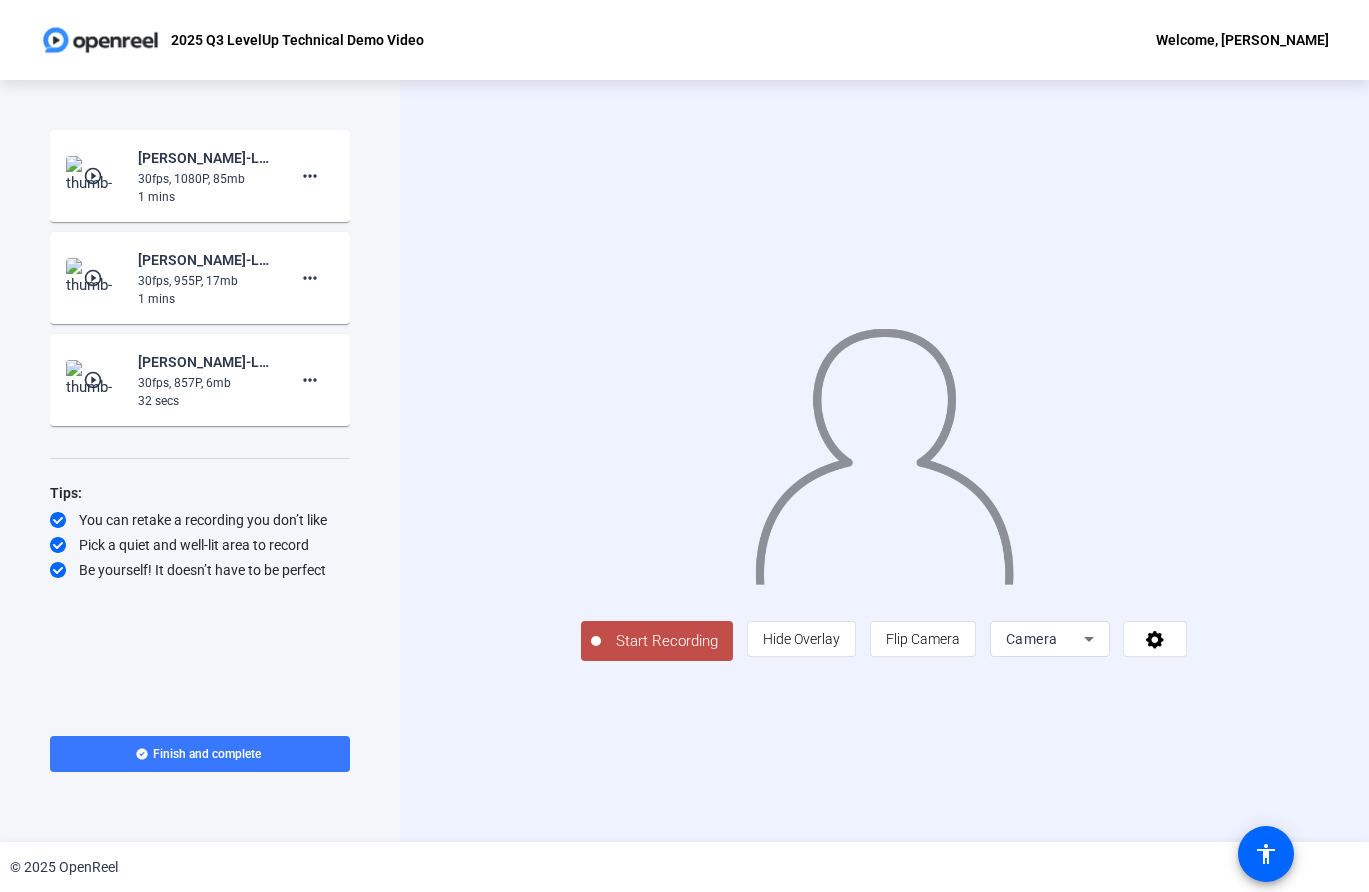 click on "Camera" at bounding box center (1032, 639) 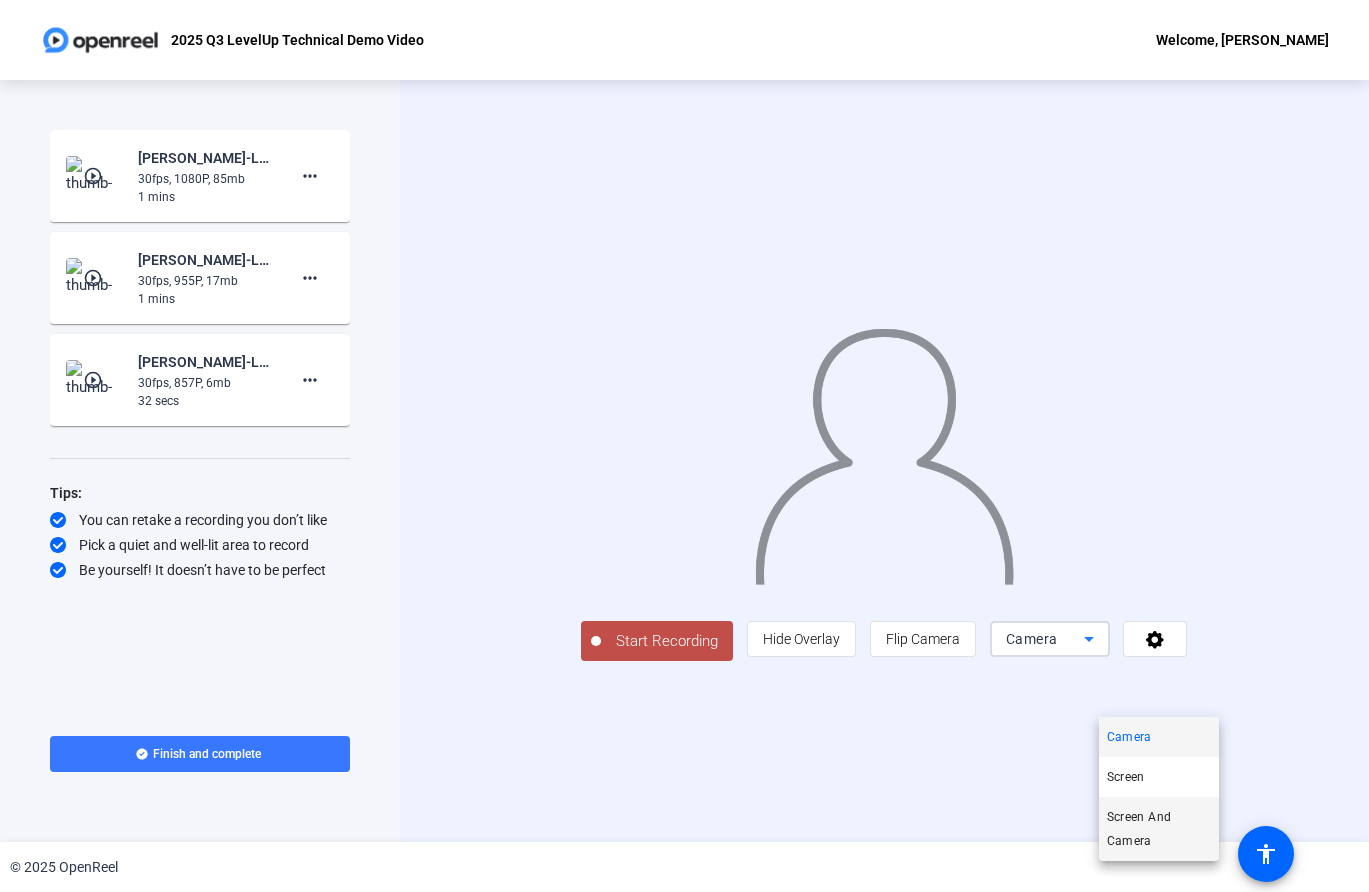 click on "Screen And Camera" at bounding box center (1159, 829) 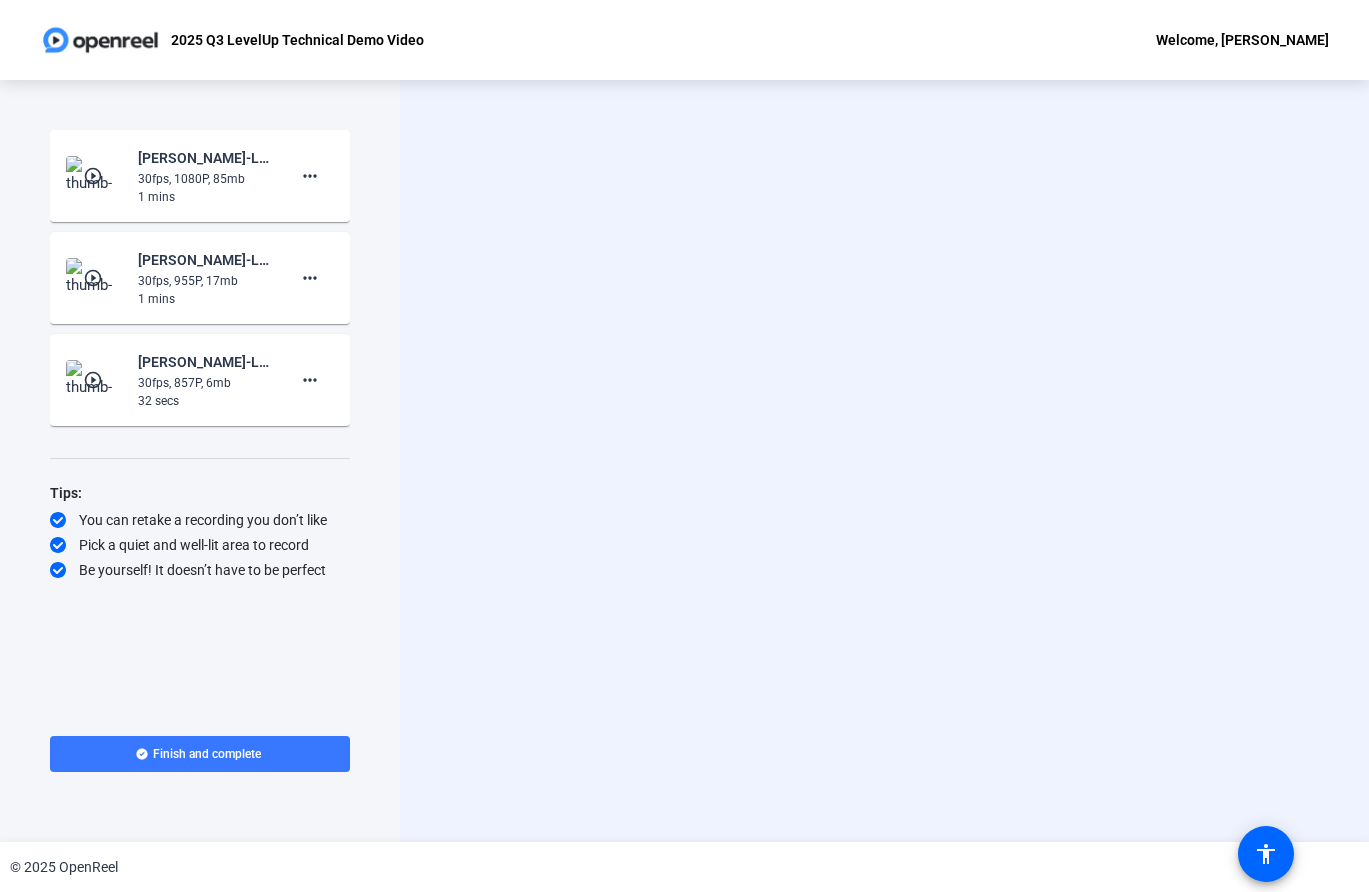 scroll, scrollTop: 0, scrollLeft: 0, axis: both 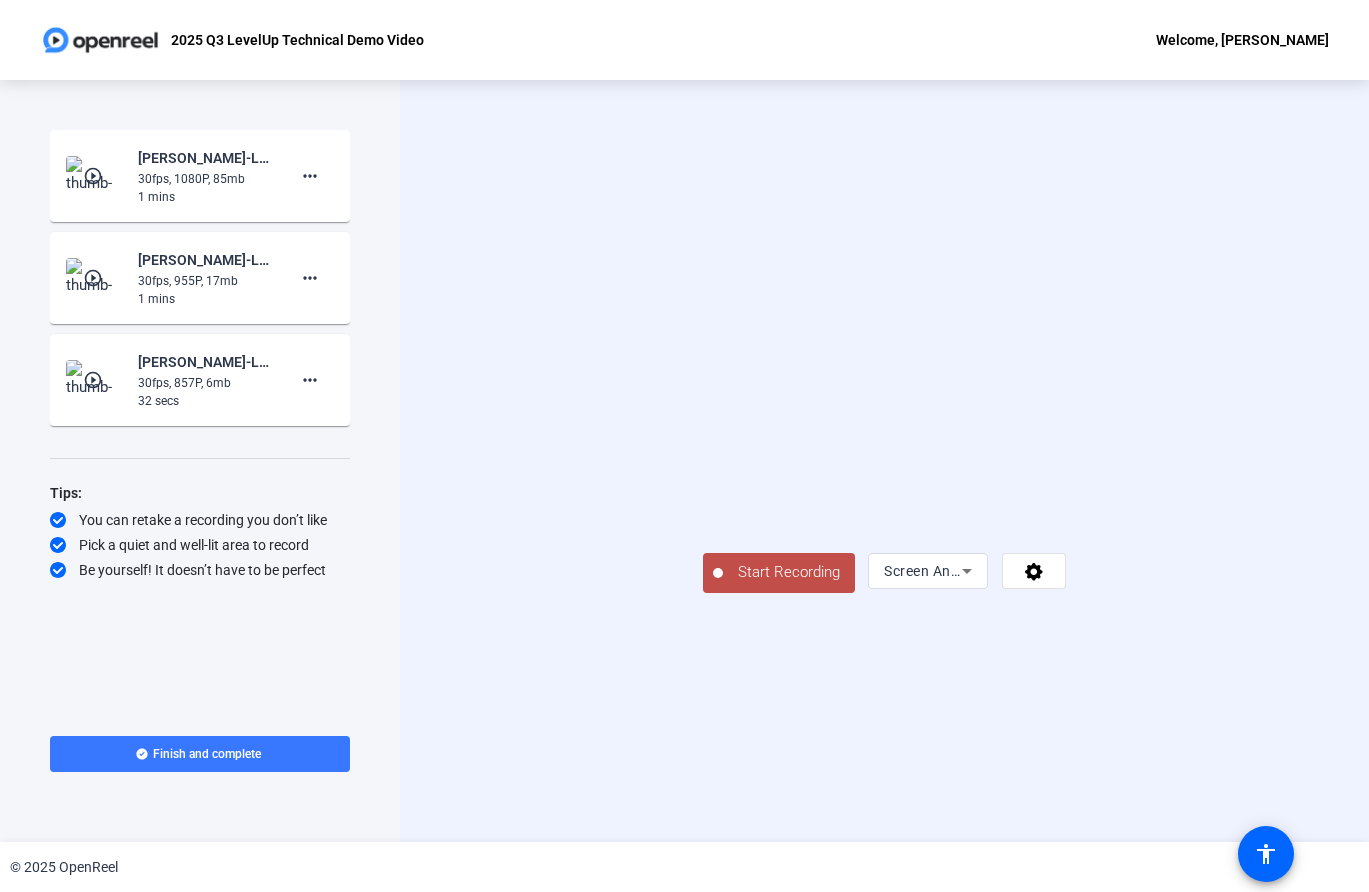 click on "Start Recording" 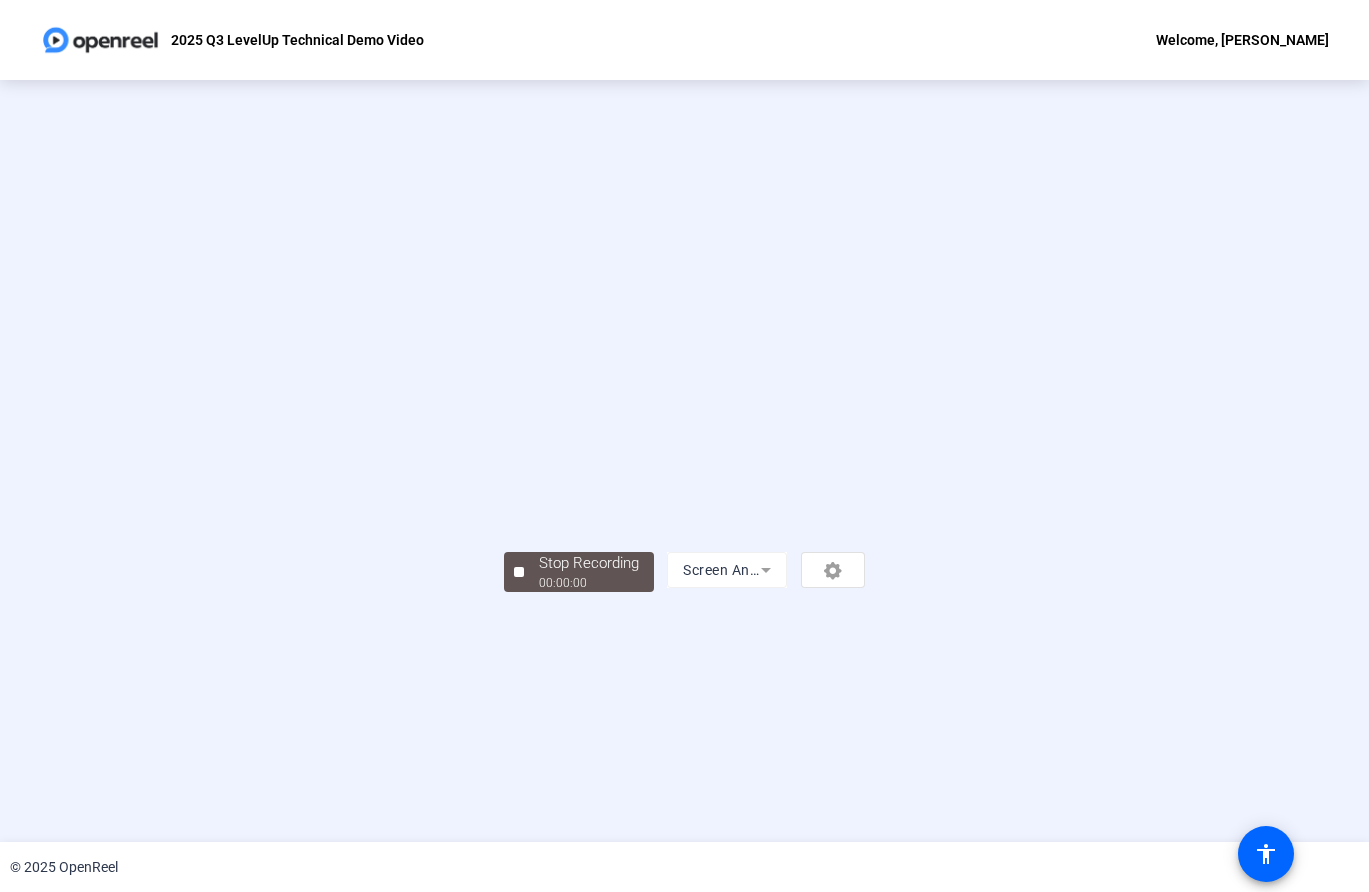 scroll, scrollTop: 0, scrollLeft: 0, axis: both 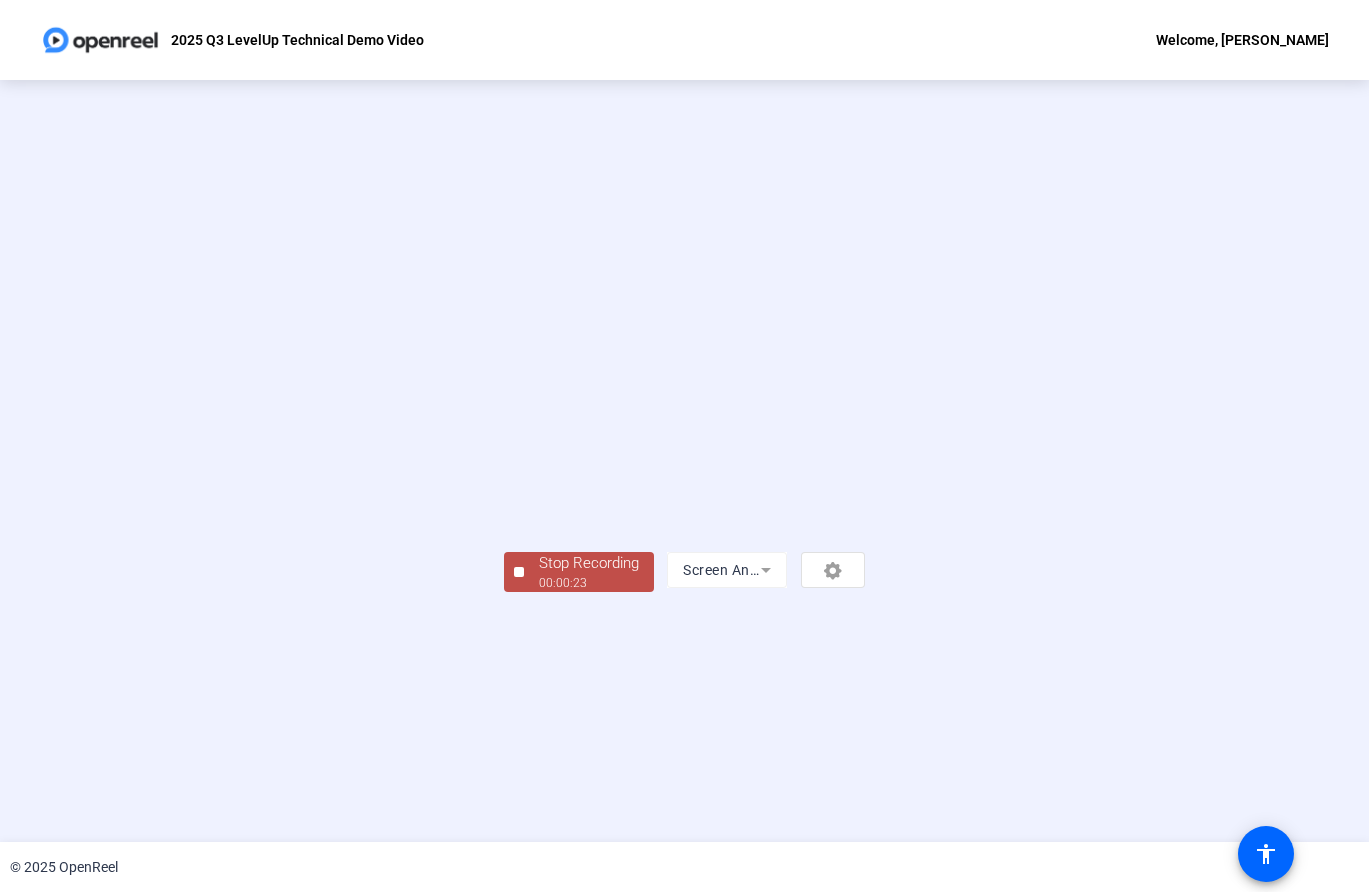 click on "Stop Recording" 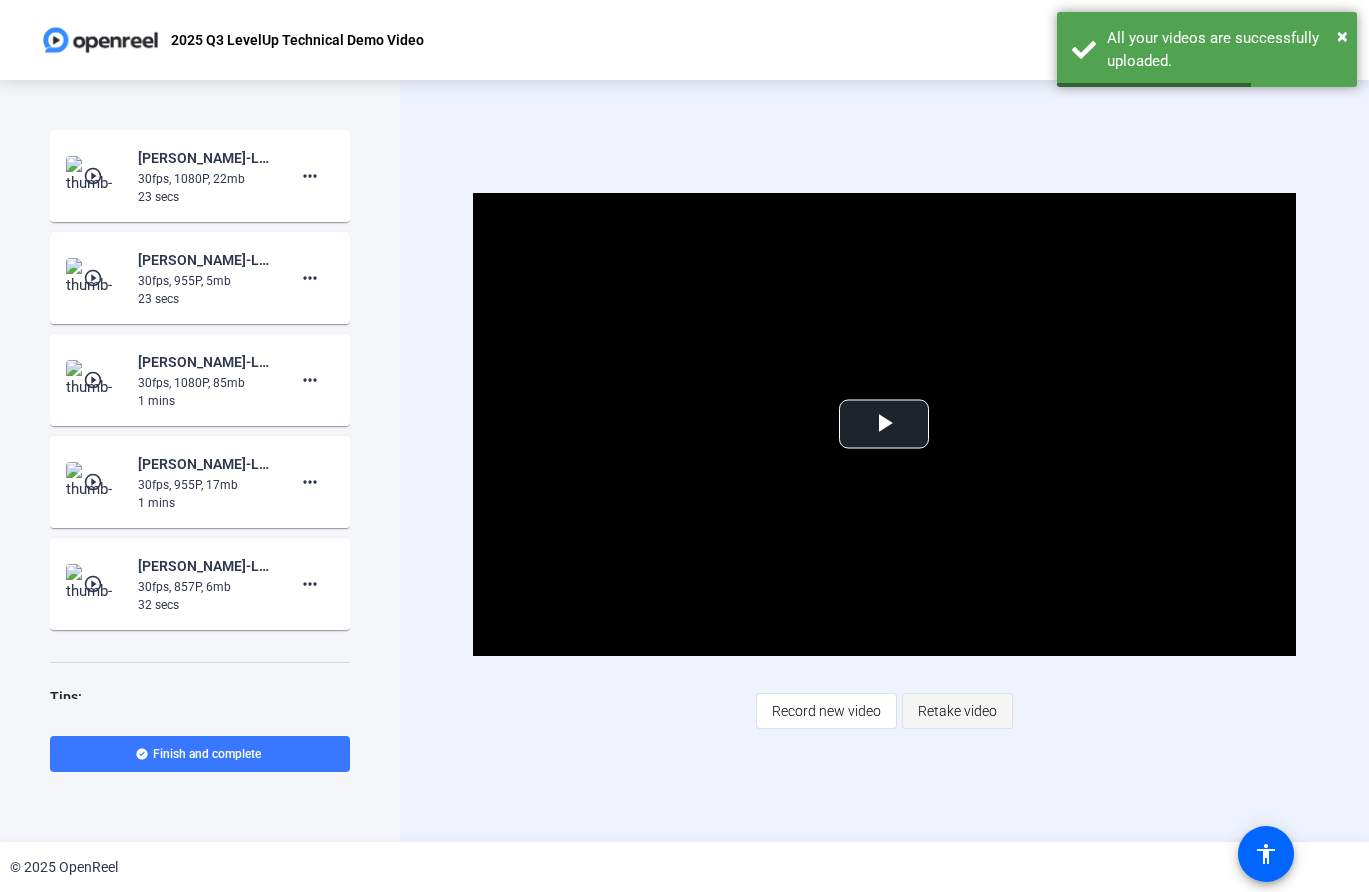 click on "Retake video" 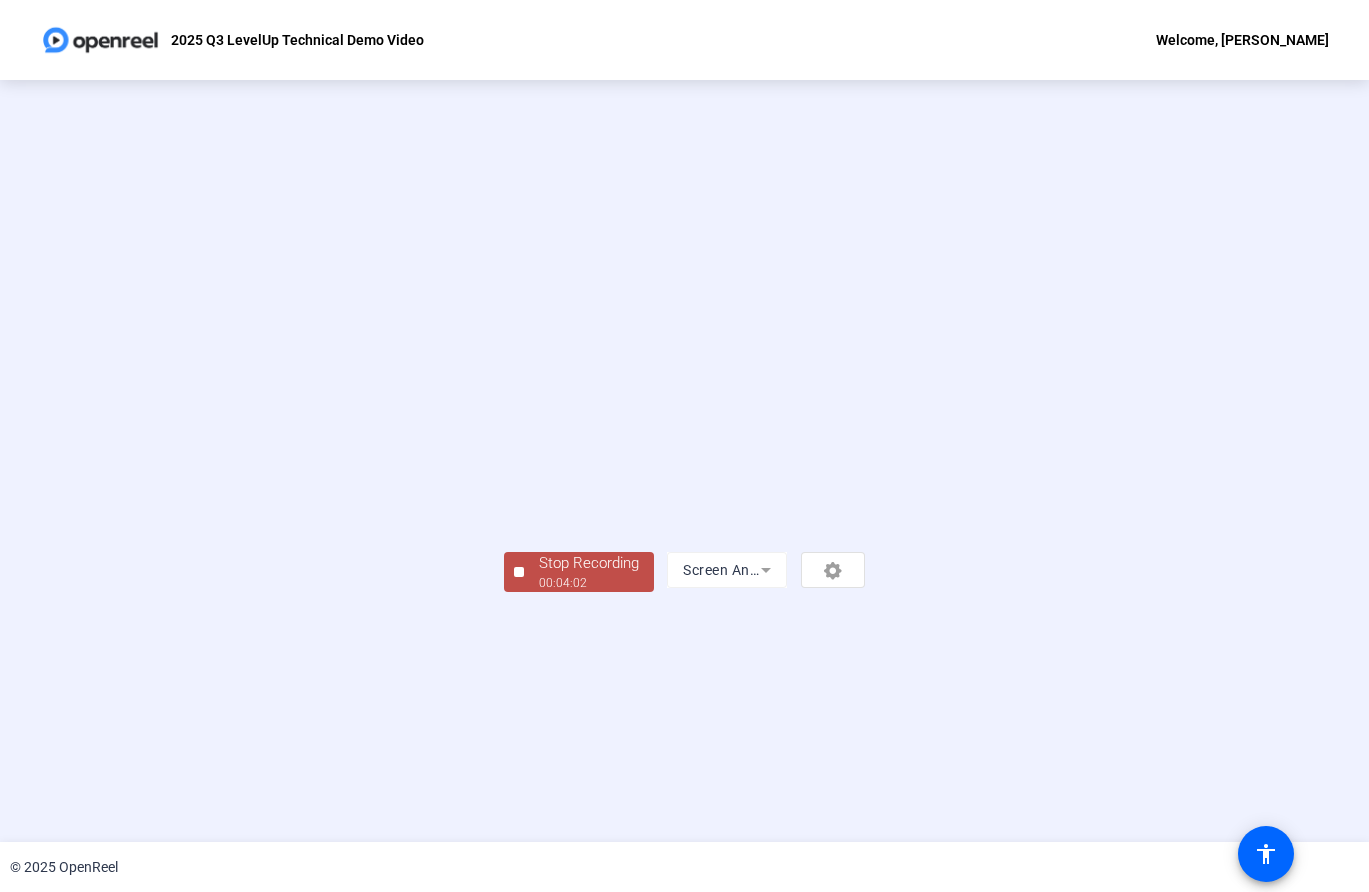 click on "00:04:02" 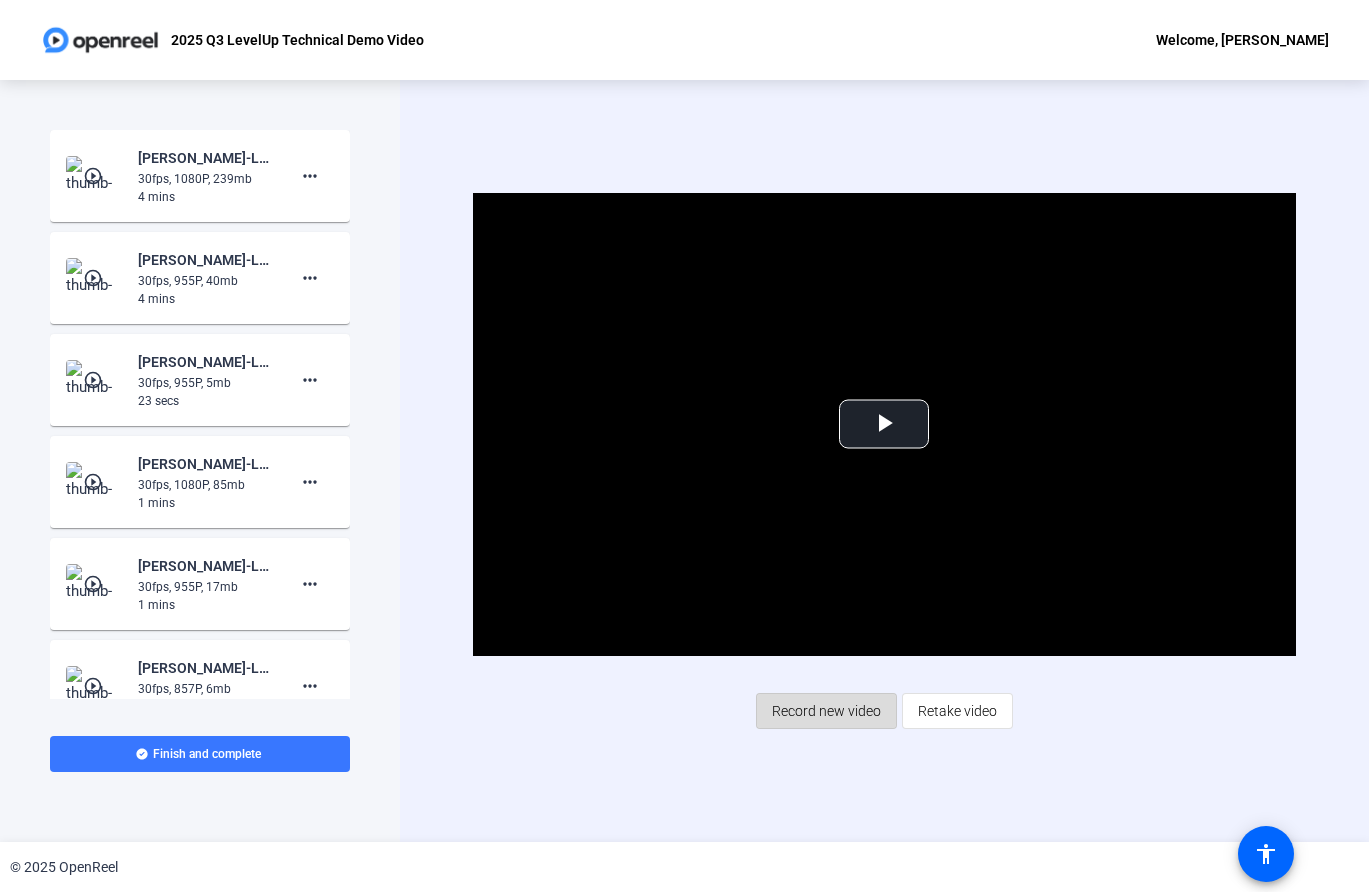 scroll, scrollTop: 1, scrollLeft: 0, axis: vertical 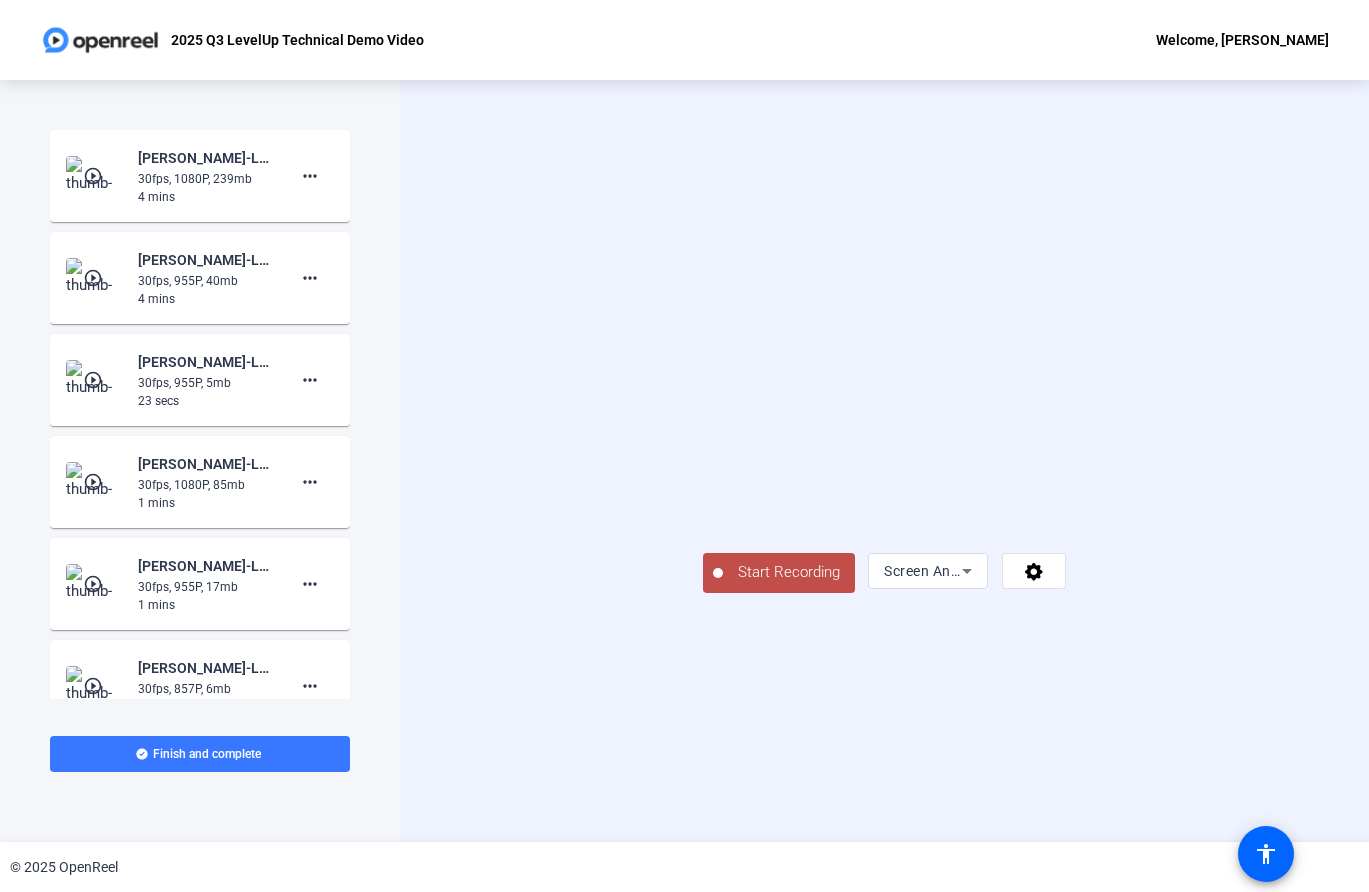 click on "Start Recording" 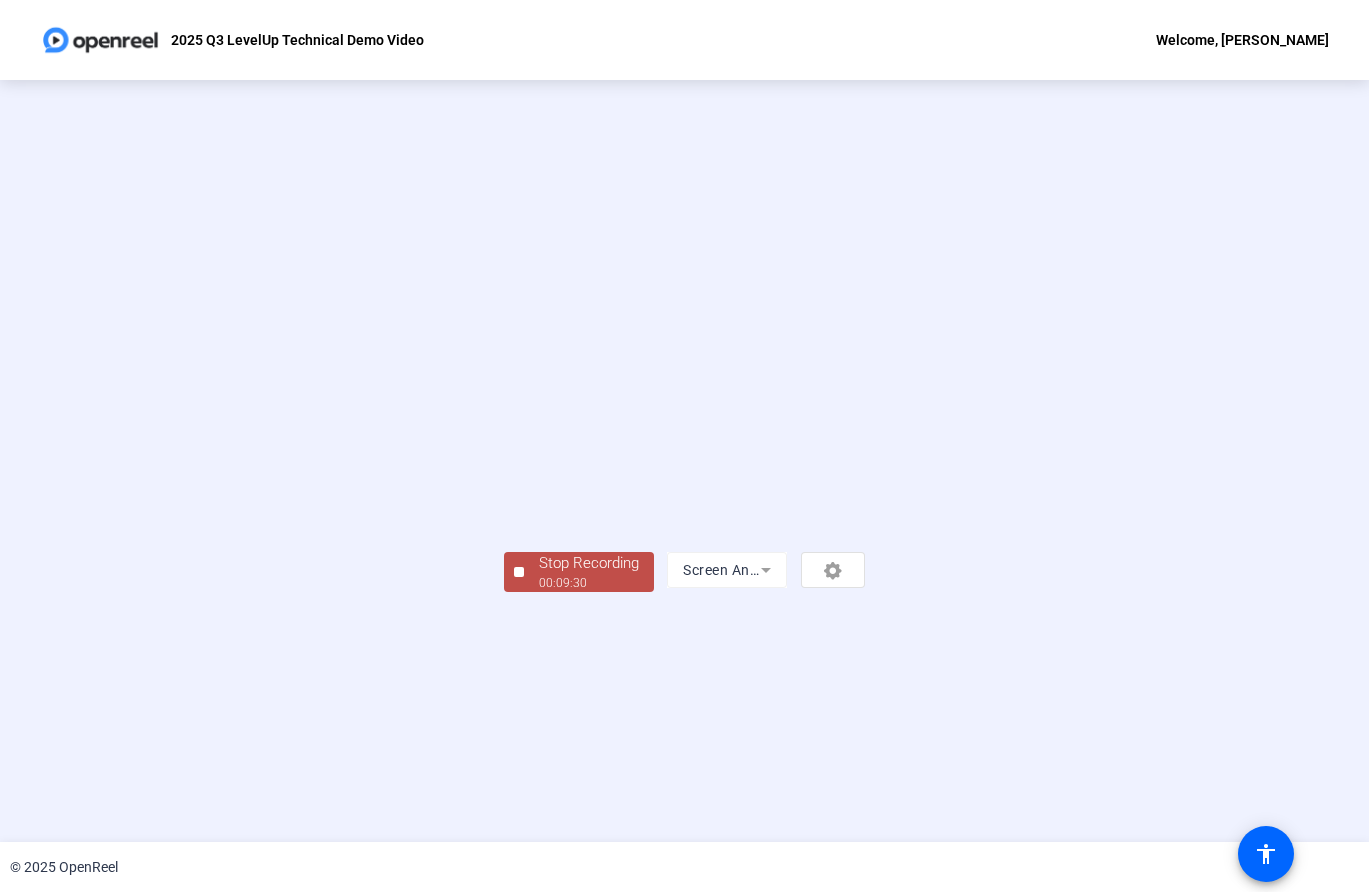 click on "00:09:30" 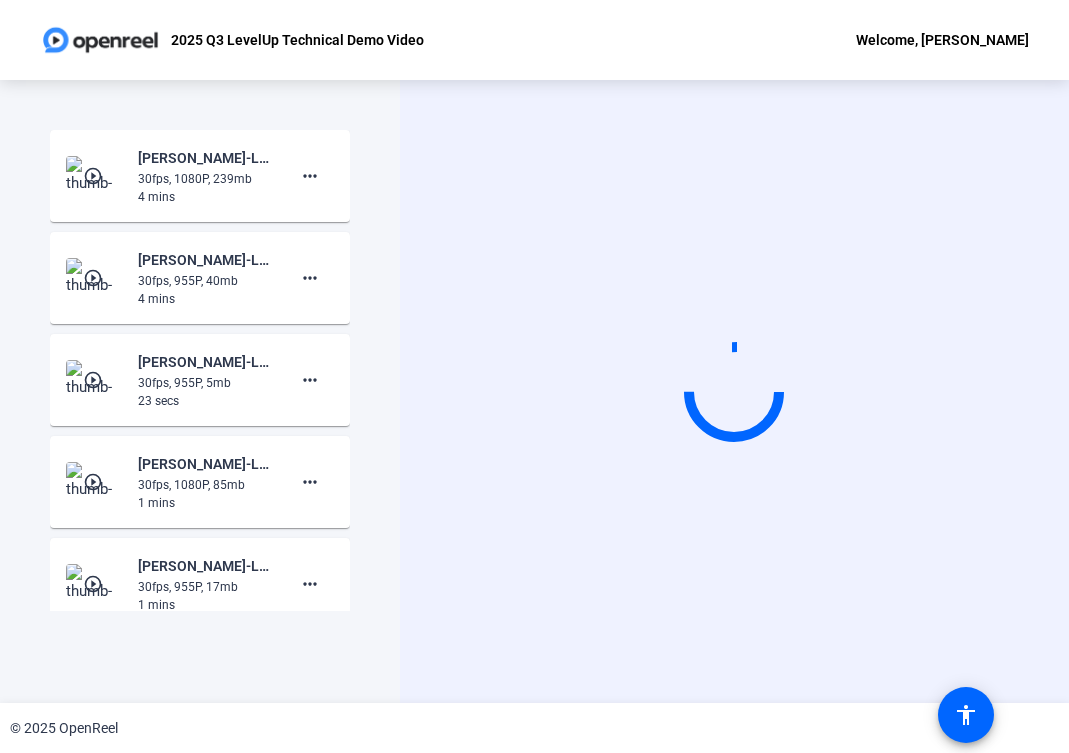 scroll, scrollTop: 0, scrollLeft: 0, axis: both 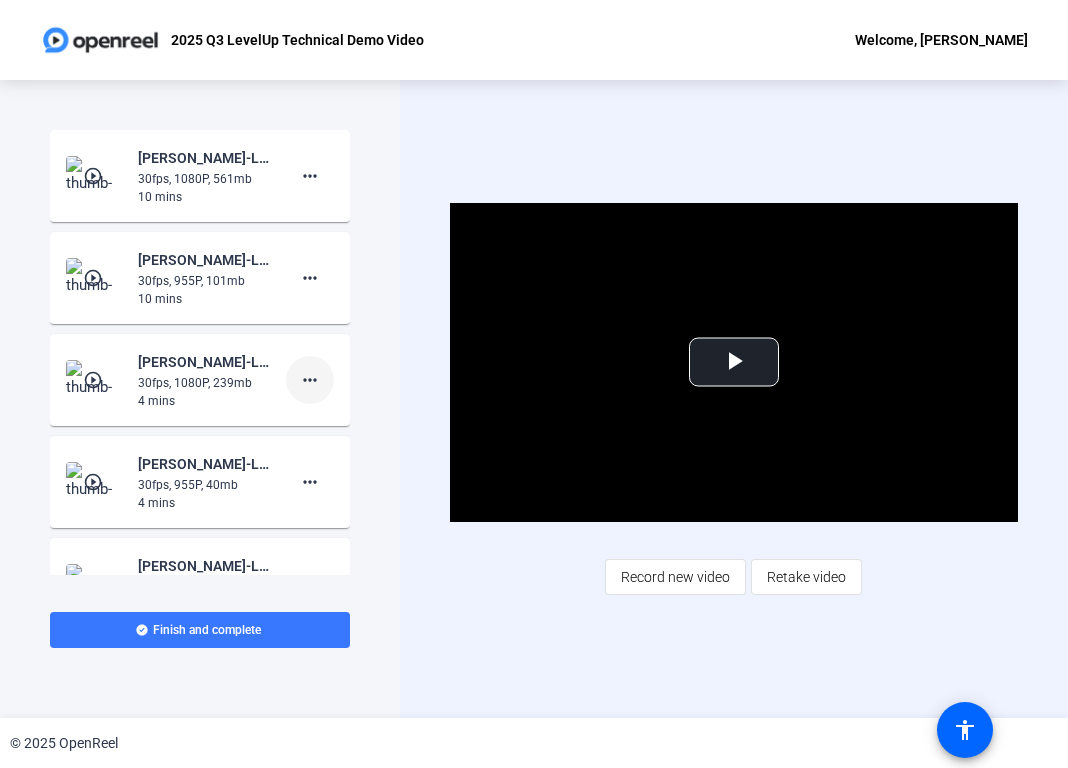 click on "more_horiz" 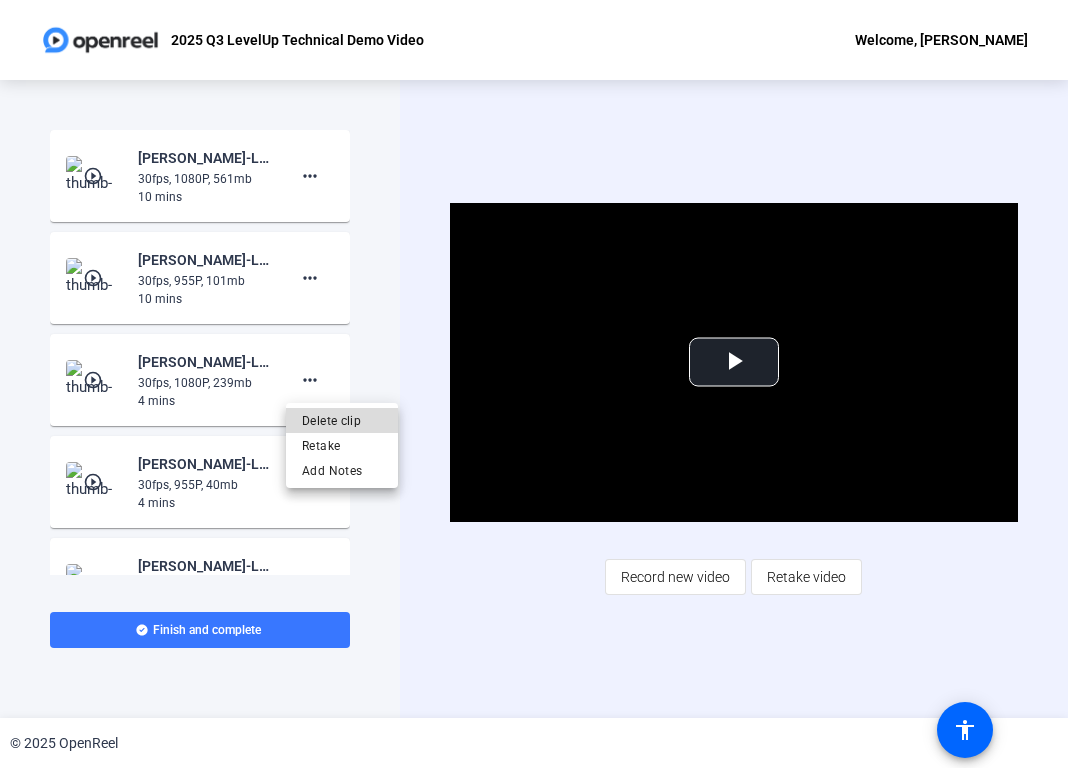 scroll, scrollTop: 1, scrollLeft: 0, axis: vertical 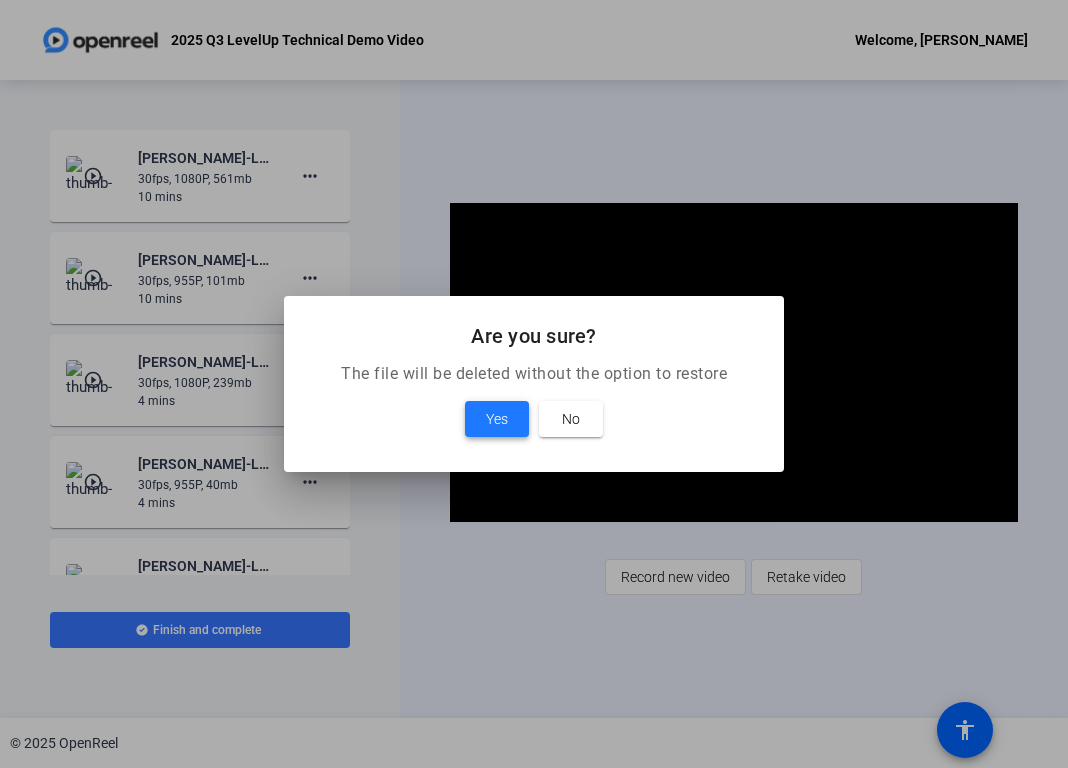 click on "Yes" at bounding box center (497, 419) 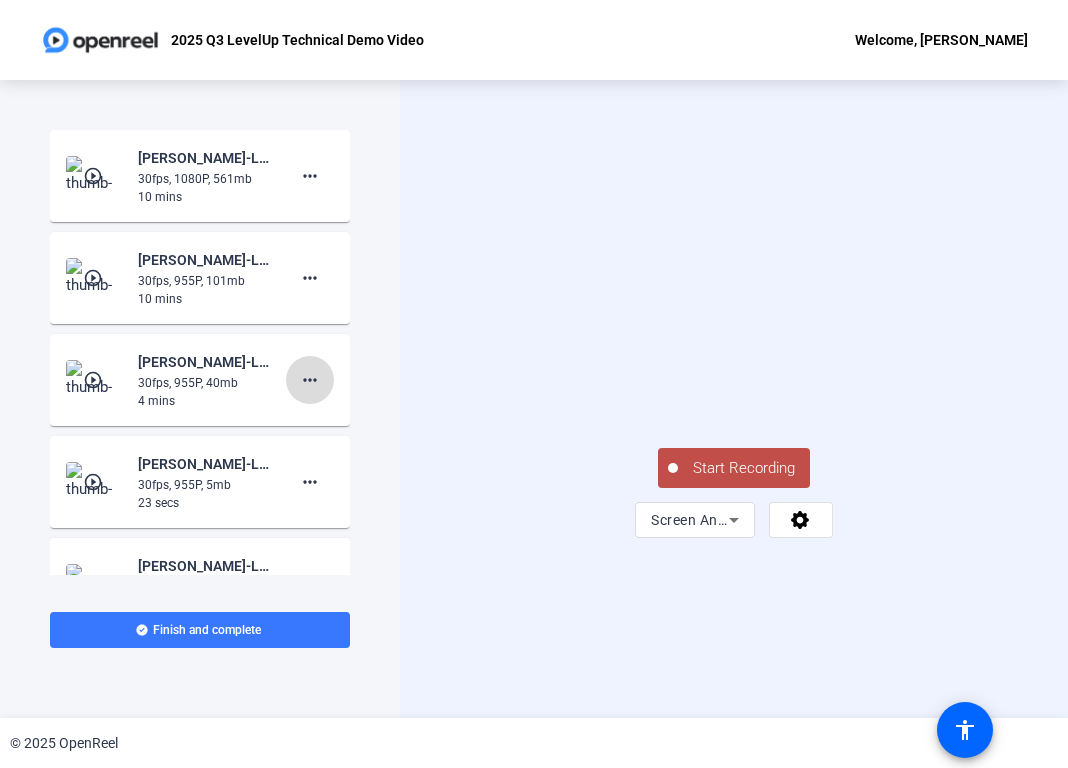 click on "more_horiz" 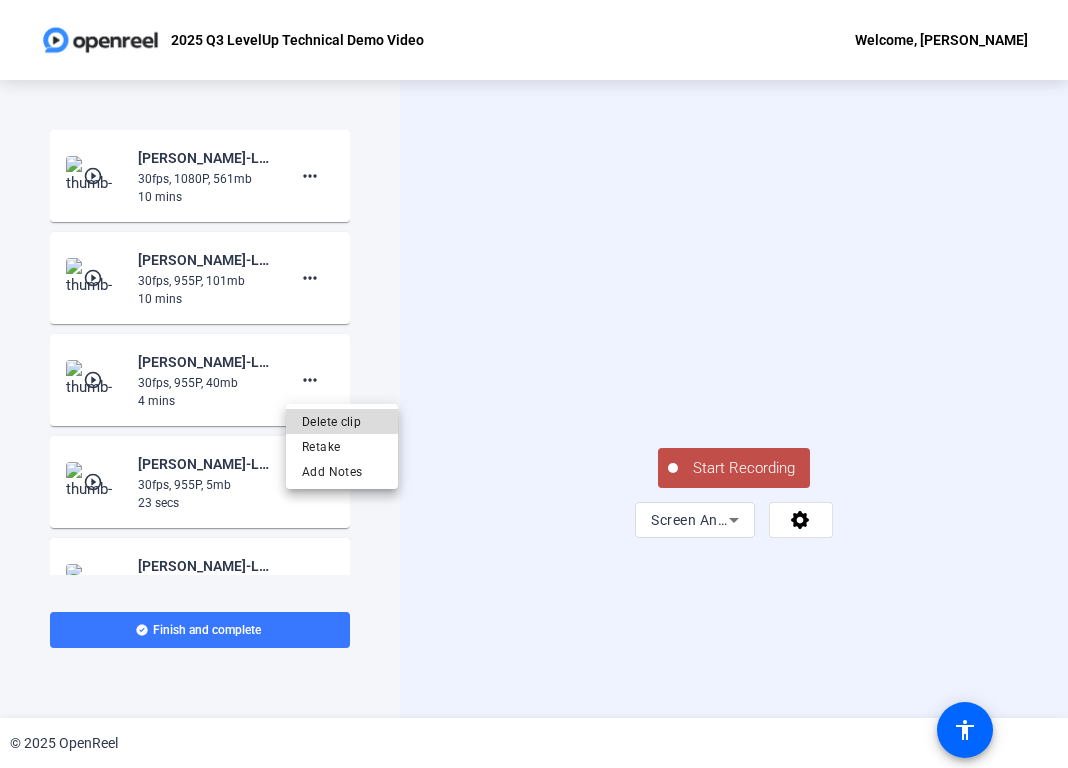 click on "Delete clip" at bounding box center [342, 422] 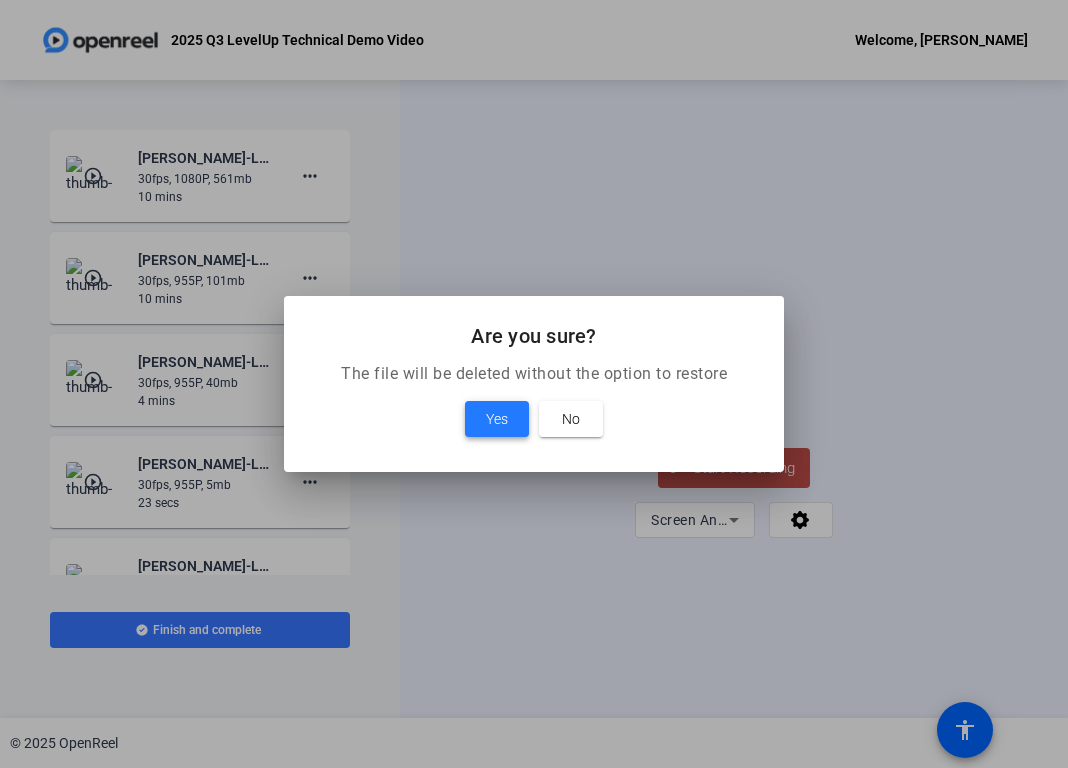 drag, startPoint x: 518, startPoint y: 416, endPoint x: 508, endPoint y: 417, distance: 10.049875 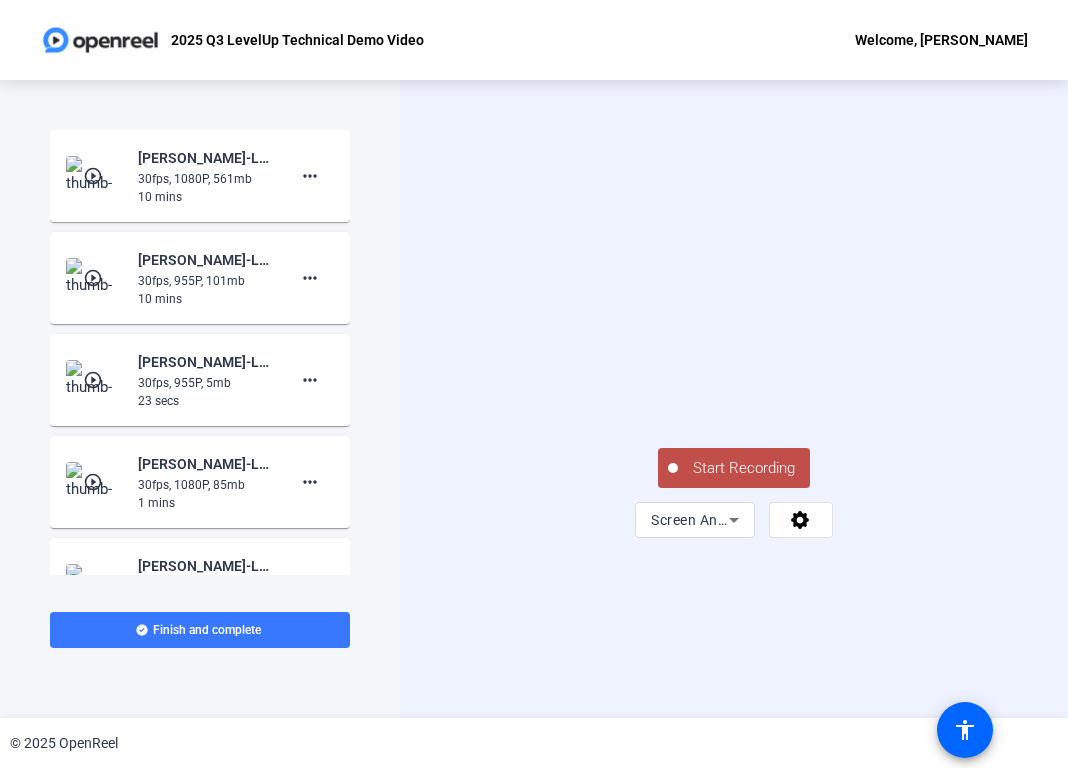 scroll, scrollTop: 0, scrollLeft: 0, axis: both 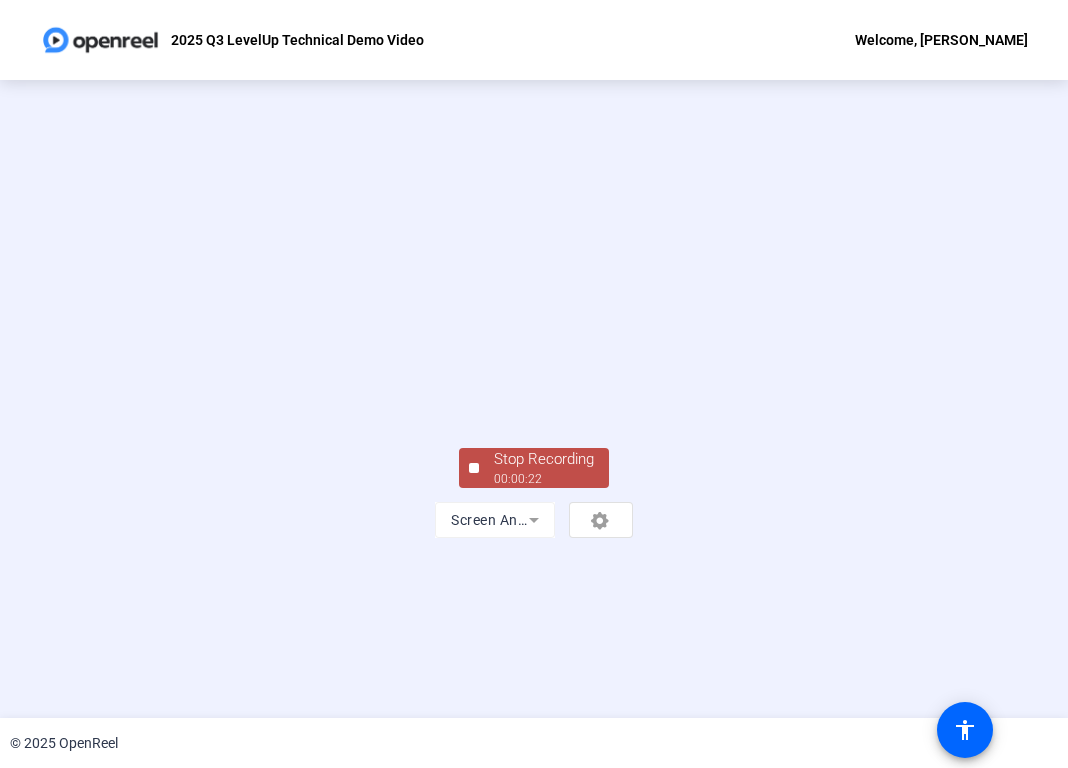 click on "Stop Recording" 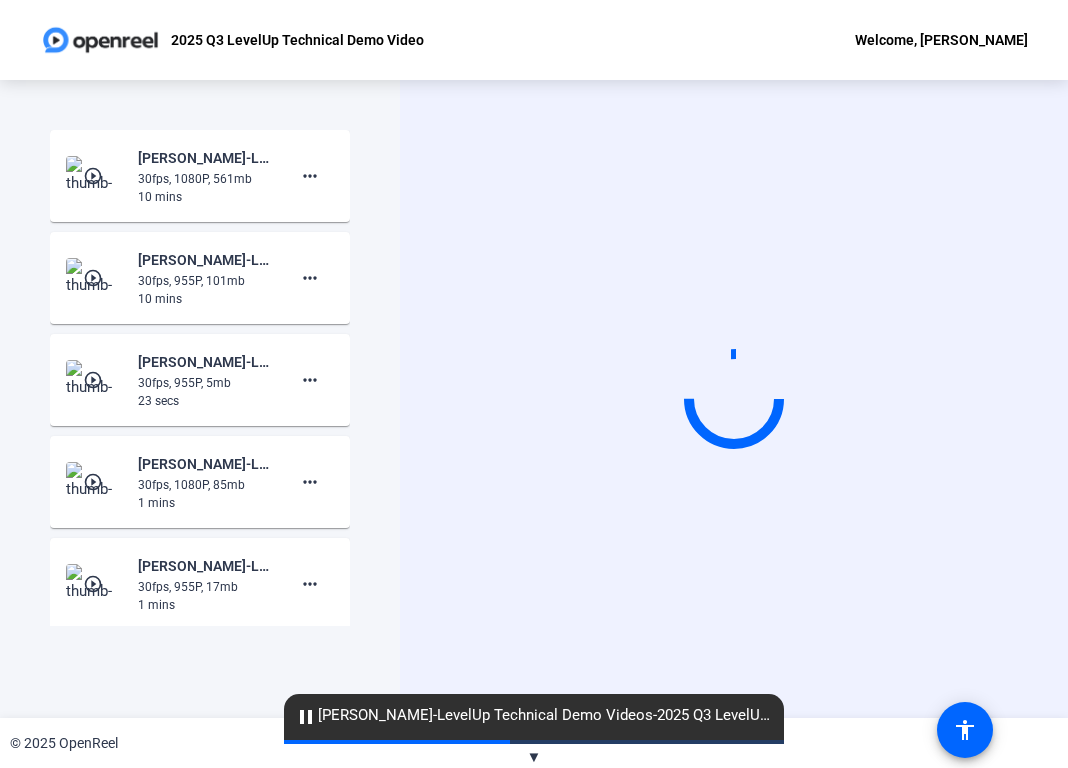 scroll, scrollTop: 0, scrollLeft: 0, axis: both 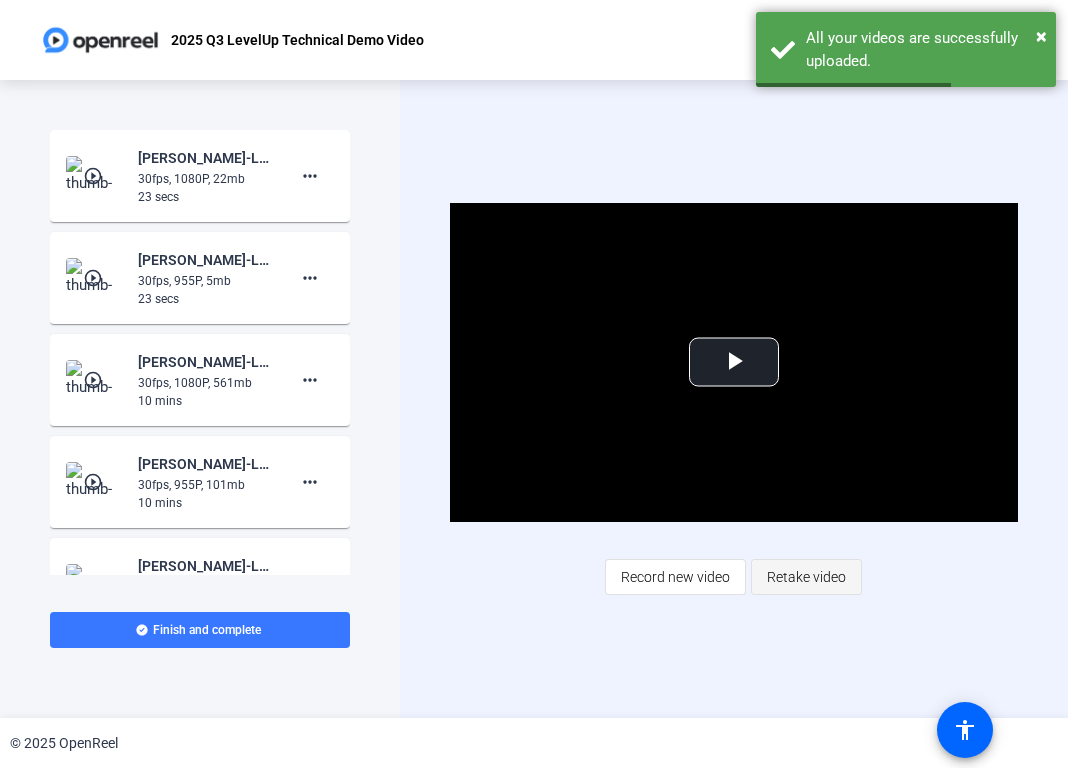 click on "Retake video" 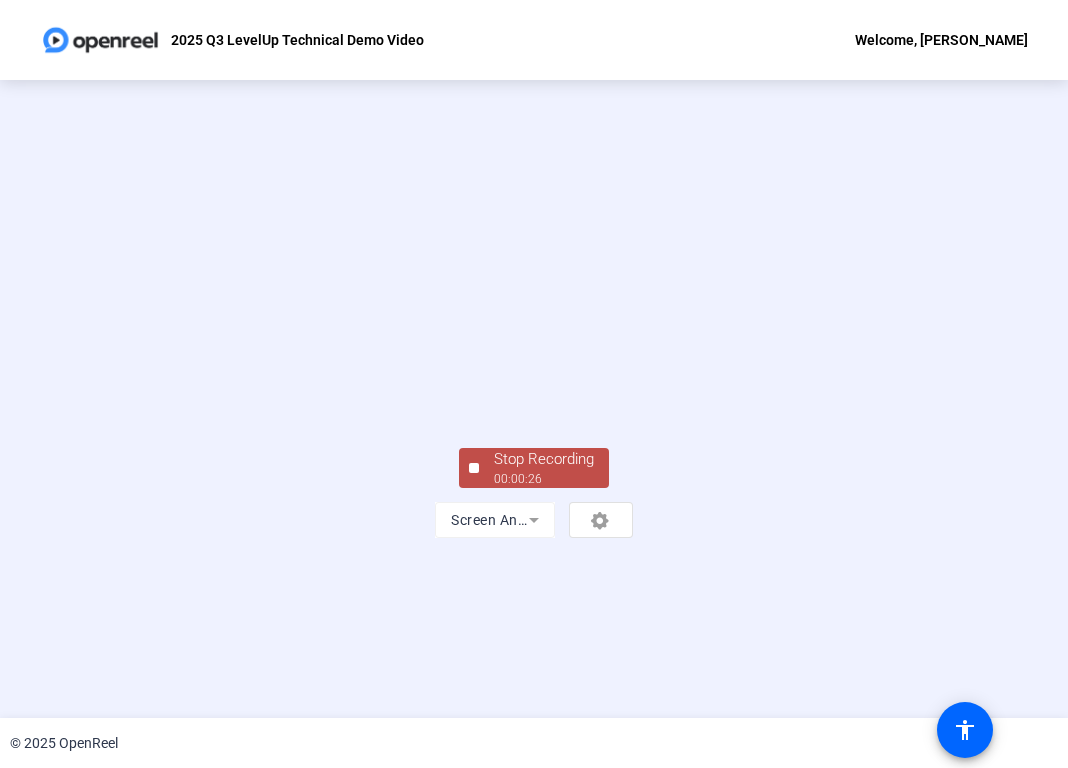 click on "00:00:26" 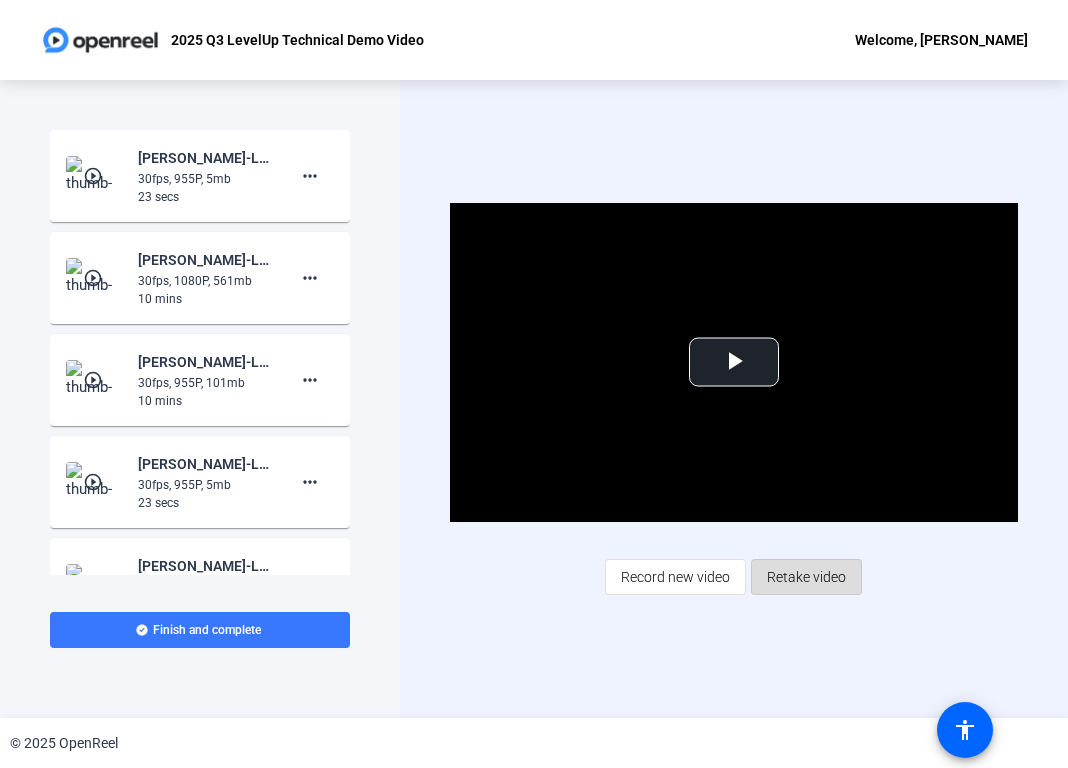 click on "Retake video" 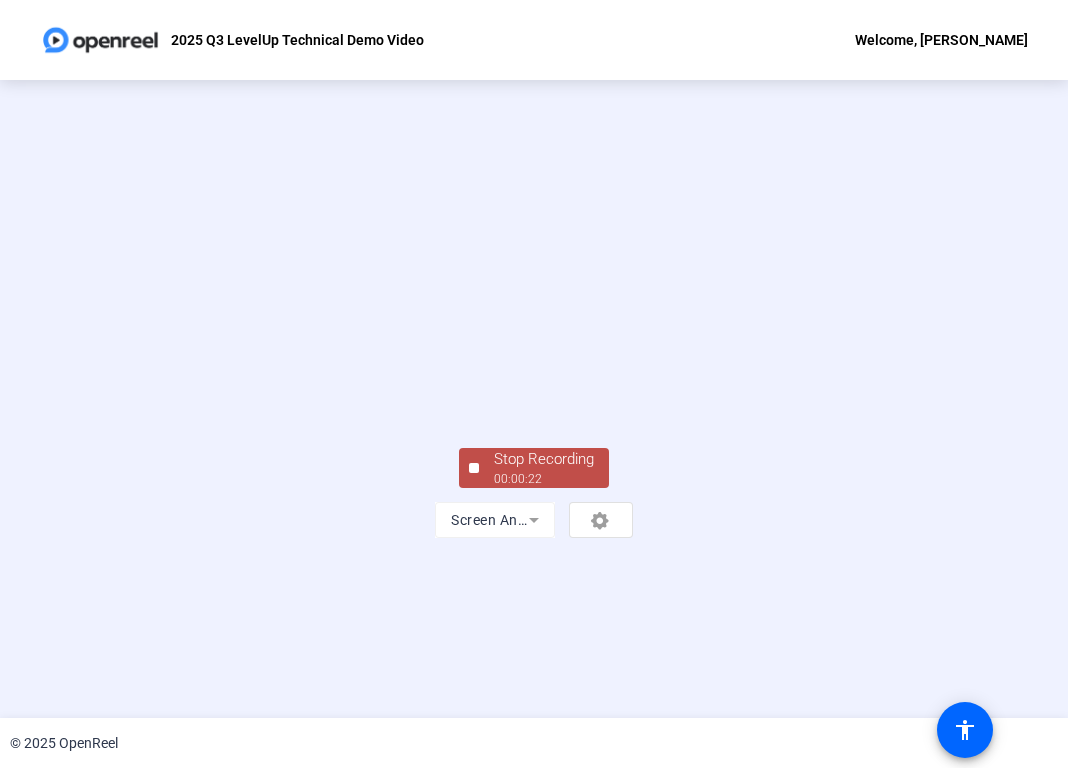 click on "00:00:22" 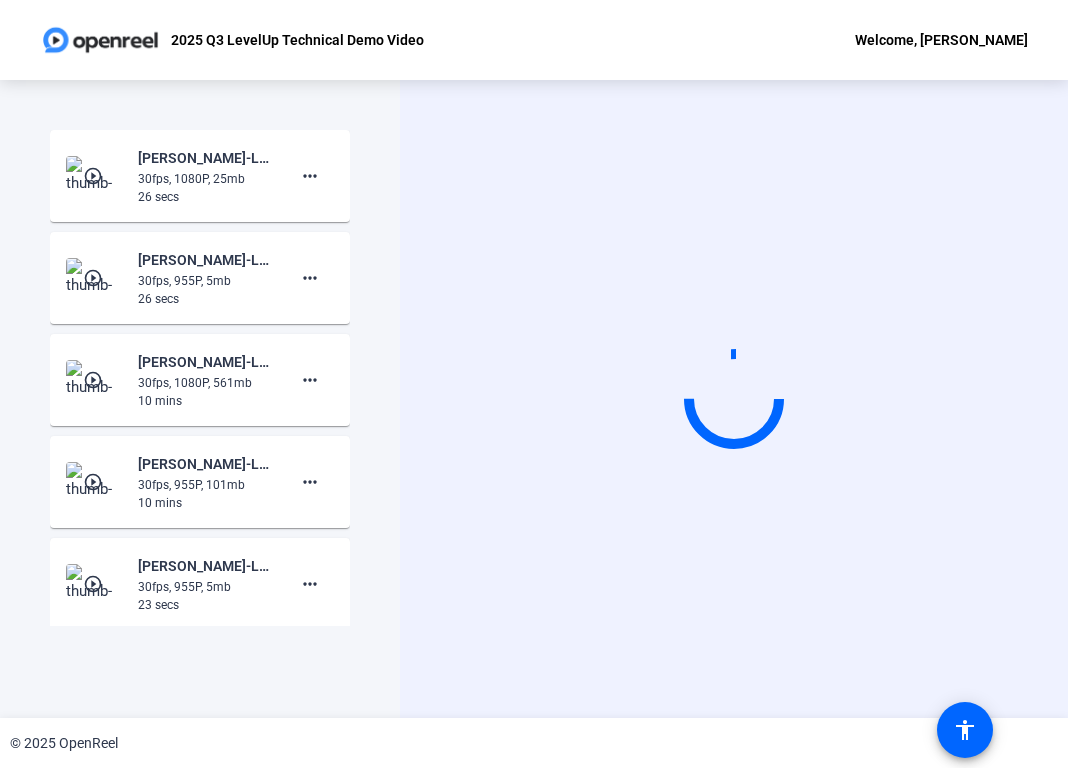 scroll, scrollTop: 0, scrollLeft: 0, axis: both 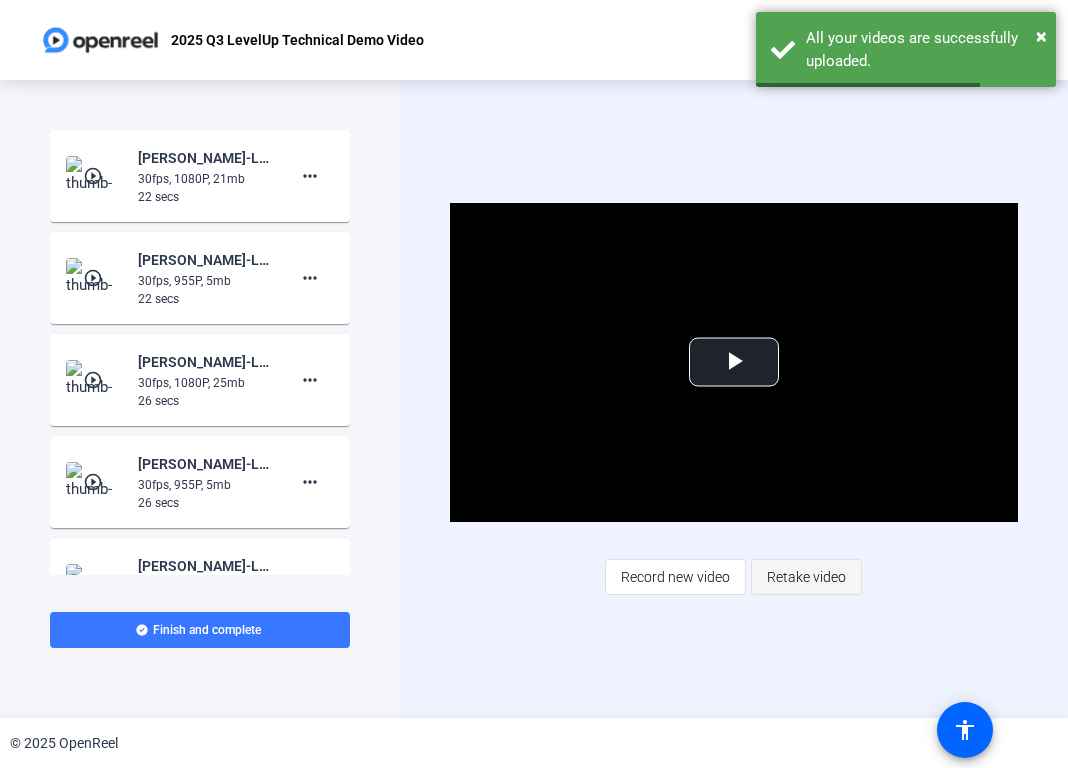 click on "Retake video" 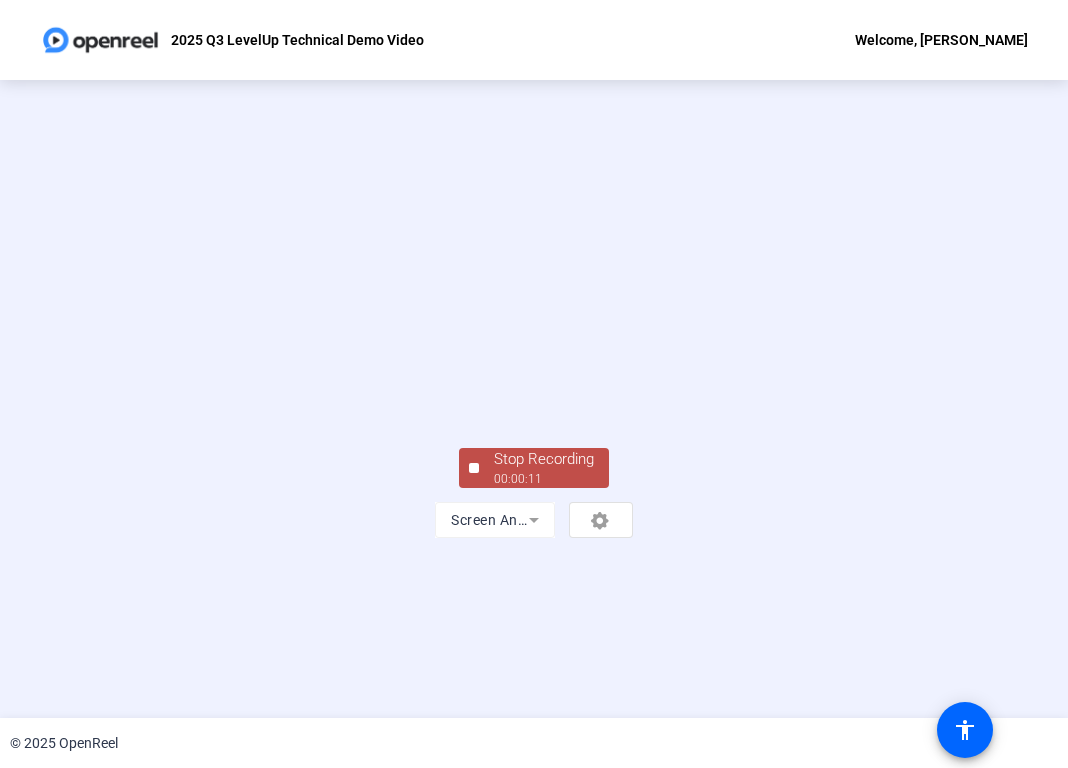scroll, scrollTop: 11, scrollLeft: 0, axis: vertical 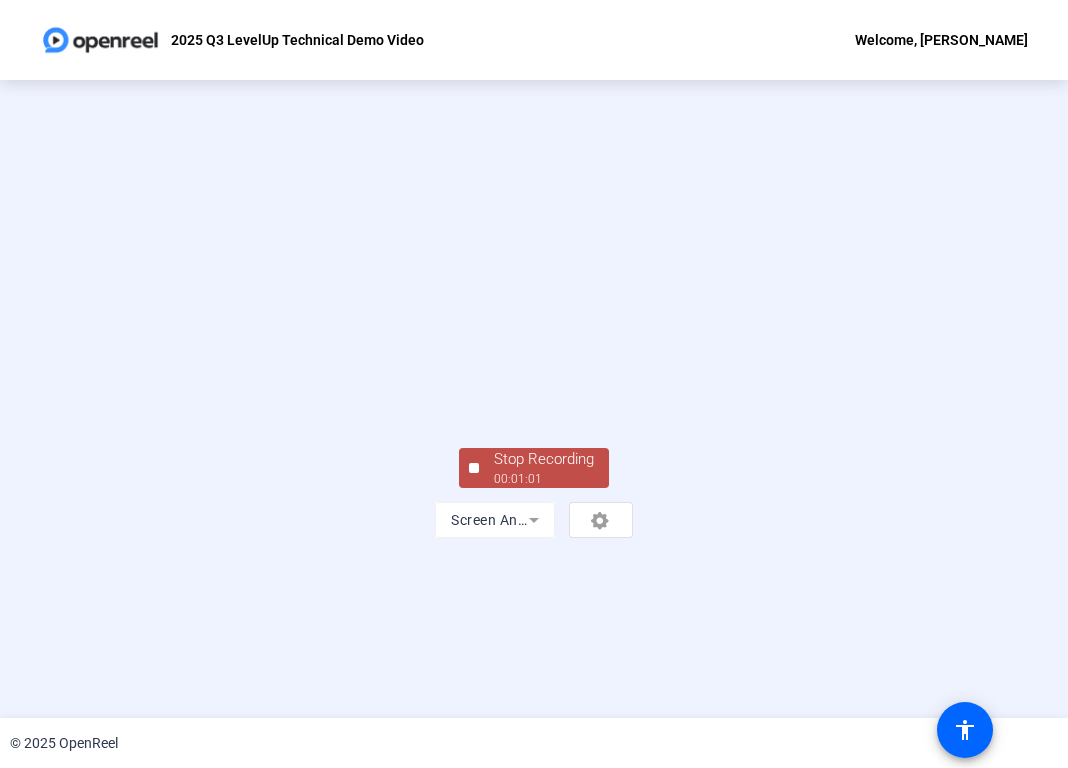 click on "00:01:01" 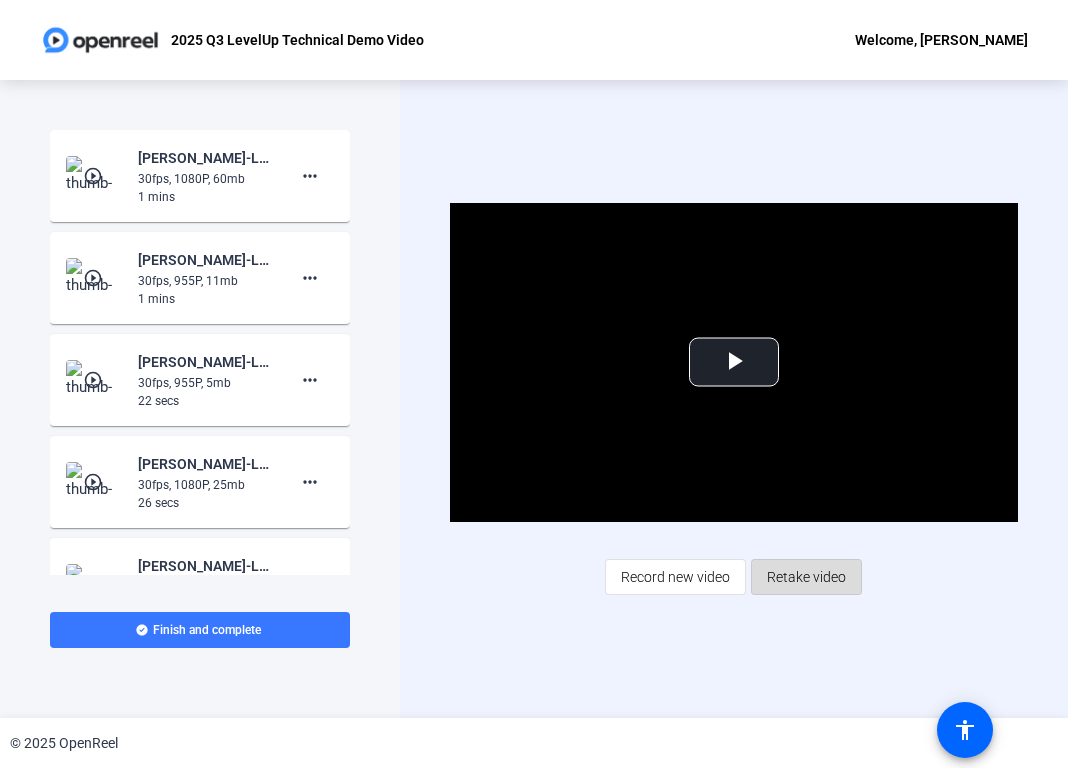 click on "Retake video" 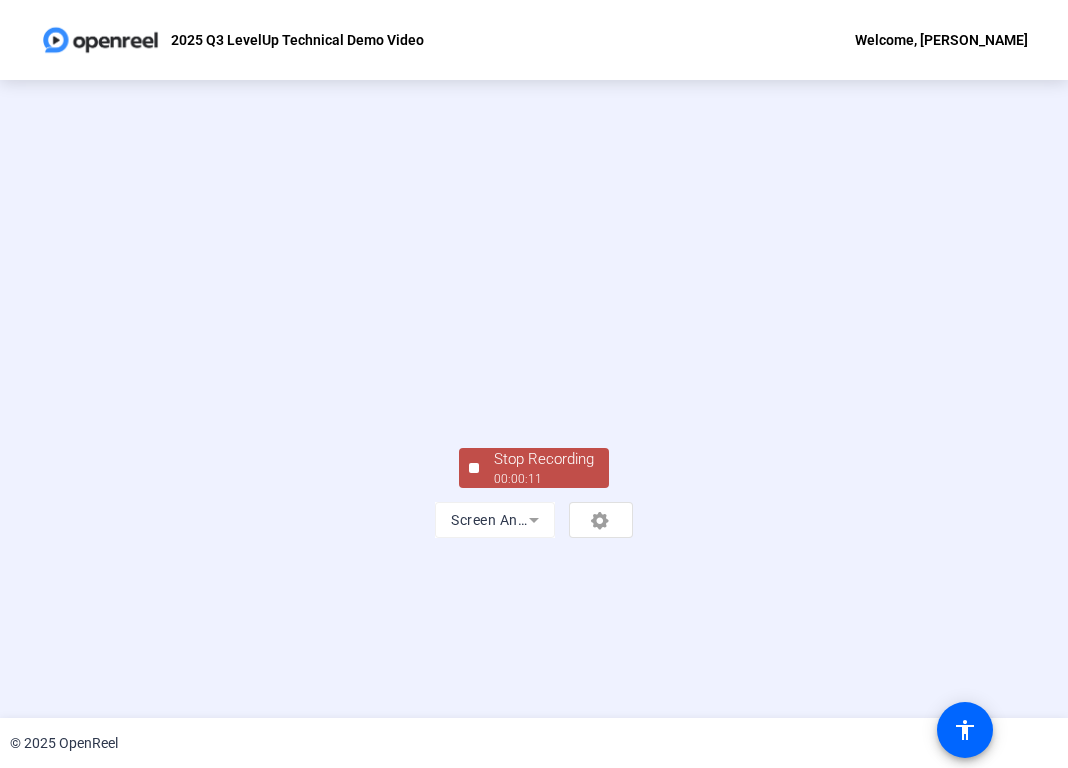 click on "00:00:11" 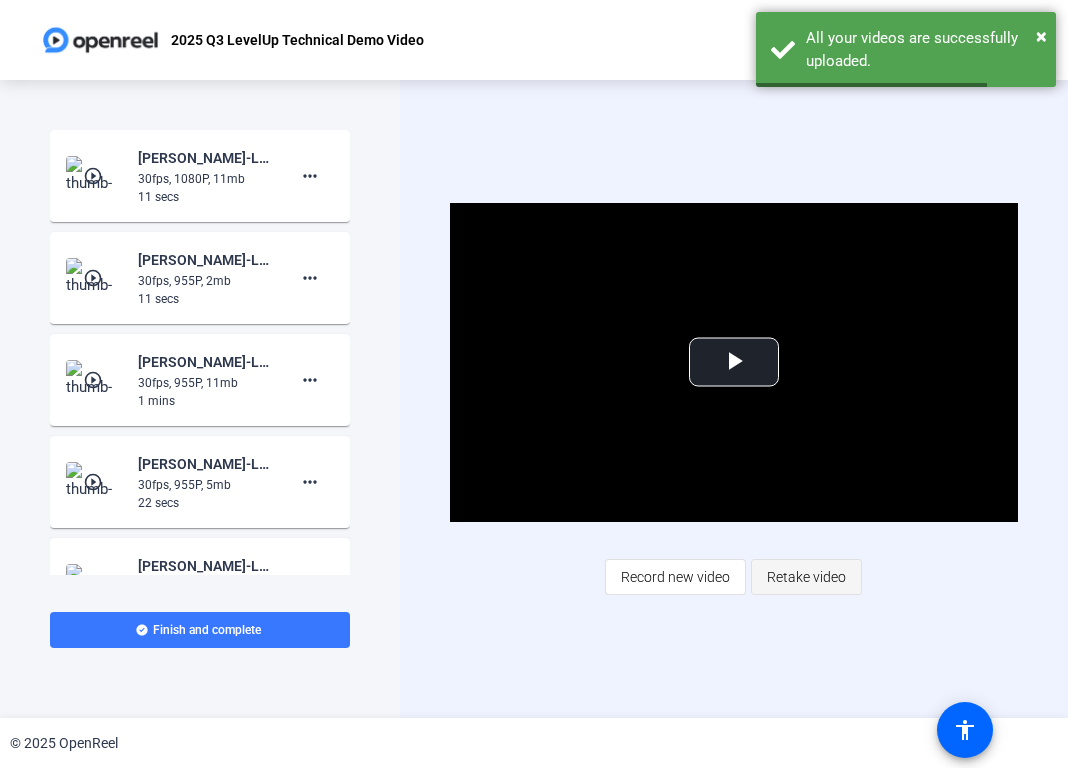 click on "Retake video" 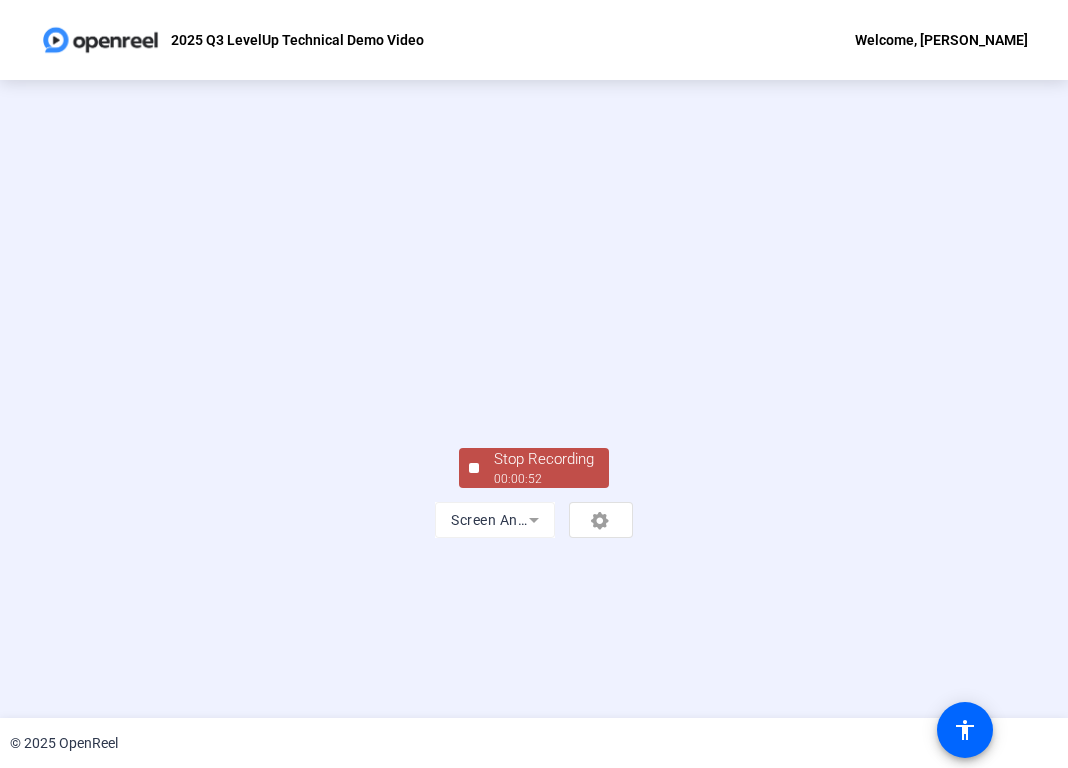 click on "00:00:52" 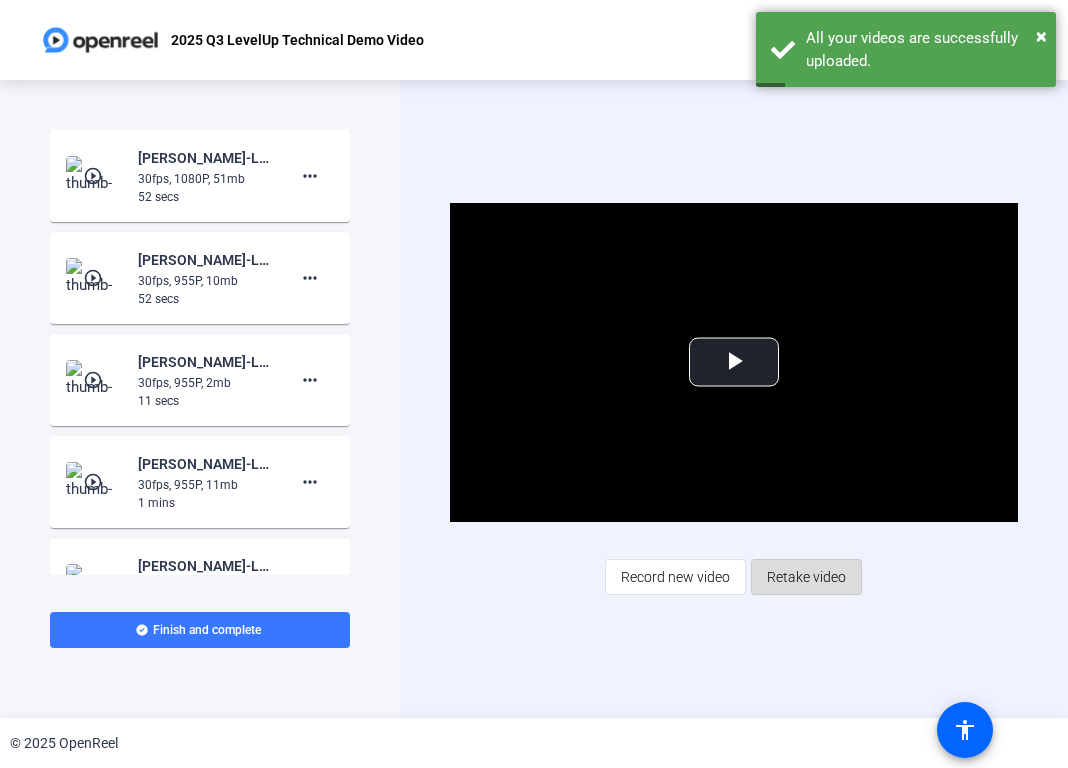 click on "Retake video" 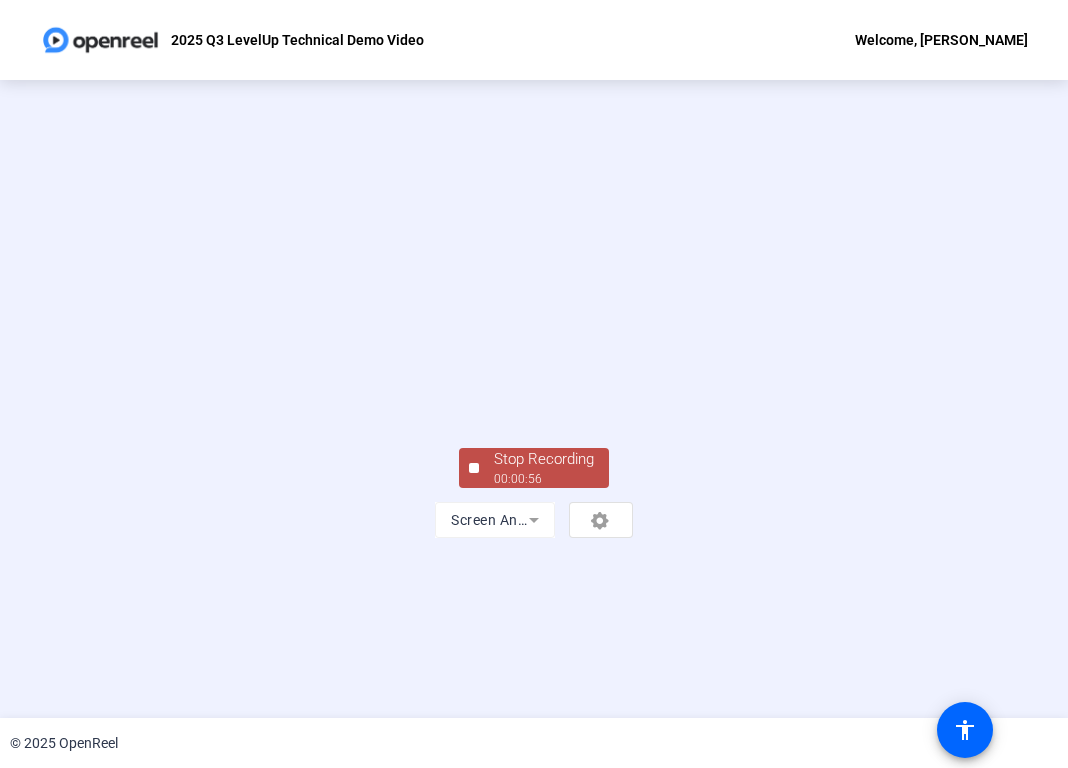 click on "00:00:56" 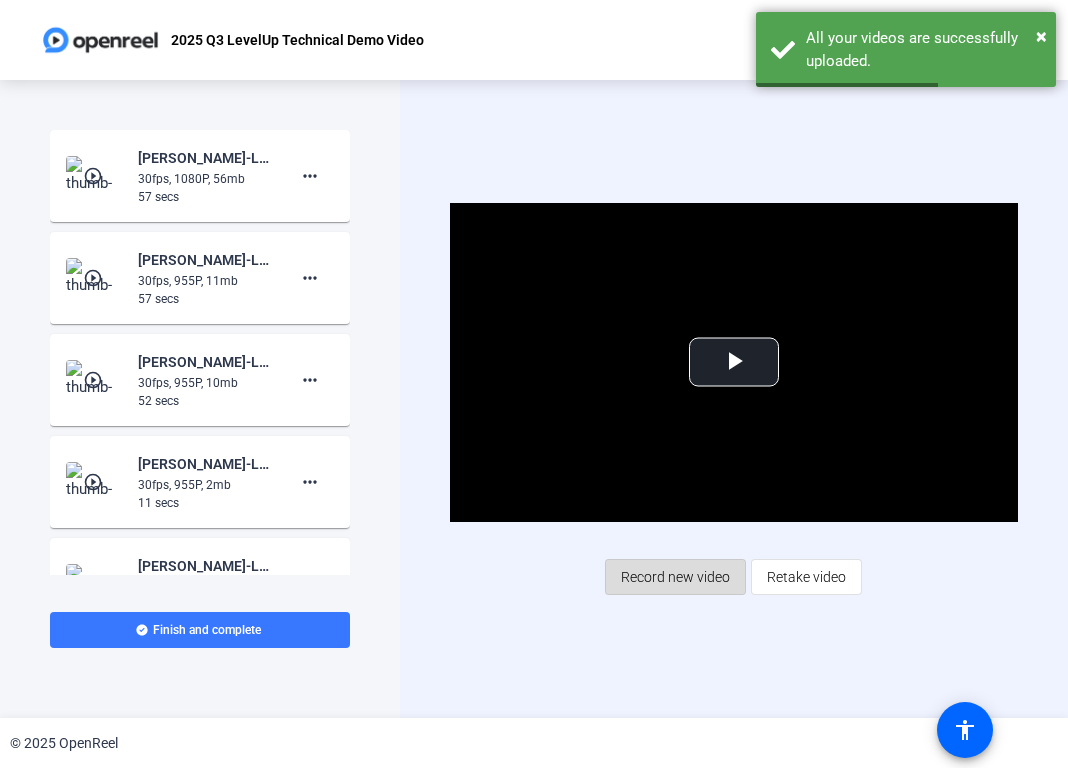 click on "Record new video" 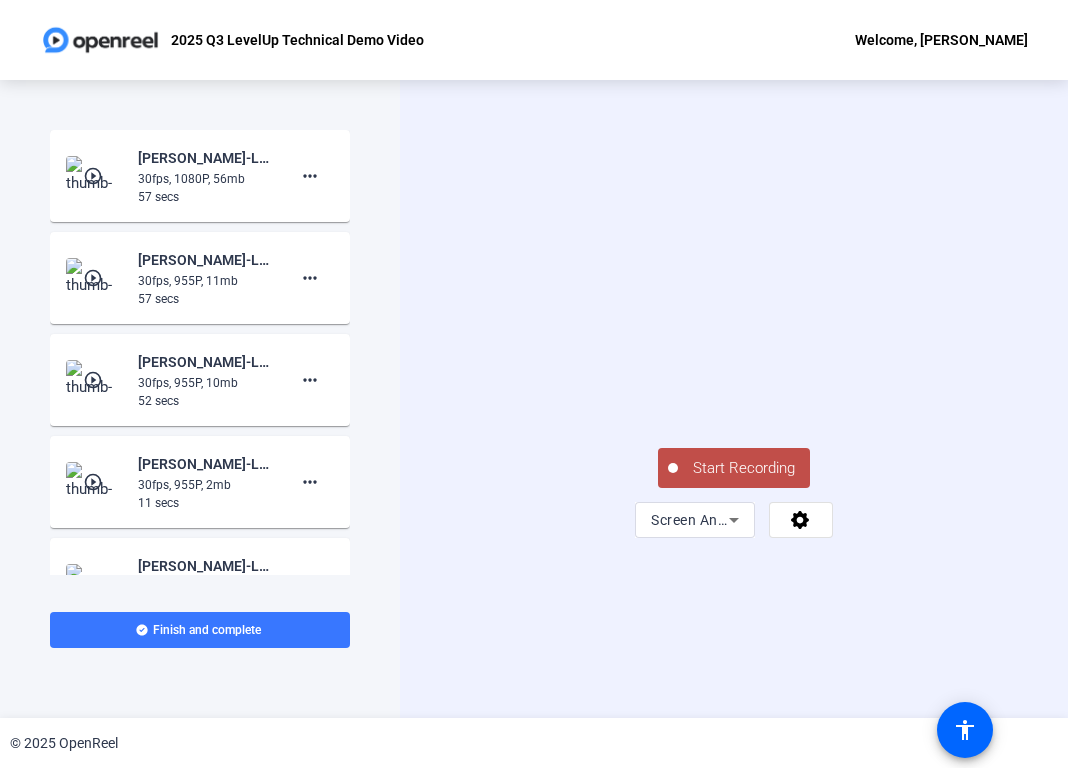 click 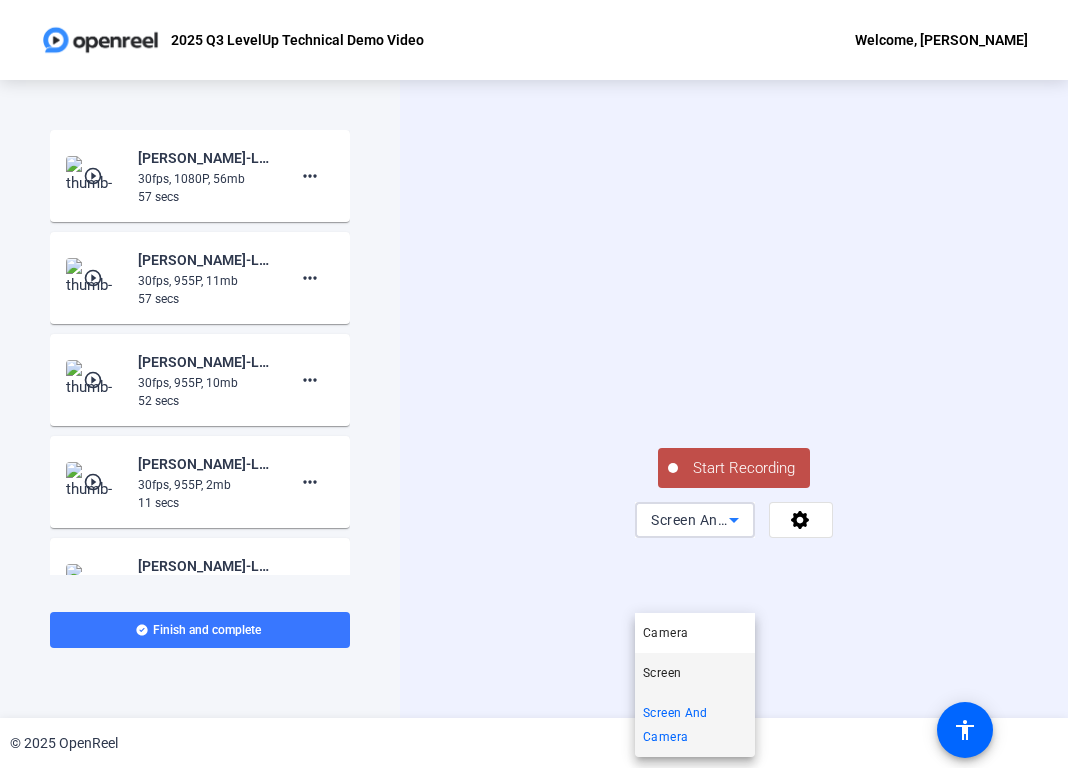click on "Screen" at bounding box center (695, 673) 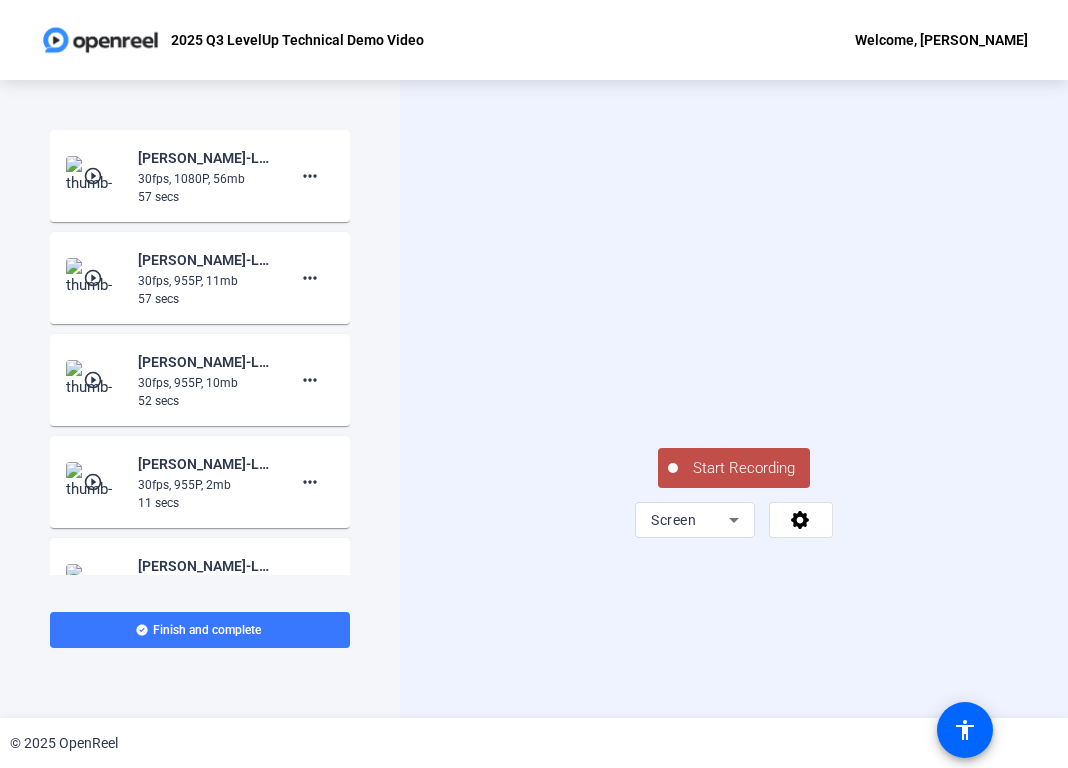 click on "Start Recording" 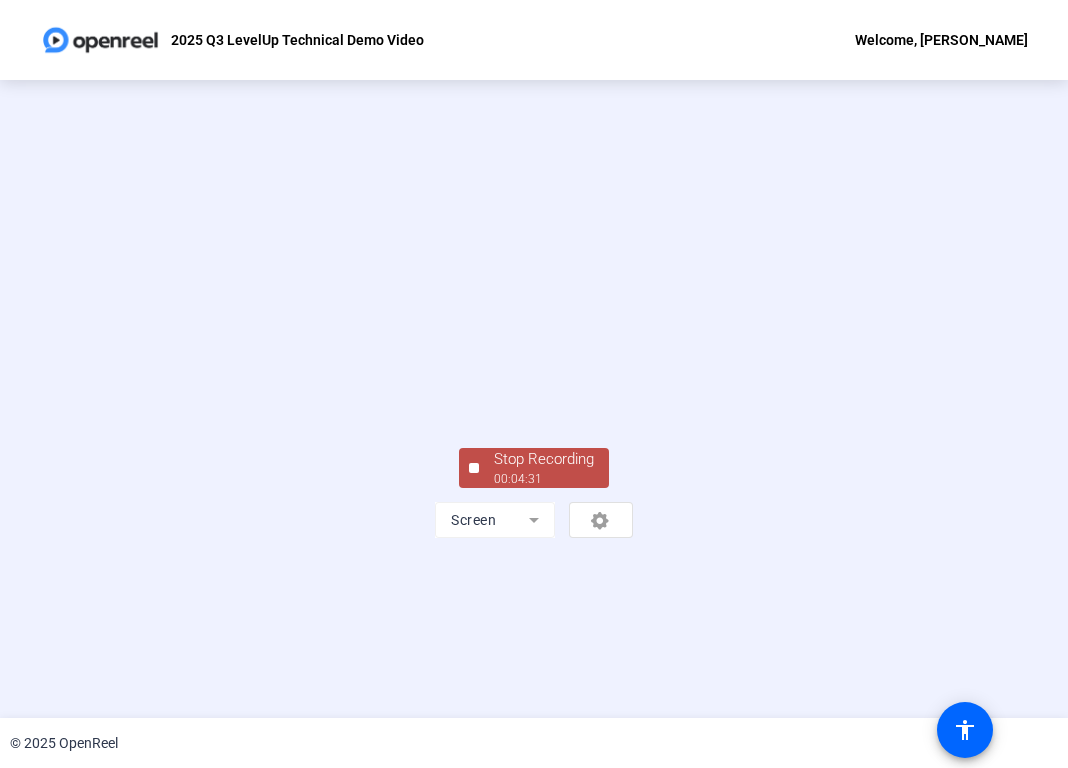 click on "Stop Recording" 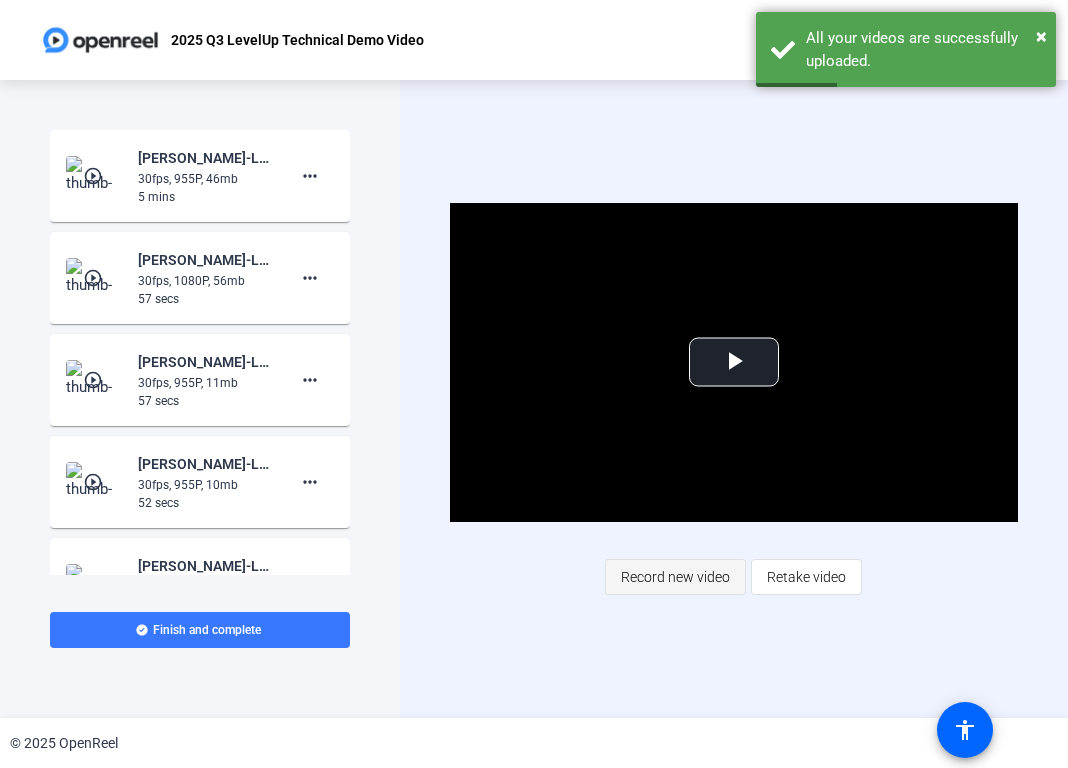 click on "Record new video" 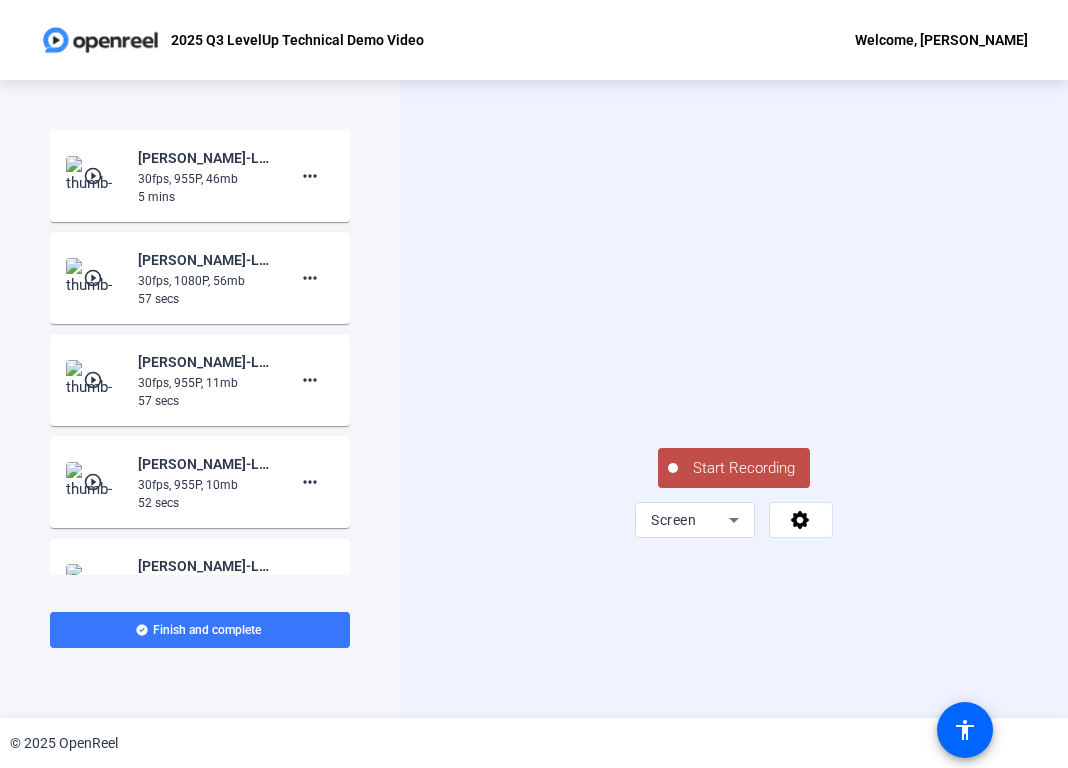 click on "Start Recording" 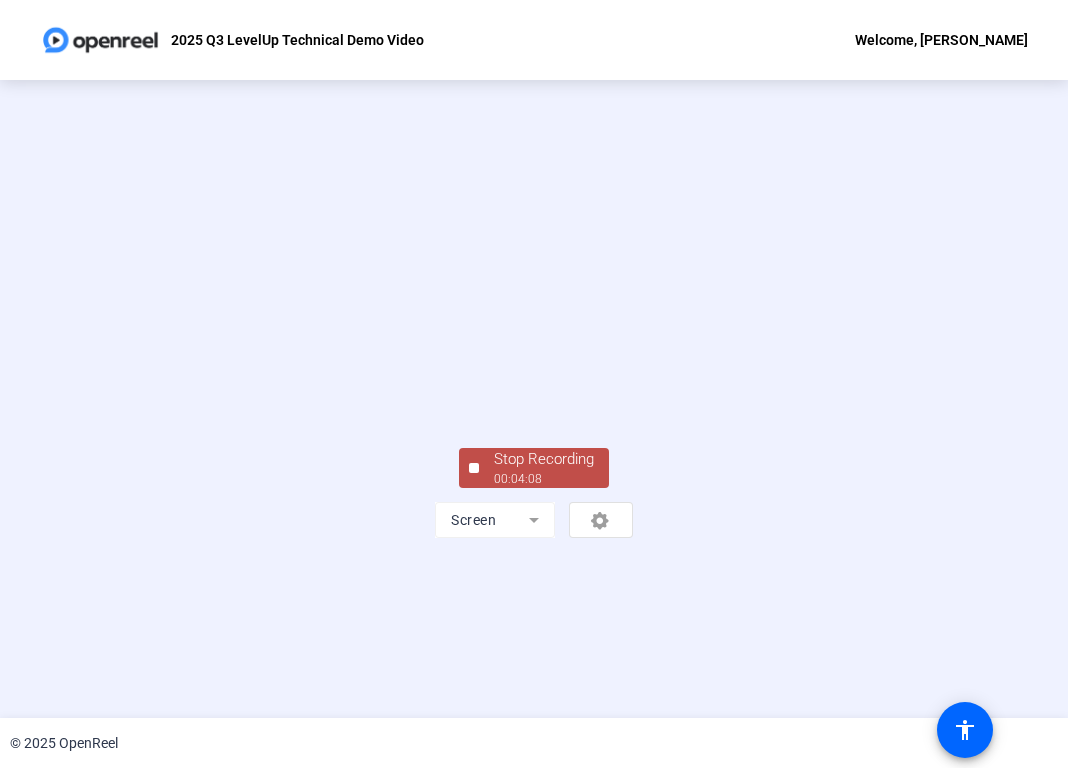click on "00:04:08" 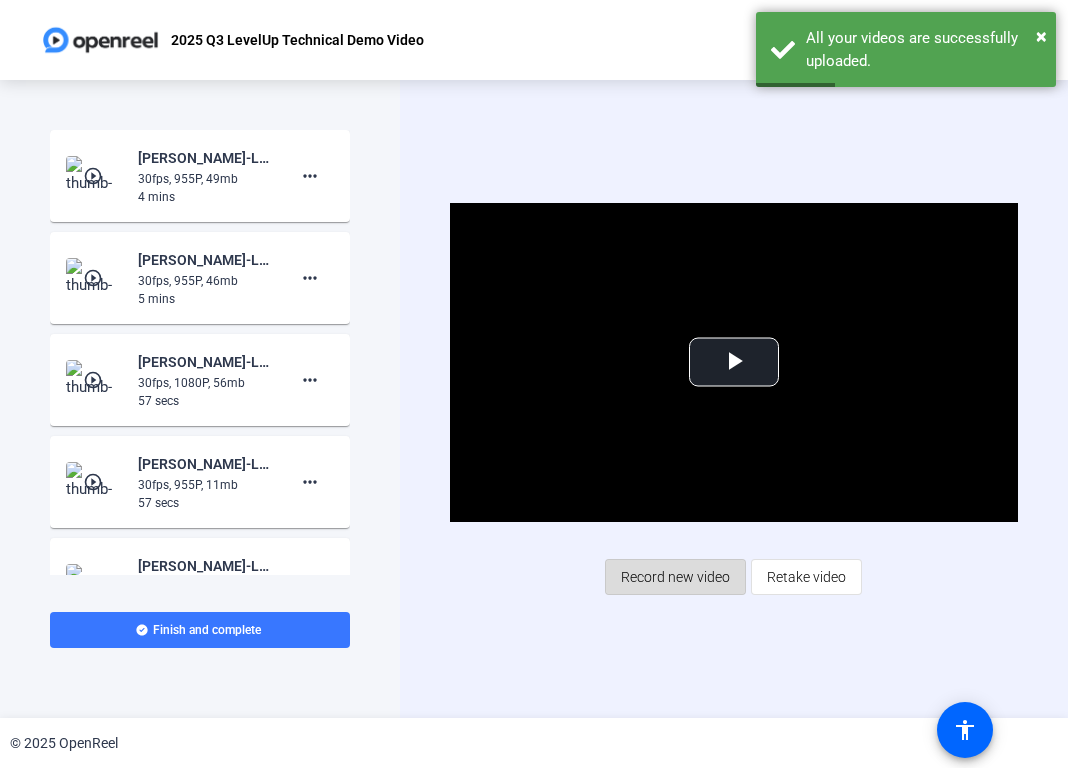 click on "Record new video" 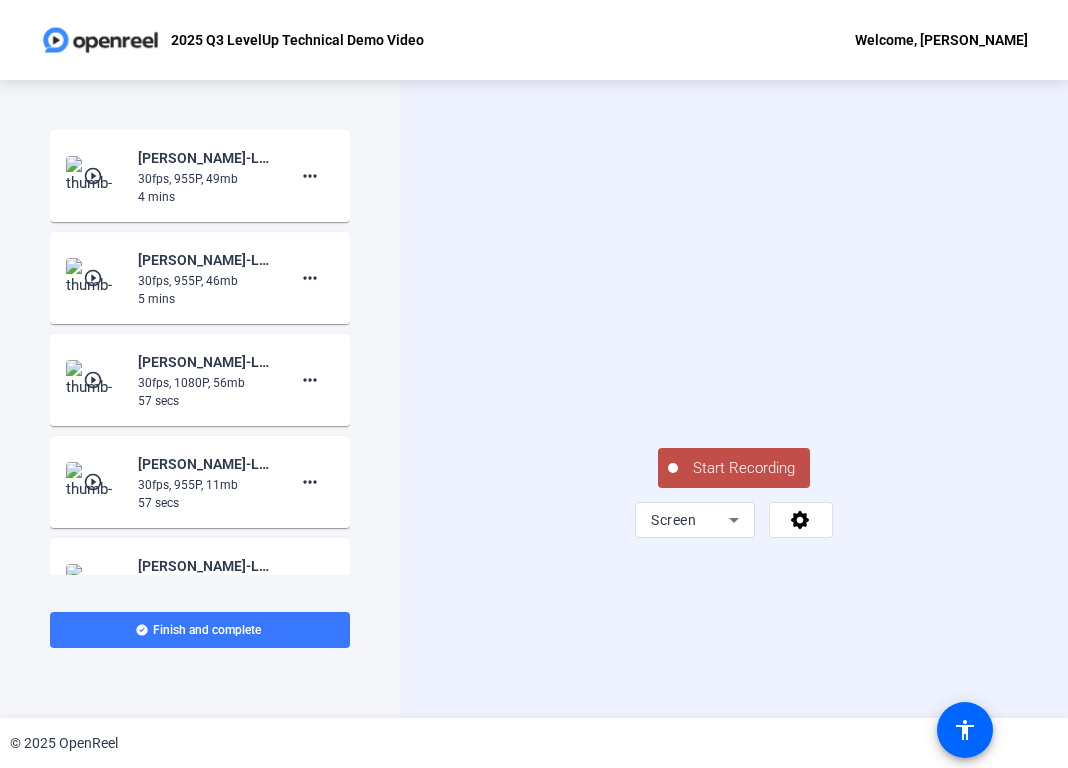 click on "Start Recording" 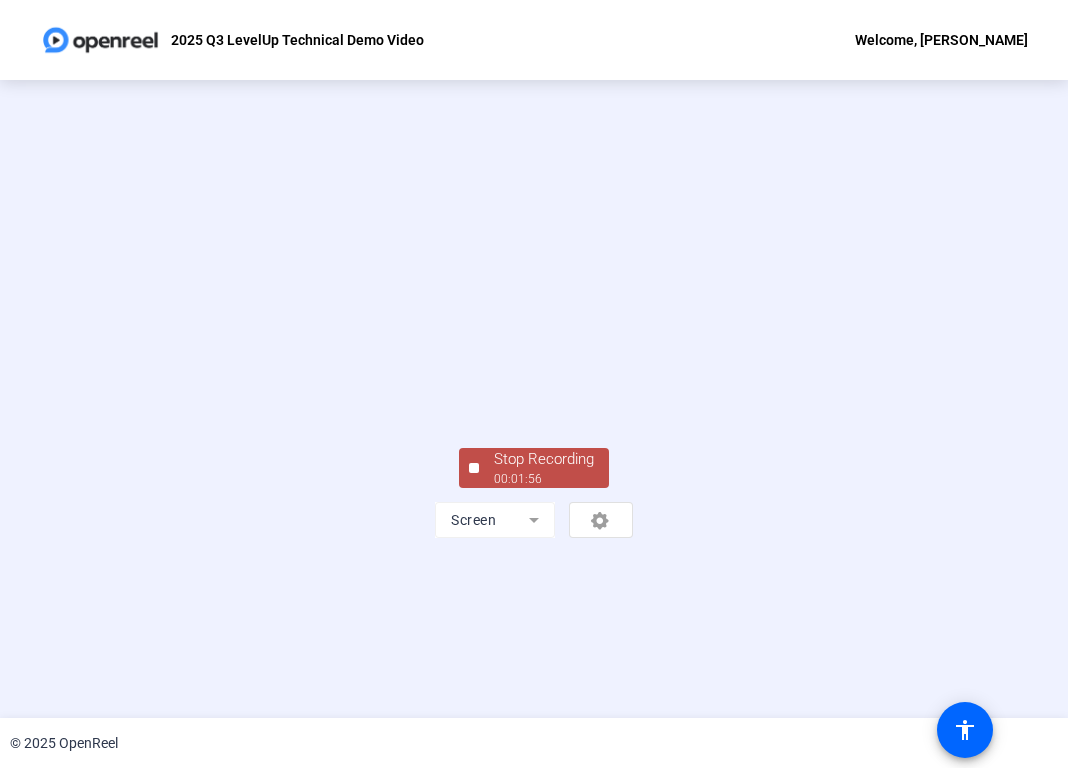 click on "00:01:56" 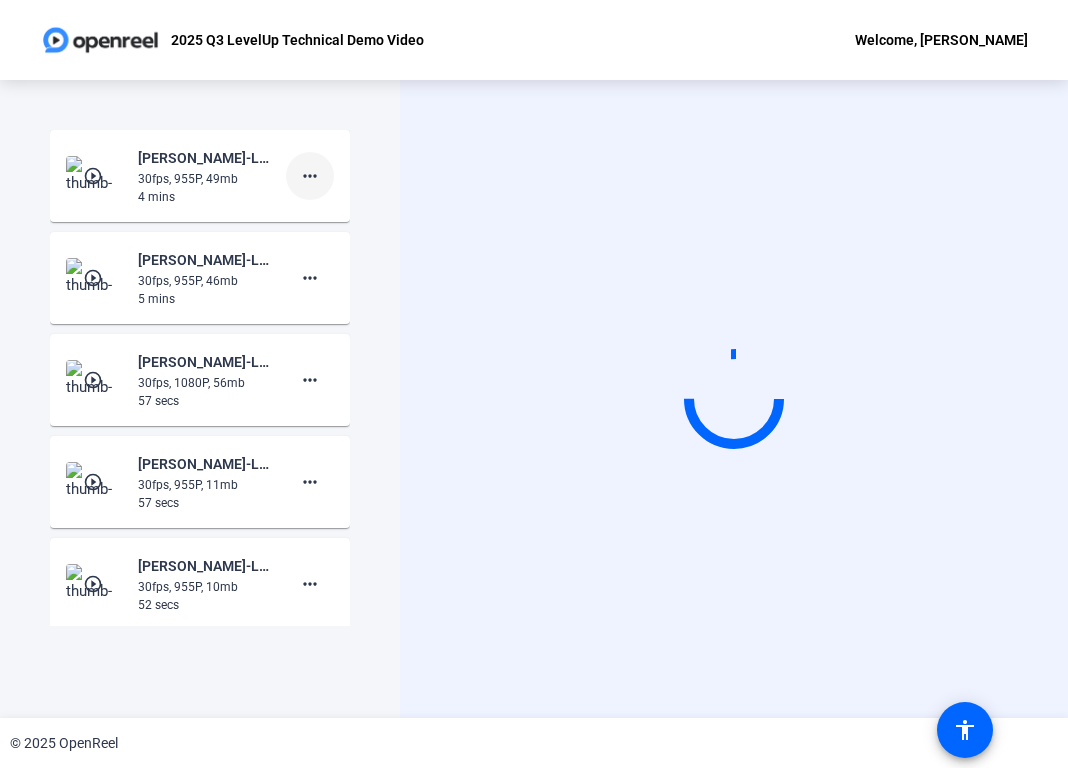 click on "more_horiz" 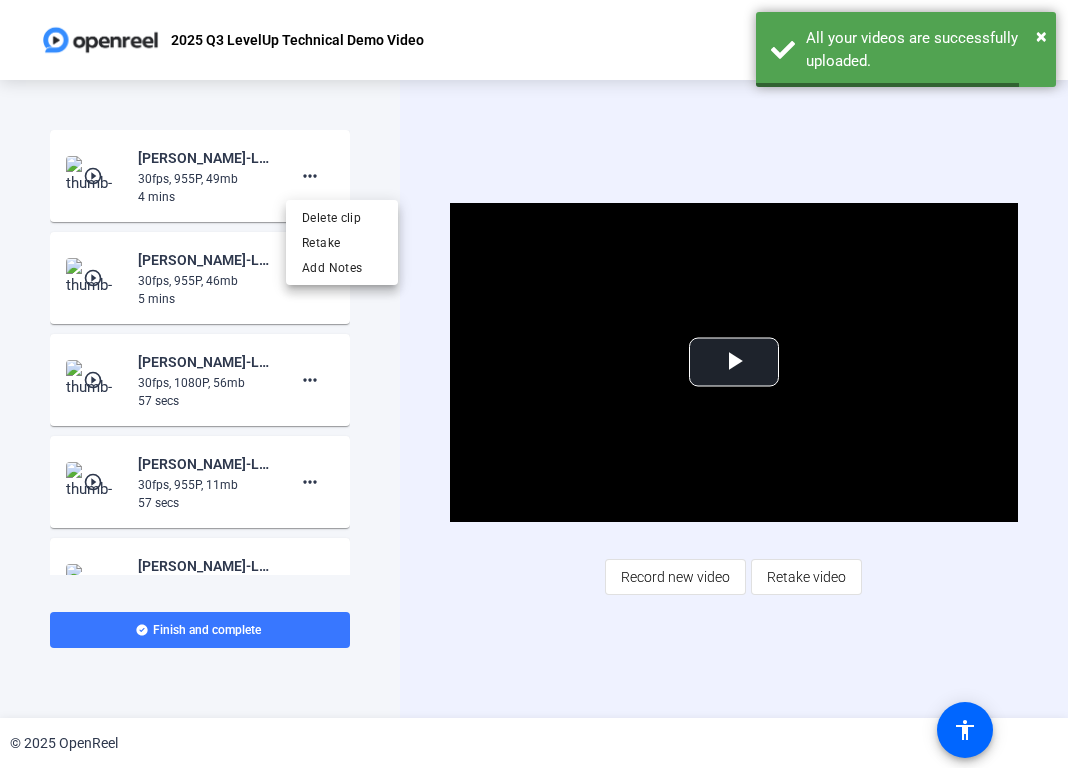 click at bounding box center (534, 384) 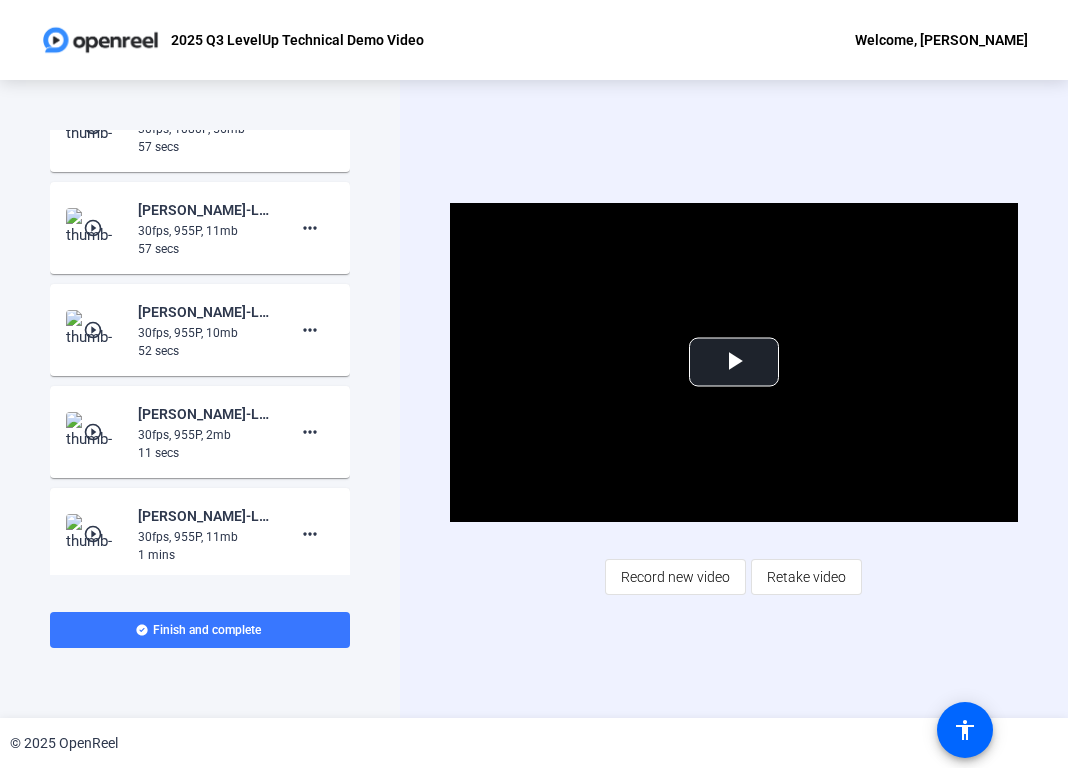scroll, scrollTop: 359, scrollLeft: 0, axis: vertical 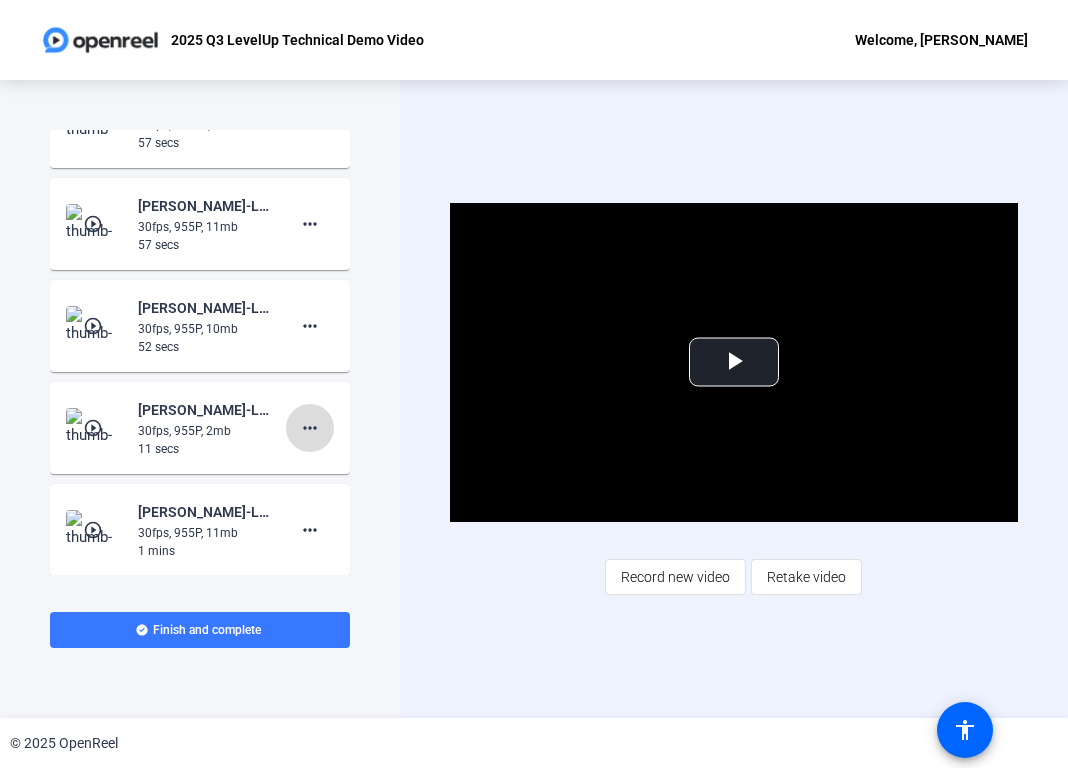click on "more_horiz" 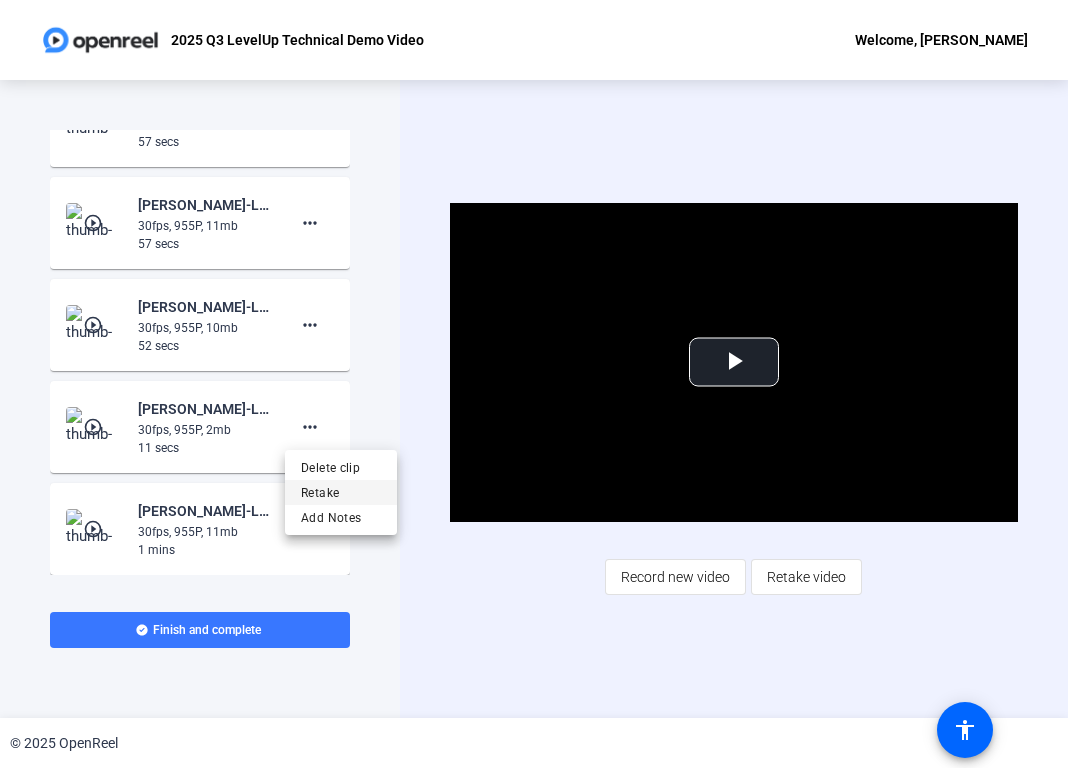 scroll, scrollTop: 359, scrollLeft: 0, axis: vertical 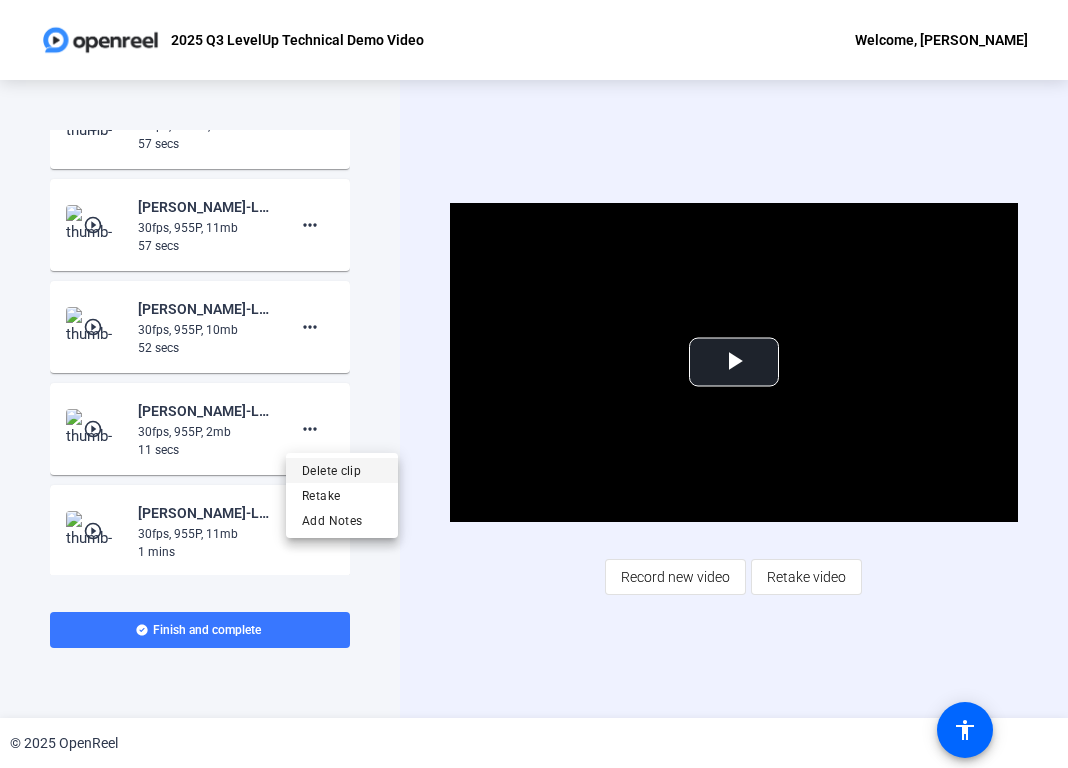 click on "Delete clip" at bounding box center (342, 471) 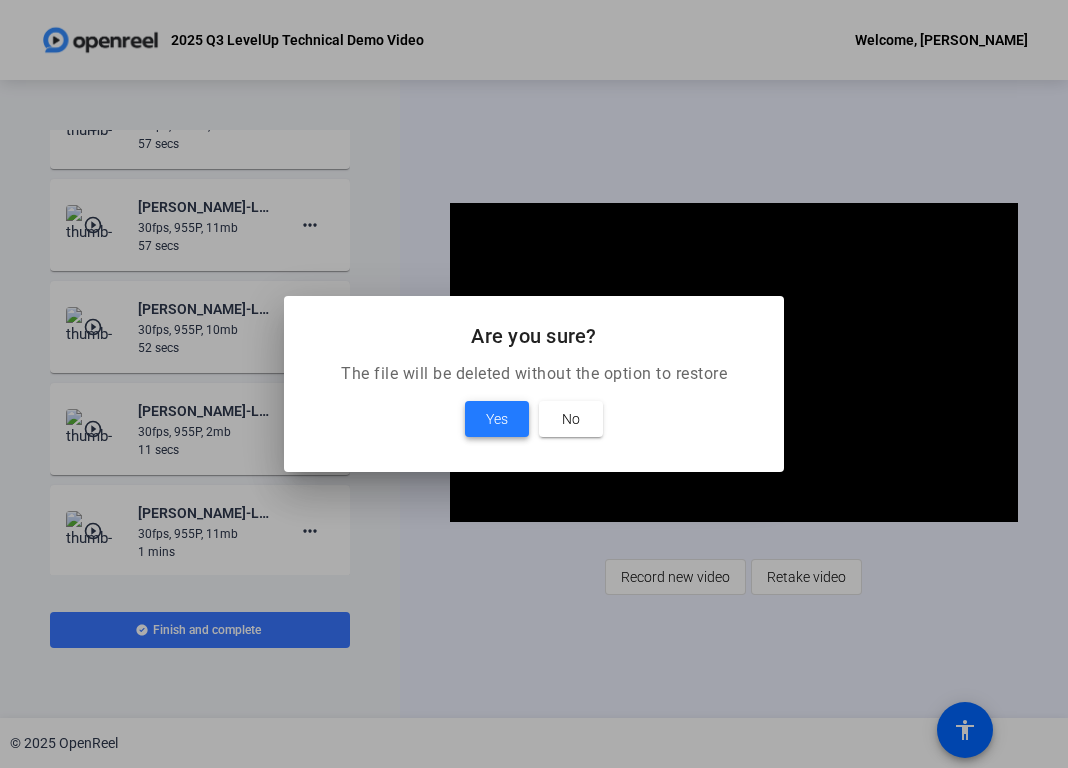 click at bounding box center (497, 419) 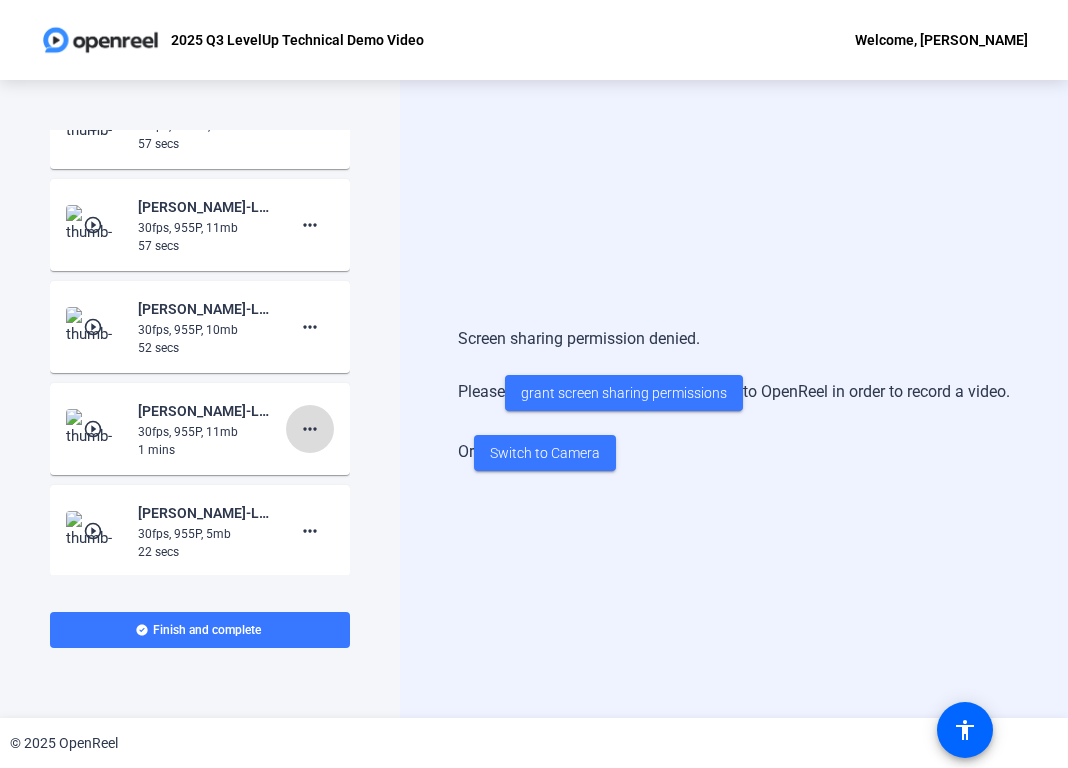 click on "more_horiz" 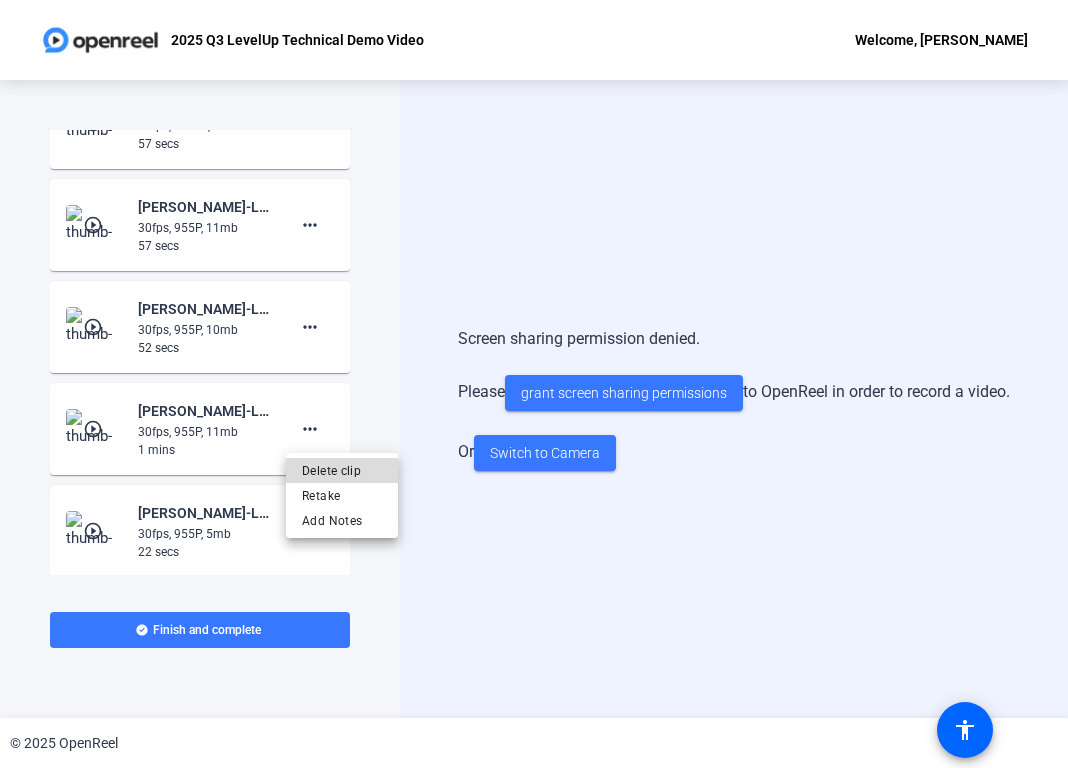 click on "Delete clip" at bounding box center [342, 471] 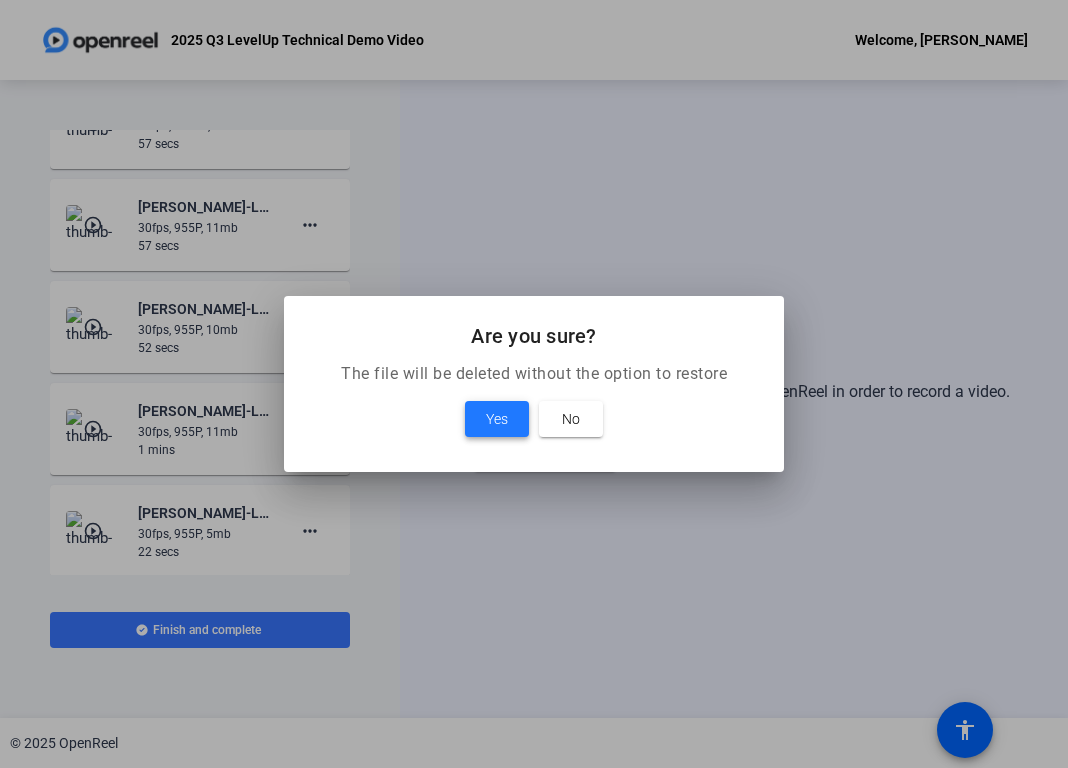 click on "Yes" at bounding box center [497, 419] 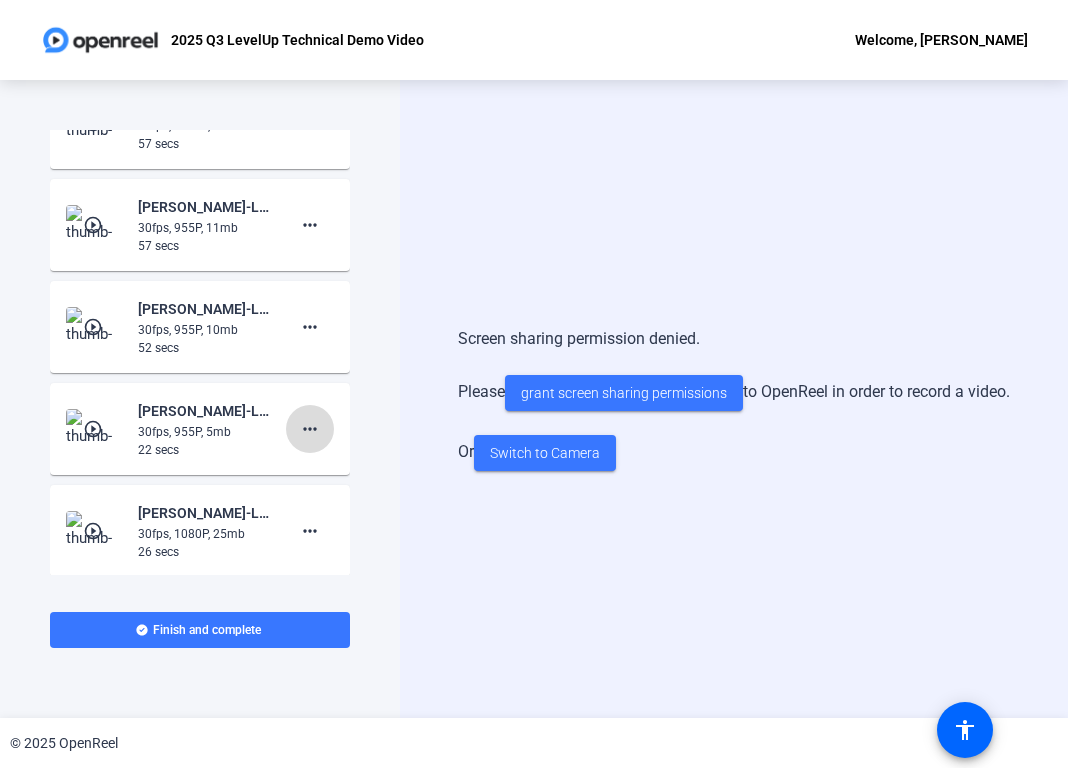 click on "more_horiz" 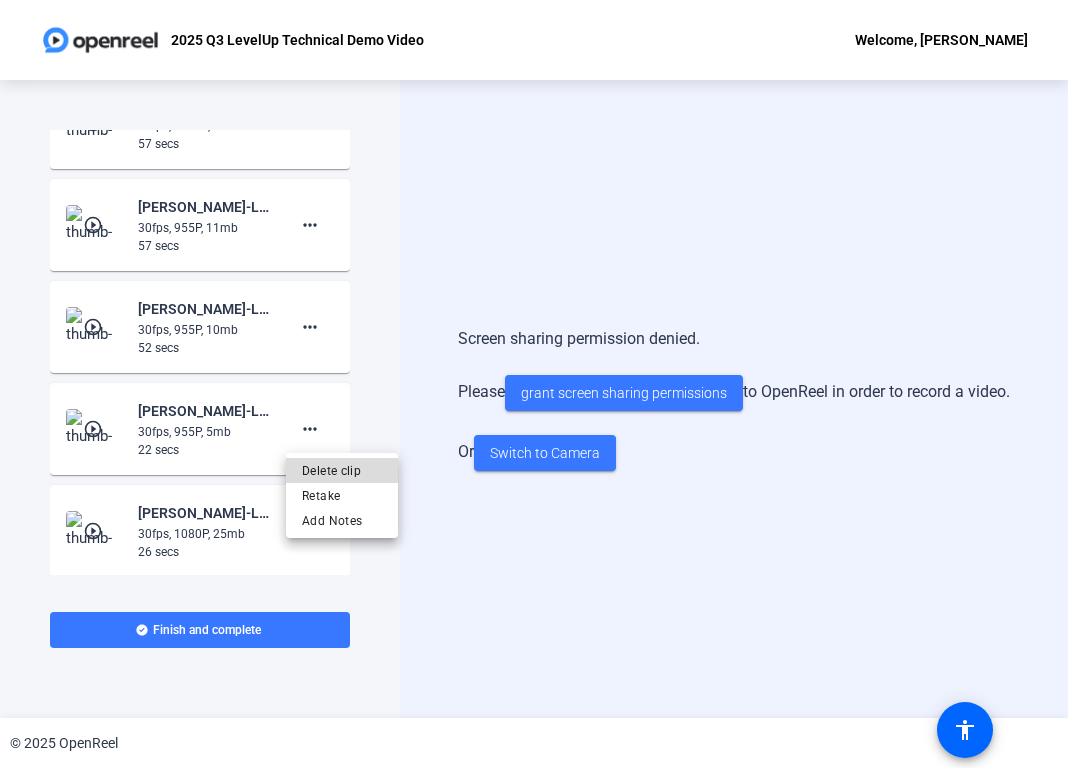 click on "Delete clip" at bounding box center [342, 471] 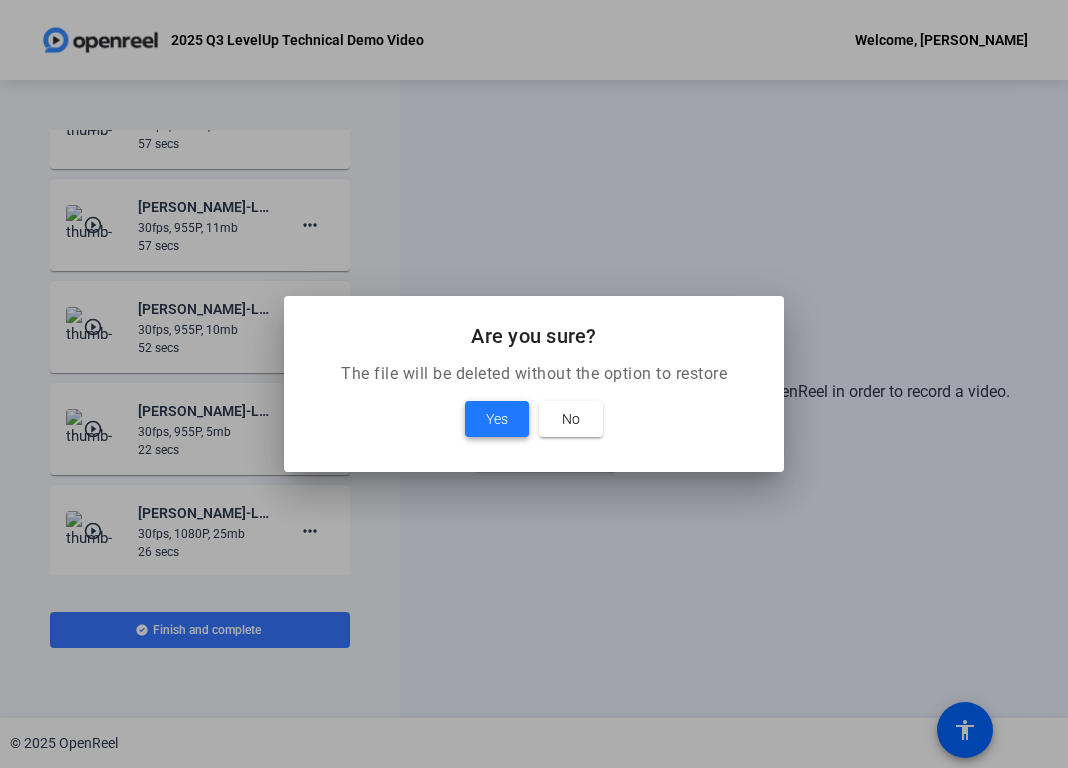 click on "Yes" at bounding box center (497, 419) 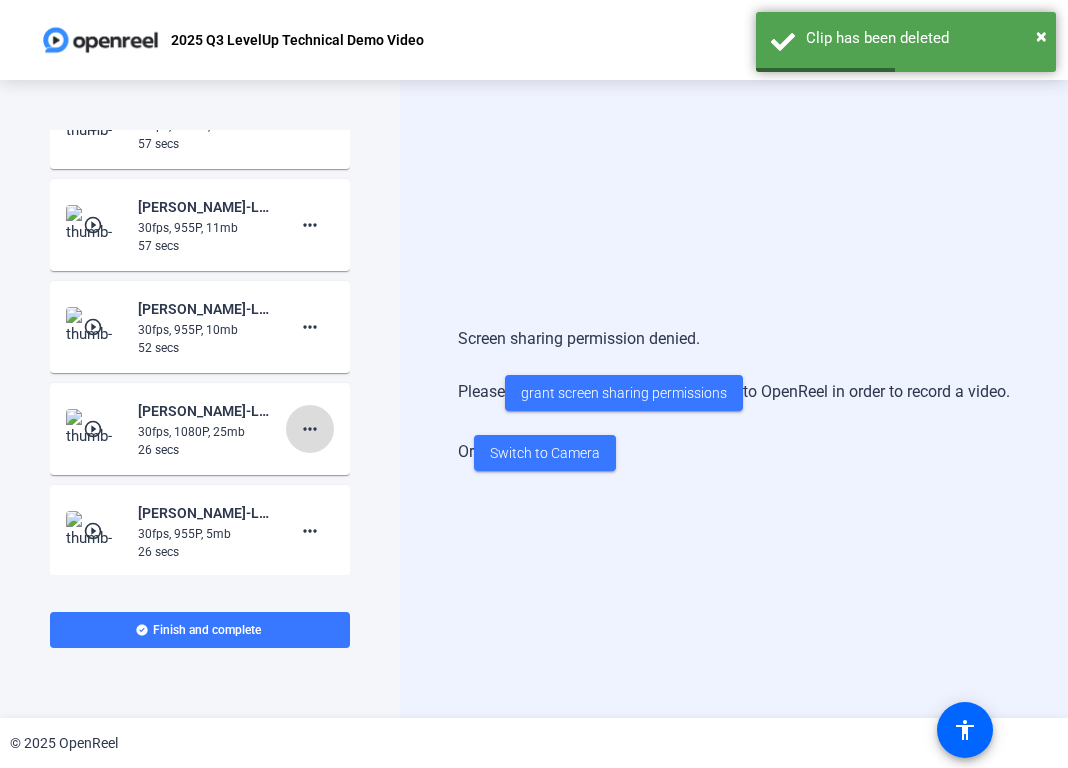 click on "more_horiz" 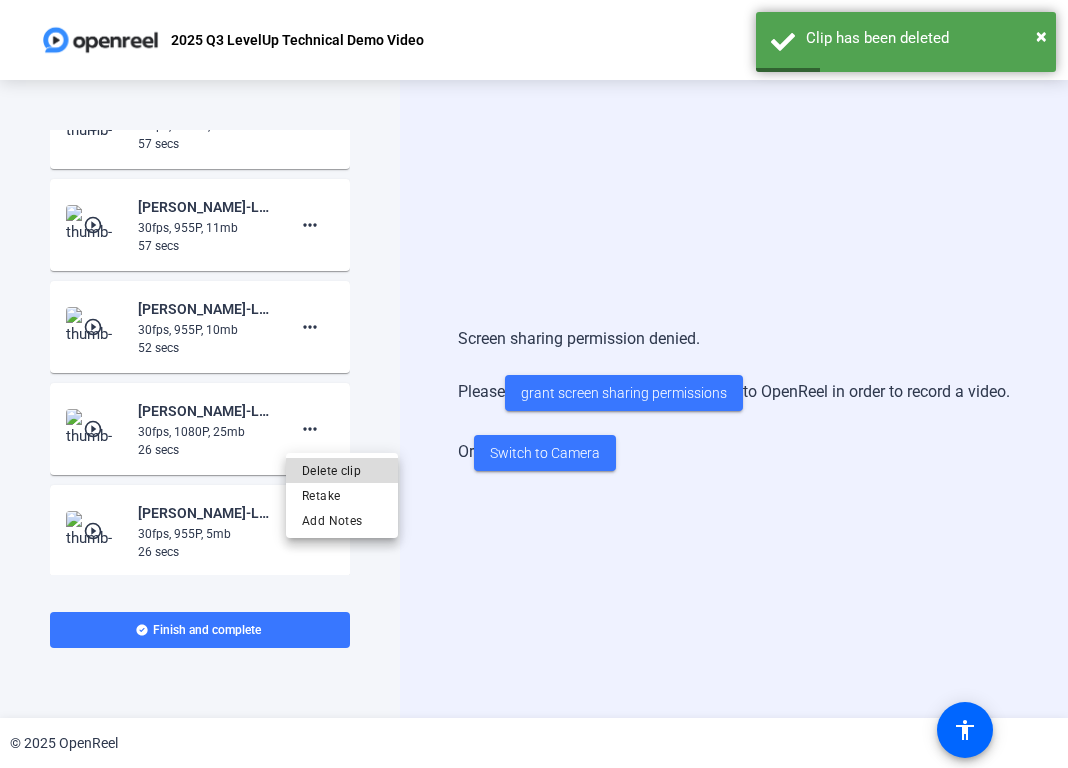 click on "Delete clip" at bounding box center (342, 471) 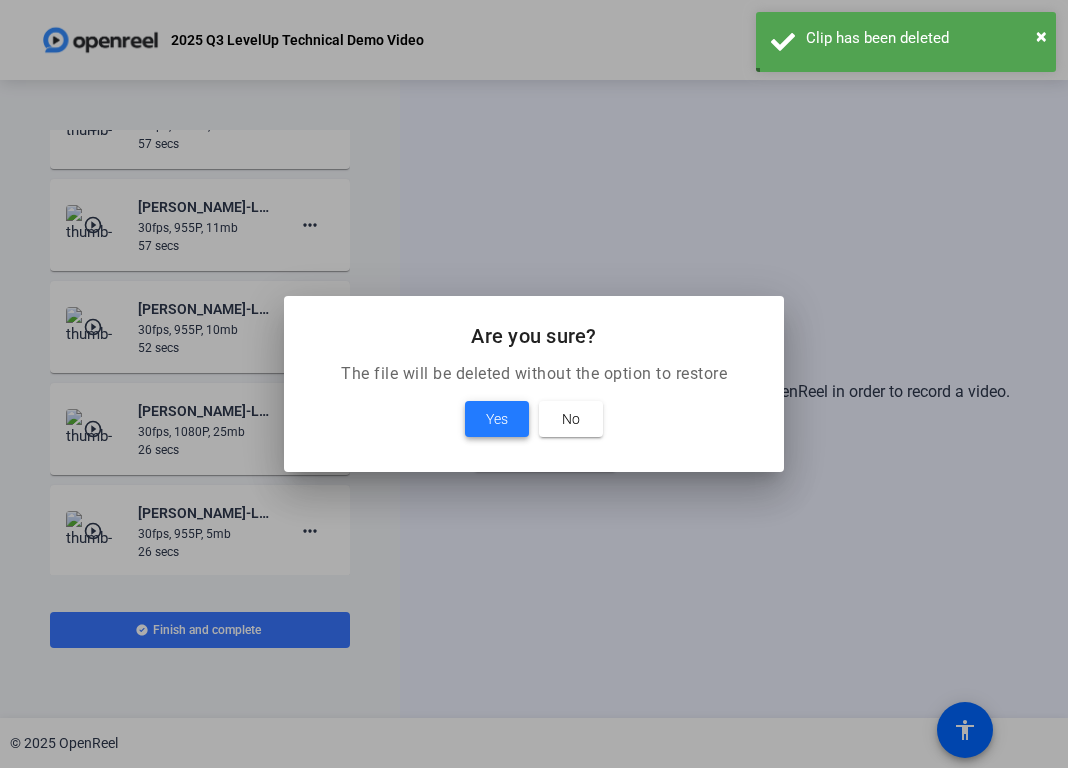 click on "Yes" at bounding box center [497, 419] 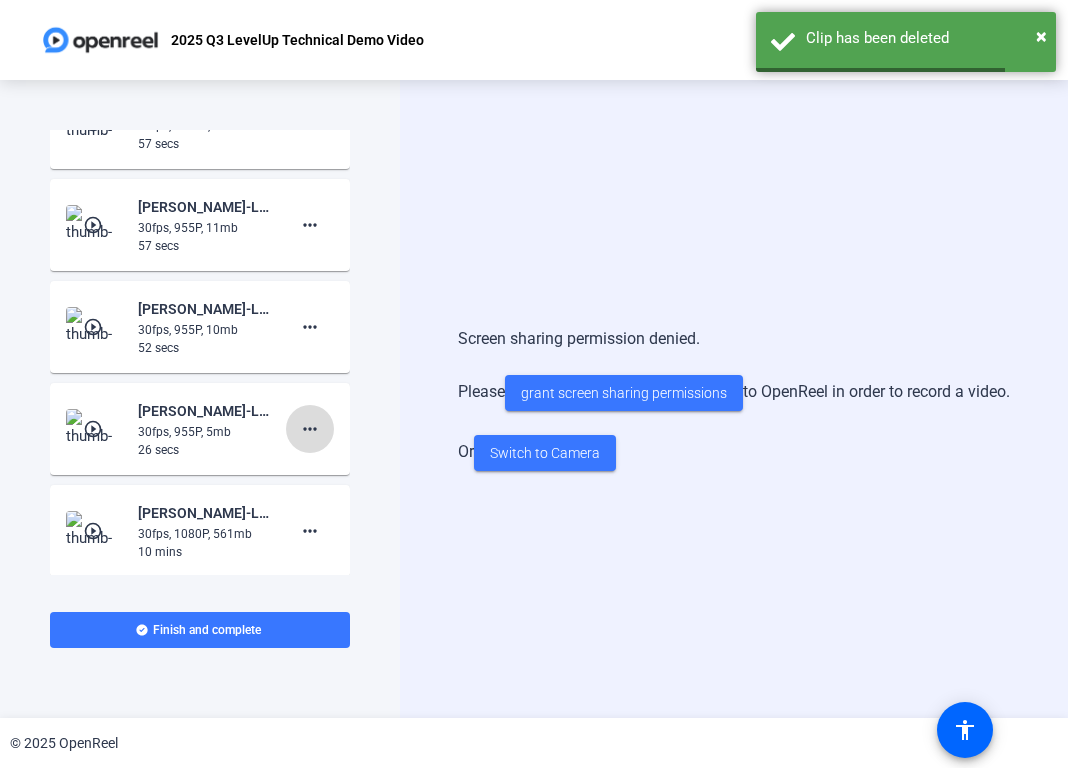 click on "more_horiz" 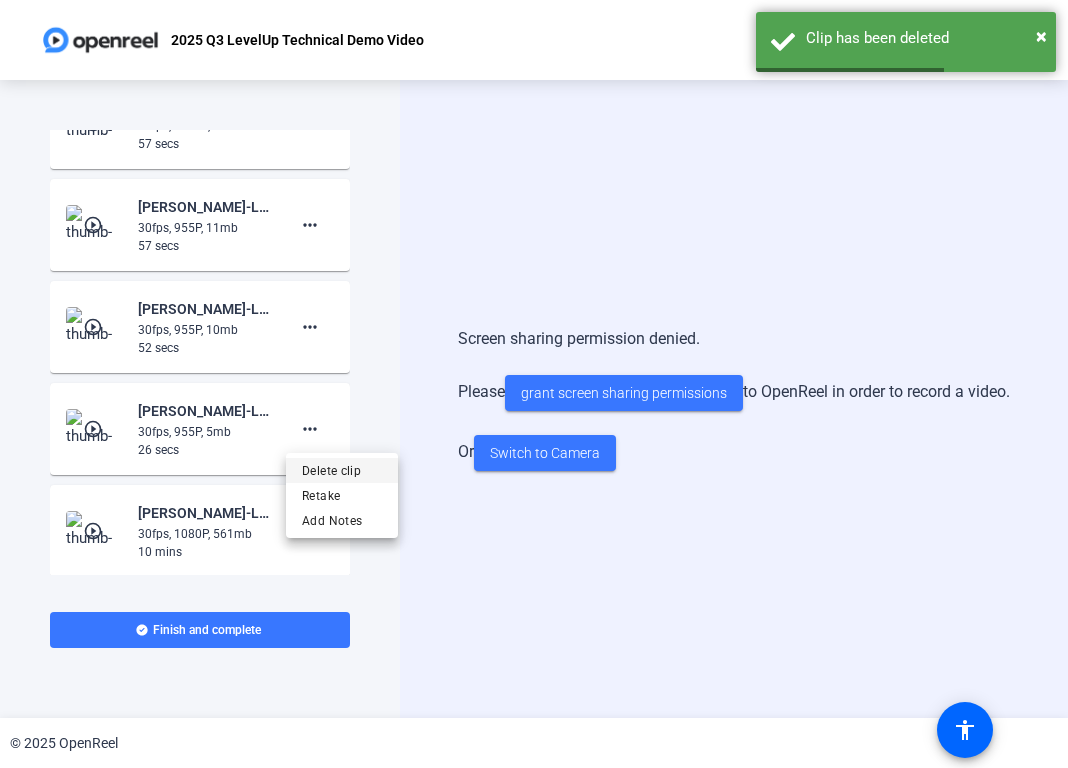 click on "Delete clip" at bounding box center [342, 471] 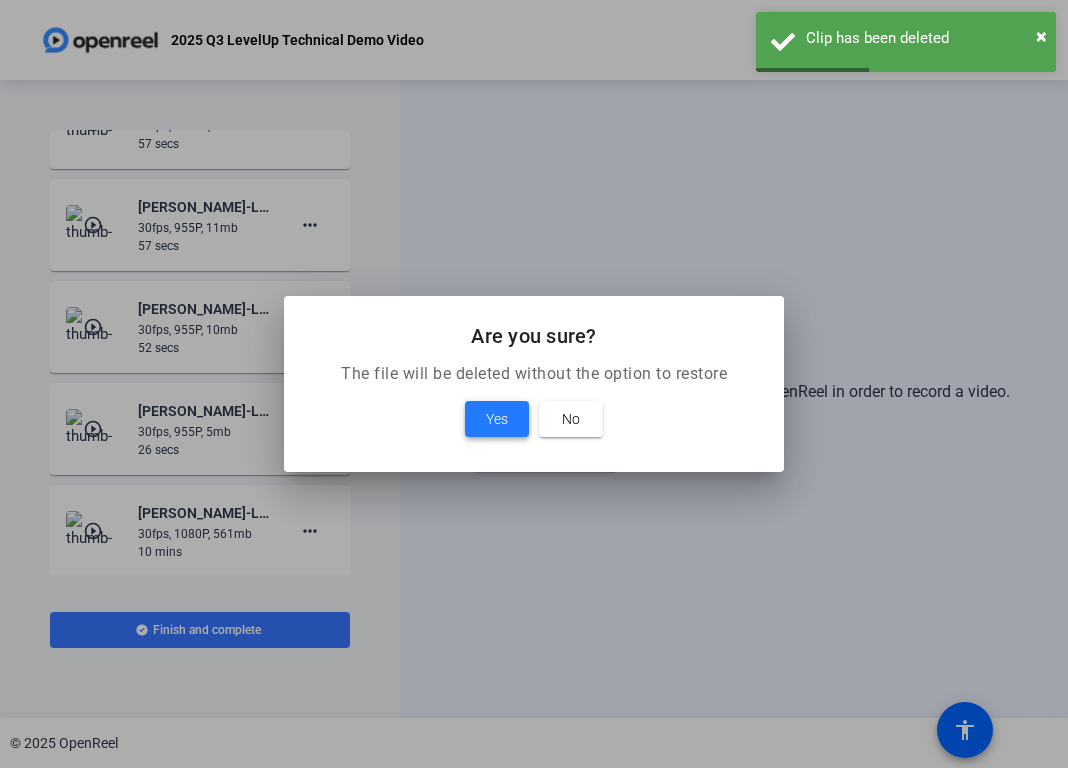 click on "Yes" at bounding box center (497, 419) 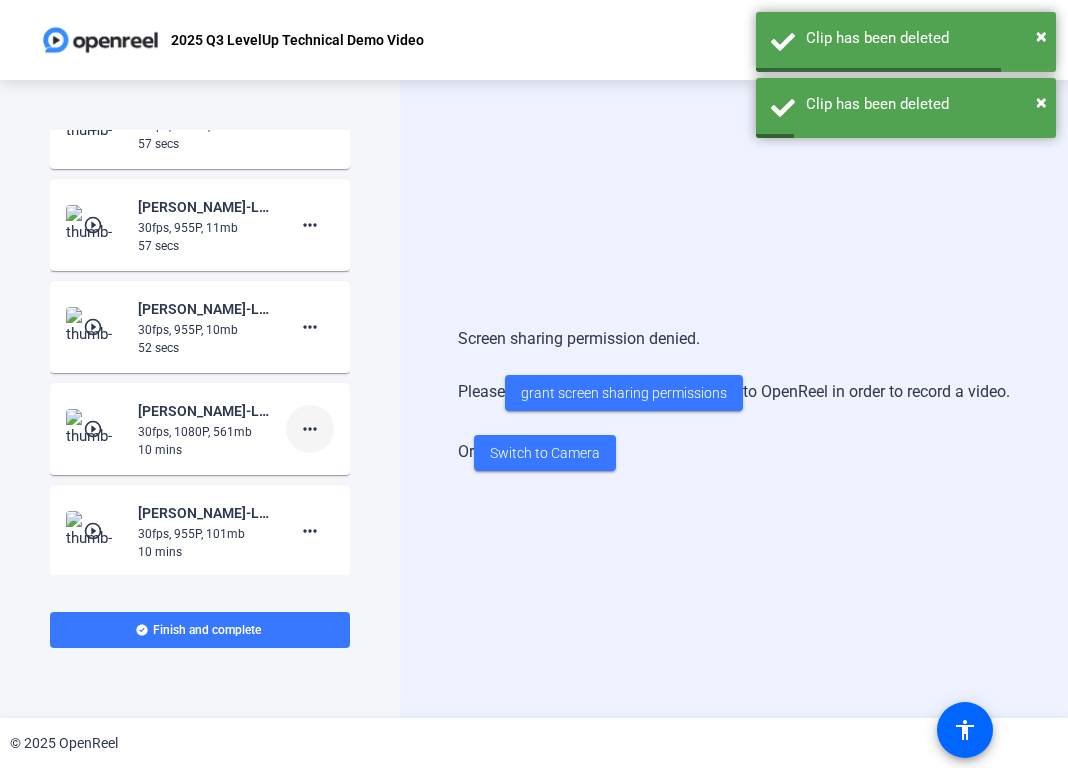 click 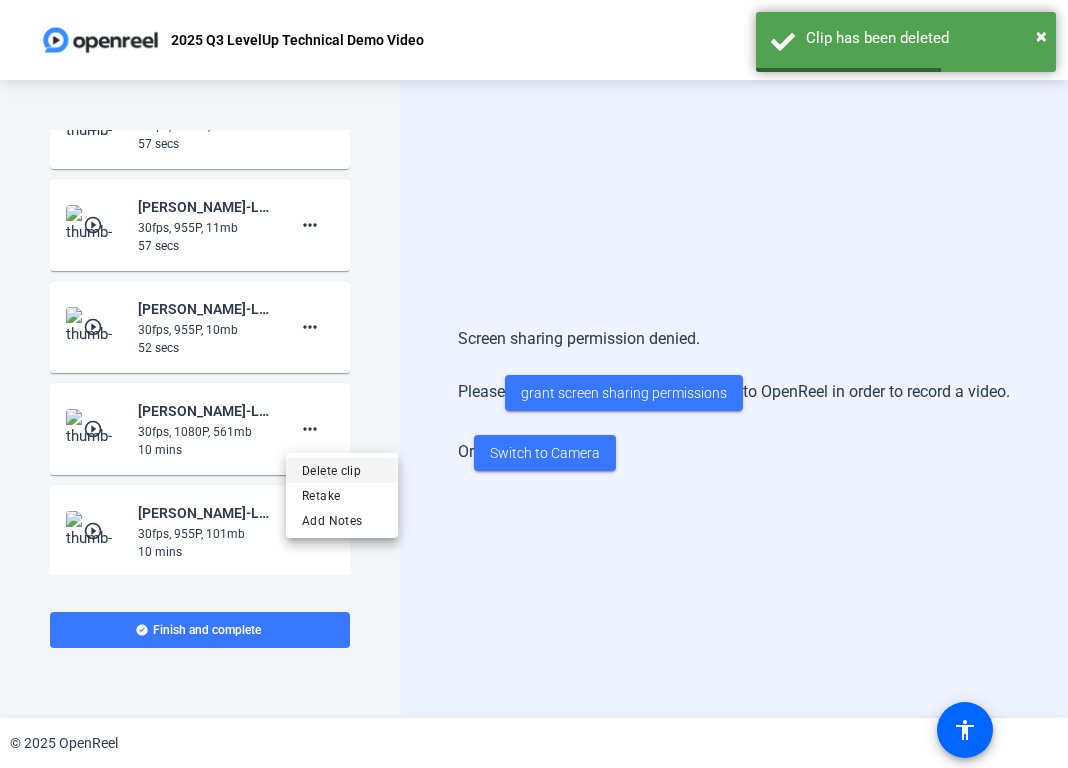 click on "Delete clip" at bounding box center (342, 471) 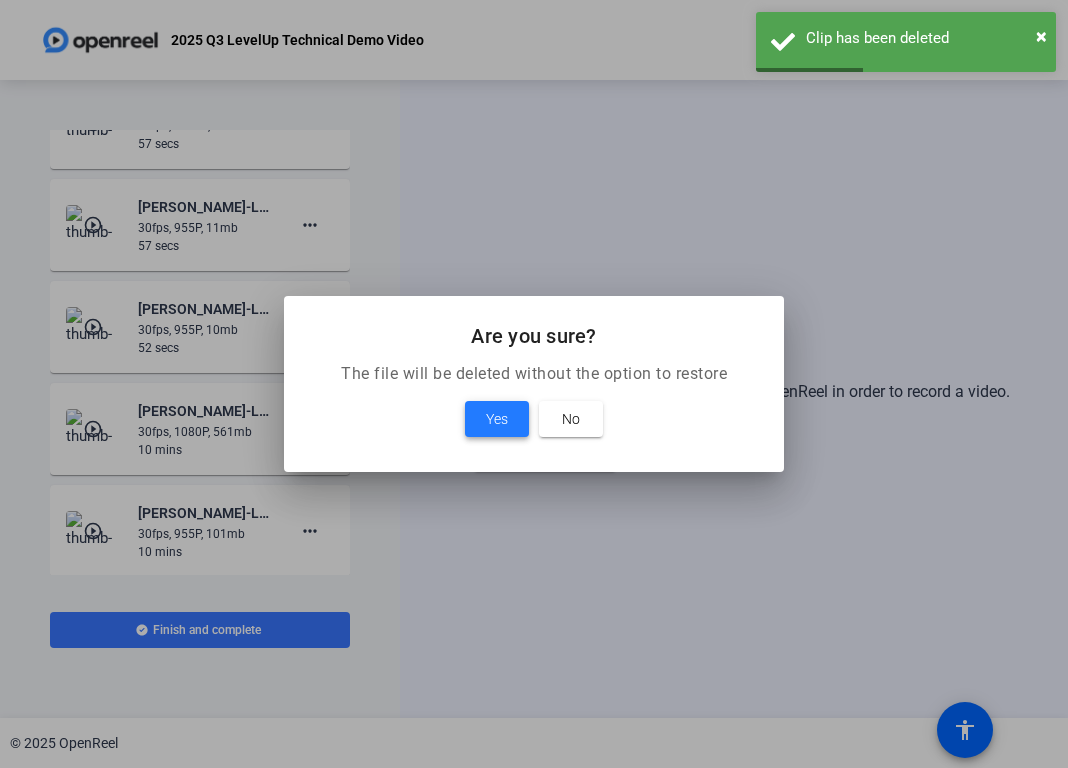click at bounding box center [497, 419] 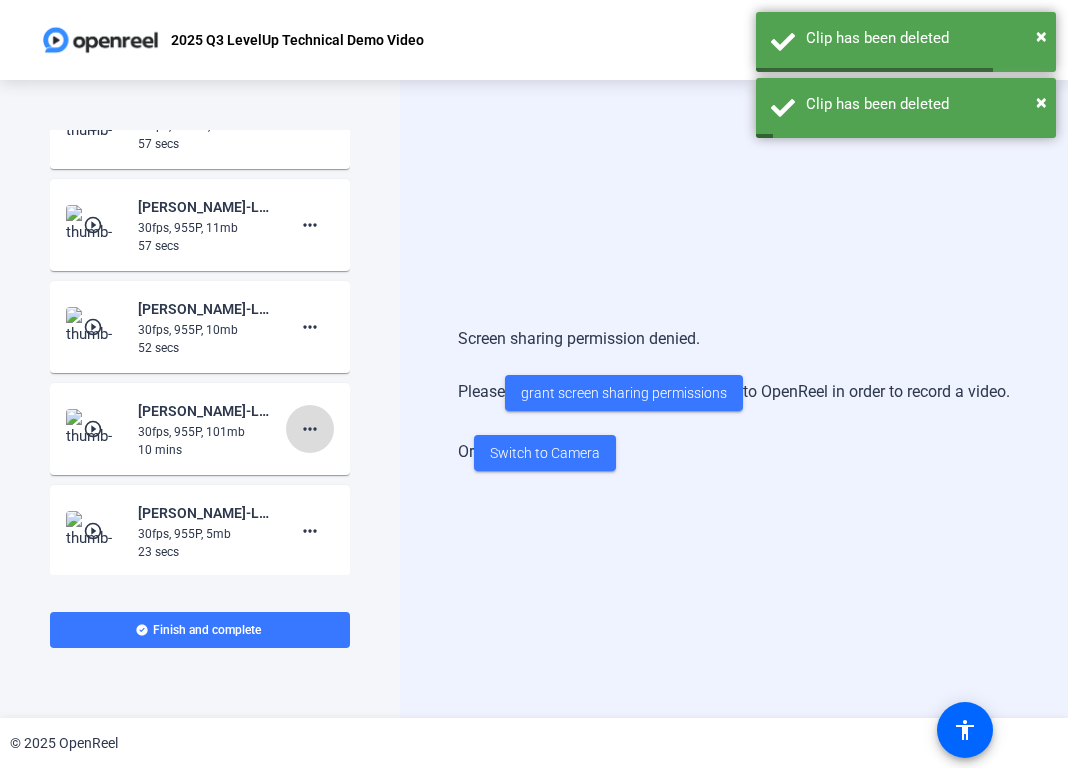 click on "more_horiz" 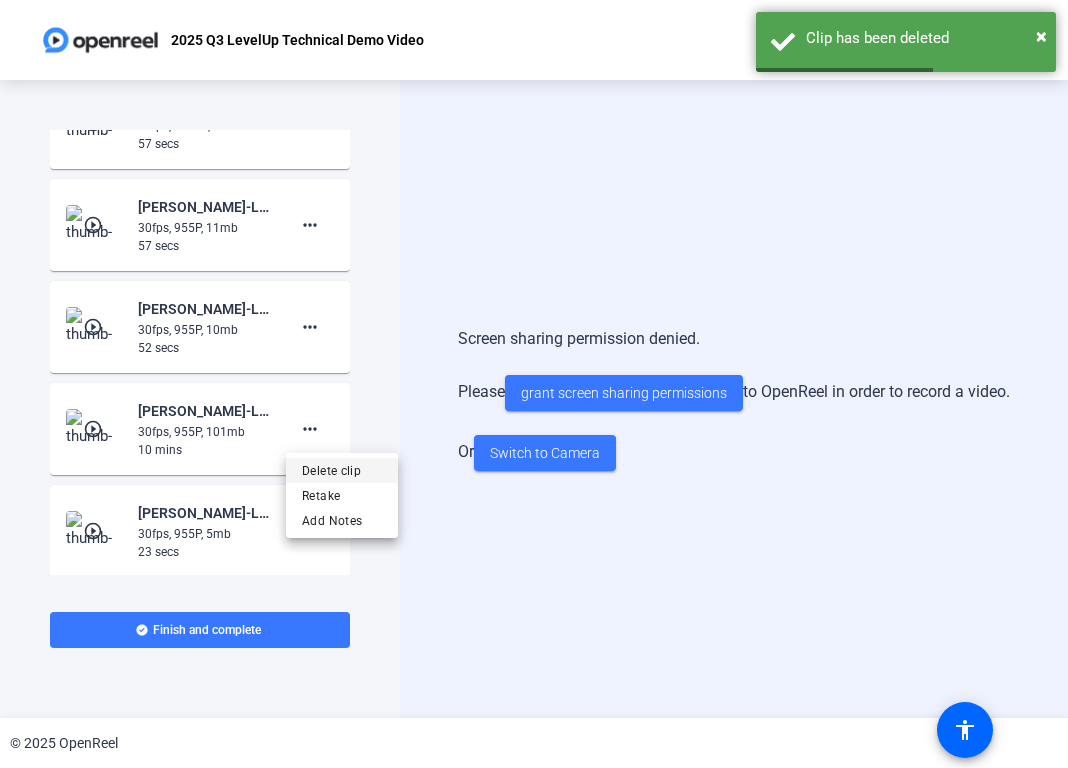 click on "Delete clip" at bounding box center [342, 471] 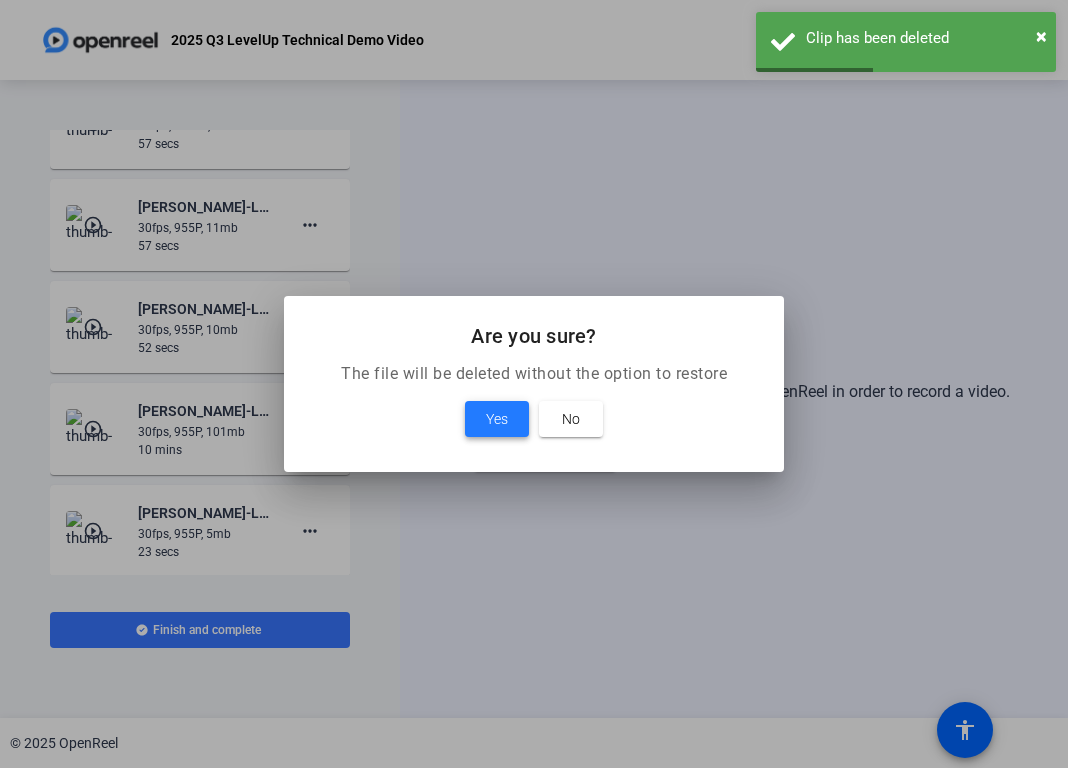click on "Yes" at bounding box center (497, 419) 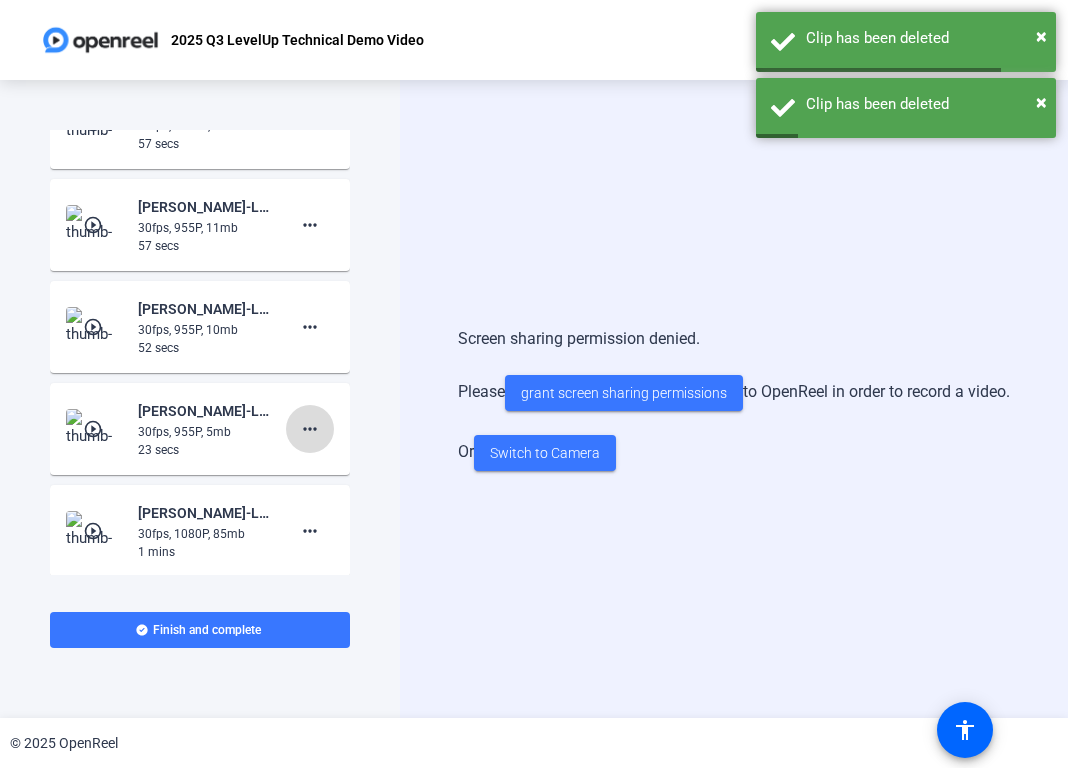 click on "more_horiz" 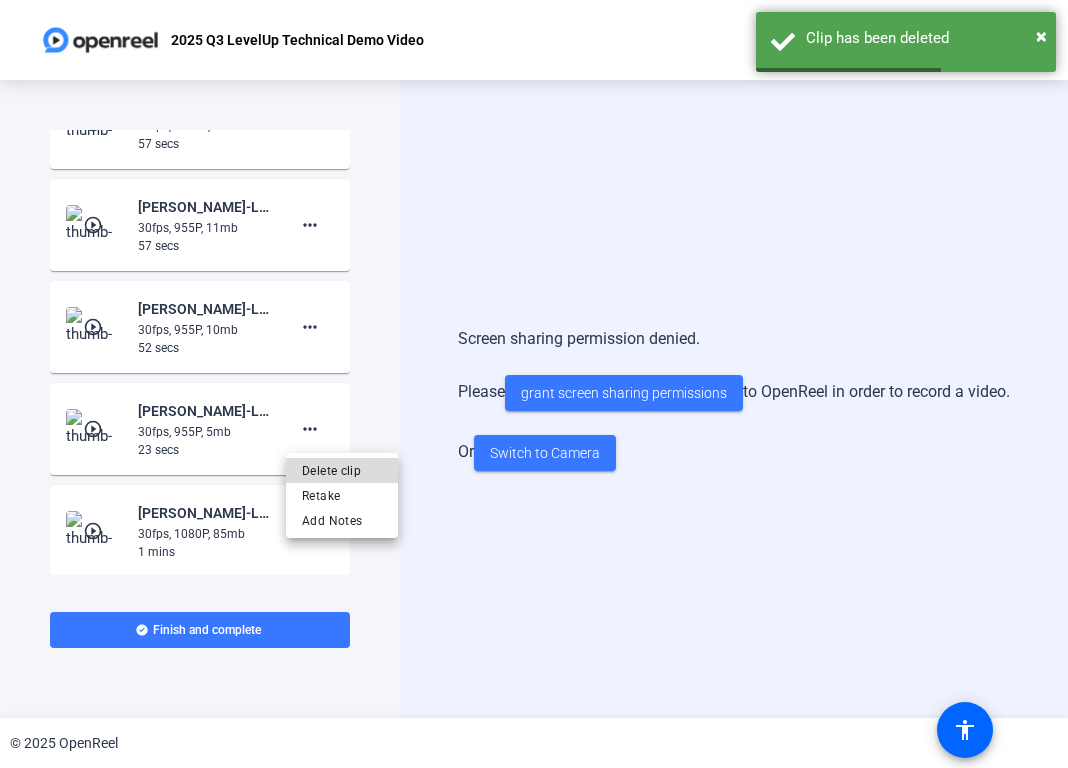 click on "Delete clip" at bounding box center (342, 471) 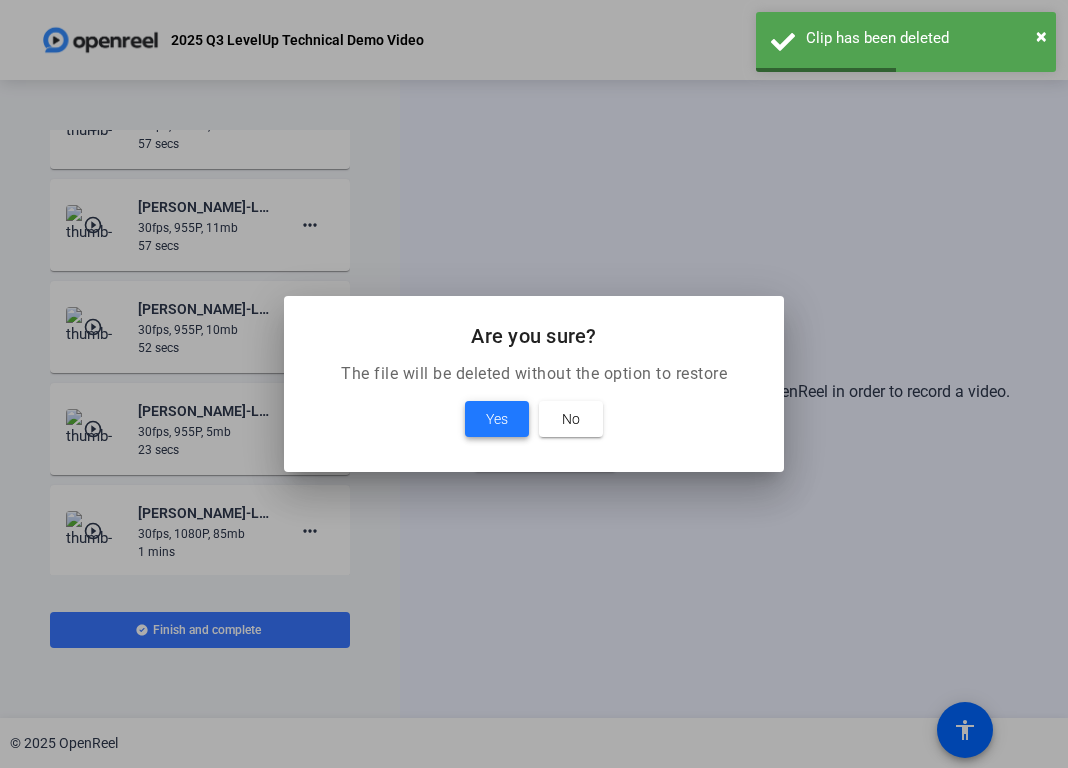 click on "Yes" at bounding box center (497, 419) 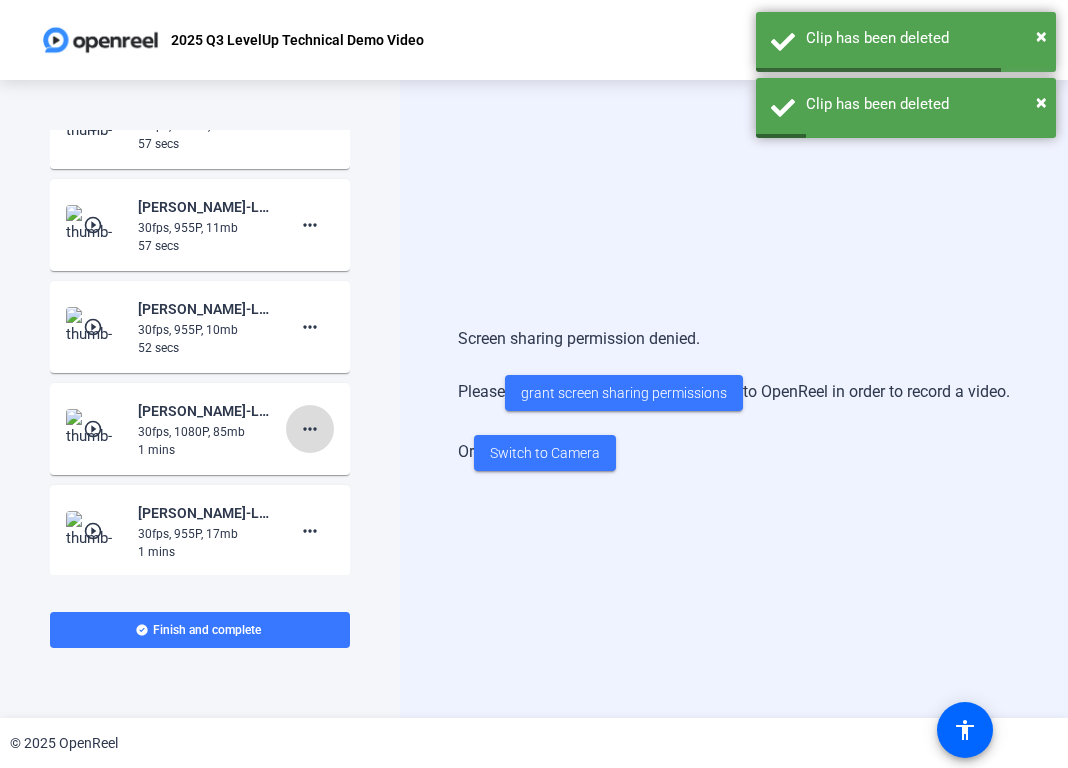 click on "more_horiz" 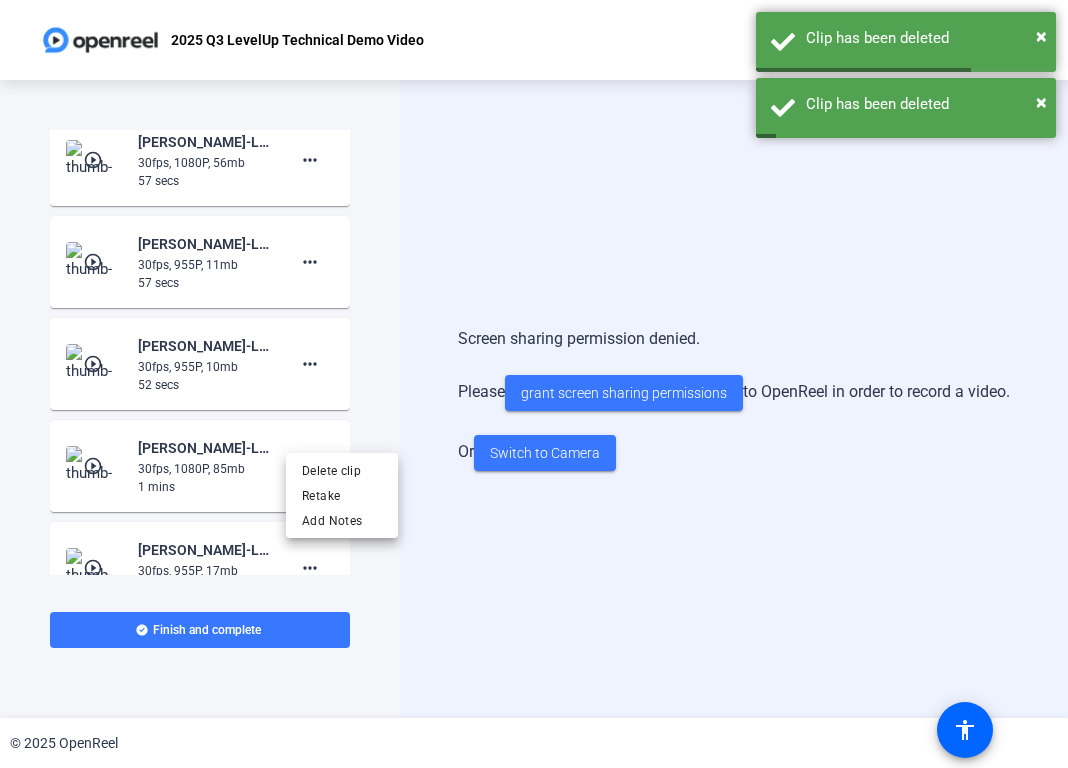 scroll, scrollTop: 319, scrollLeft: 0, axis: vertical 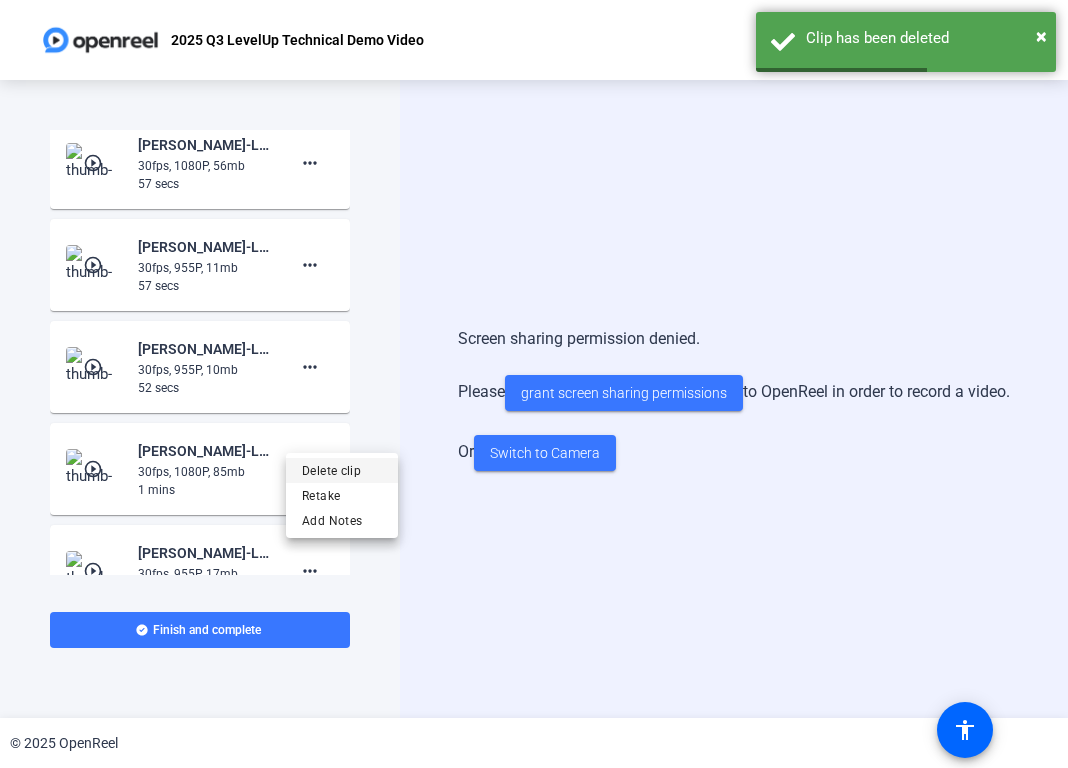 click on "Delete clip" at bounding box center (342, 471) 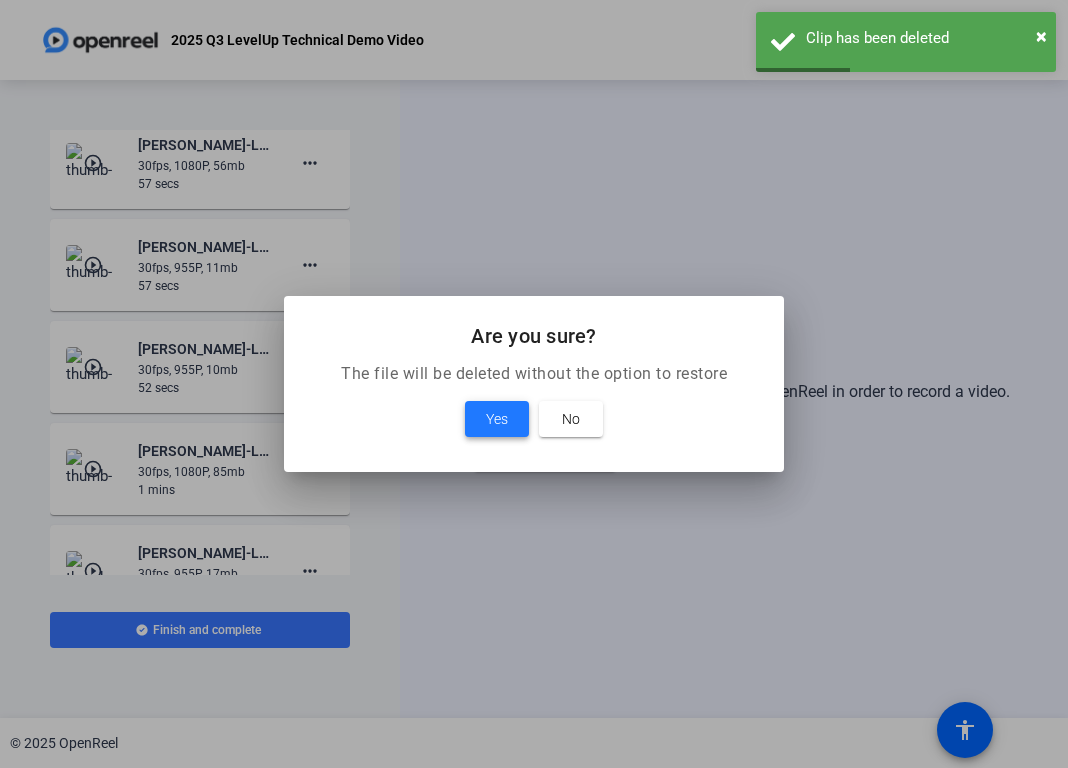 click at bounding box center [497, 419] 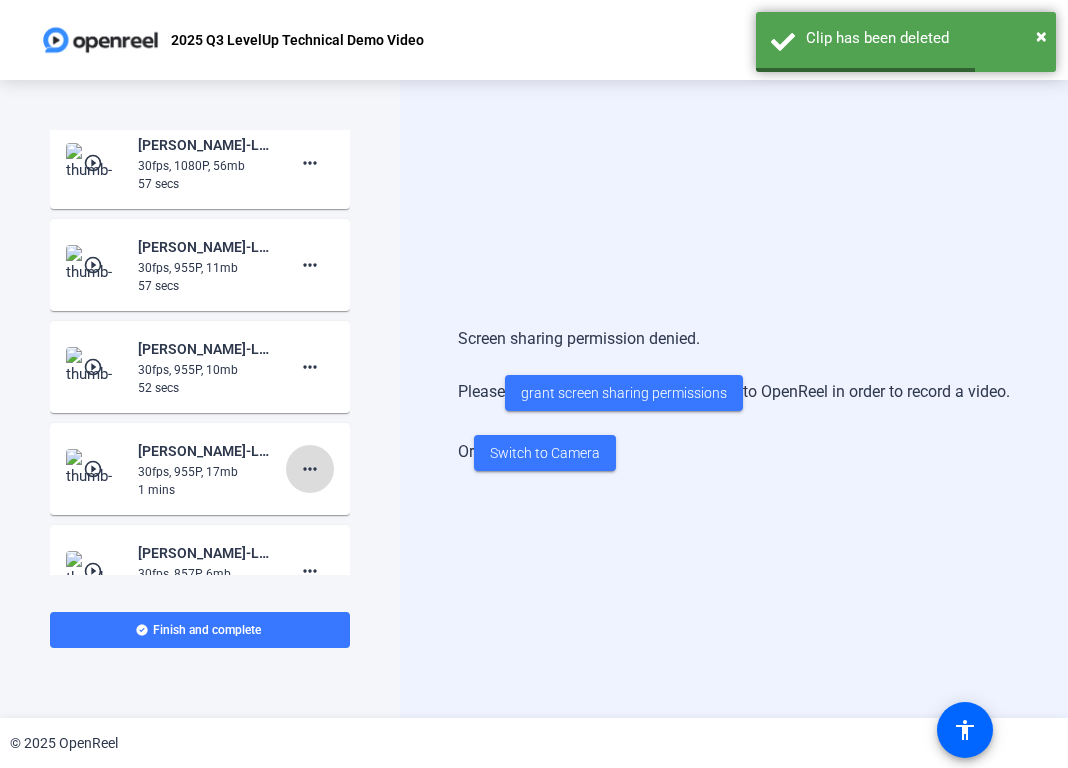 click on "more_horiz" 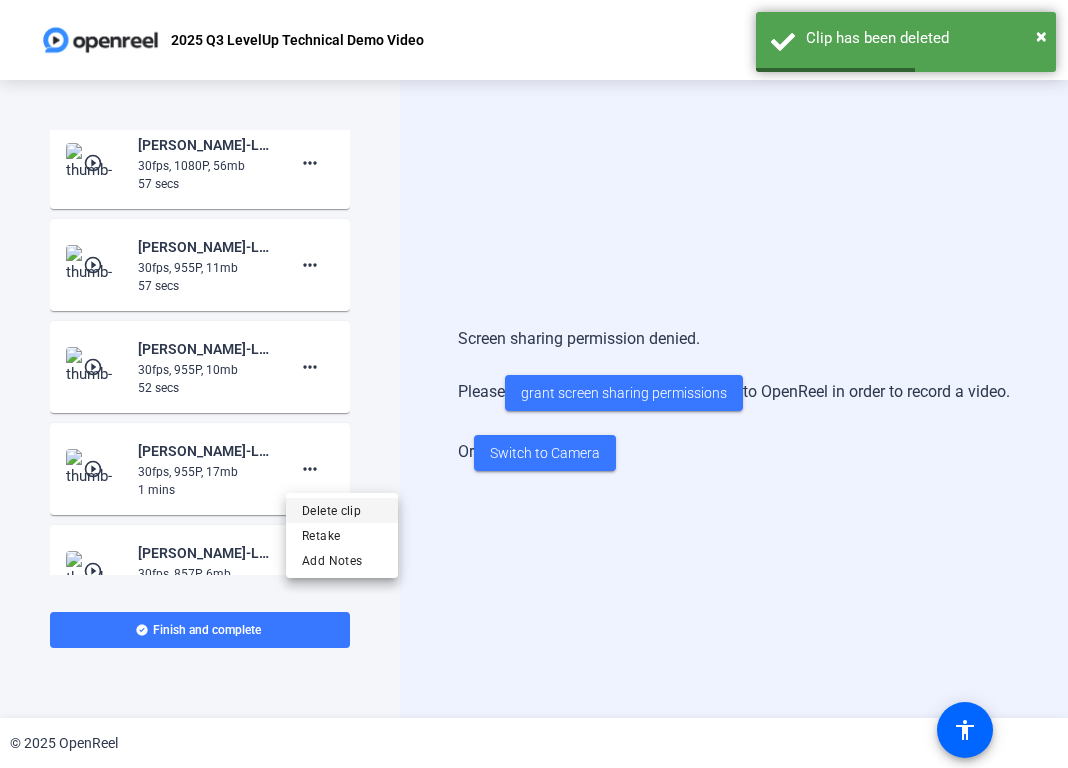 click on "Delete clip" at bounding box center [342, 511] 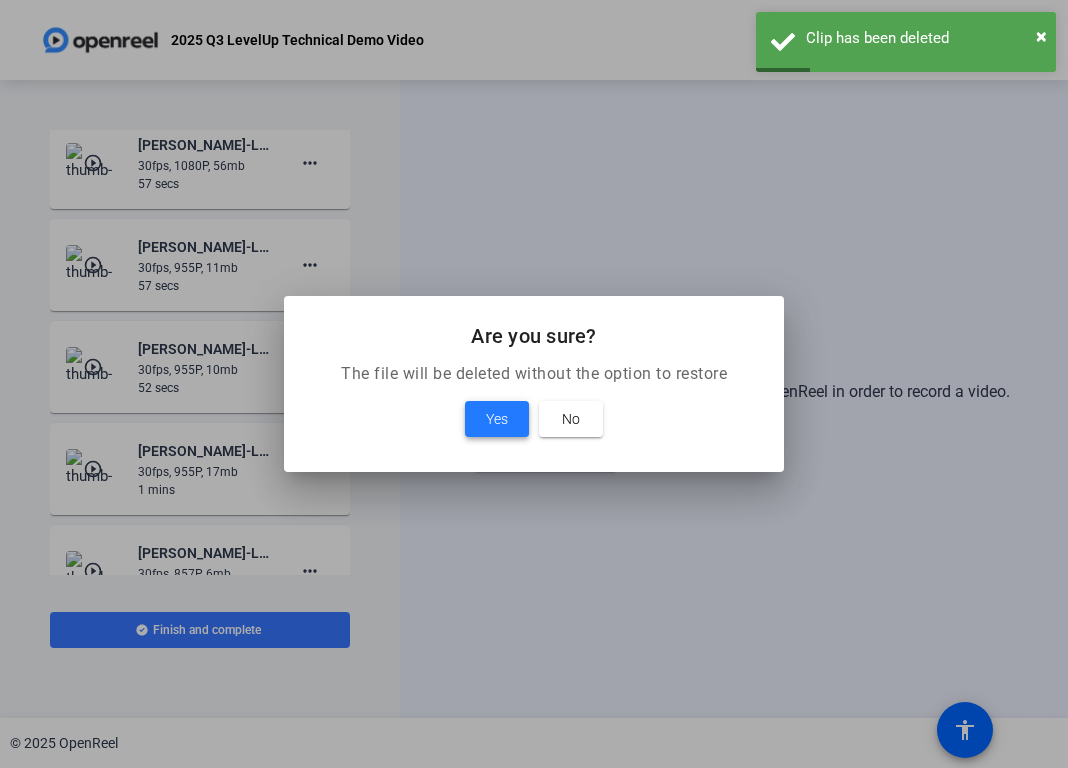 click at bounding box center [497, 419] 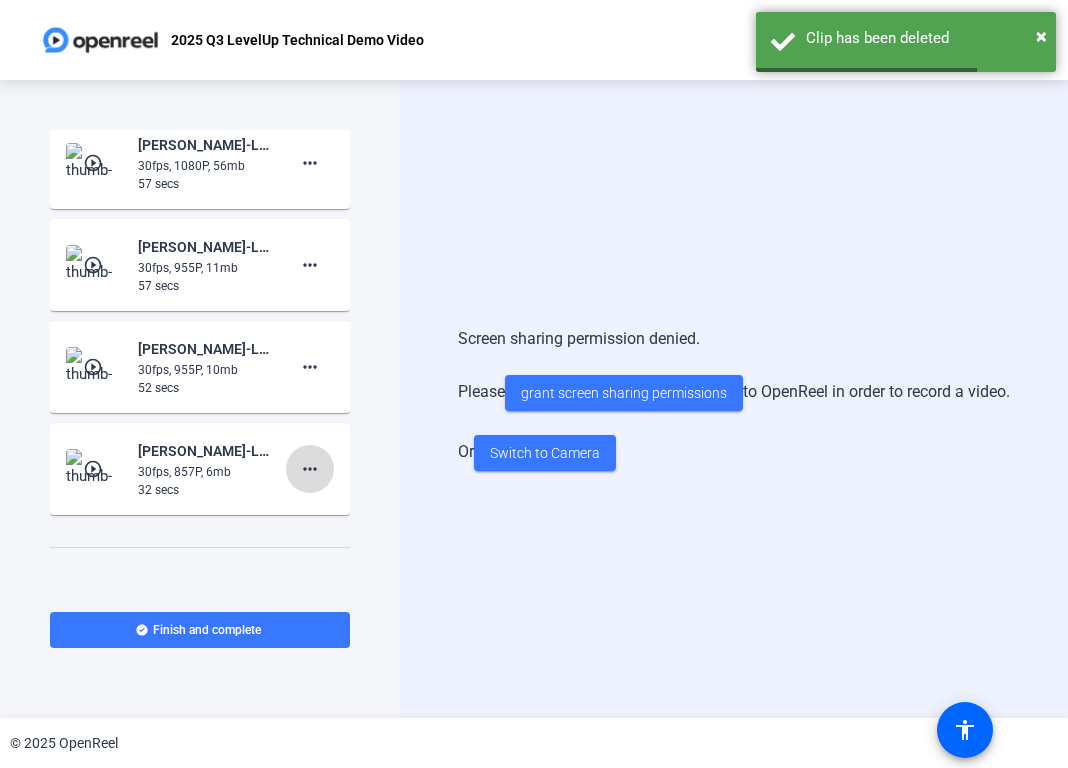 click on "more_horiz" 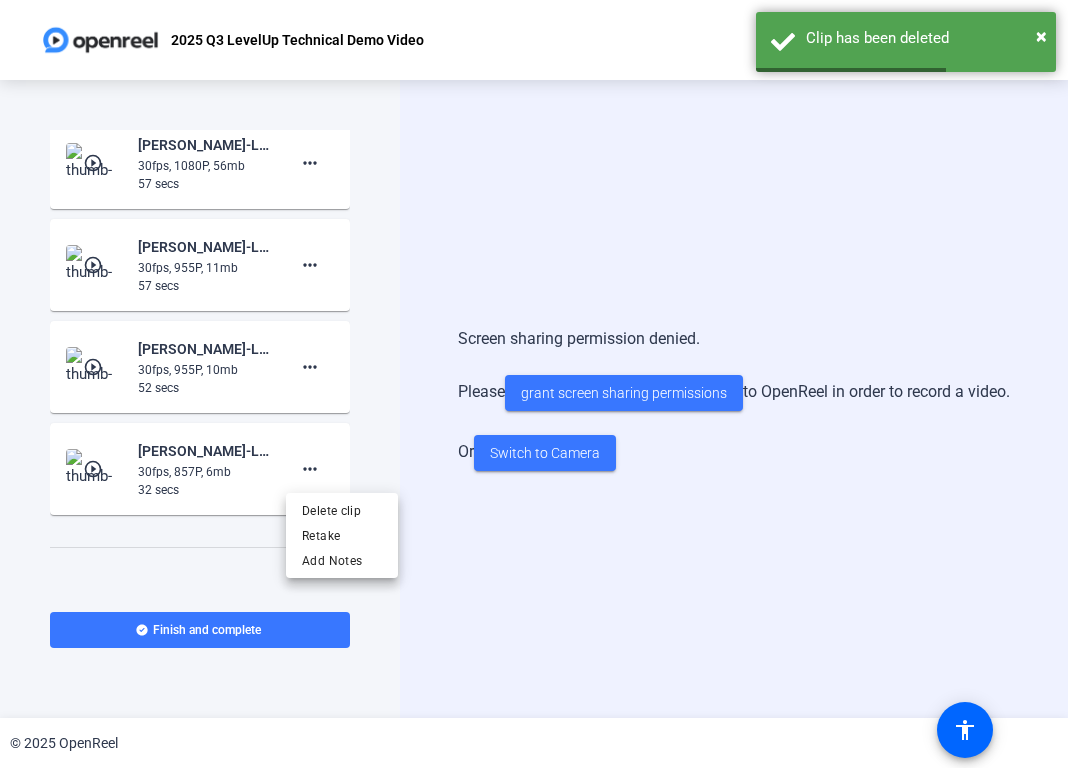 scroll, scrollTop: 318, scrollLeft: 0, axis: vertical 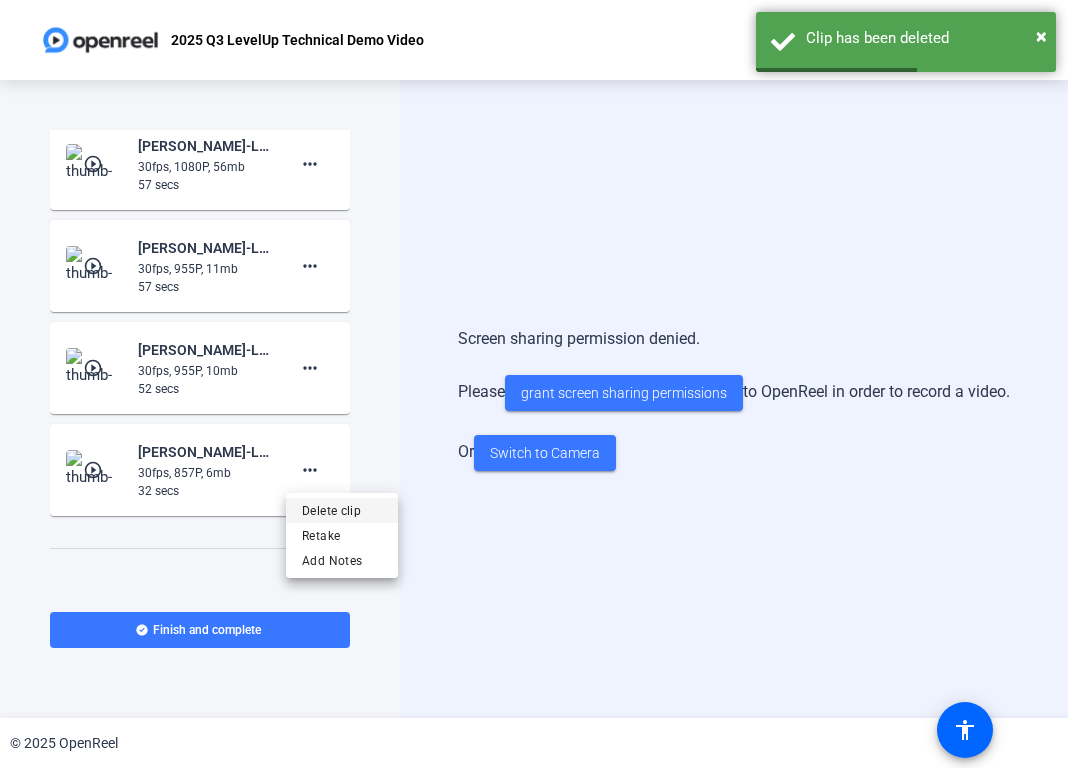 click on "Delete clip" at bounding box center [342, 511] 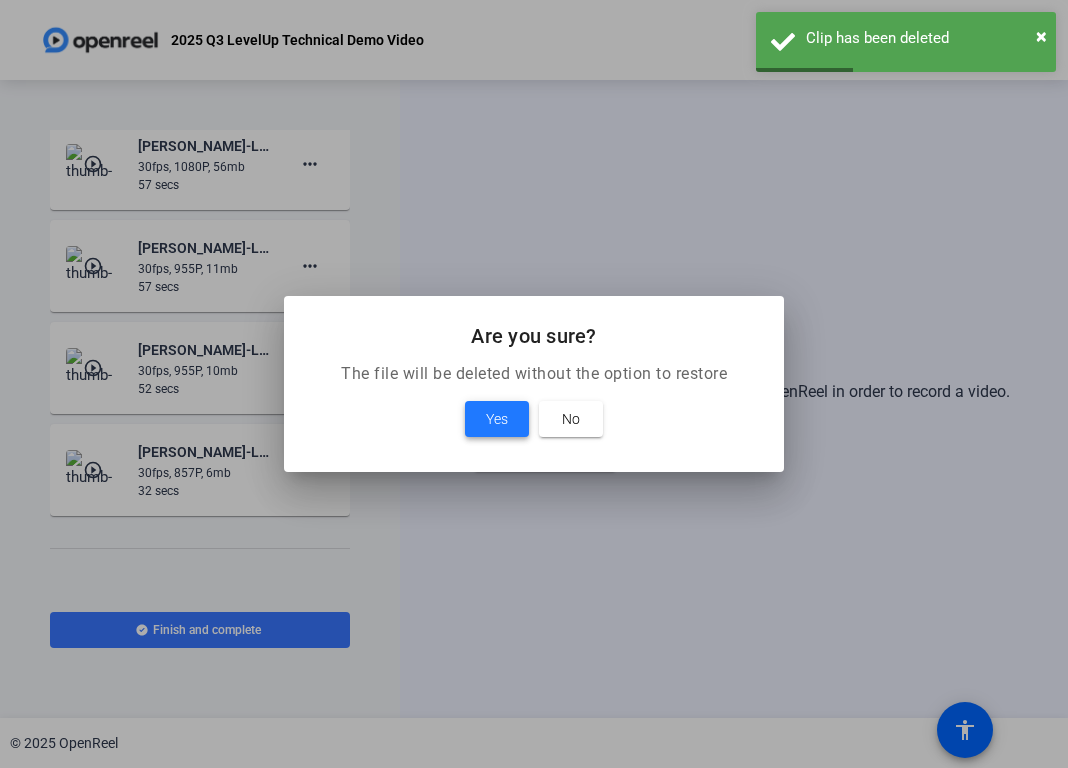 click on "Yes" at bounding box center [497, 419] 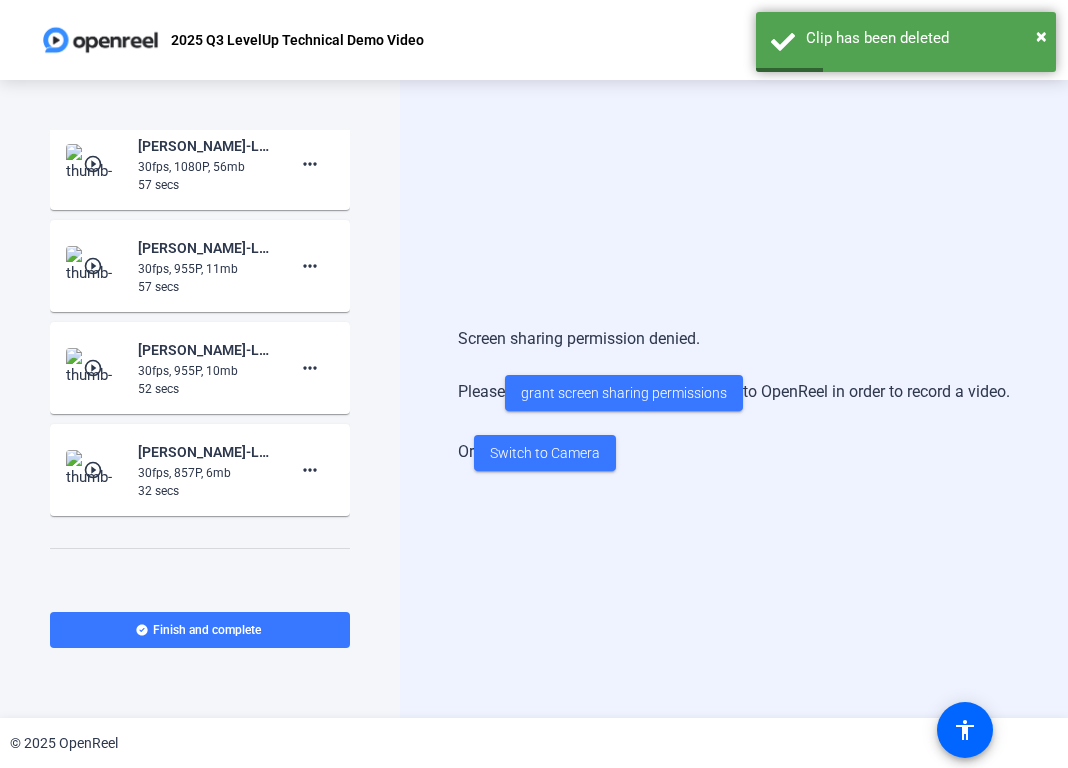 scroll, scrollTop: 311, scrollLeft: 0, axis: vertical 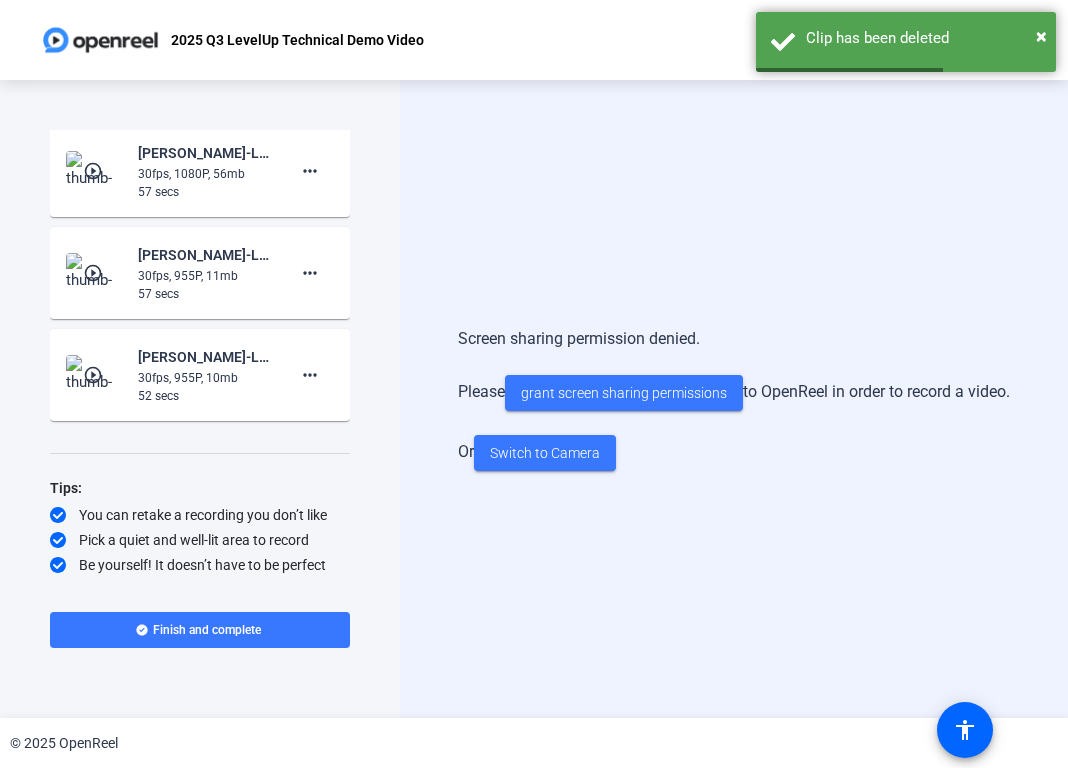 click on "52 secs" 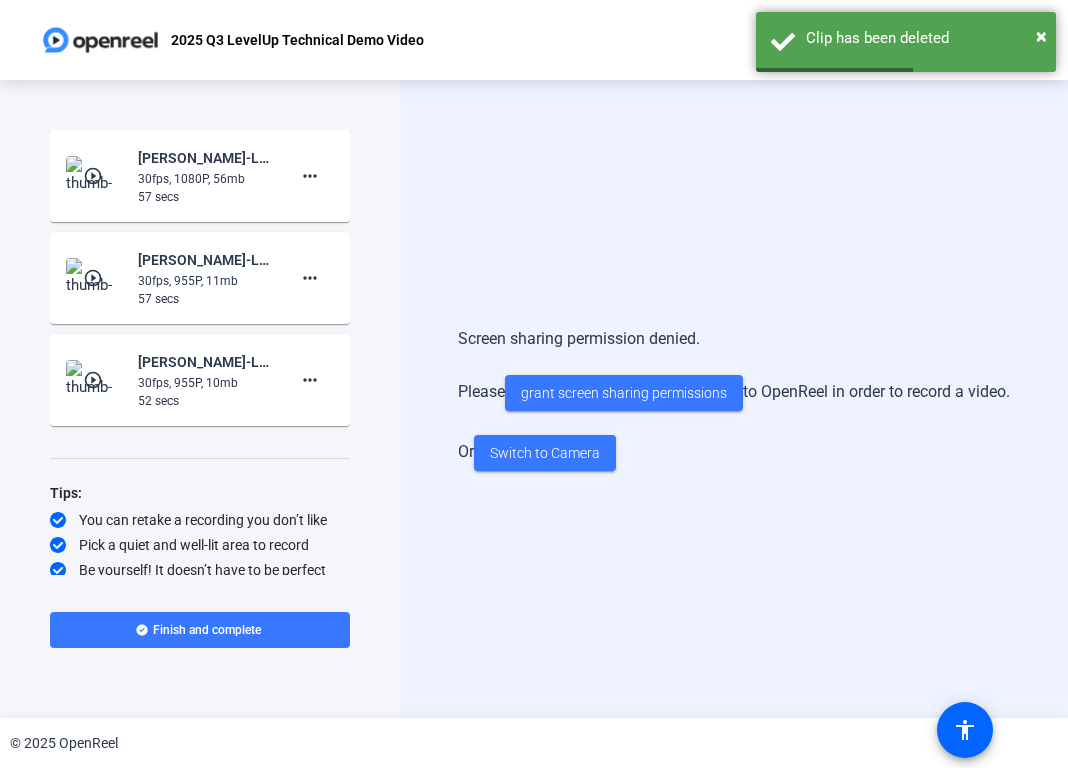 scroll, scrollTop: 305, scrollLeft: 0, axis: vertical 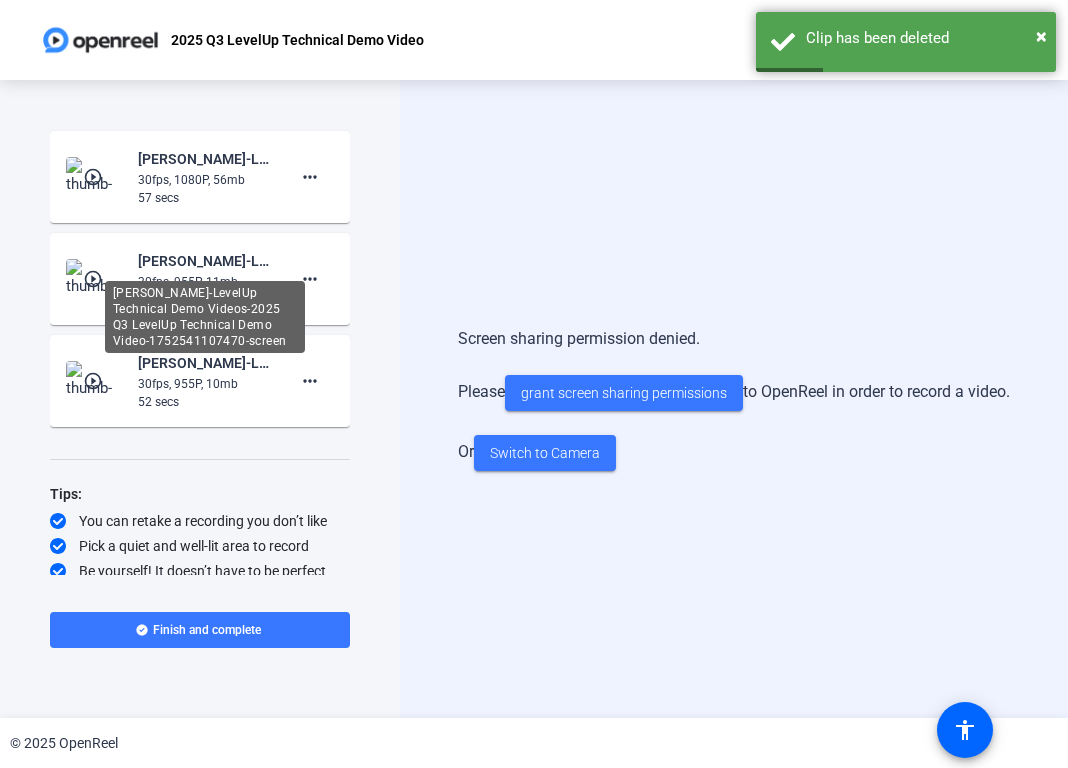 click on "[PERSON_NAME]-LevelUp Technical Demo Videos-2025 Q3 LevelUp Technical Demo Video-1752541107470-screen" at bounding box center [205, 317] 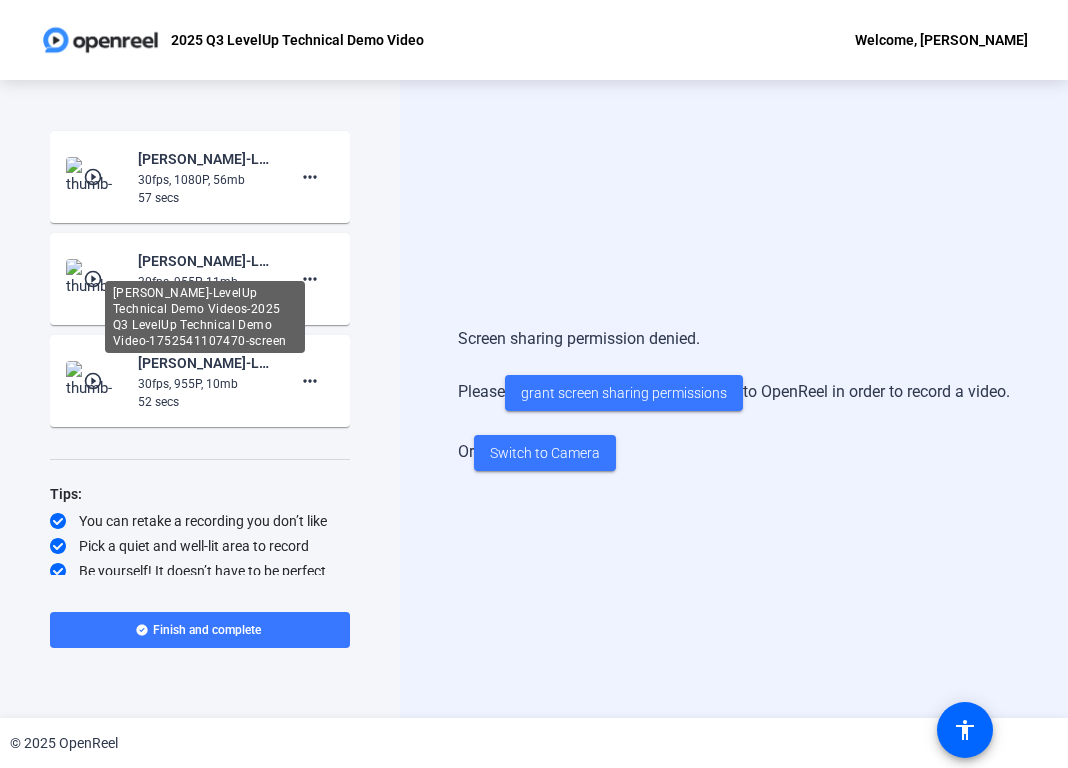 click on "[PERSON_NAME]-LevelUp Technical Demo Videos-2025 Q3 LevelUp Technical Demo Video-1752541107470-screen" 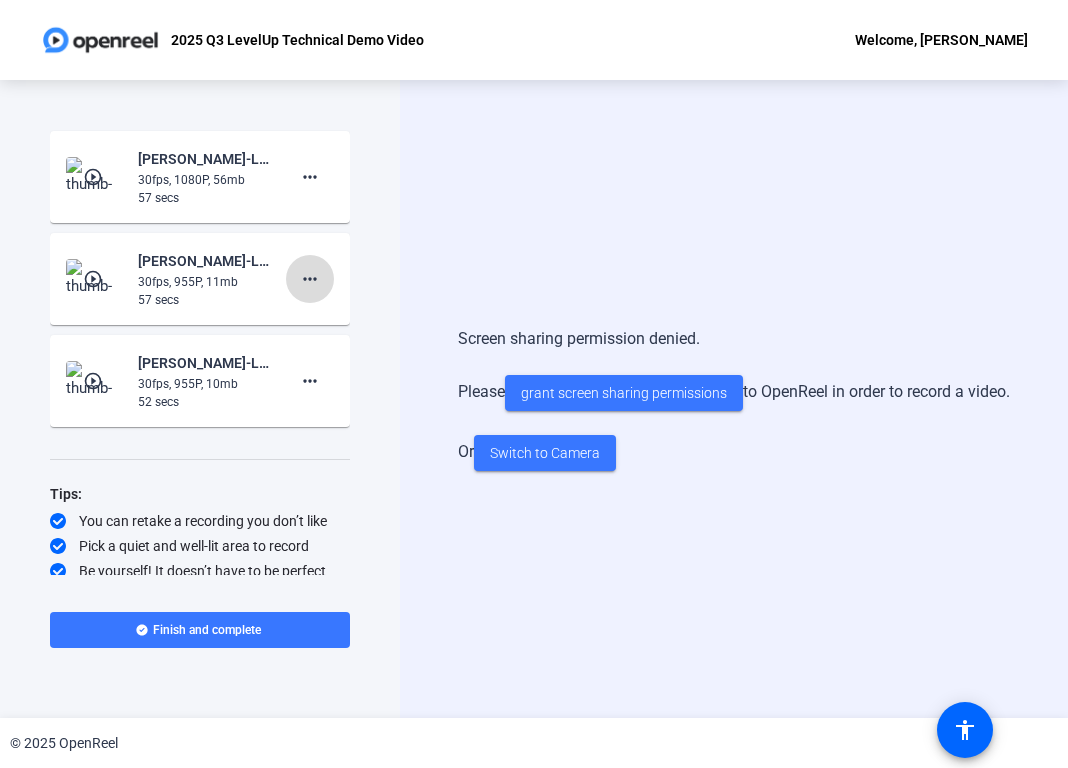 click on "more_horiz" 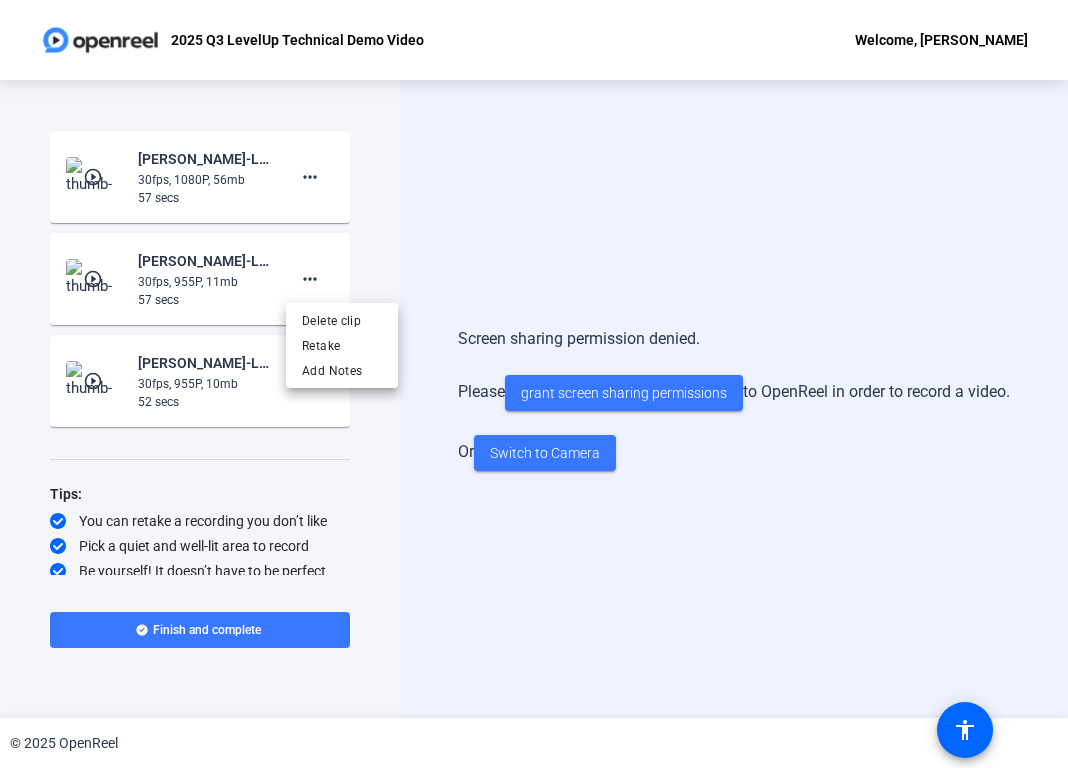 click at bounding box center [534, 384] 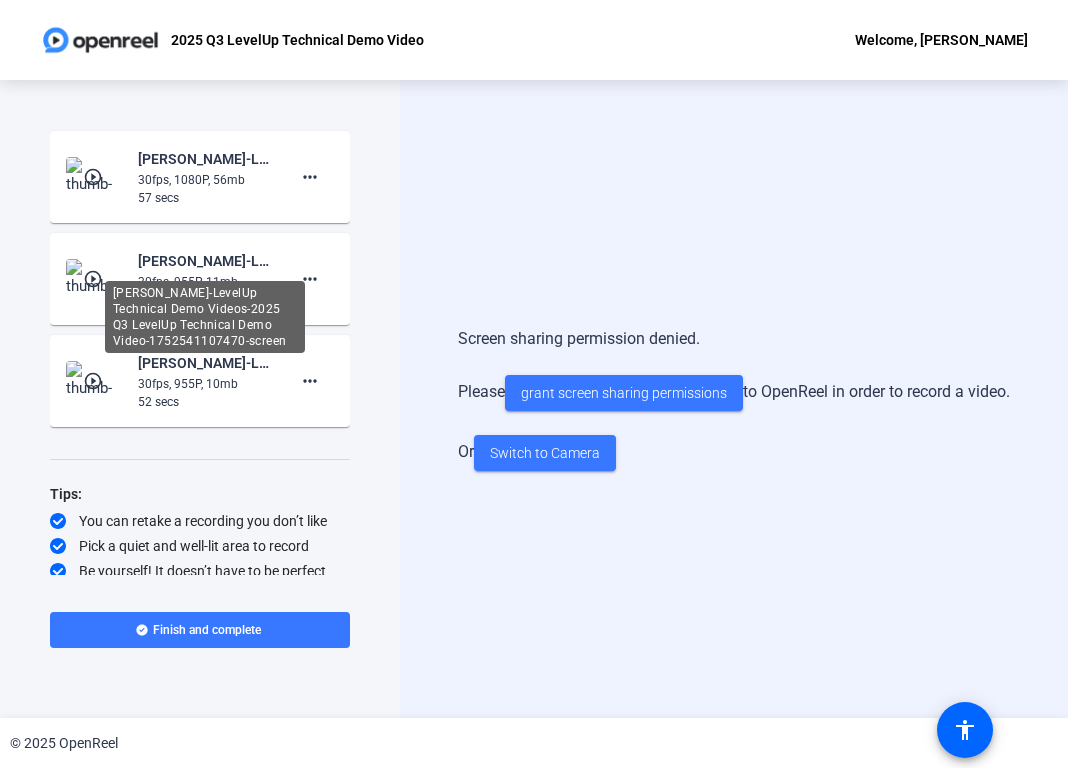 click on "[PERSON_NAME]-LevelUp Technical Demo Videos-2025 Q3 LevelUp Technical Demo Video-1752541107470-screen" 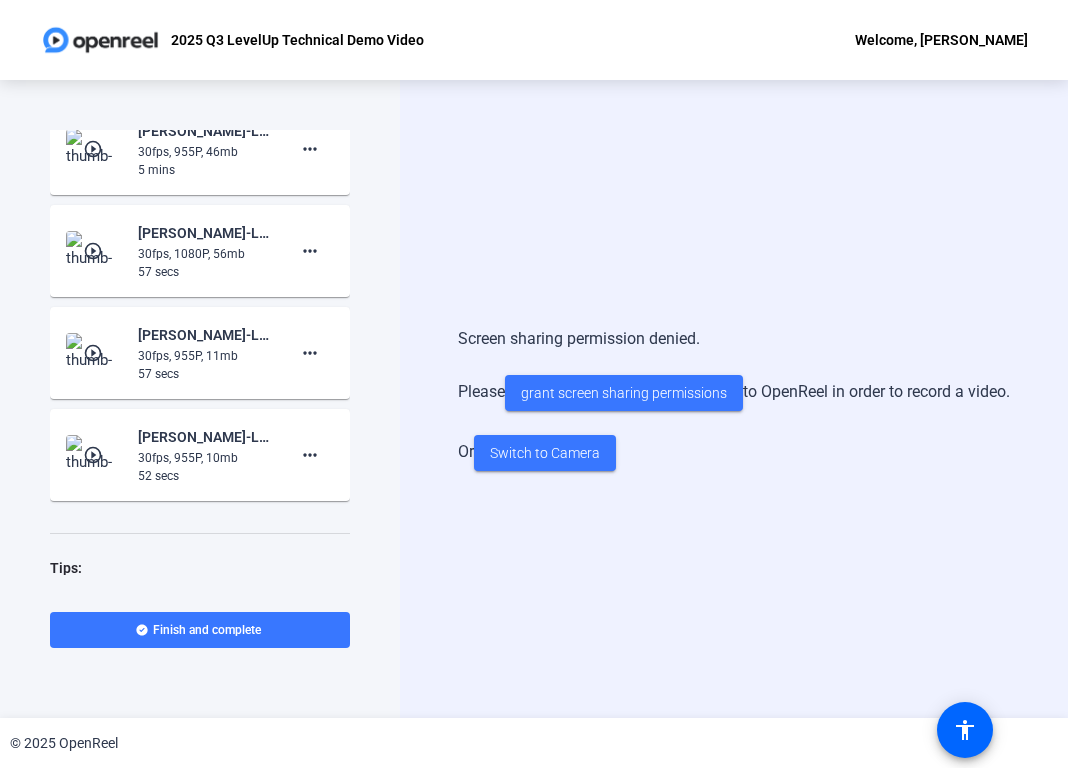 scroll, scrollTop: 227, scrollLeft: 0, axis: vertical 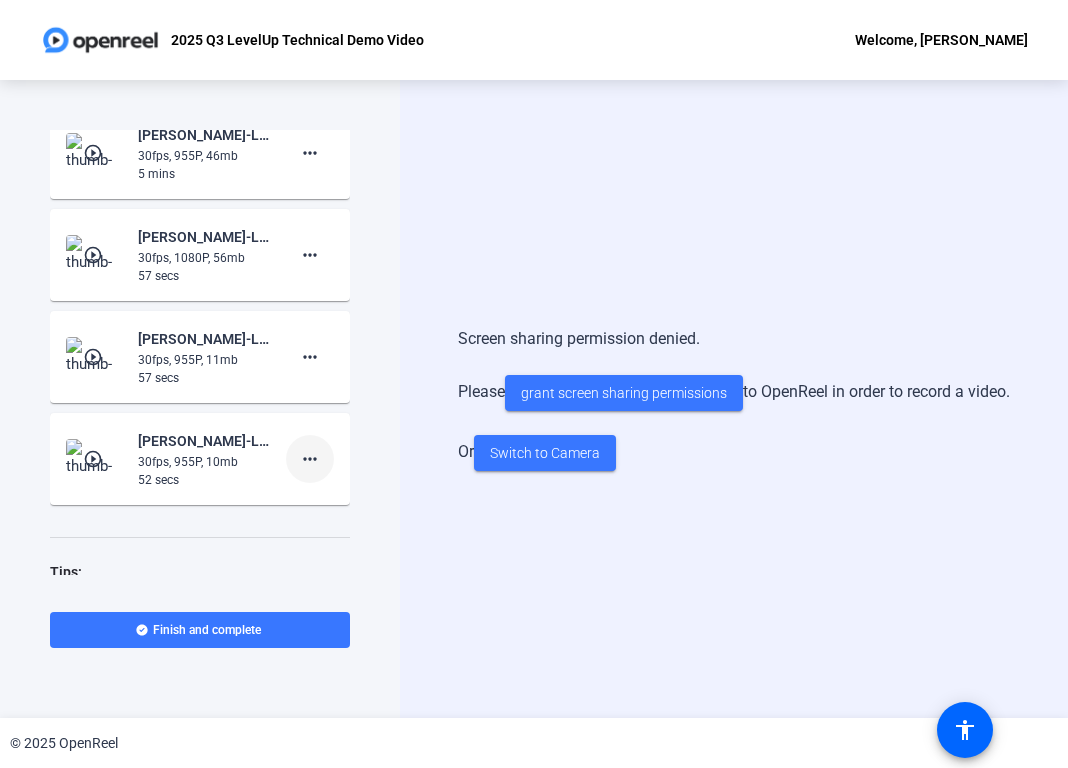 click on "more_horiz" 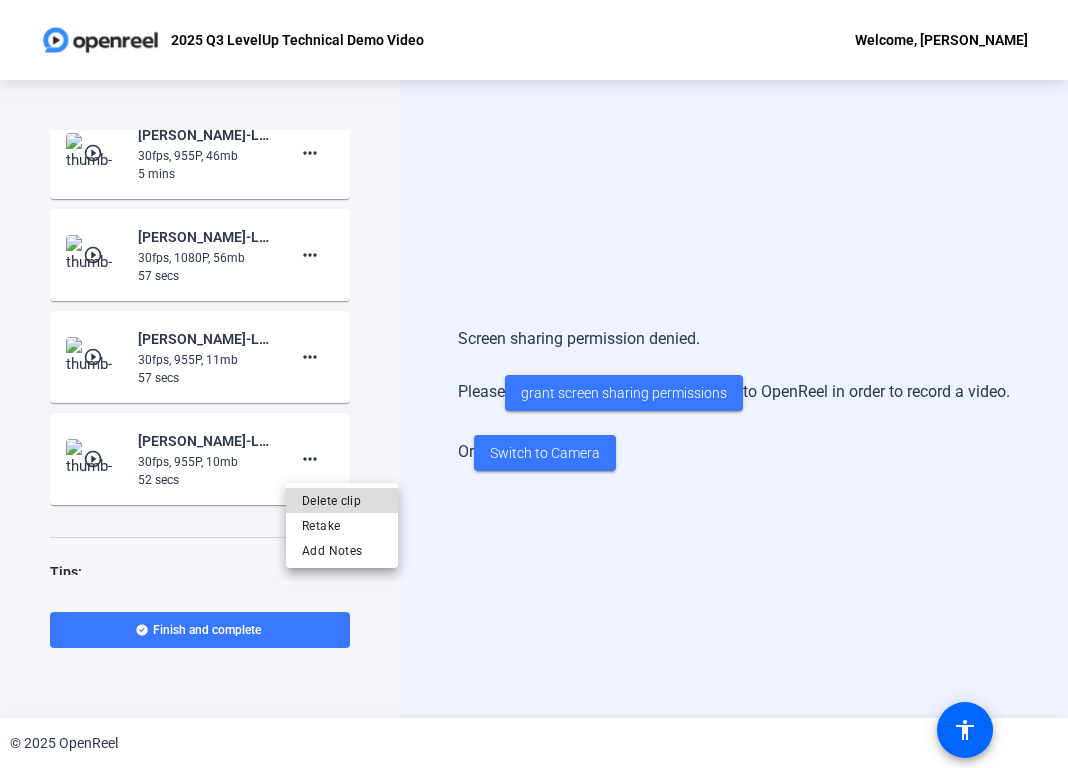 click on "Delete clip" at bounding box center (342, 501) 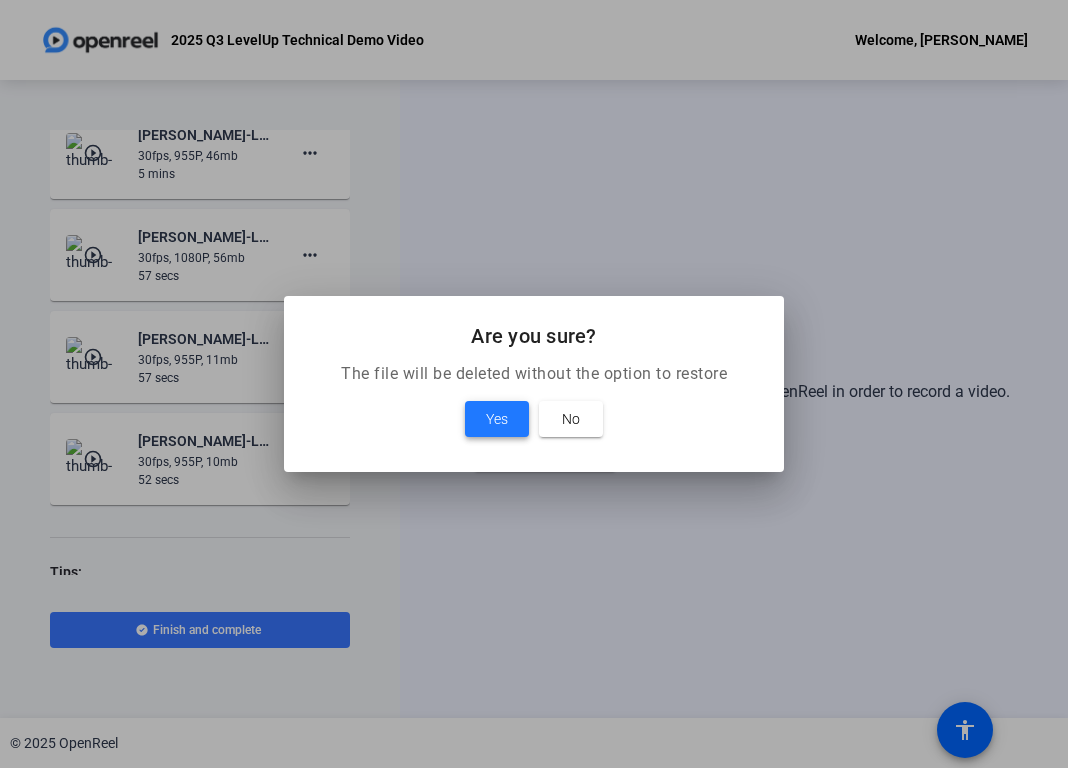 click at bounding box center [497, 419] 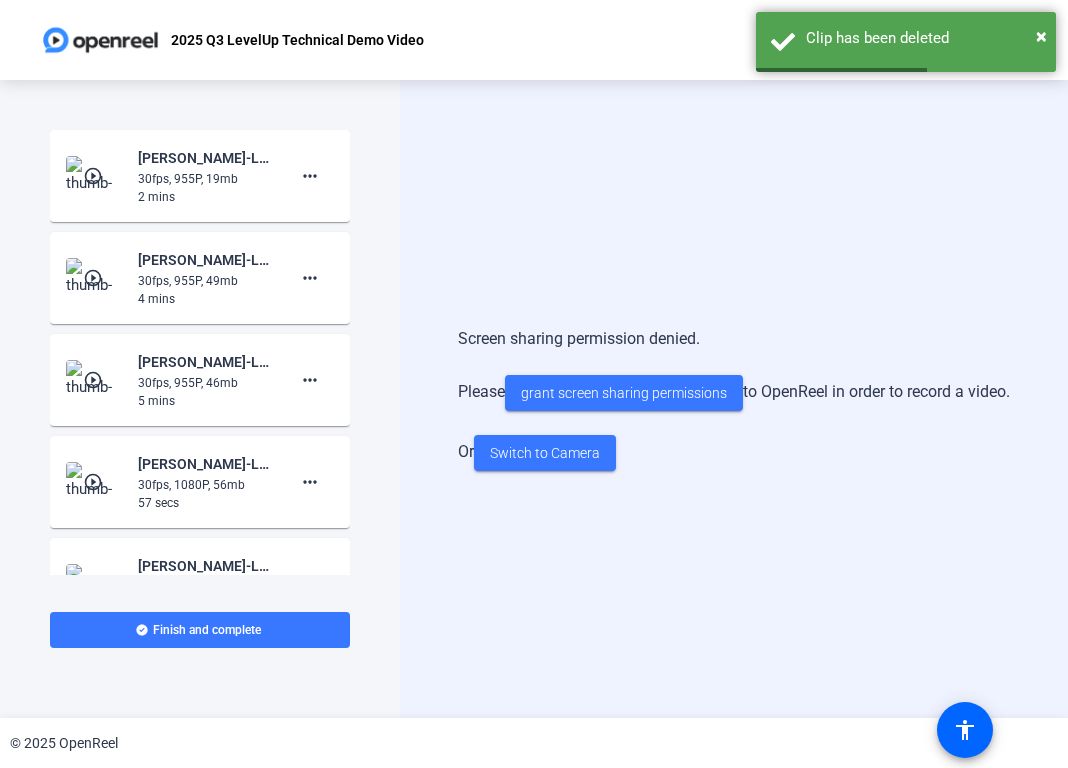 scroll, scrollTop: 0, scrollLeft: 0, axis: both 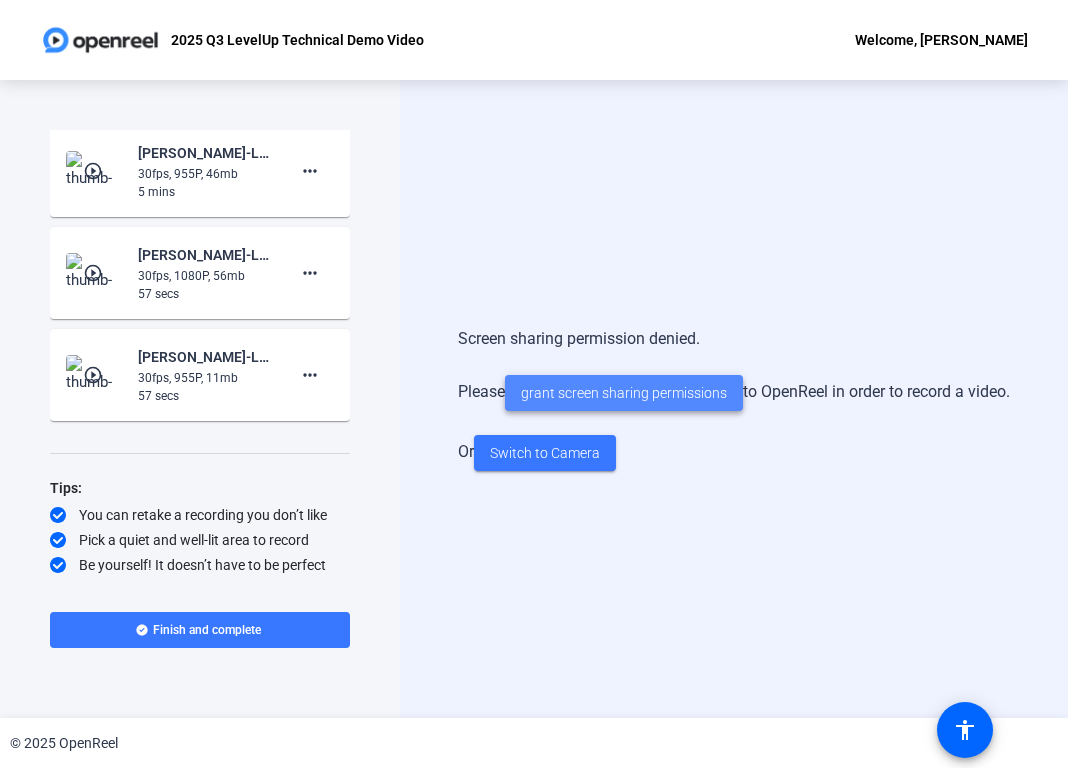 click on "grant screen sharing permissions" 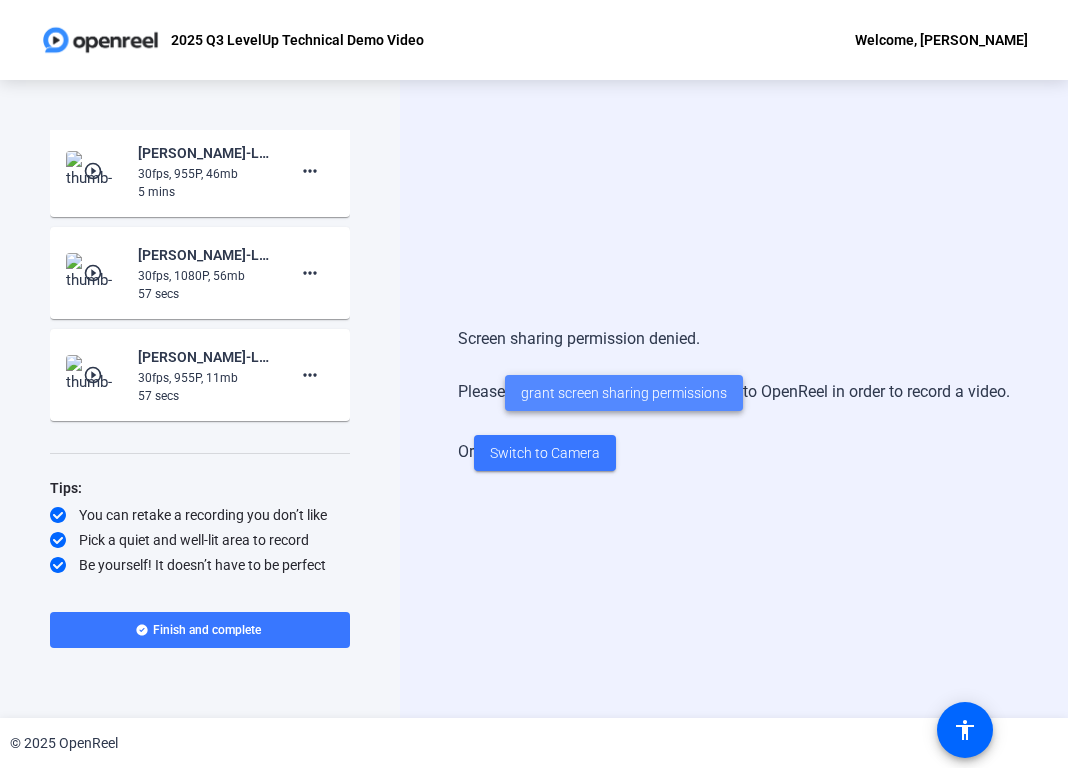 click on "grant screen sharing permissions" 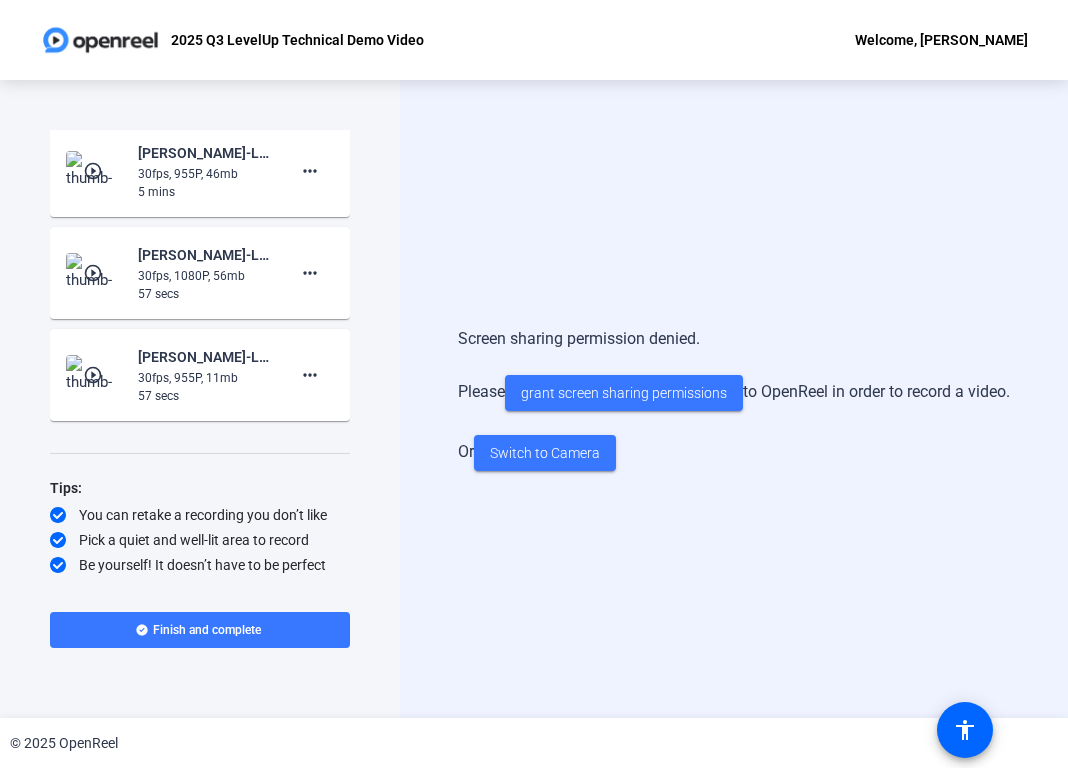 scroll, scrollTop: 0, scrollLeft: 0, axis: both 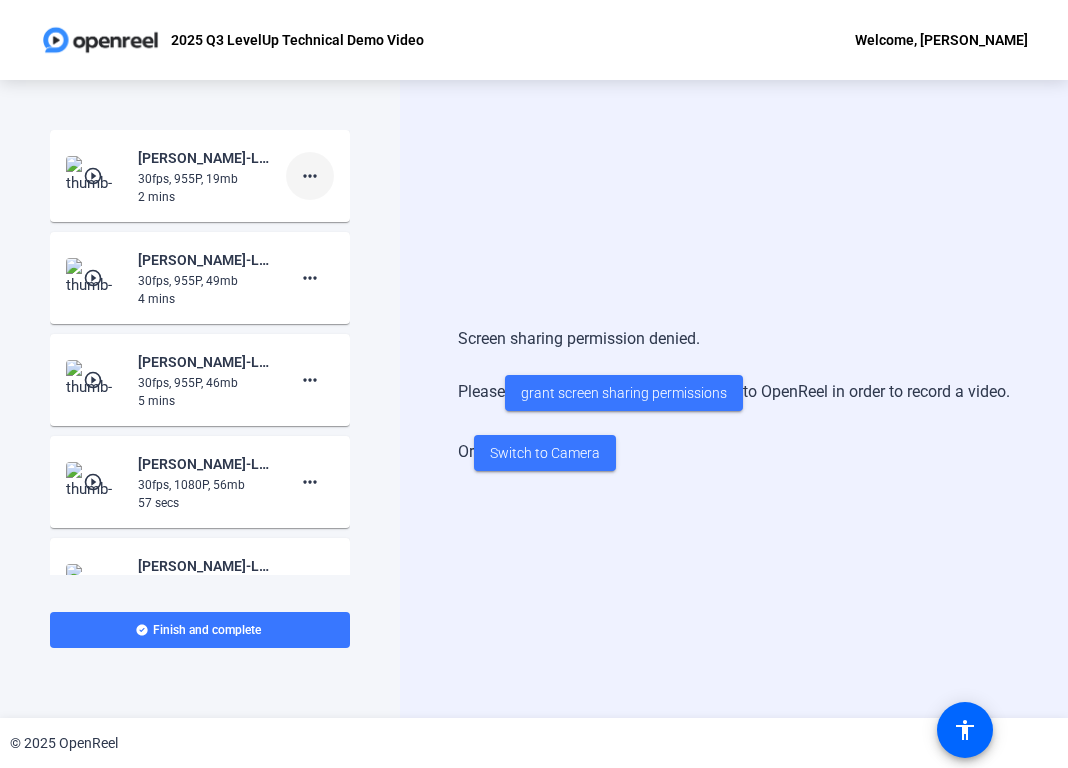 click on "more_horiz" 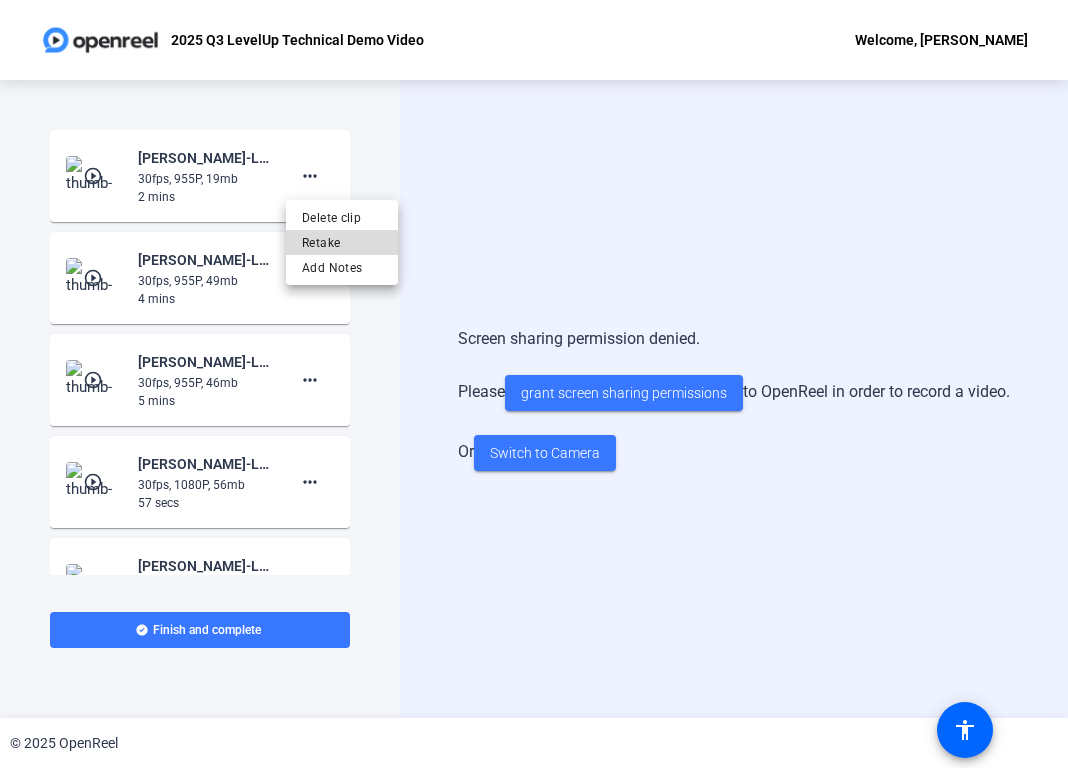 click on "Retake" at bounding box center [342, 243] 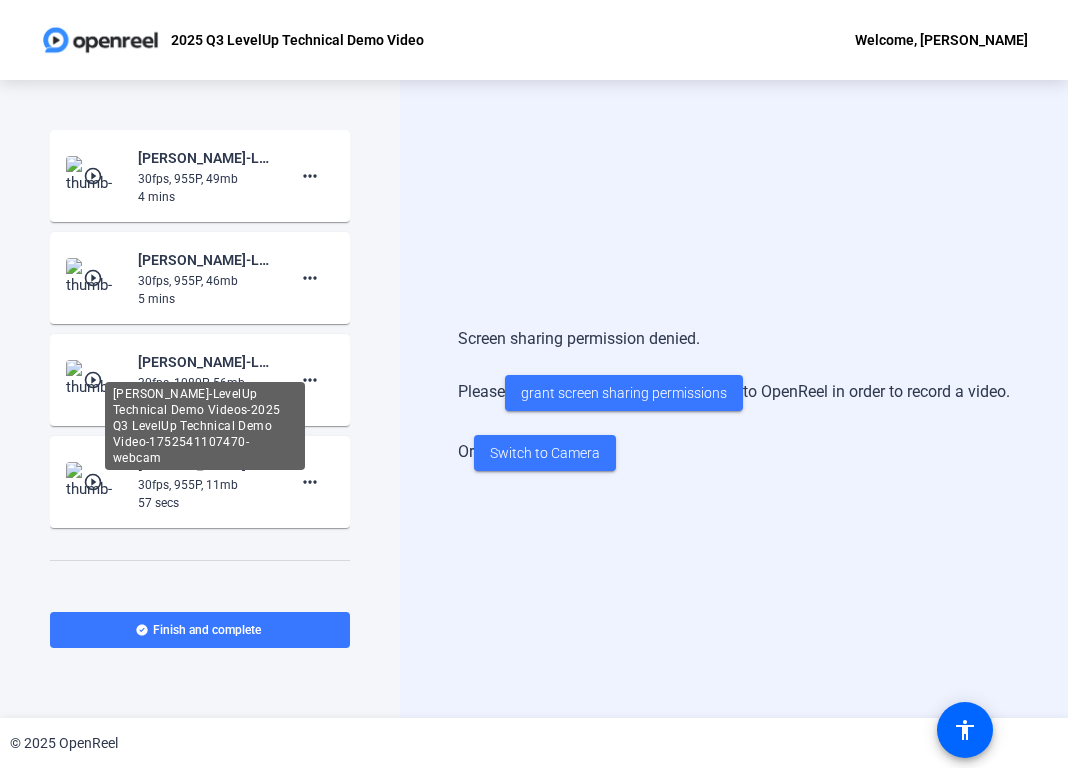 click on "[PERSON_NAME]-LevelUp Technical Demo Videos-2025 Q3 LevelUp Technical Demo Video-1752541107470-webcam" 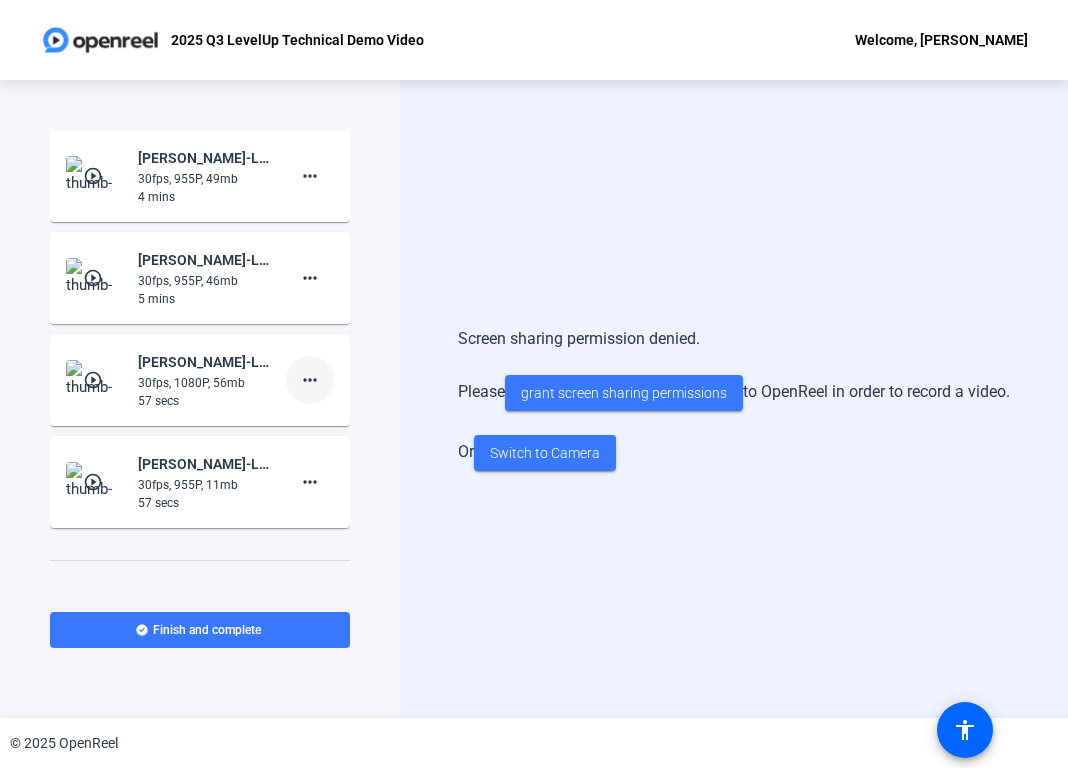 click on "more_horiz" 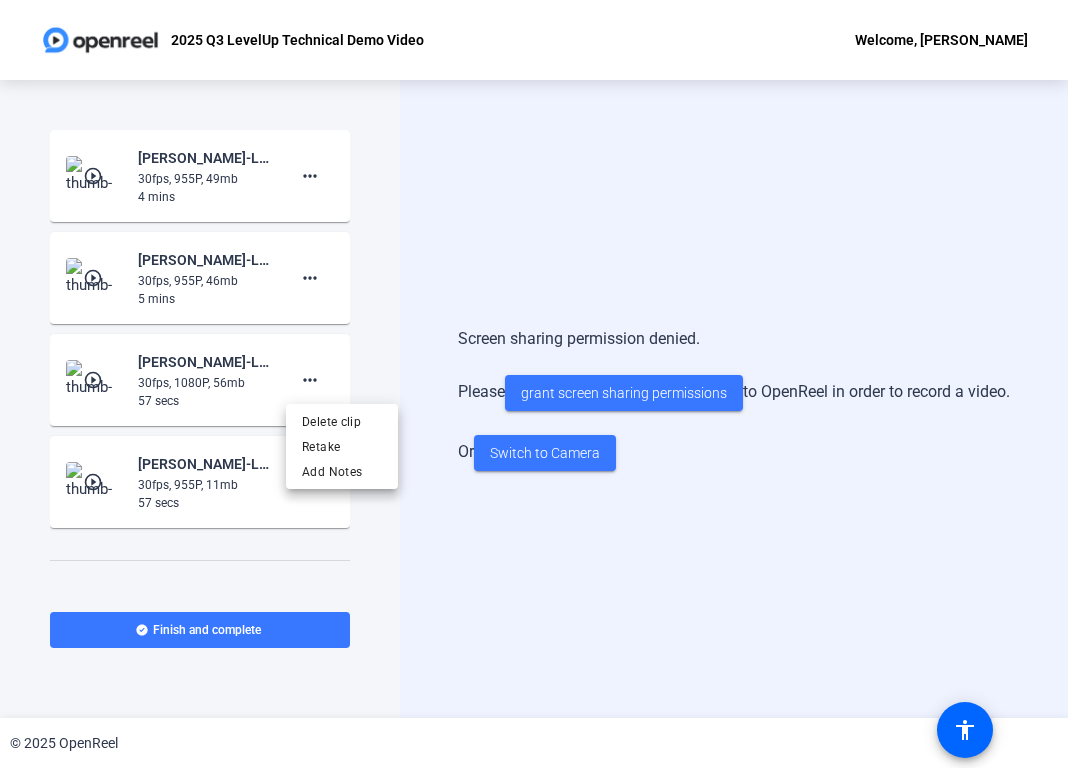 drag, startPoint x: 509, startPoint y: 563, endPoint x: 444, endPoint y: 550, distance: 66.287254 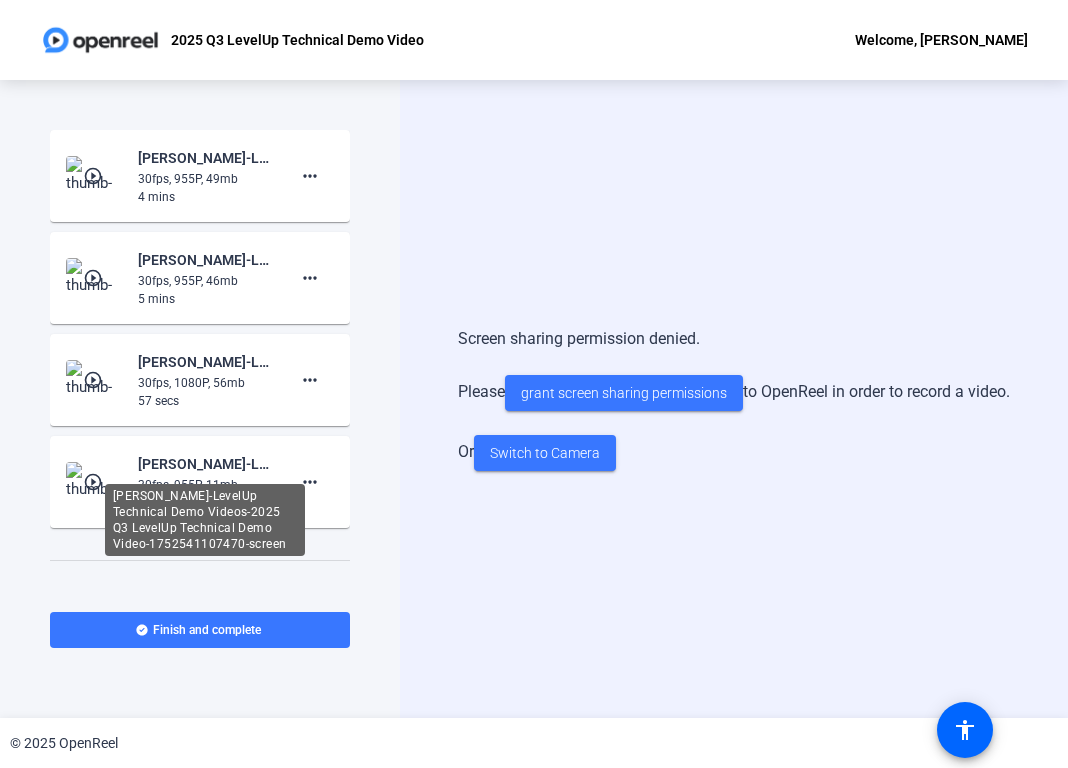 click on "[PERSON_NAME]-LevelUp Technical Demo Videos-2025 Q3 LevelUp Technical Demo Video-1752541107470-screen" 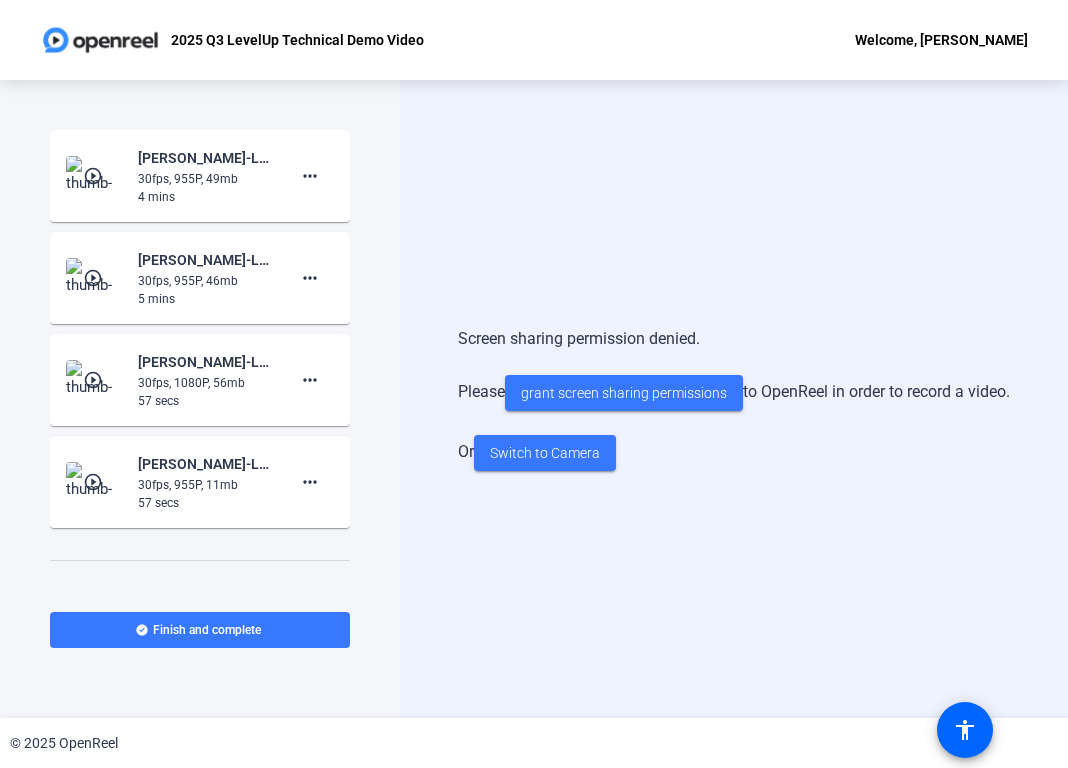 click on "play_circle_outline" 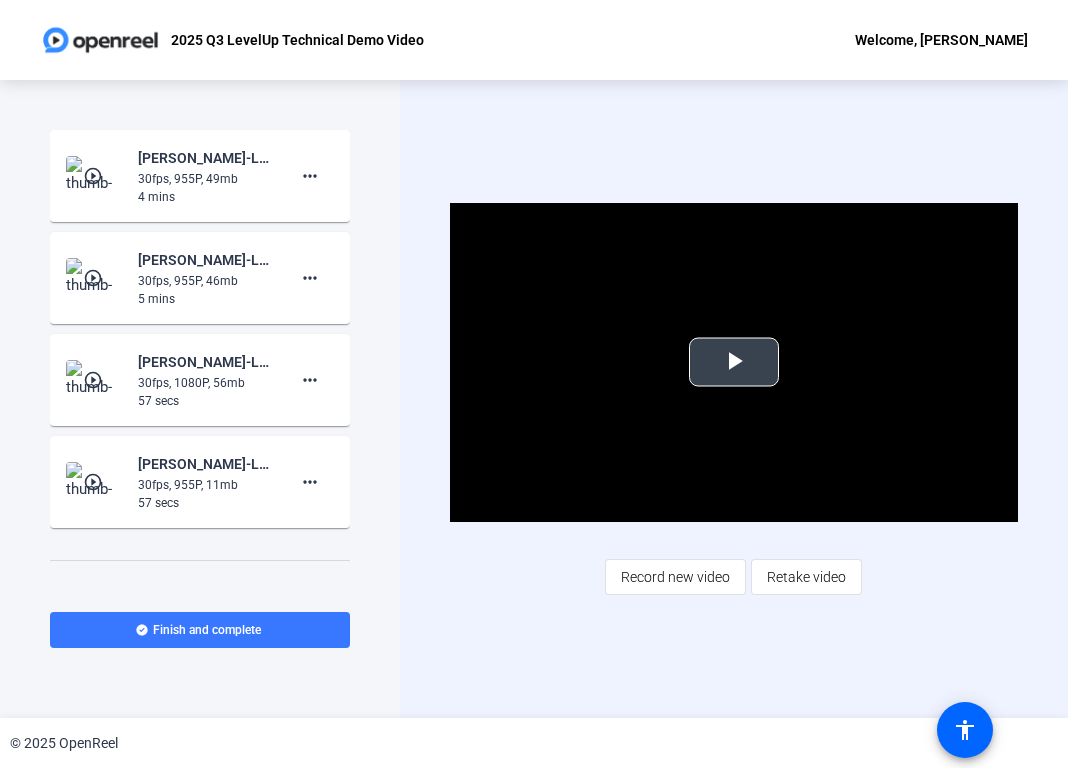click at bounding box center (734, 362) 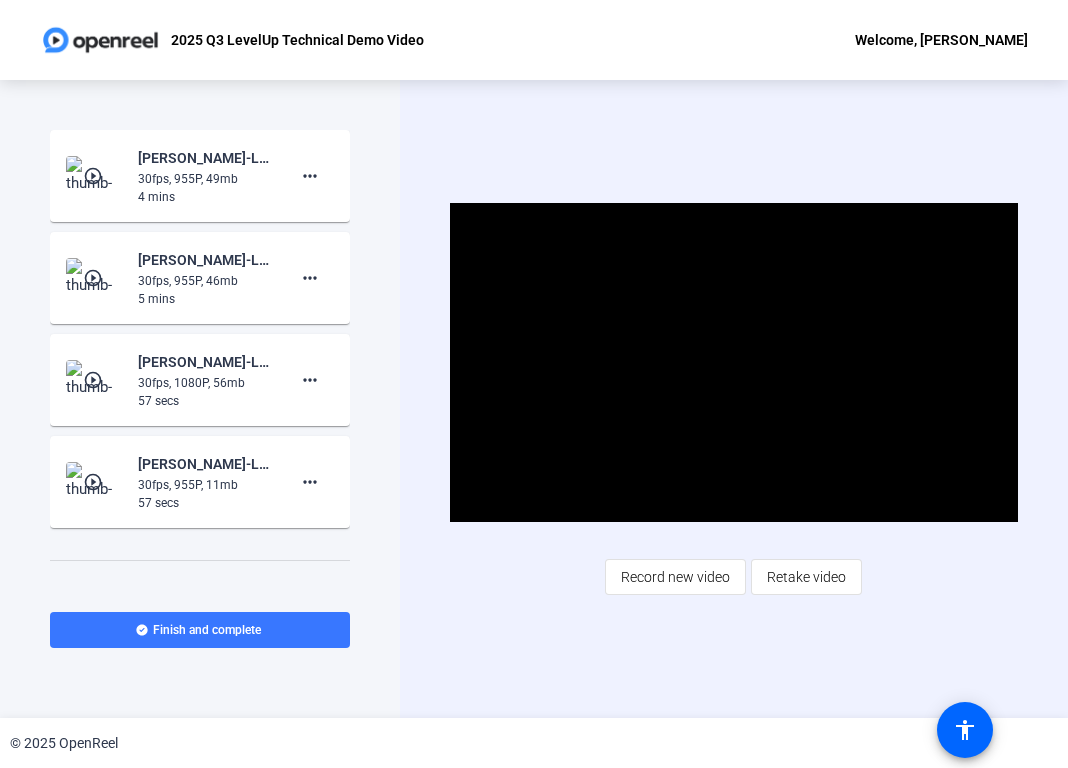 scroll, scrollTop: 0, scrollLeft: 0, axis: both 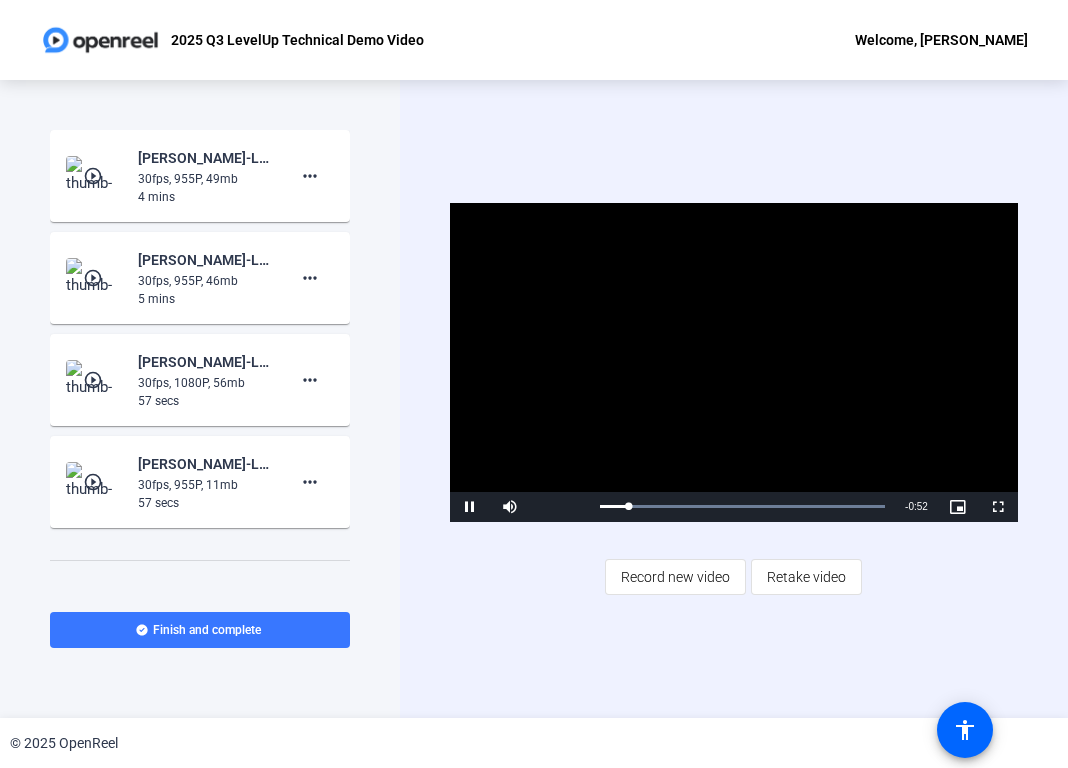 click on "30fps, 1080P, 56mb" 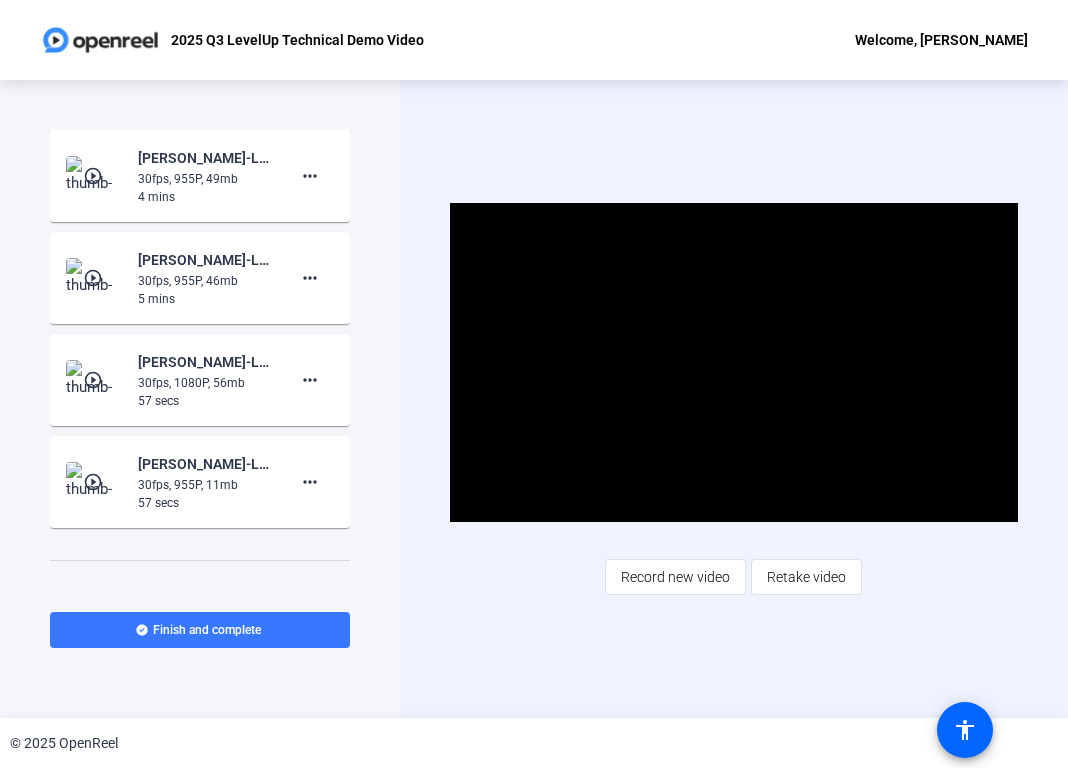 click on "30fps, 1080P, 56mb" 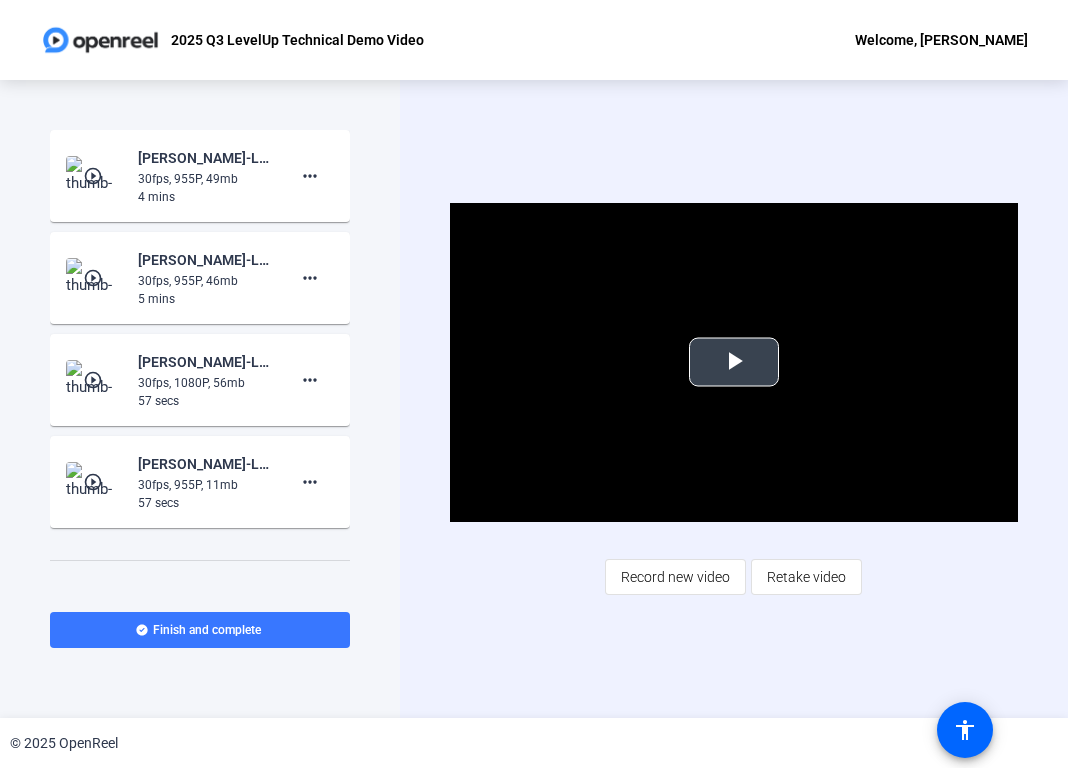 click at bounding box center (734, 362) 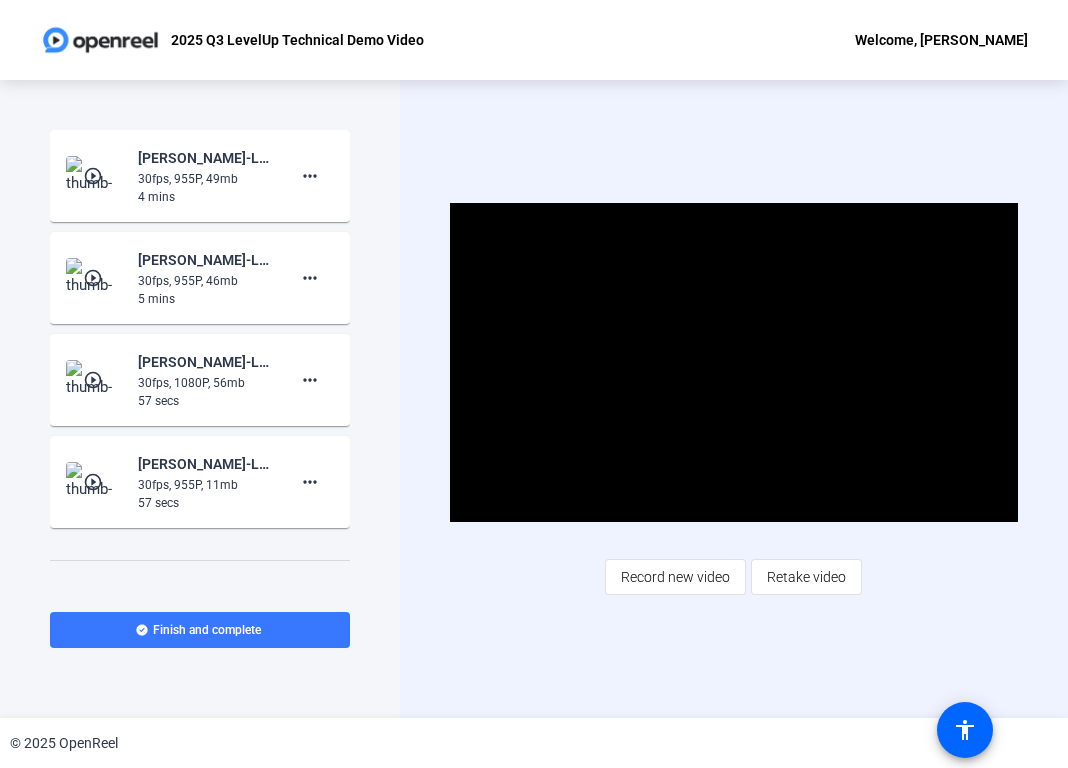 scroll, scrollTop: 0, scrollLeft: 0, axis: both 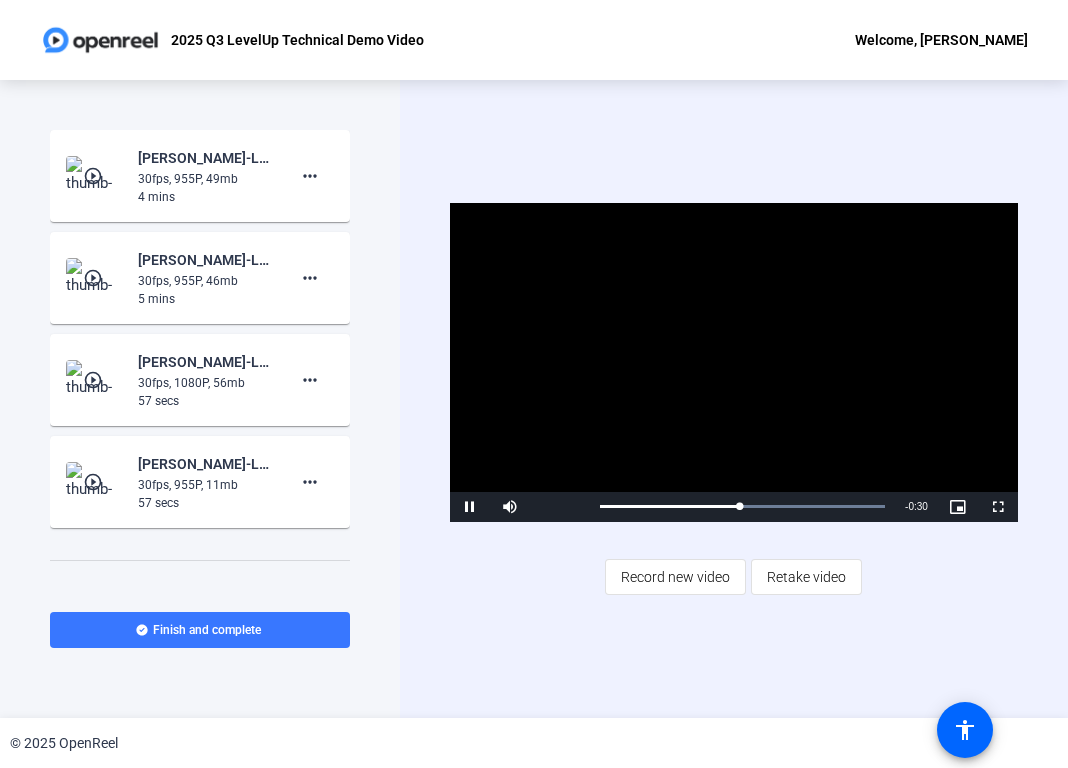 click on "Video Player is loading. Play Video Pause Mute Current Time  0:27 / Duration  0:57 Loaded :  100.00% 0:33 0:27 Stream Type  LIVE Seek to live, currently behind live LIVE Remaining Time  - 0:30   1x Playback Rate Chapters Chapters Descriptions descriptions off , selected Captions captions off , selected Audio Track eng , selected Picture-in-Picture Fullscreen This is a modal window. Beginning of dialog window. Escape will cancel and close the window. Text Color White Black [PERSON_NAME] Blue Yellow Magenta Cyan Transparency Opaque Semi-Transparent Background Color Black White [PERSON_NAME] Blue Yellow Magenta Cyan Transparency Opaque Semi-Transparent Transparent Window Color Black White [PERSON_NAME] Blue Yellow Magenta Cyan Transparency Transparent Semi-Transparent Opaque Font Size 50% 75% 100% 125% 150% 175% 200% 300% 400% Text Edge Style None Raised Depressed Uniform Dropshadow Font Family Proportional Sans-Serif Monospace Sans-Serif Proportional Serif Monospace Serif Casual Script Small Caps Reset Done" 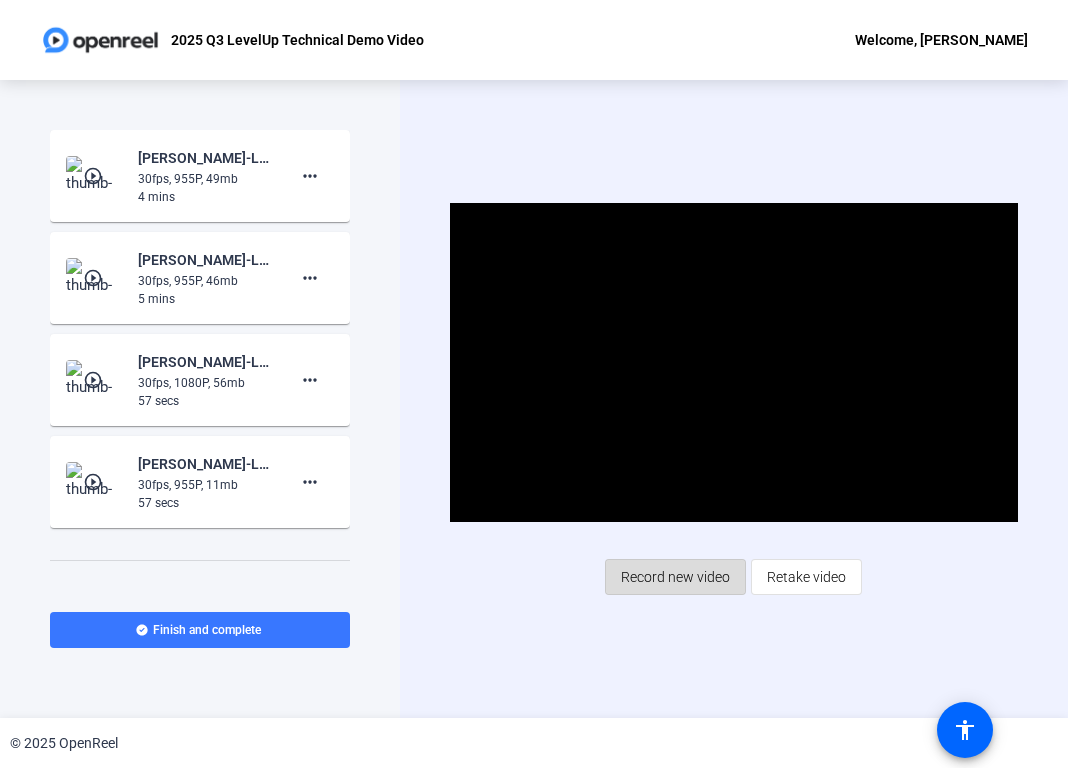 click on "Record new video" 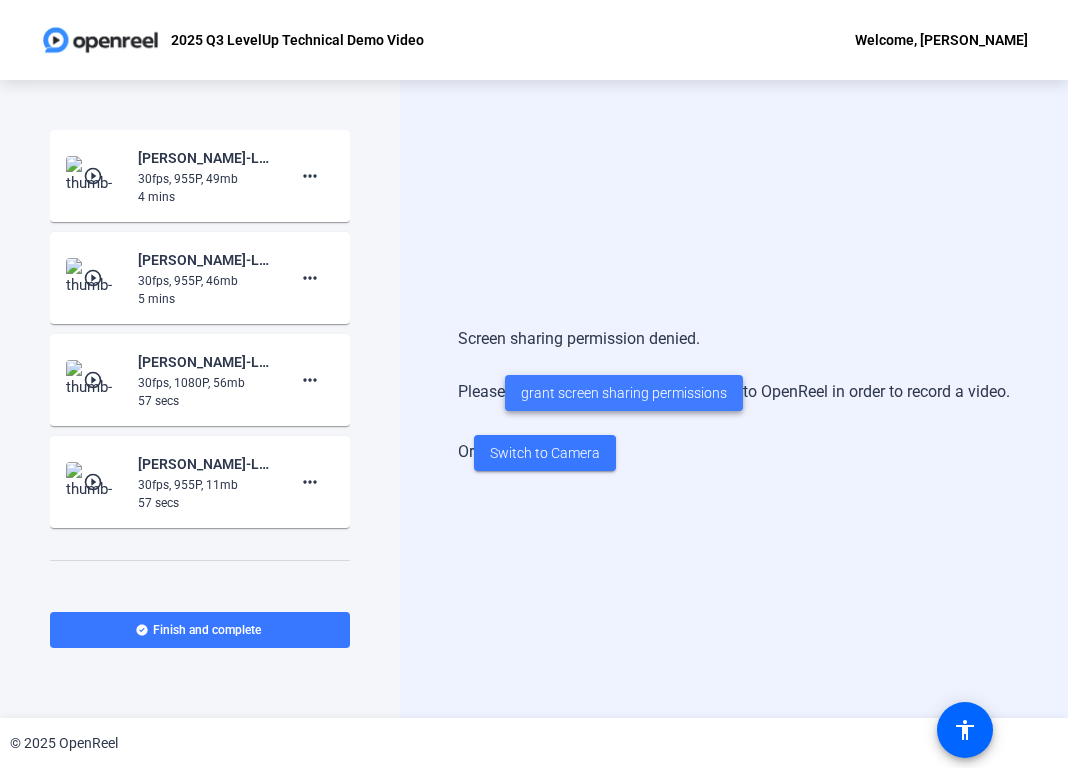 click on "grant screen sharing permissions" 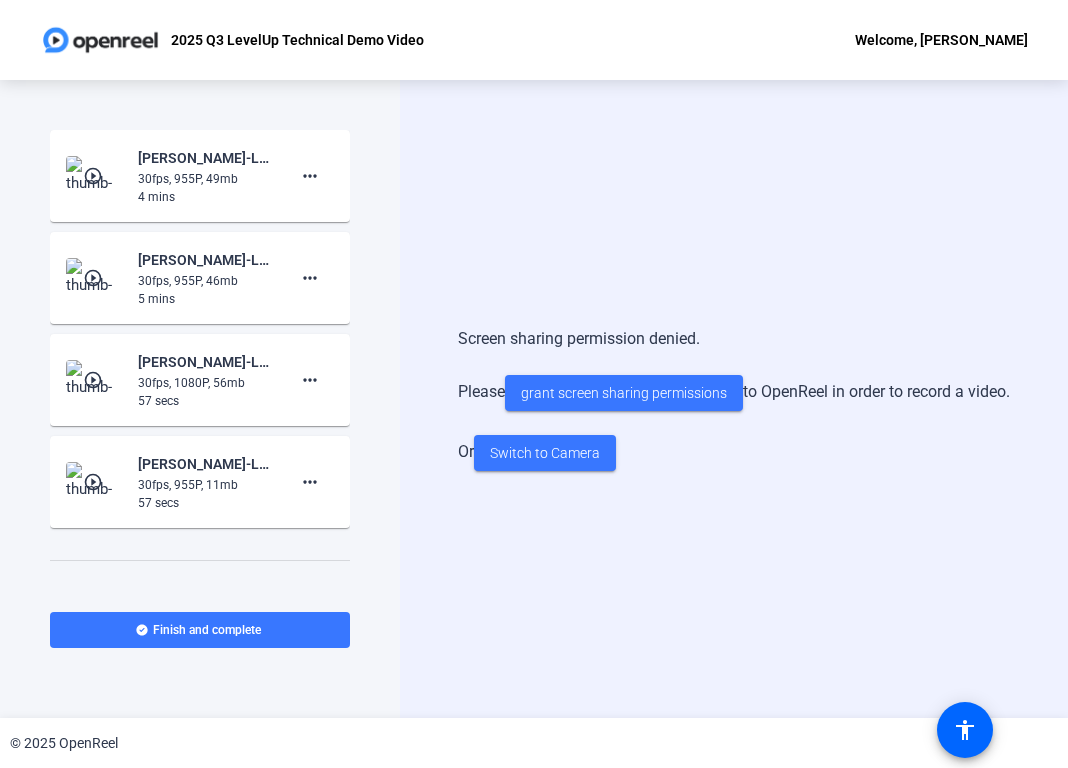 click on "Screen sharing permission denied.   Please   grant screen sharing permissions   to OpenReel in order to record a video.   Or   Switch to Camera" 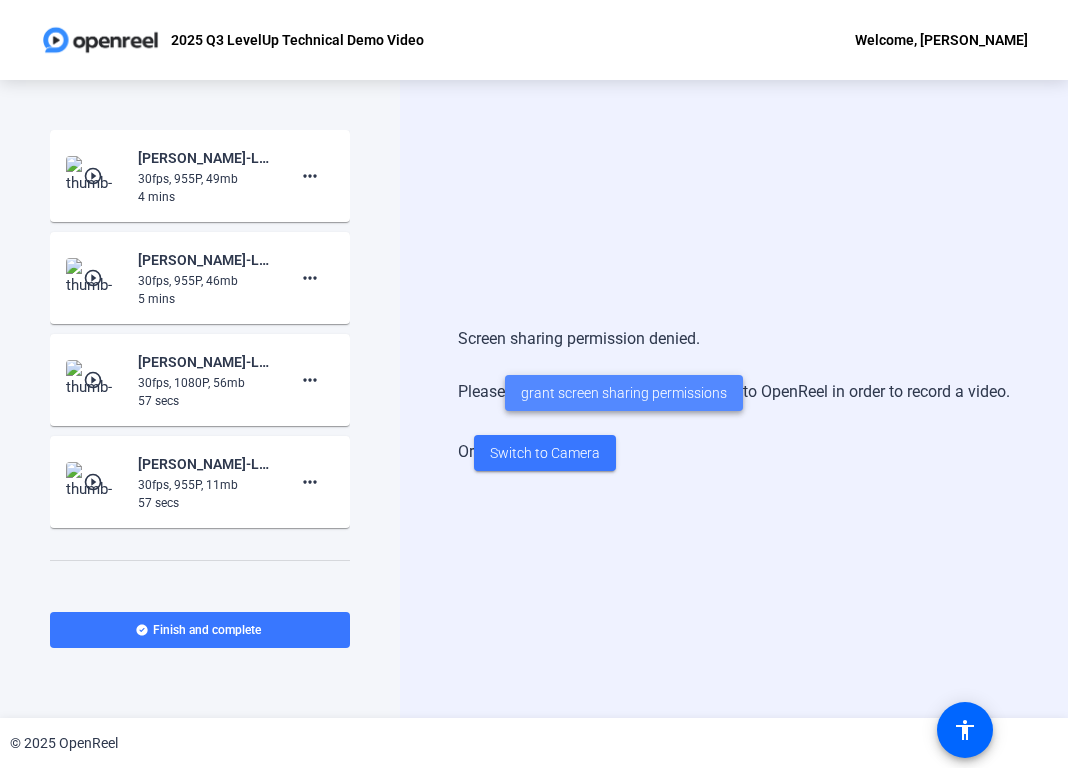 click on "grant screen sharing permissions" 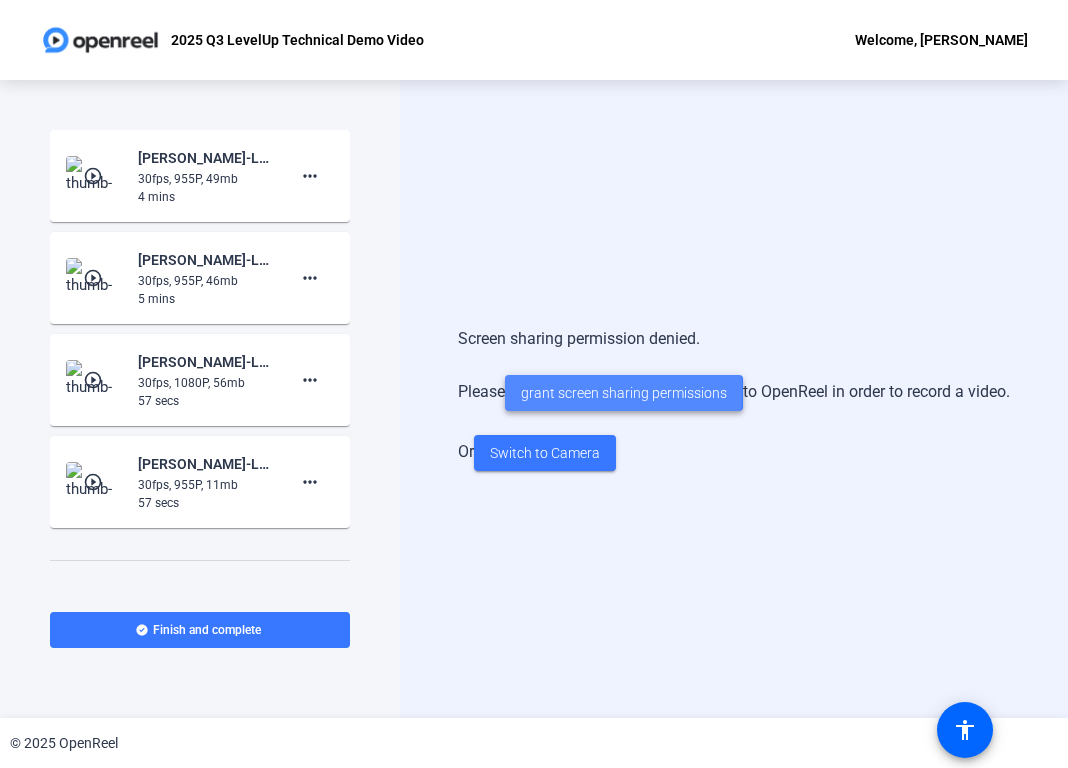 click on "grant screen sharing permissions" 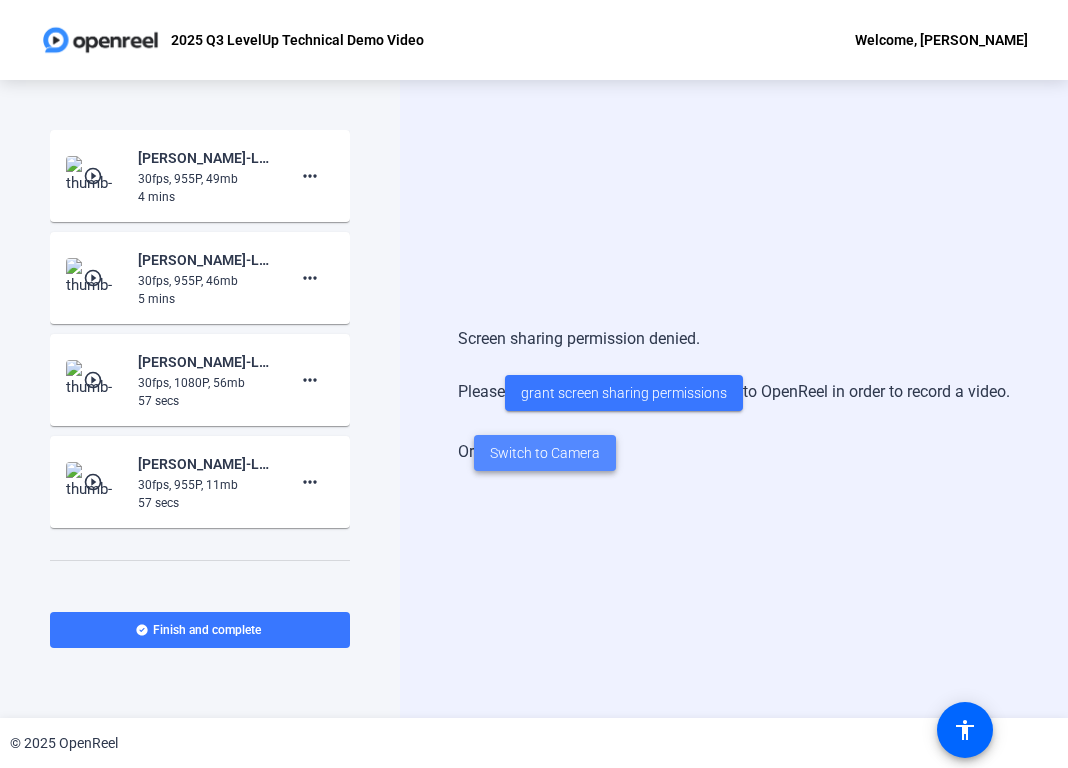 click on "Switch to Camera" 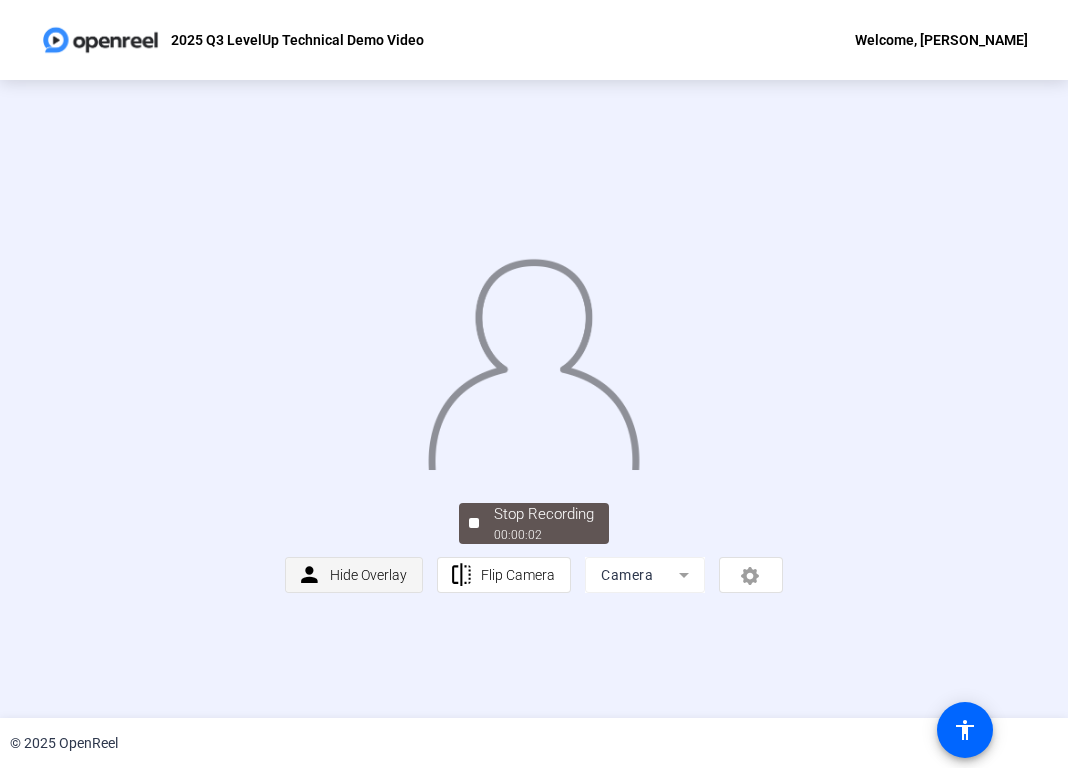 click on "Hide Overlay" 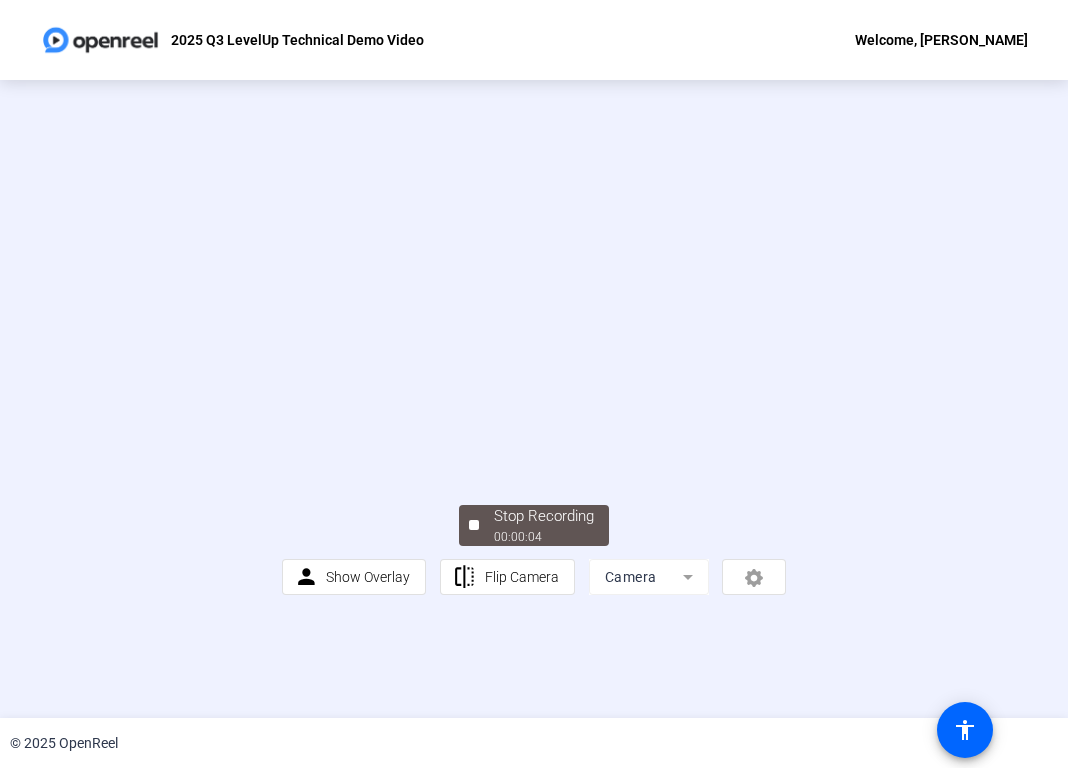 click on "Camera" 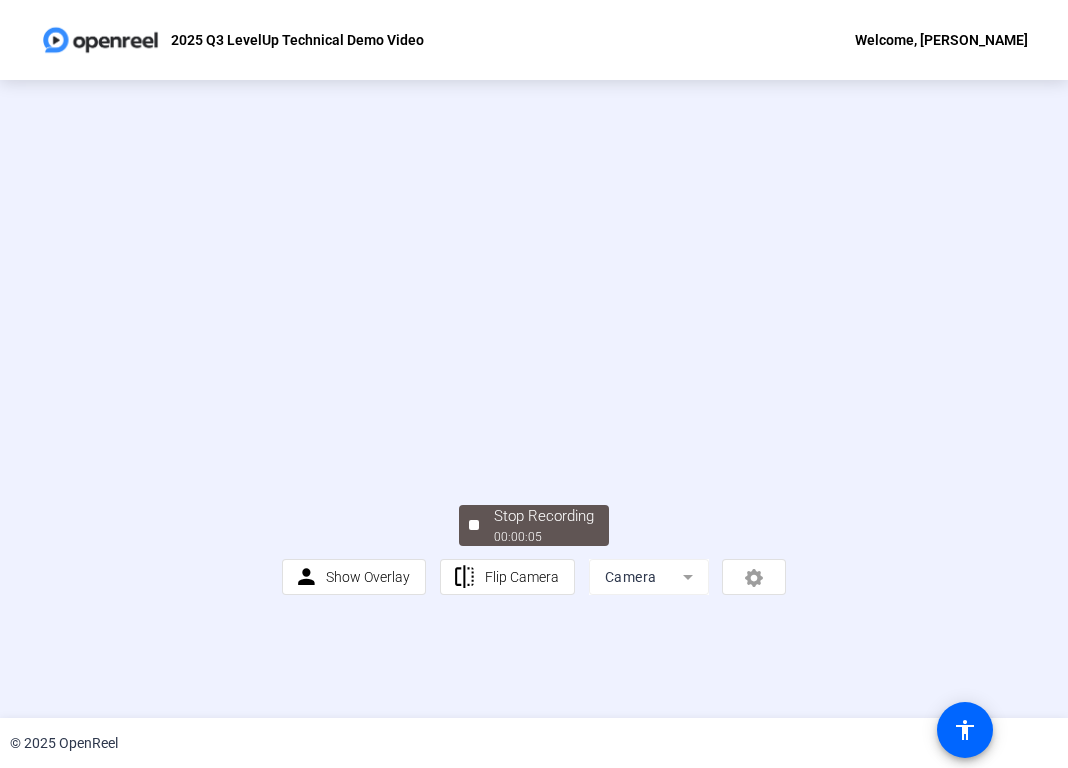 click on "Camera" 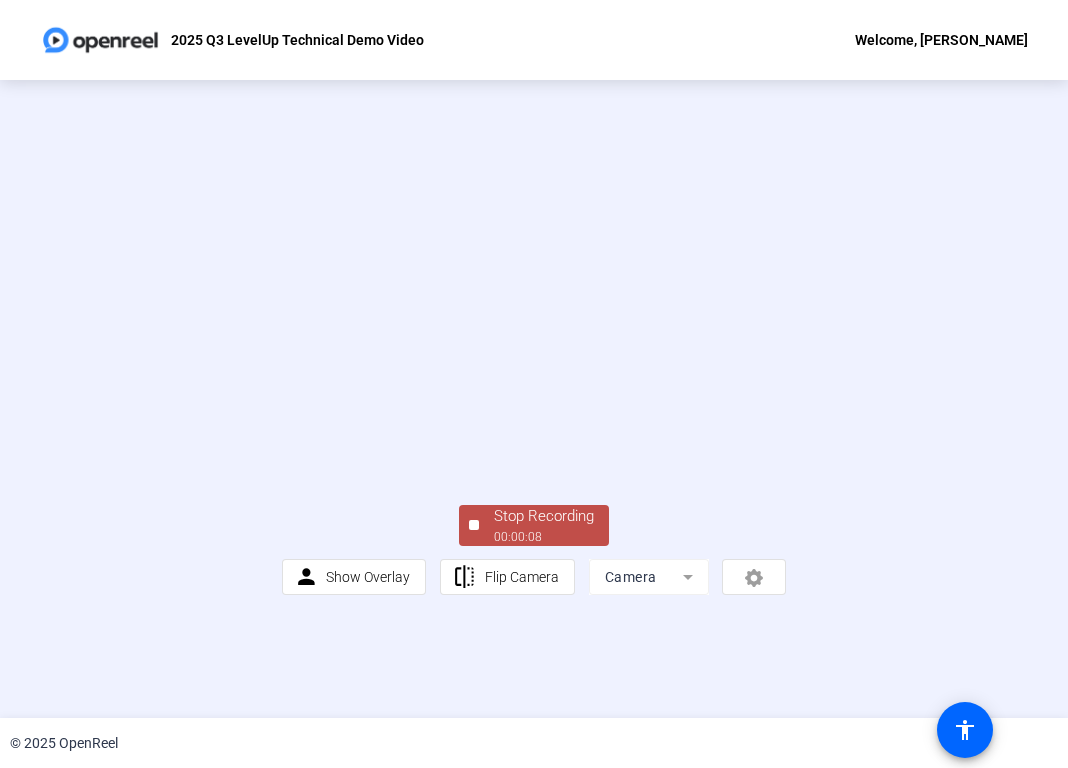 click on "Stop Recording" 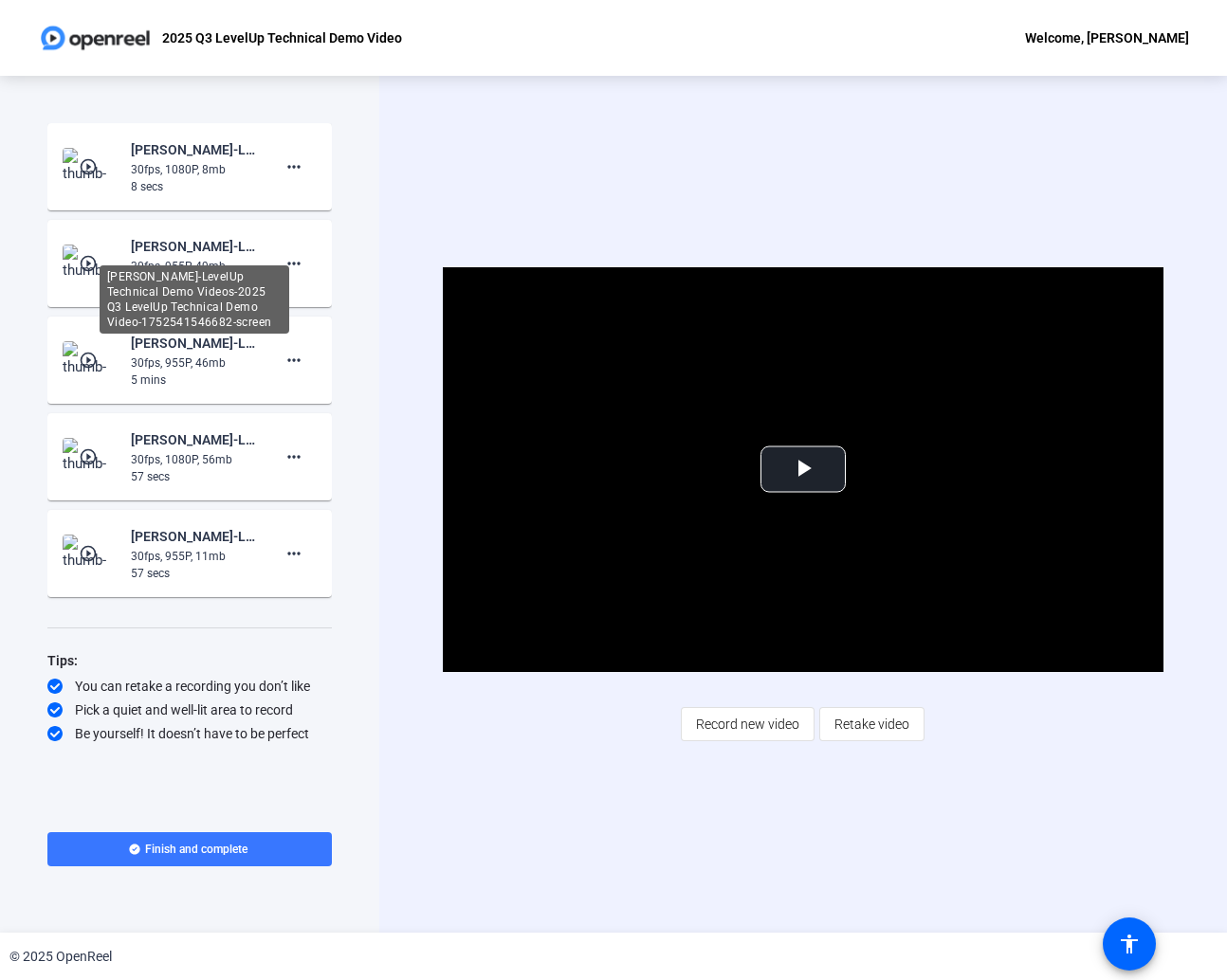 scroll, scrollTop: 0, scrollLeft: 0, axis: both 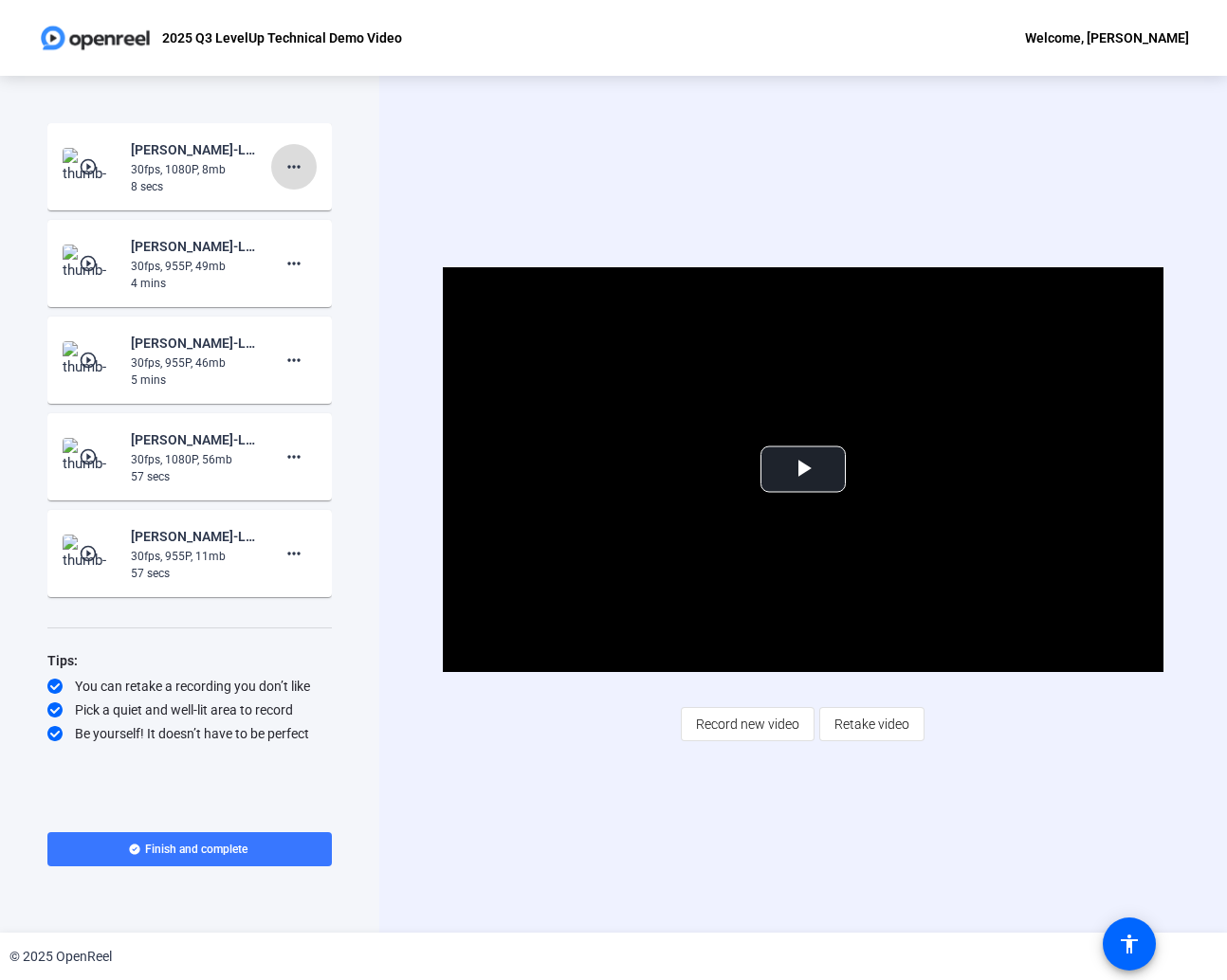click on "more_horiz" 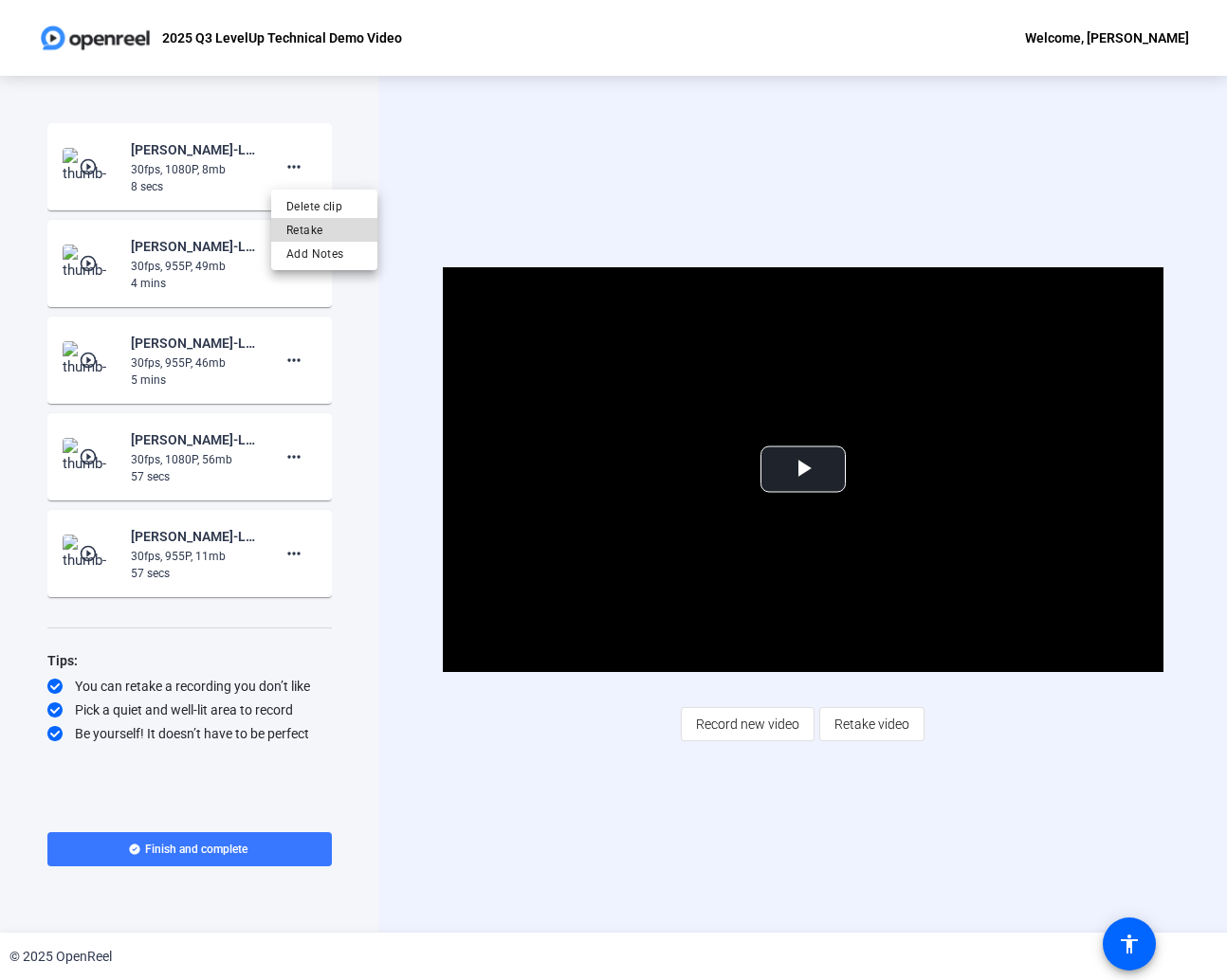 click on "Retake" at bounding box center [324, 230] 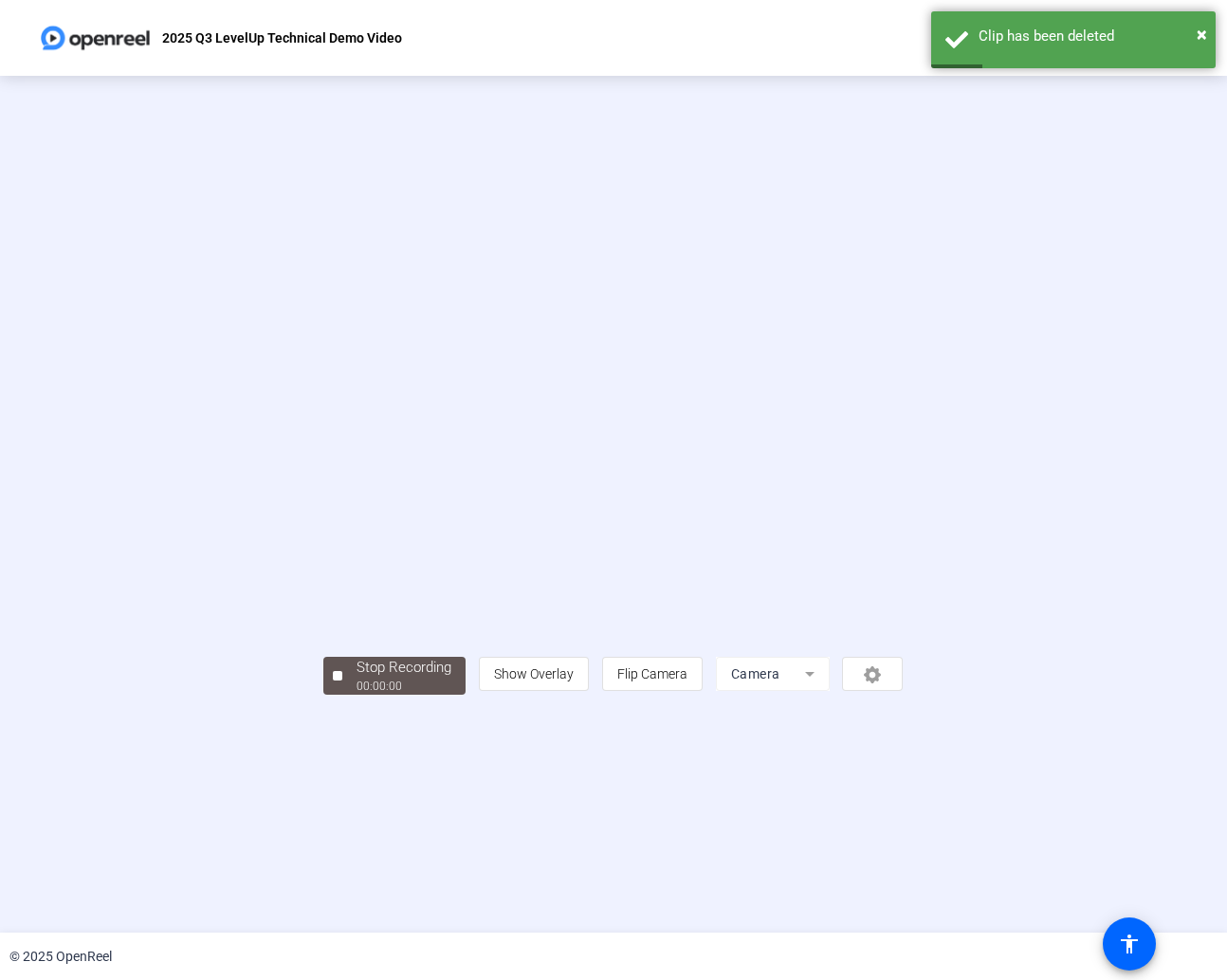 click at bounding box center (613, 477) 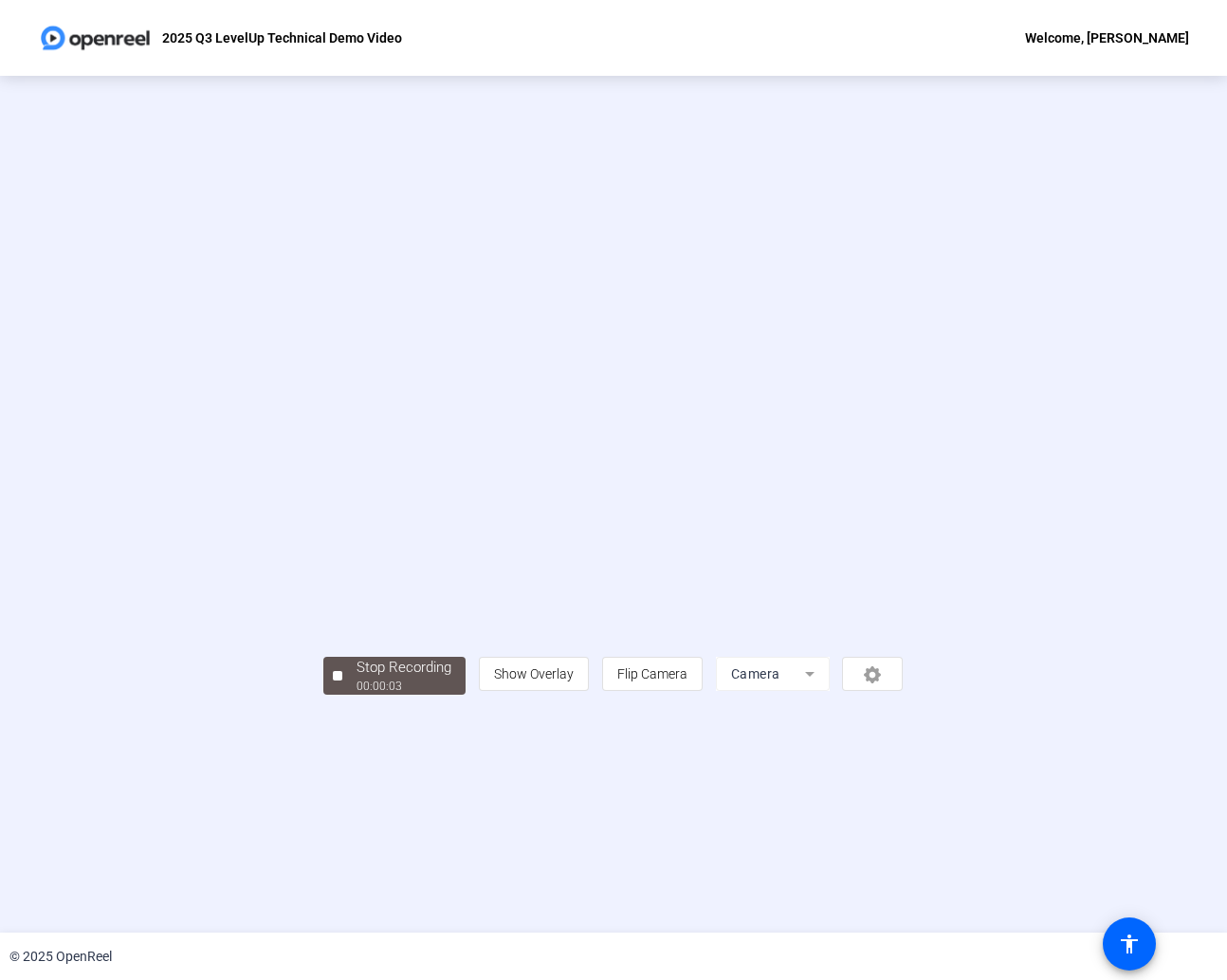 click on "Camera" 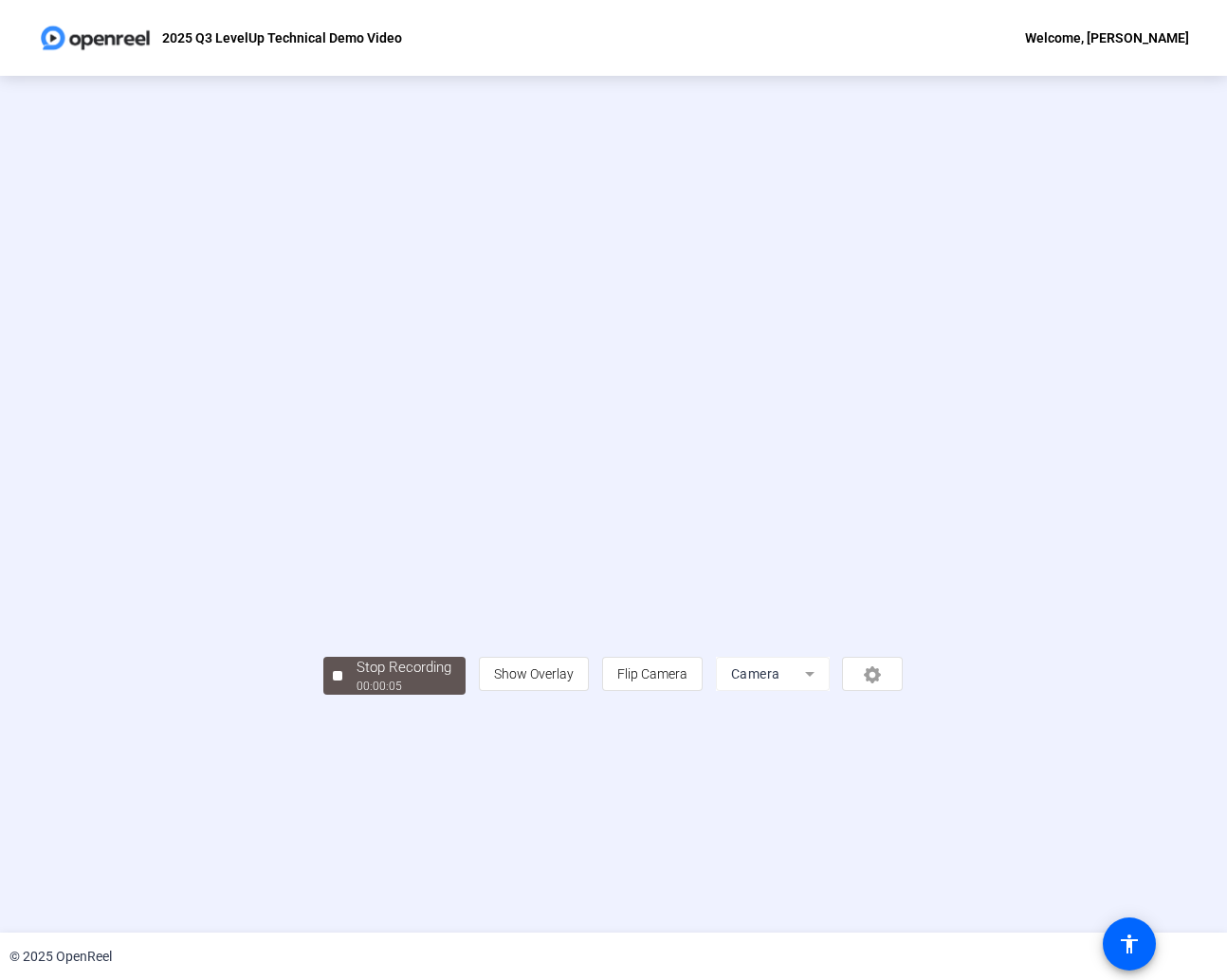 click on "00:00:05" 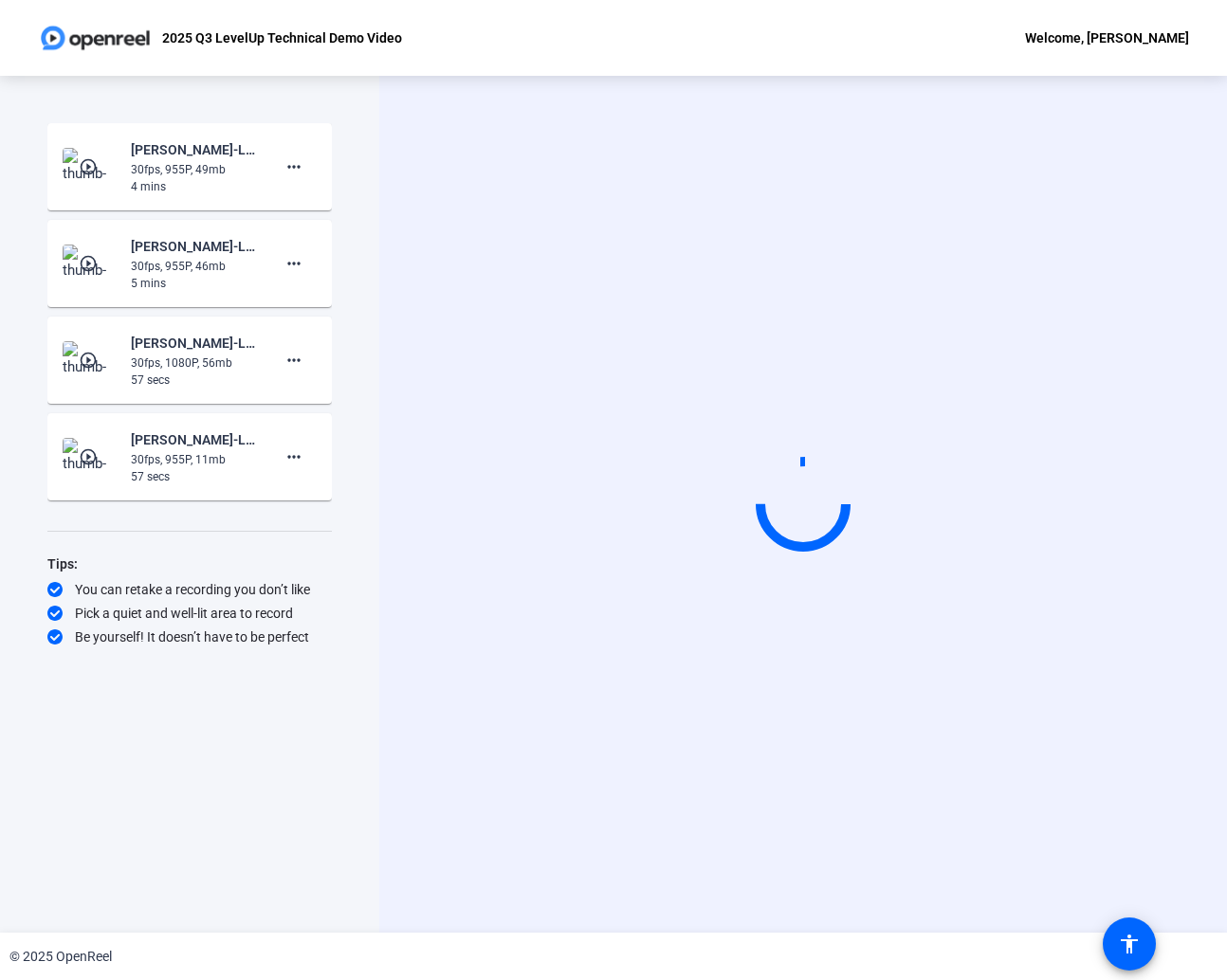 scroll, scrollTop: 0, scrollLeft: 0, axis: both 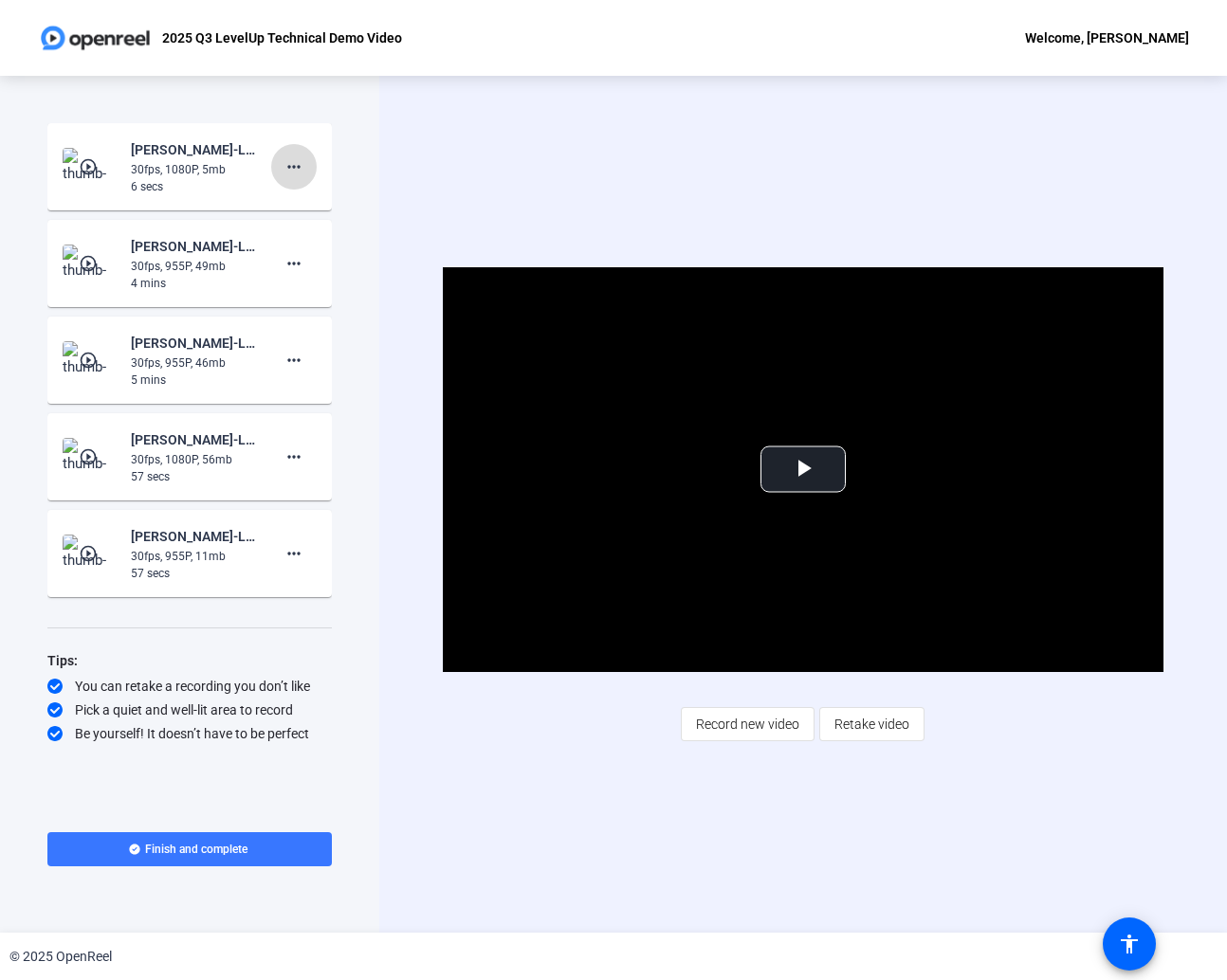 click on "more_horiz" 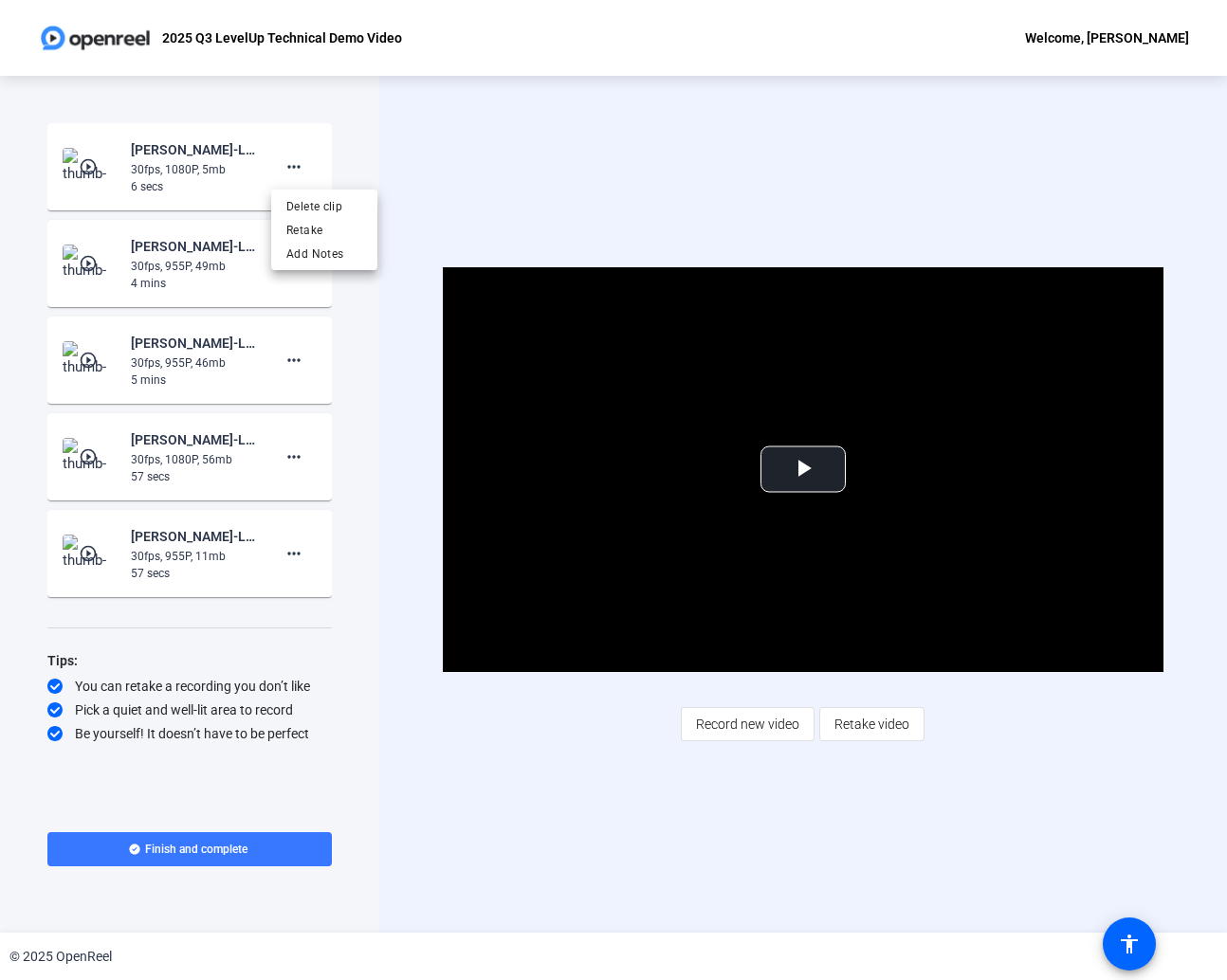 click at bounding box center (614, 490) 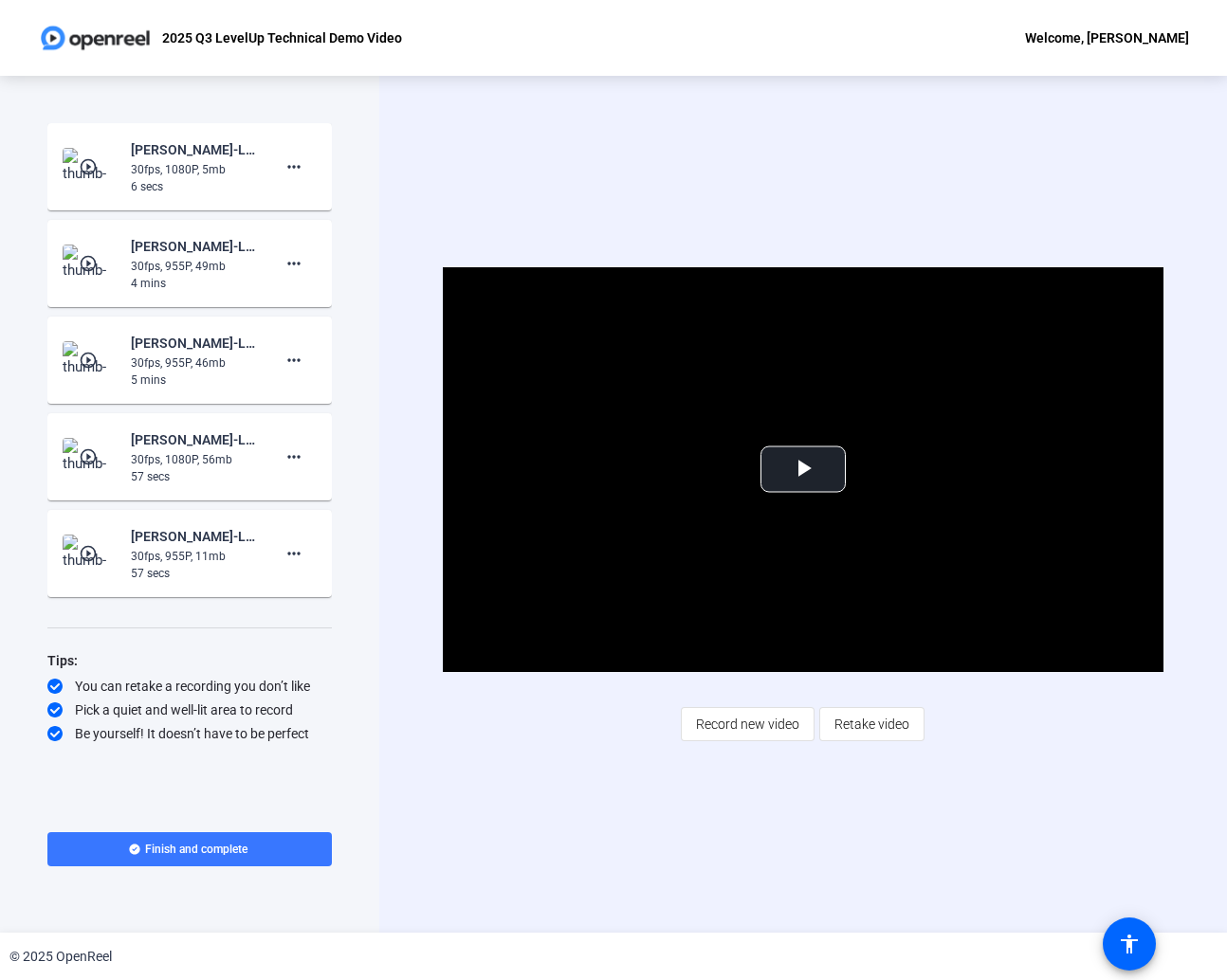 scroll, scrollTop: 0, scrollLeft: 0, axis: both 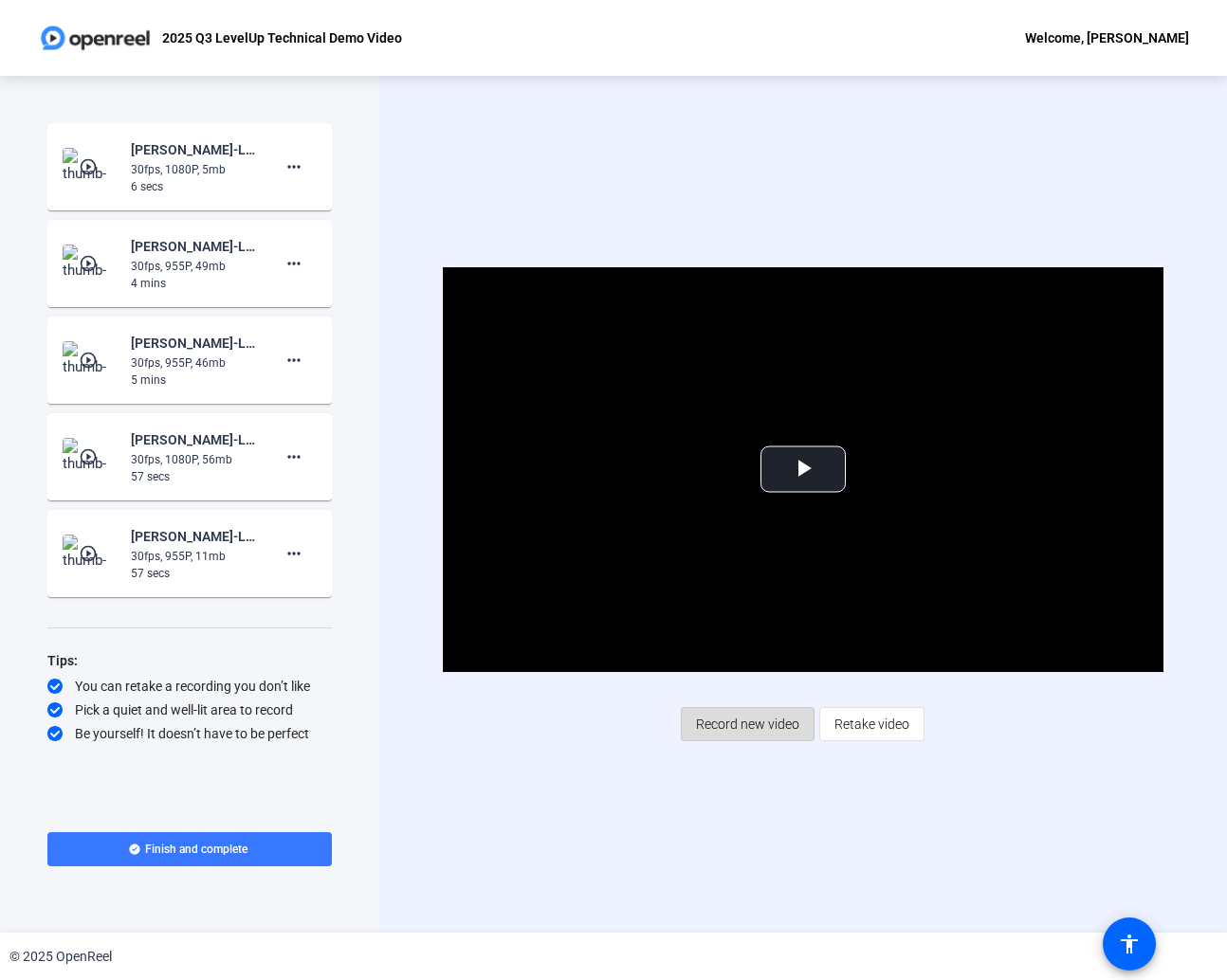 click on "Record new video" 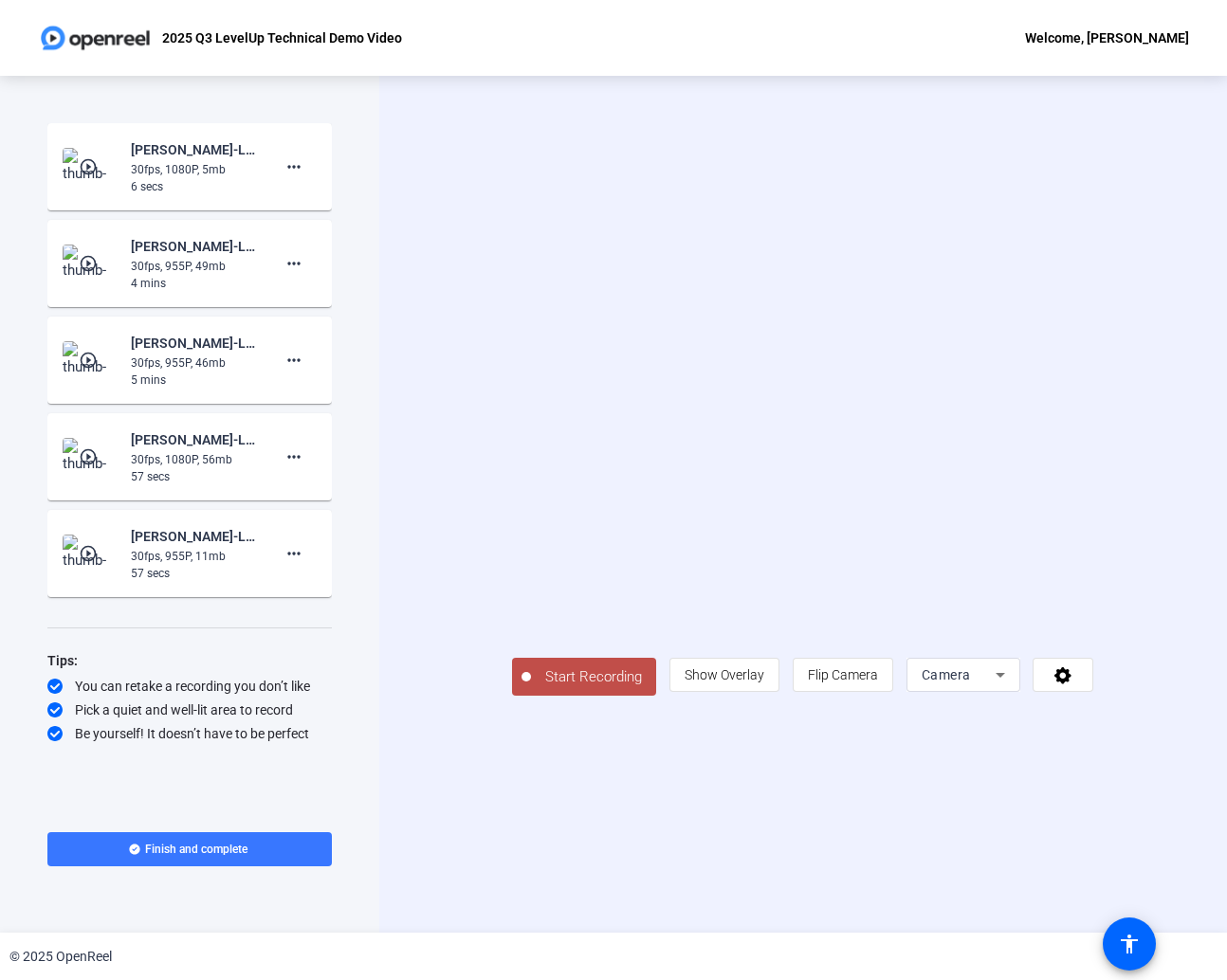 click 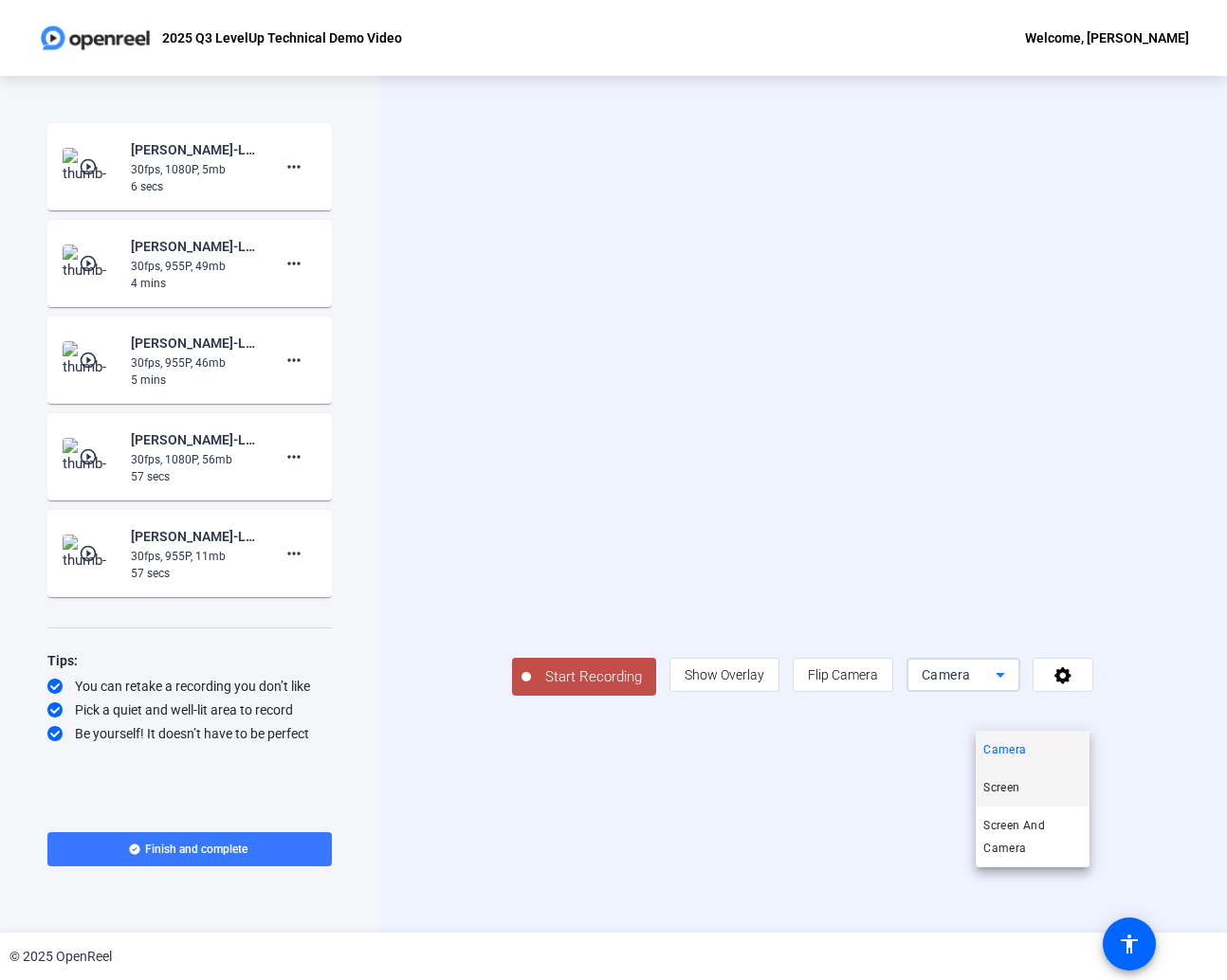 click on "Screen" at bounding box center (1001, 788) 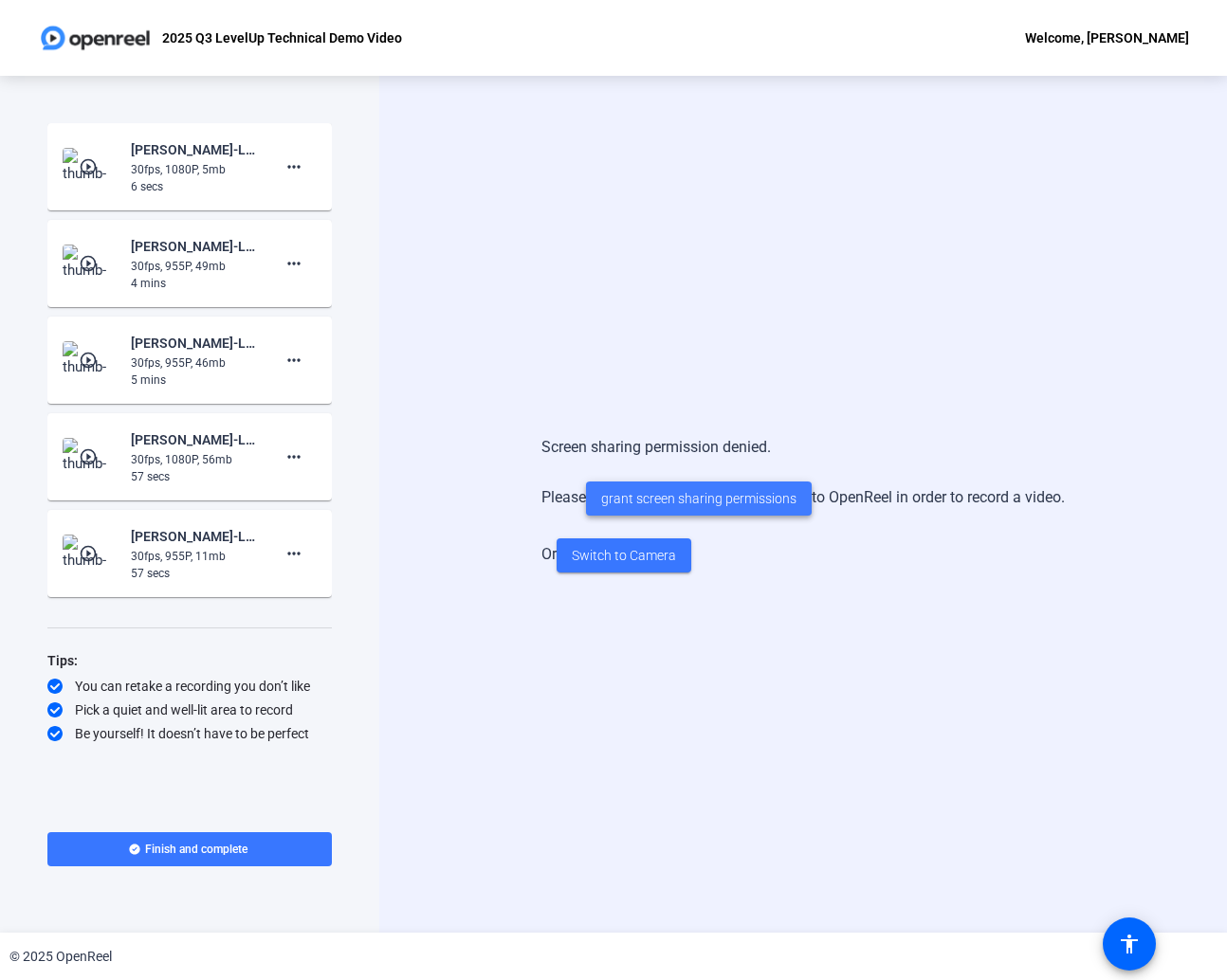 scroll, scrollTop: 0, scrollLeft: 0, axis: both 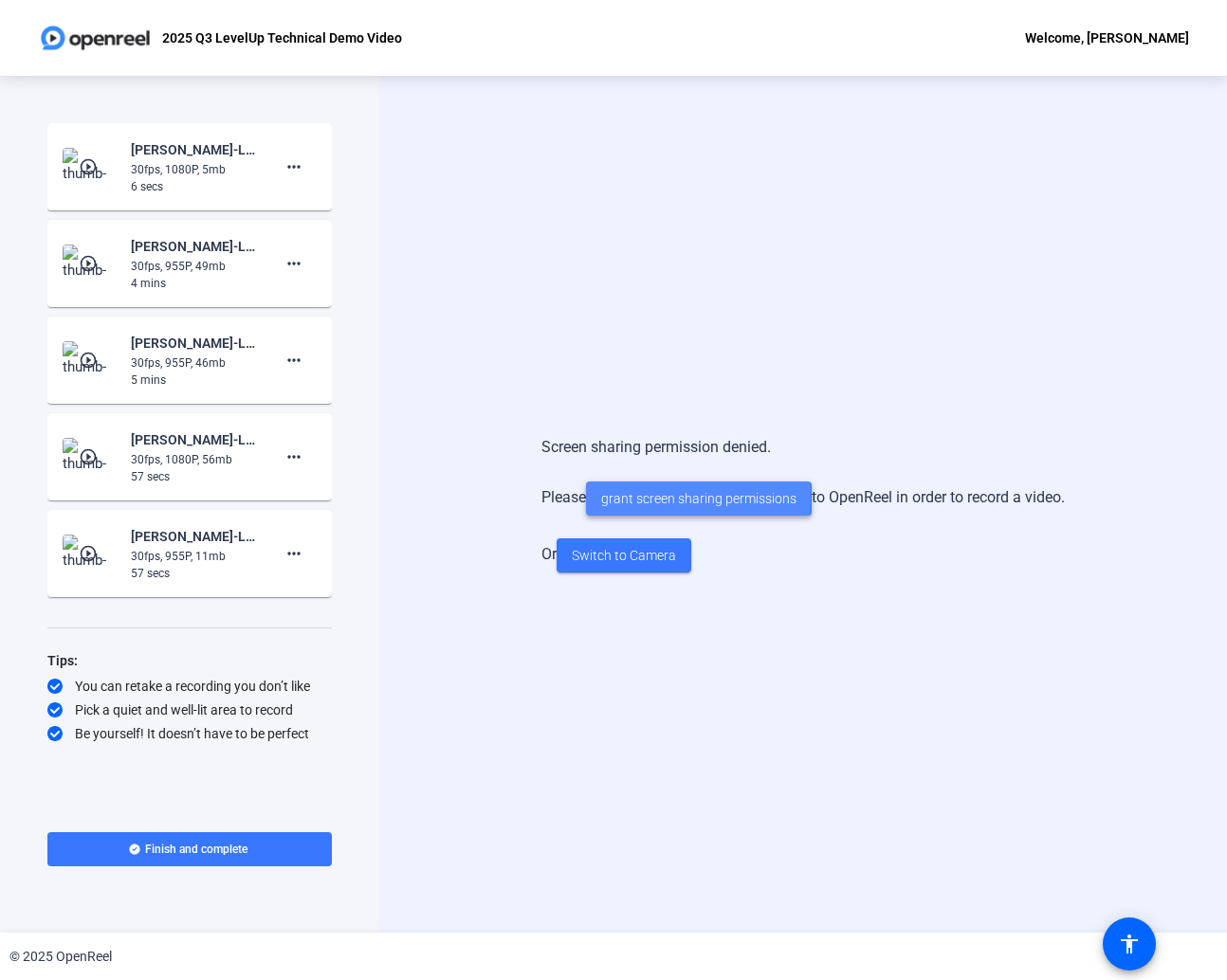 click on "grant screen sharing permissions" 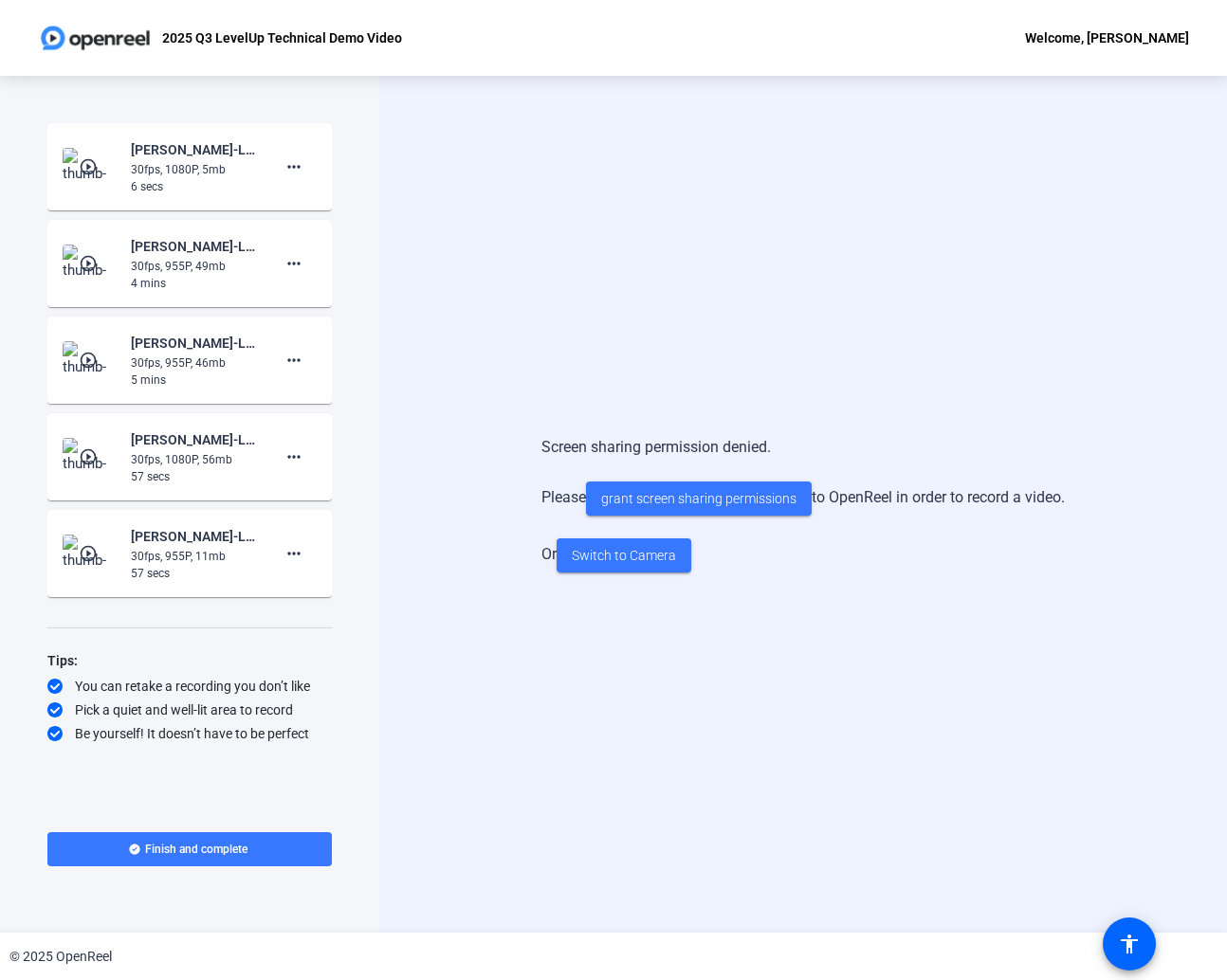 click 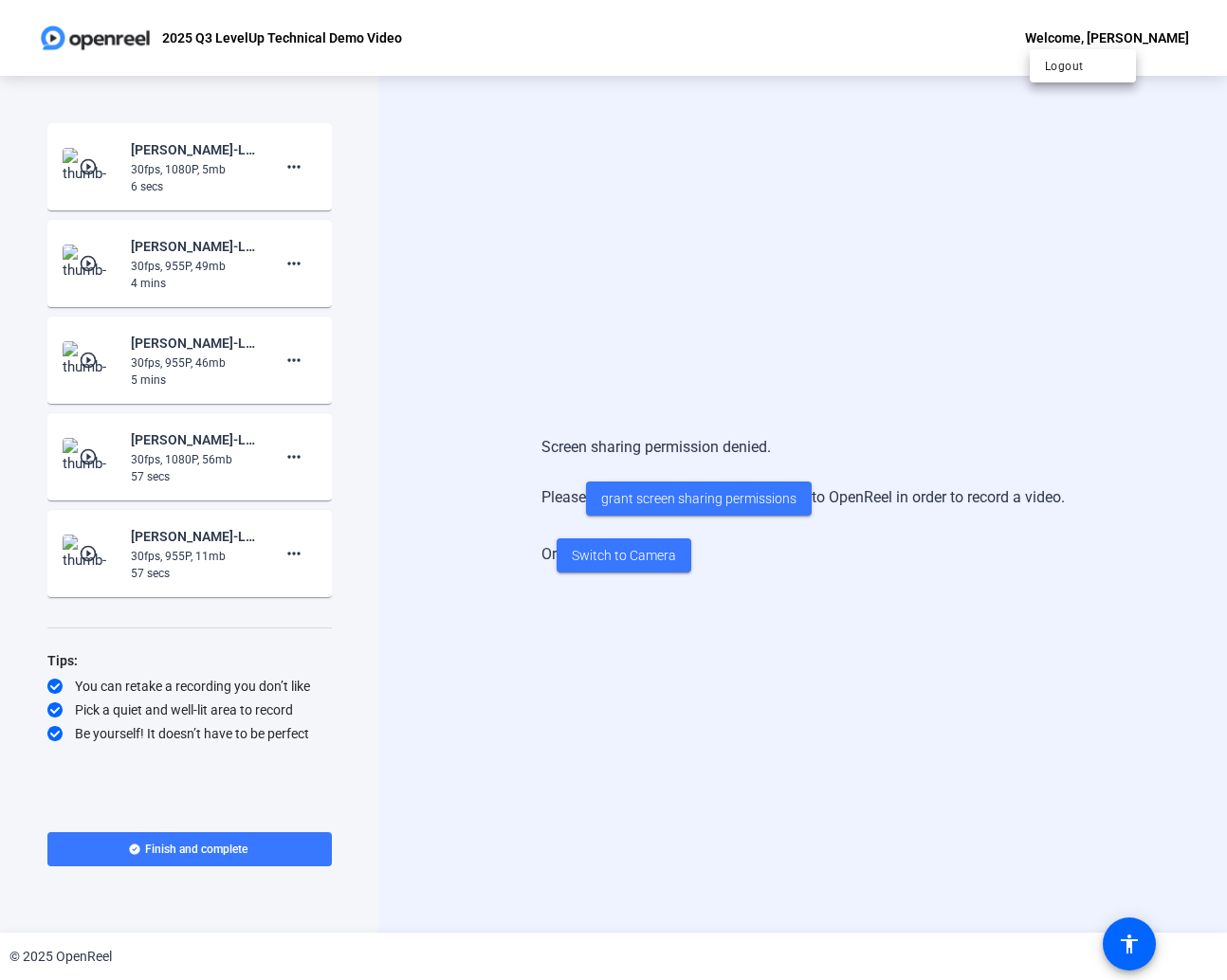 drag, startPoint x: 1059, startPoint y: 800, endPoint x: 1065, endPoint y: 875, distance: 75.23962 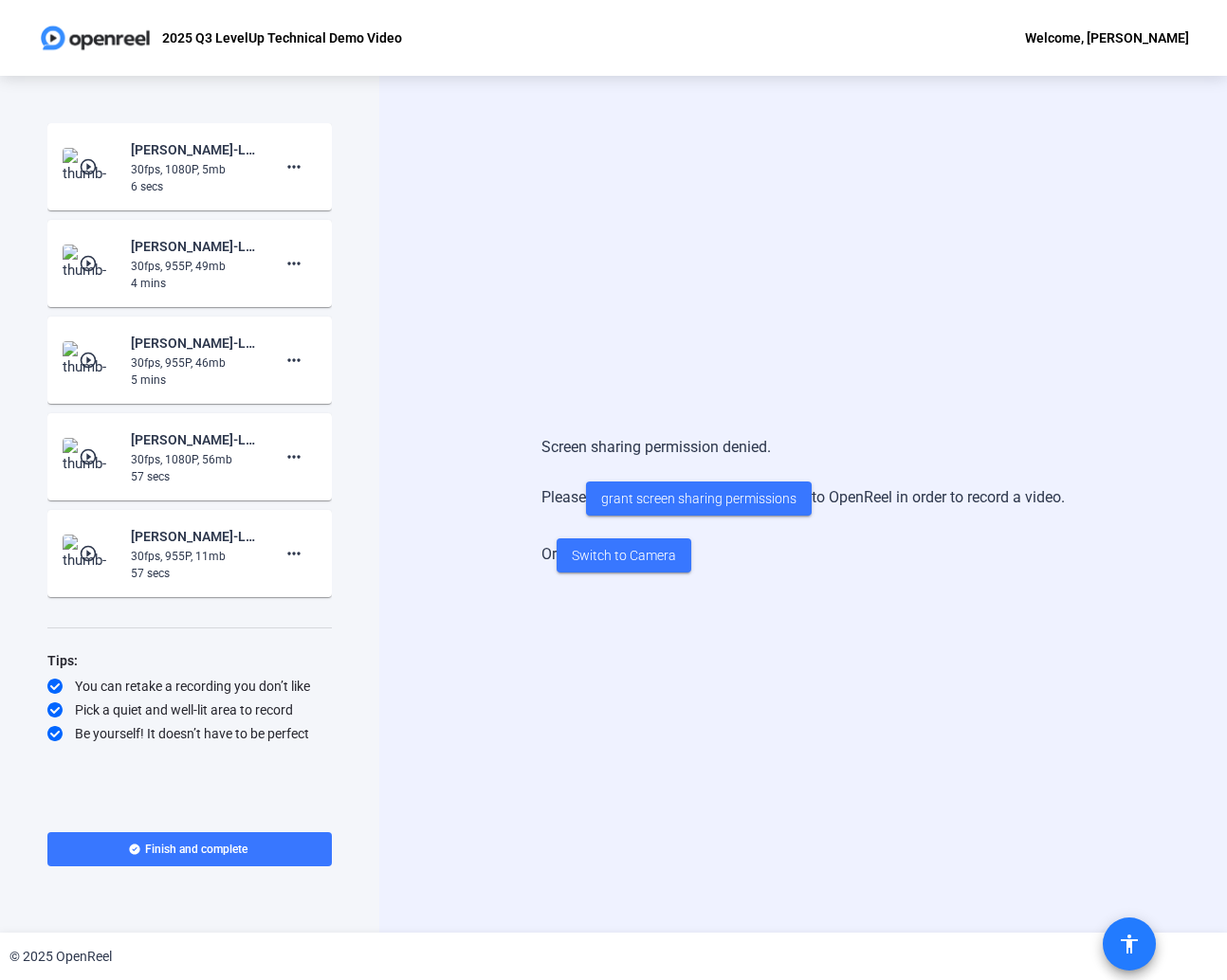 click 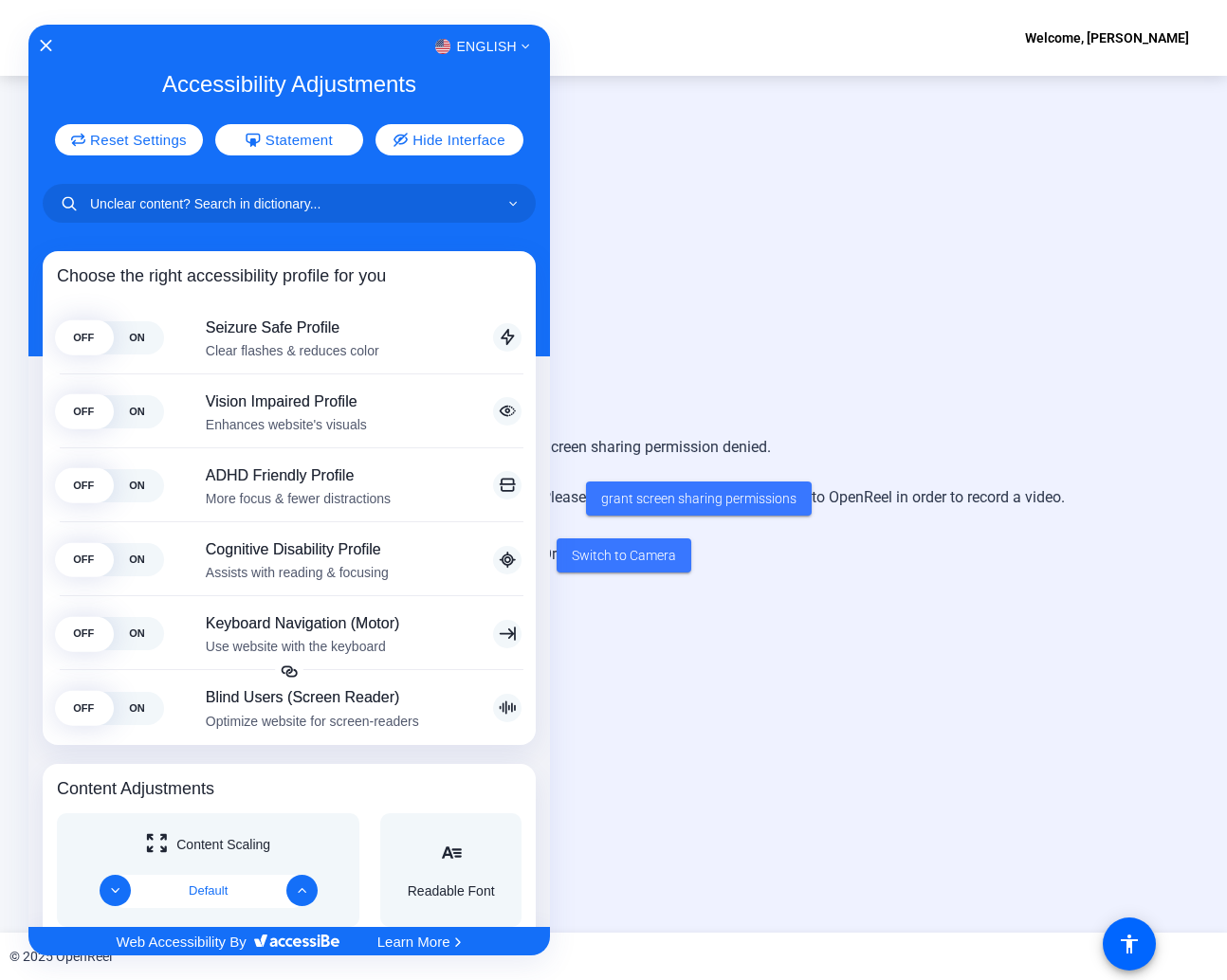 click 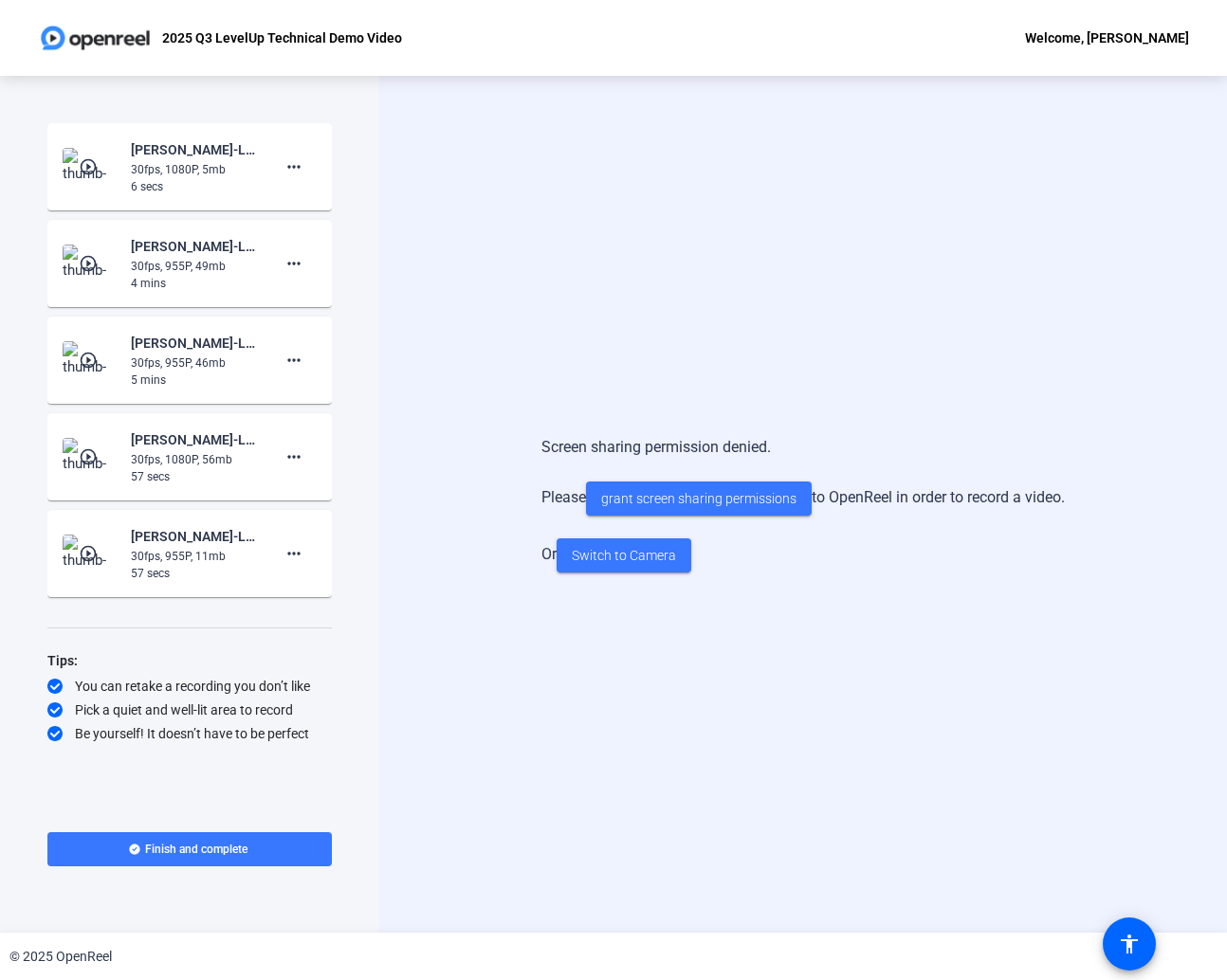 click on "Screen sharing permission denied.   Please   grant screen sharing permissions   to OpenReel in order to record a video.   Or   Switch to Camera   Start Recording" 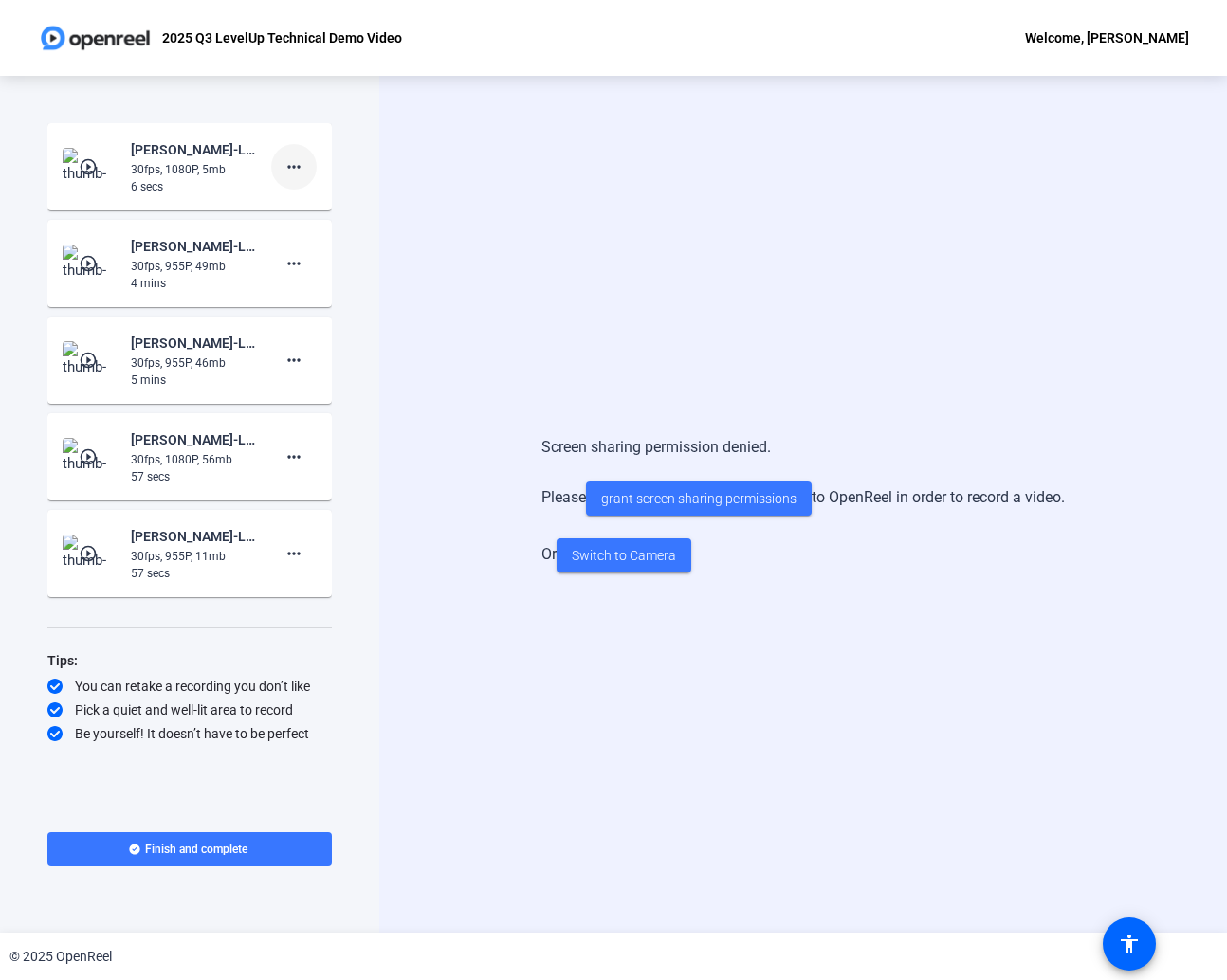 click on "more_horiz" 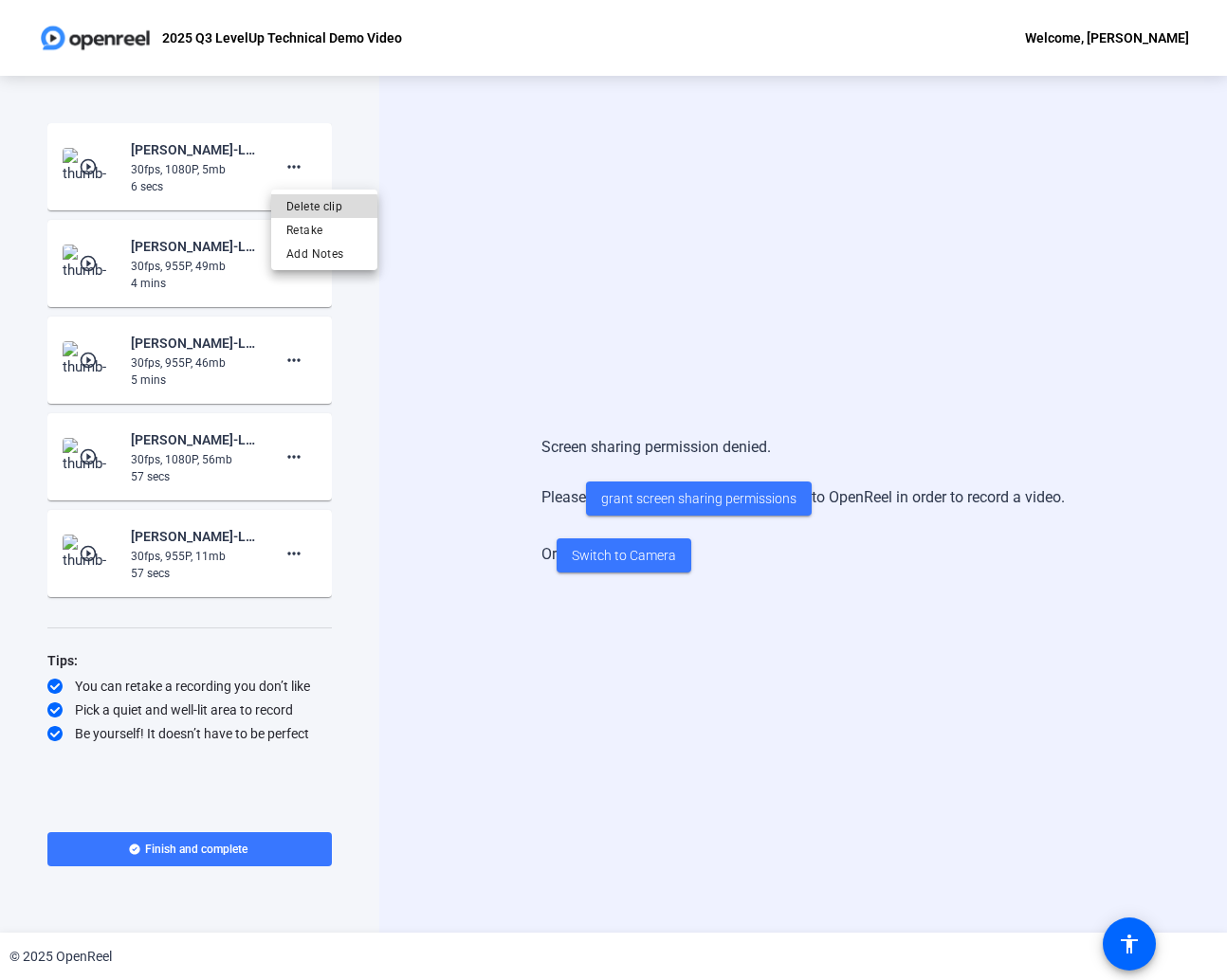 click on "Delete clip" at bounding box center (324, 207) 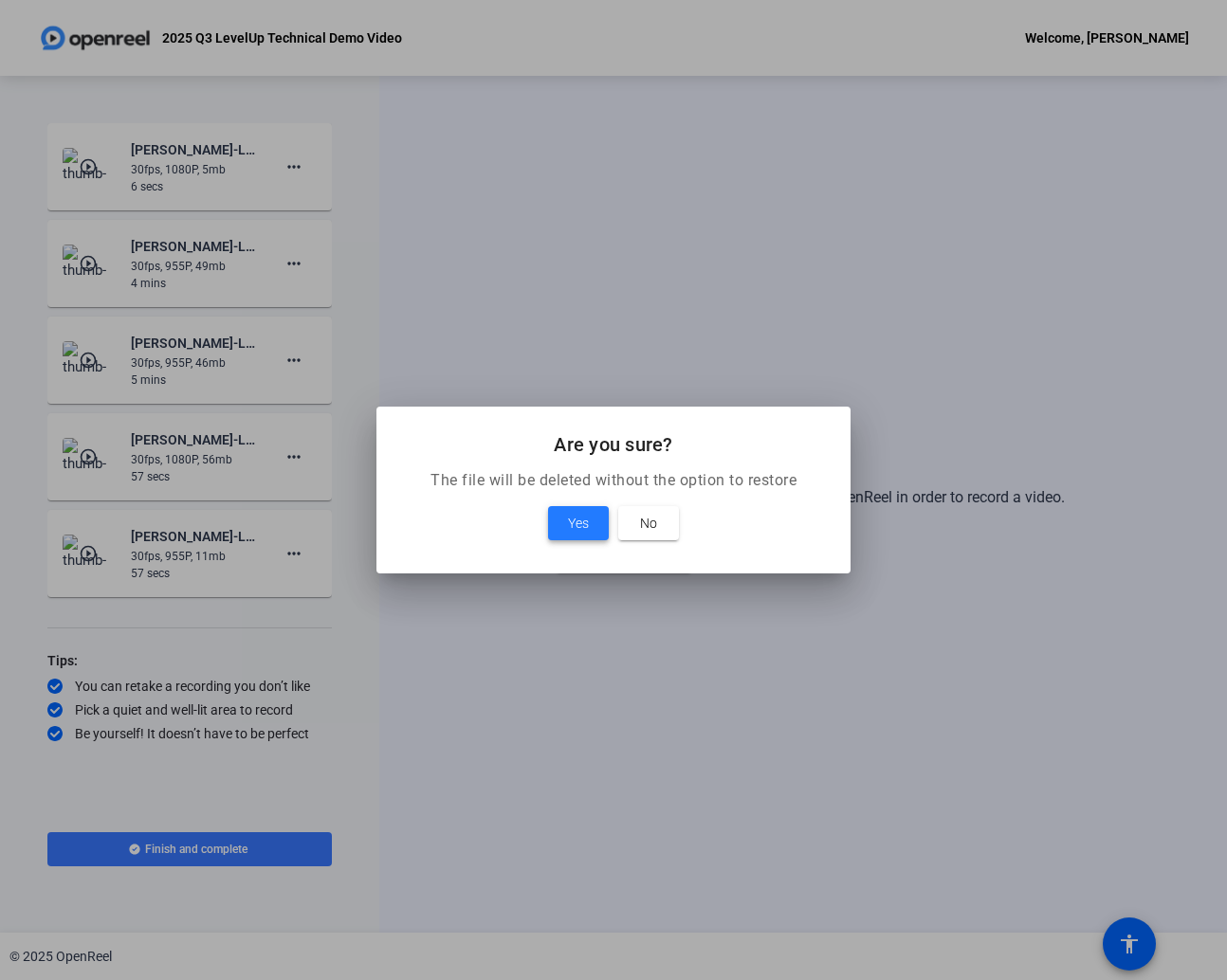 click on "Yes" at bounding box center (578, 523) 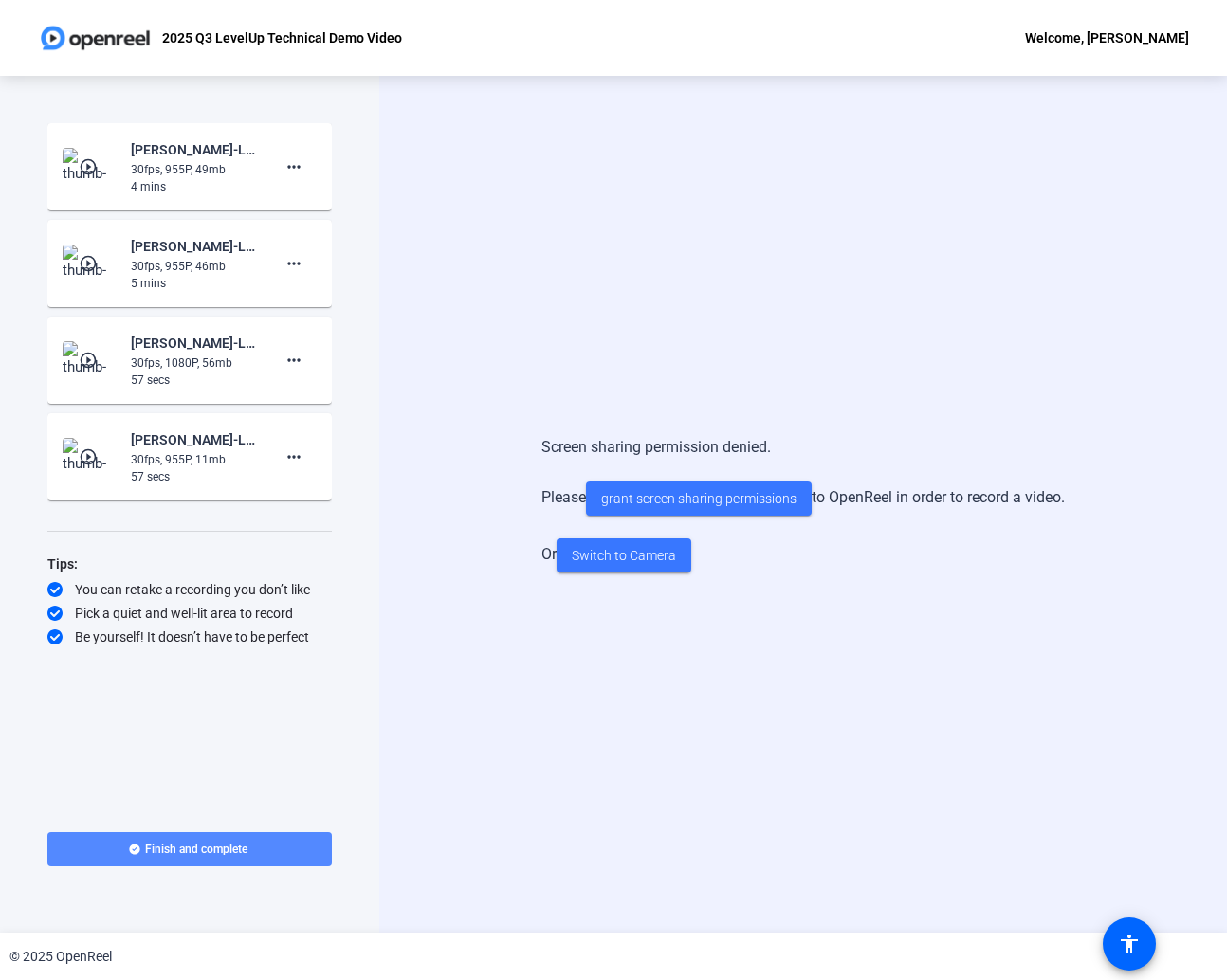click 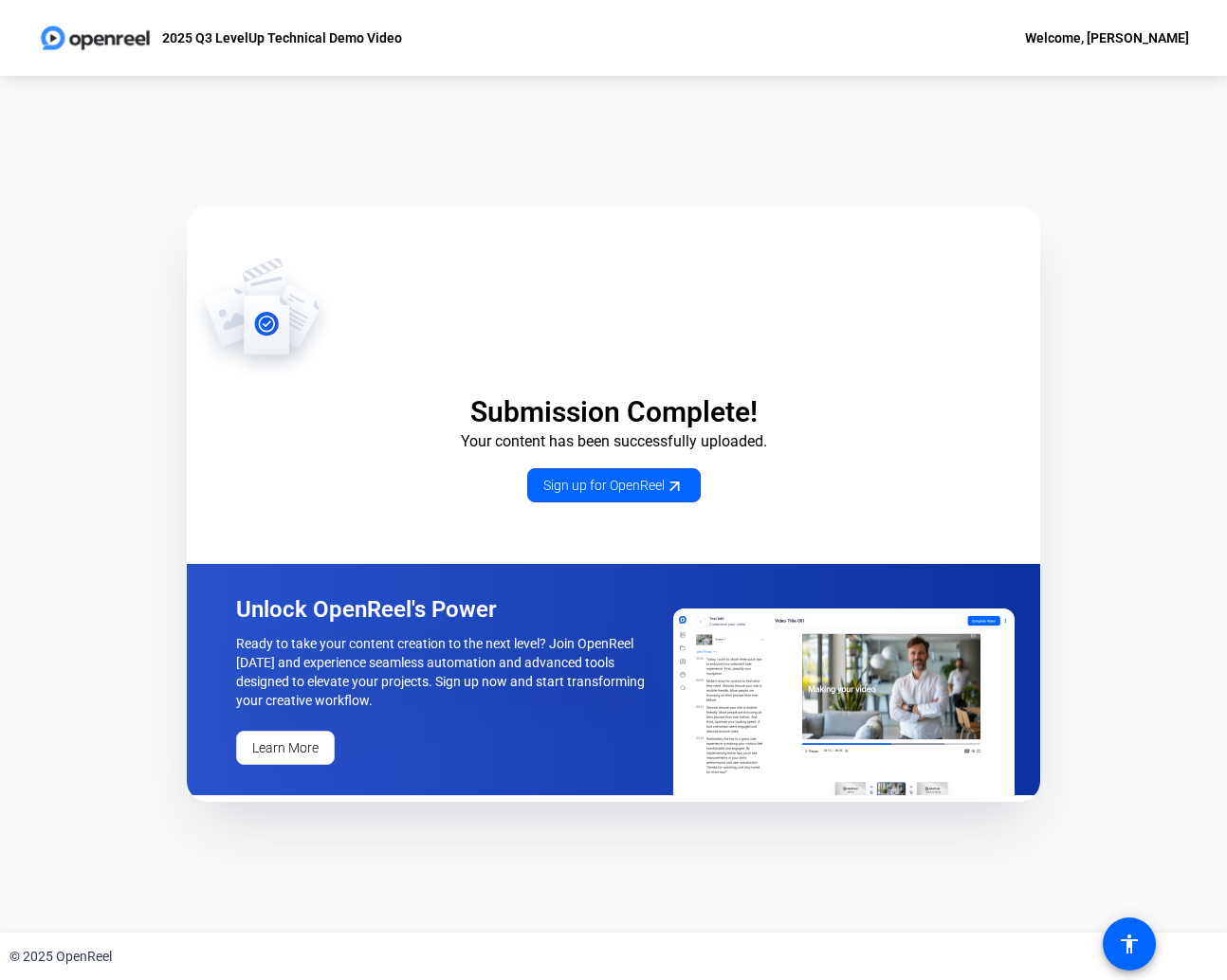 click on "Submission Complete! Your content has been successfully uploaded. Sign up for OpenReel  Unlock OpenReel's Power  Ready to take your content creation to the next level? Join OpenReel [DATE] and experience seamless automation and advanced tools designed to elevate your projects. Sign up now and start transforming your creative workflow.  Learn More" 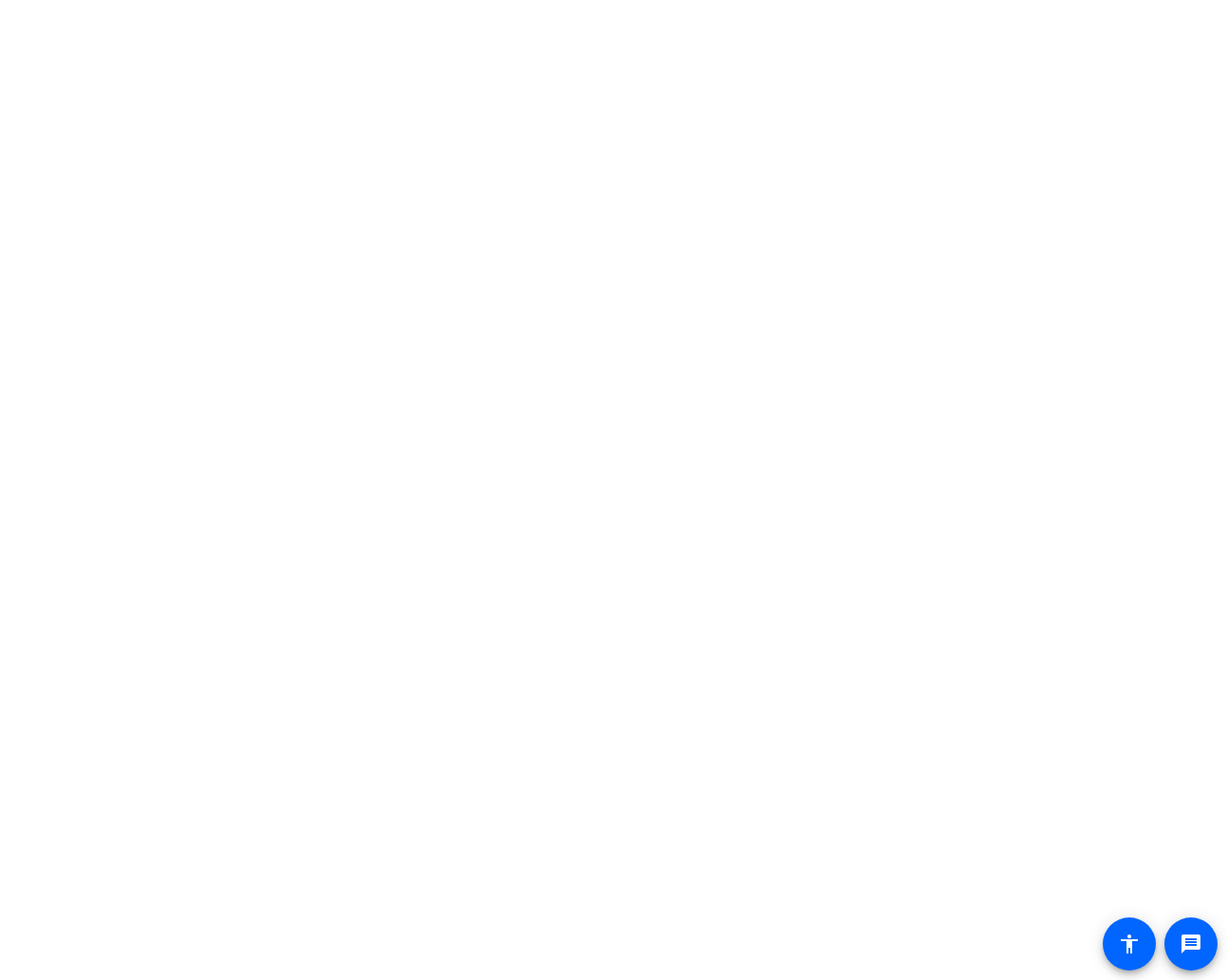 scroll, scrollTop: 0, scrollLeft: 0, axis: both 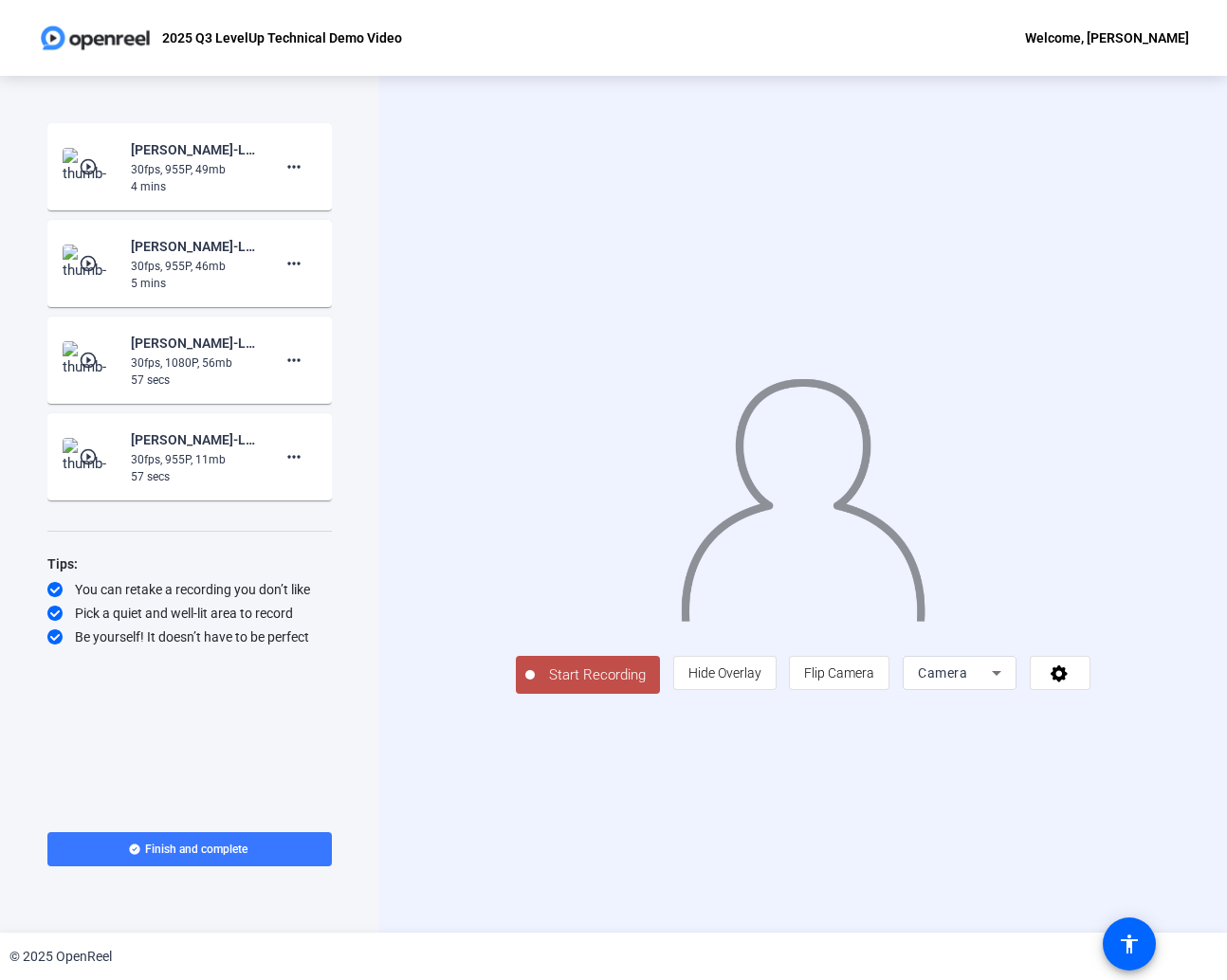 click 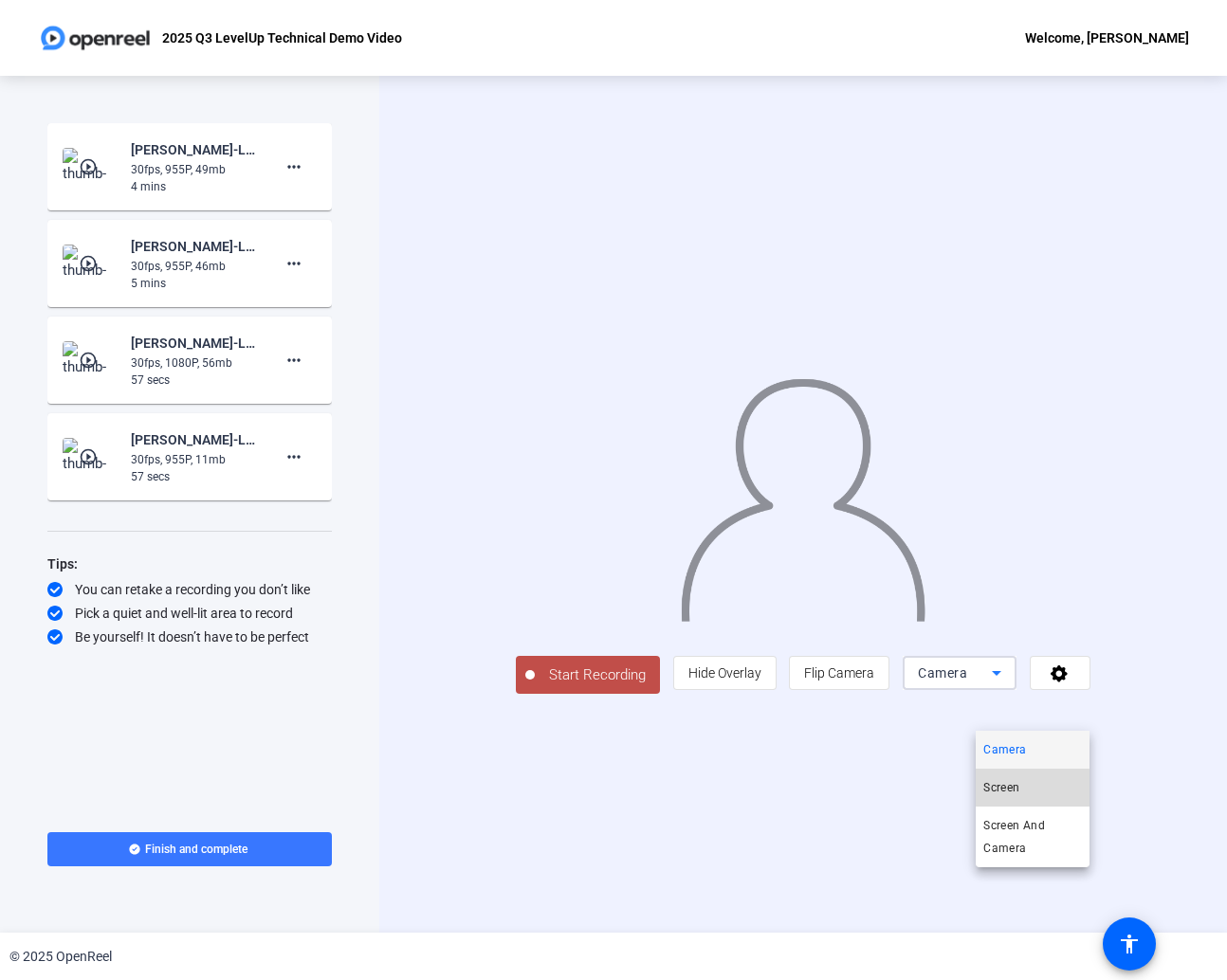click on "Screen" at bounding box center [1001, 788] 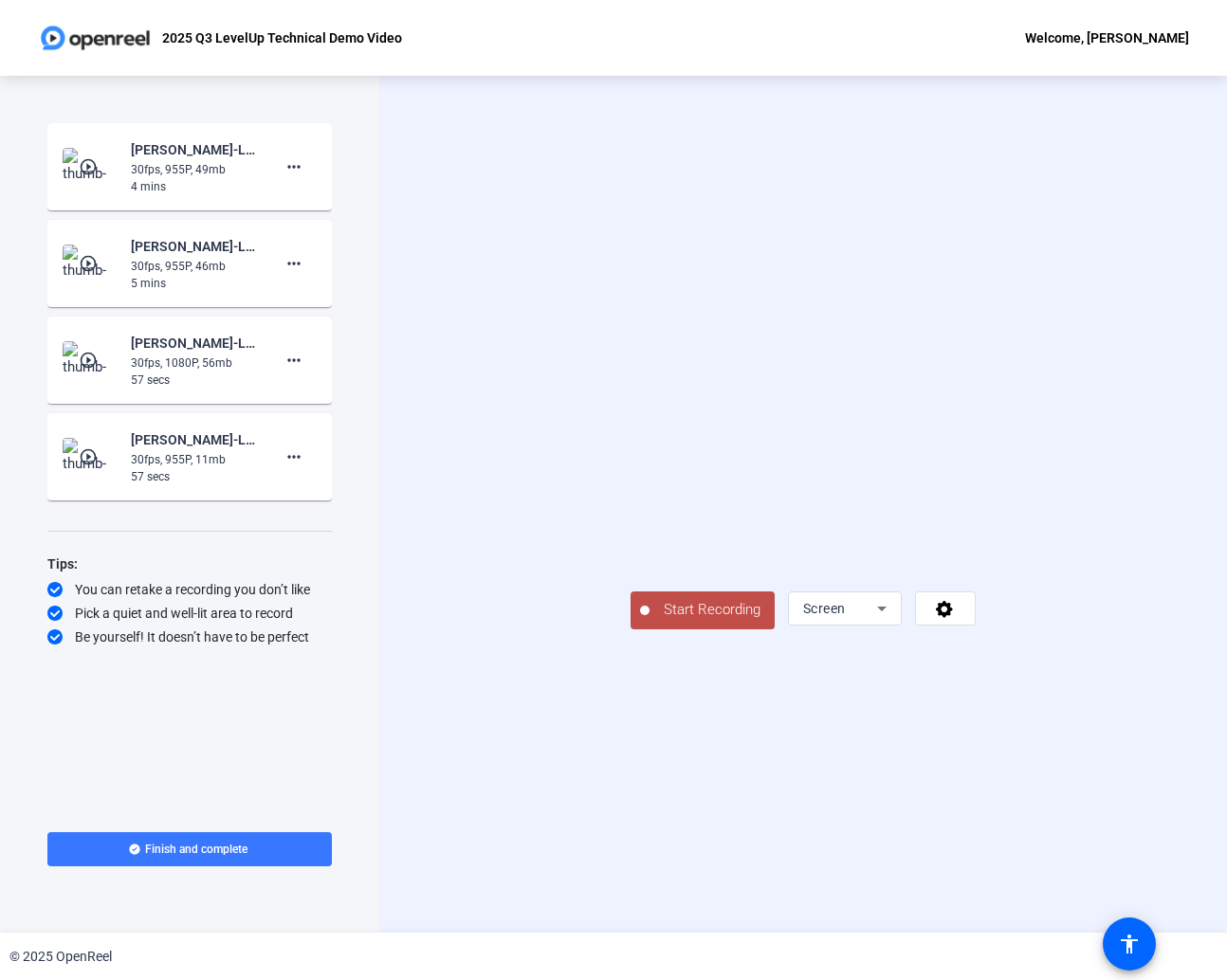 click 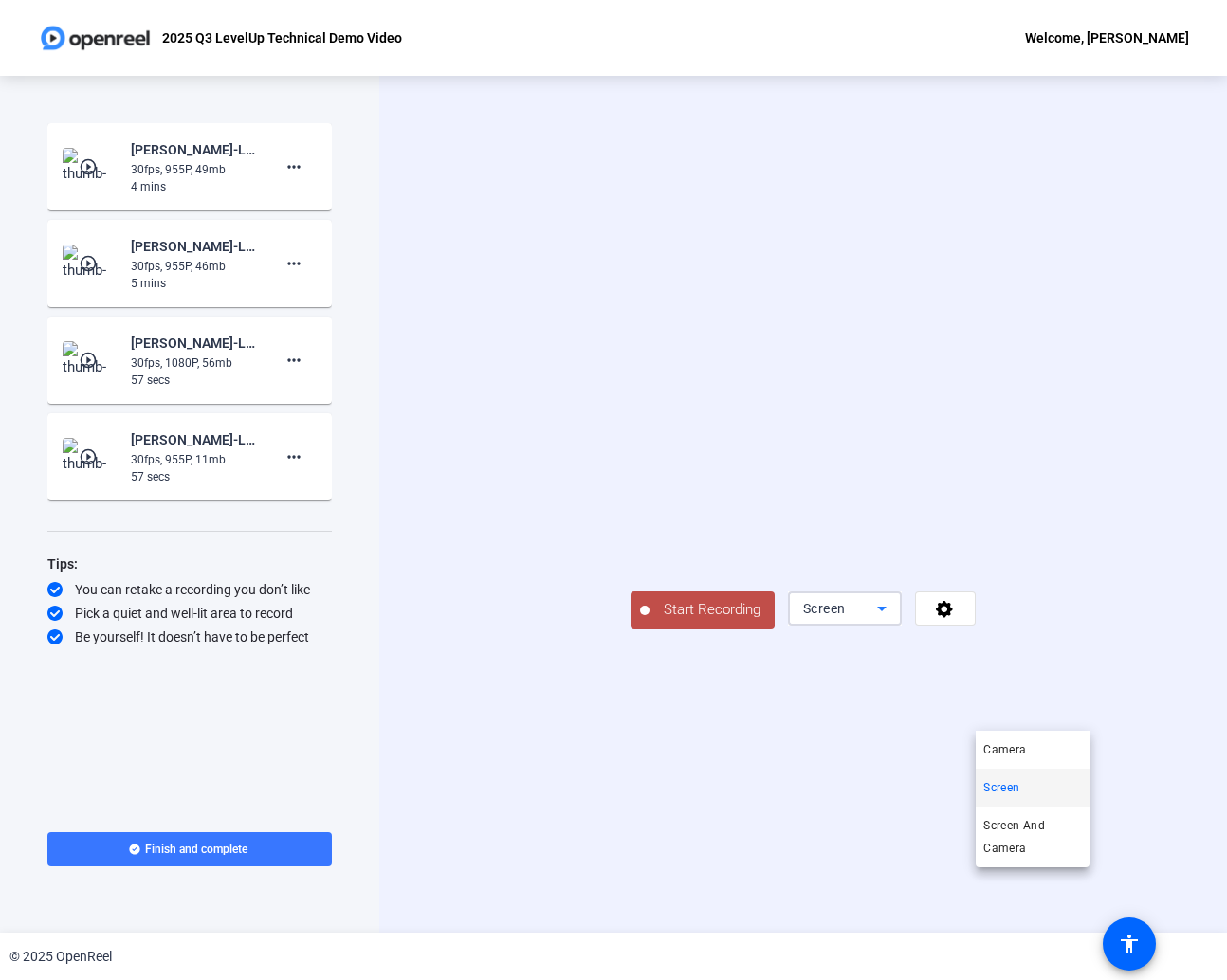 click on "Screen" at bounding box center [1001, 788] 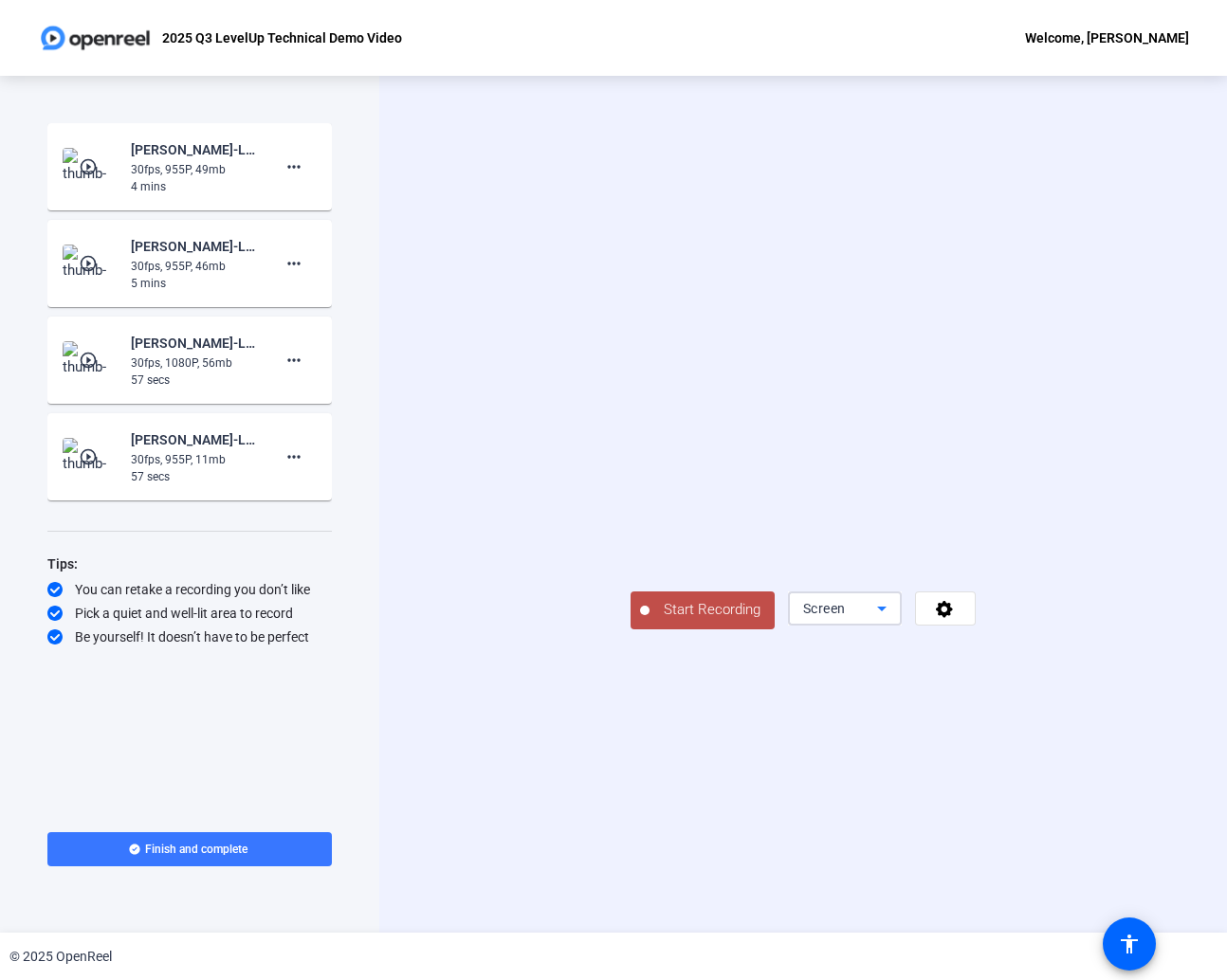 click 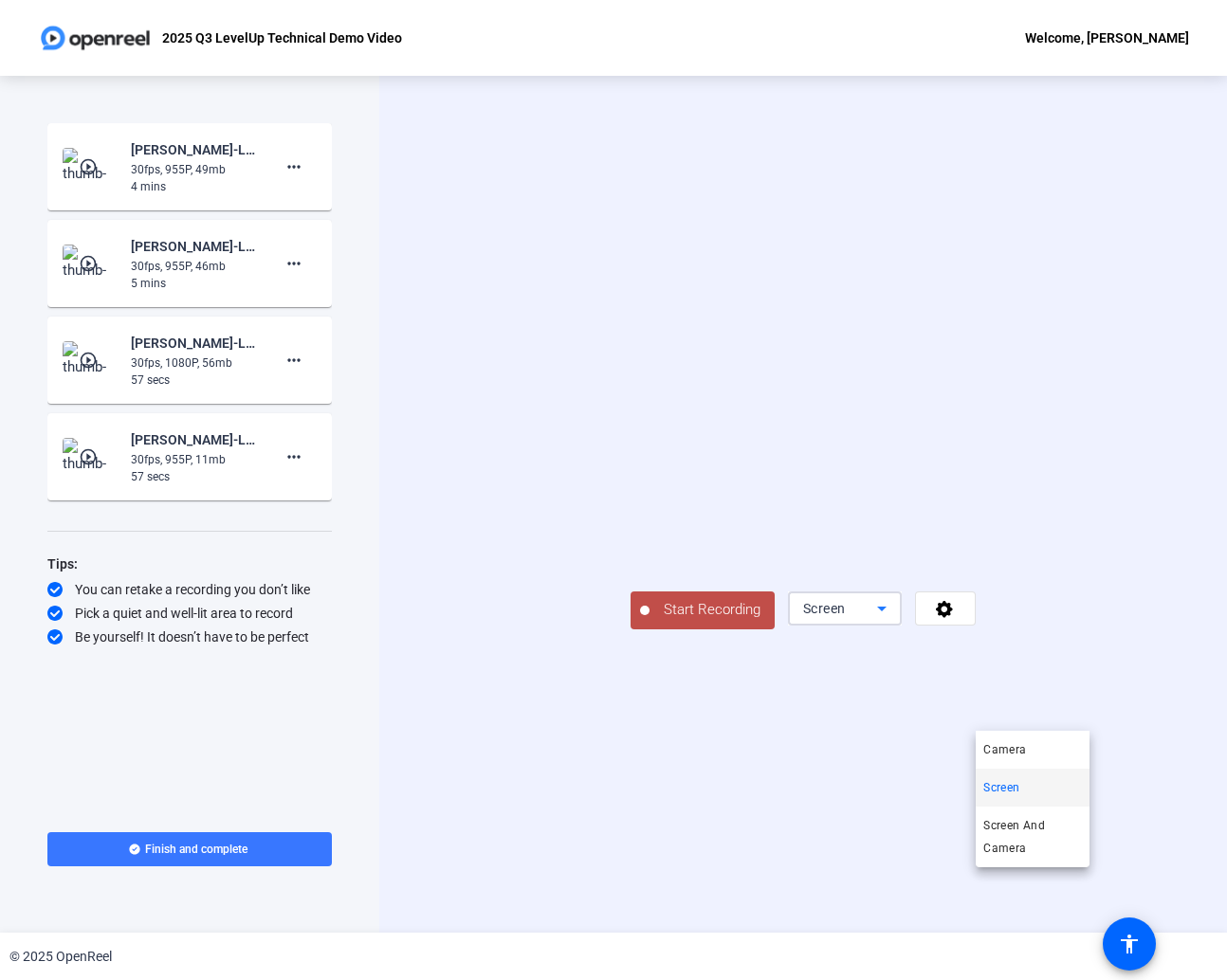 click at bounding box center (614, 490) 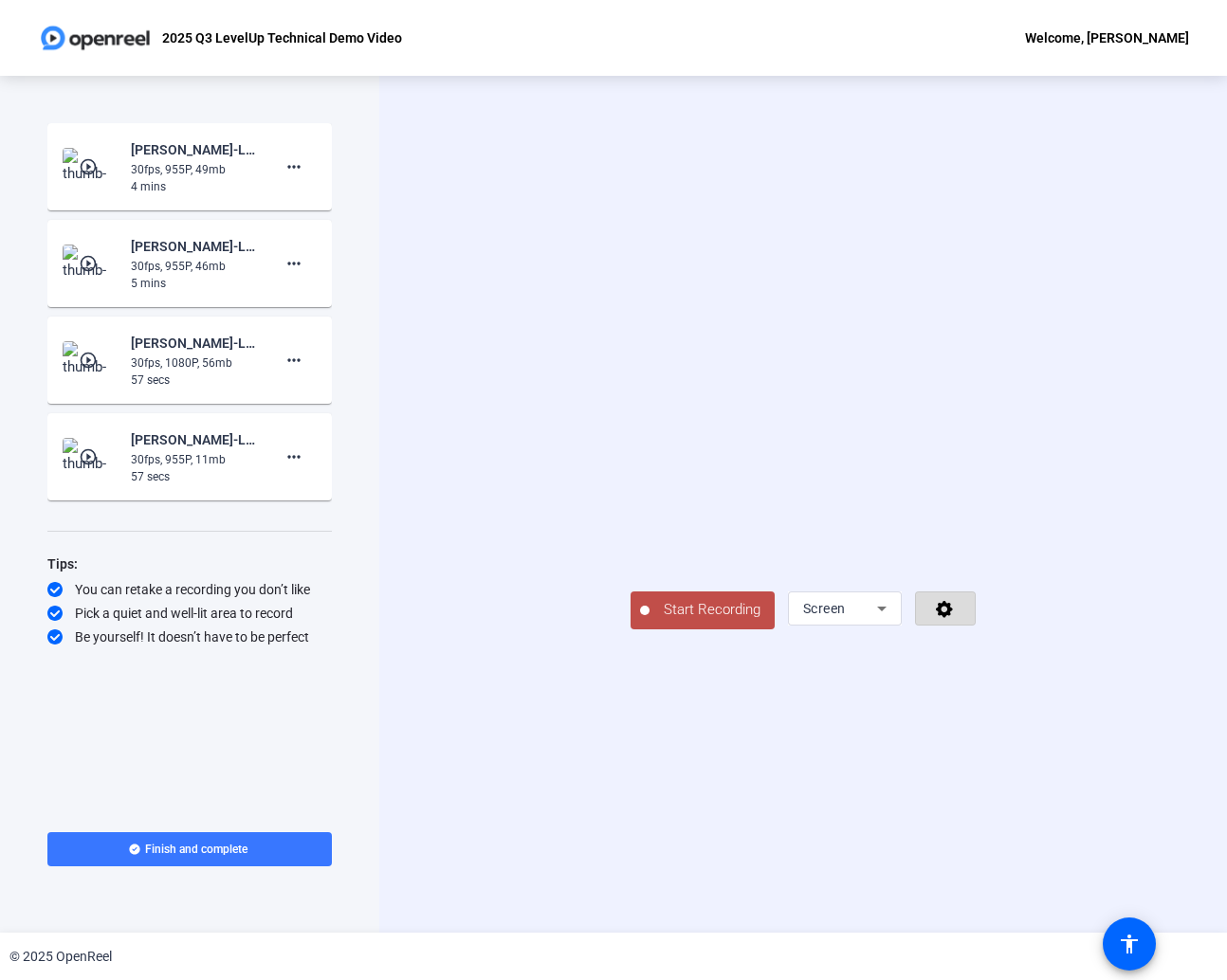 click 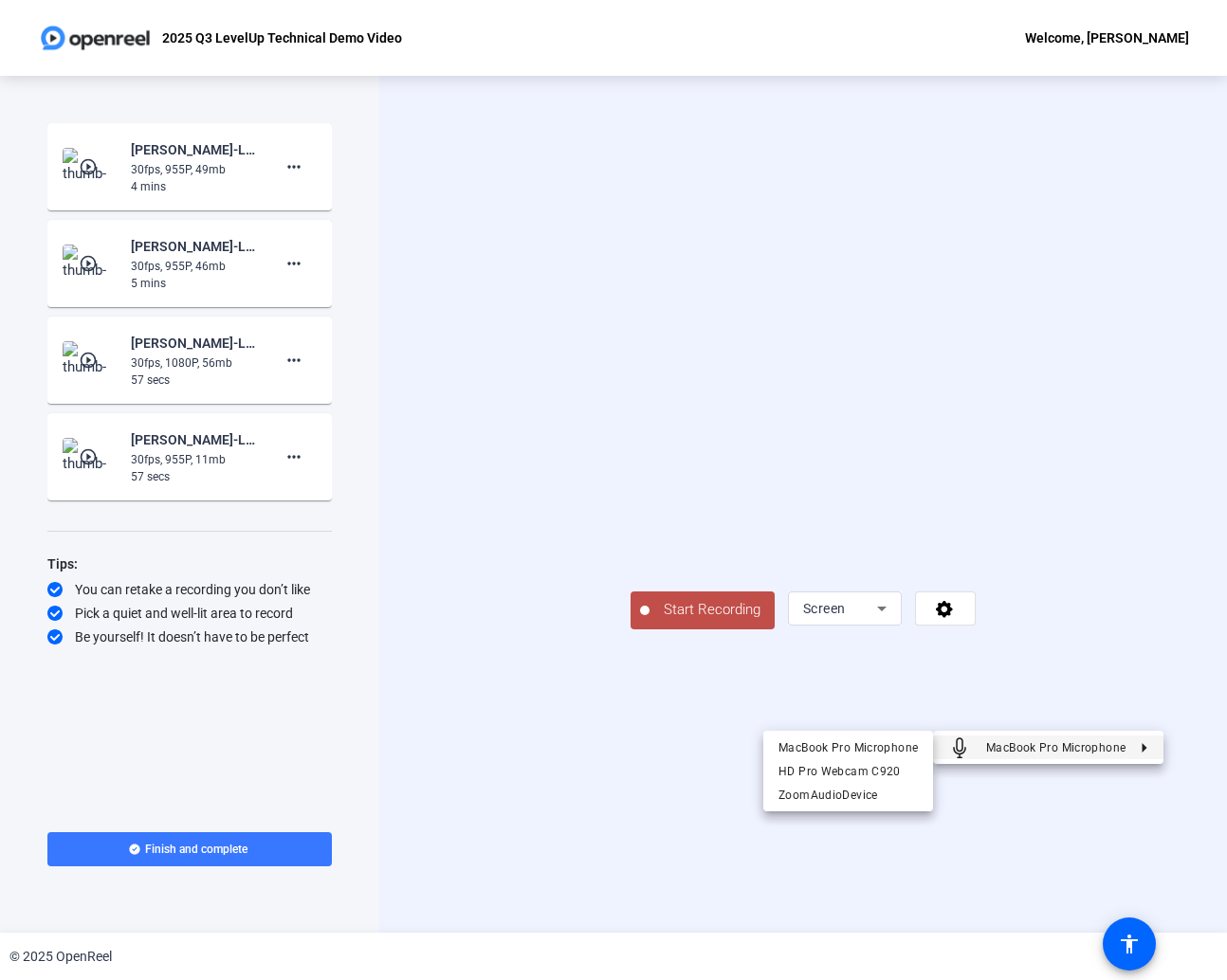 click at bounding box center [614, 490] 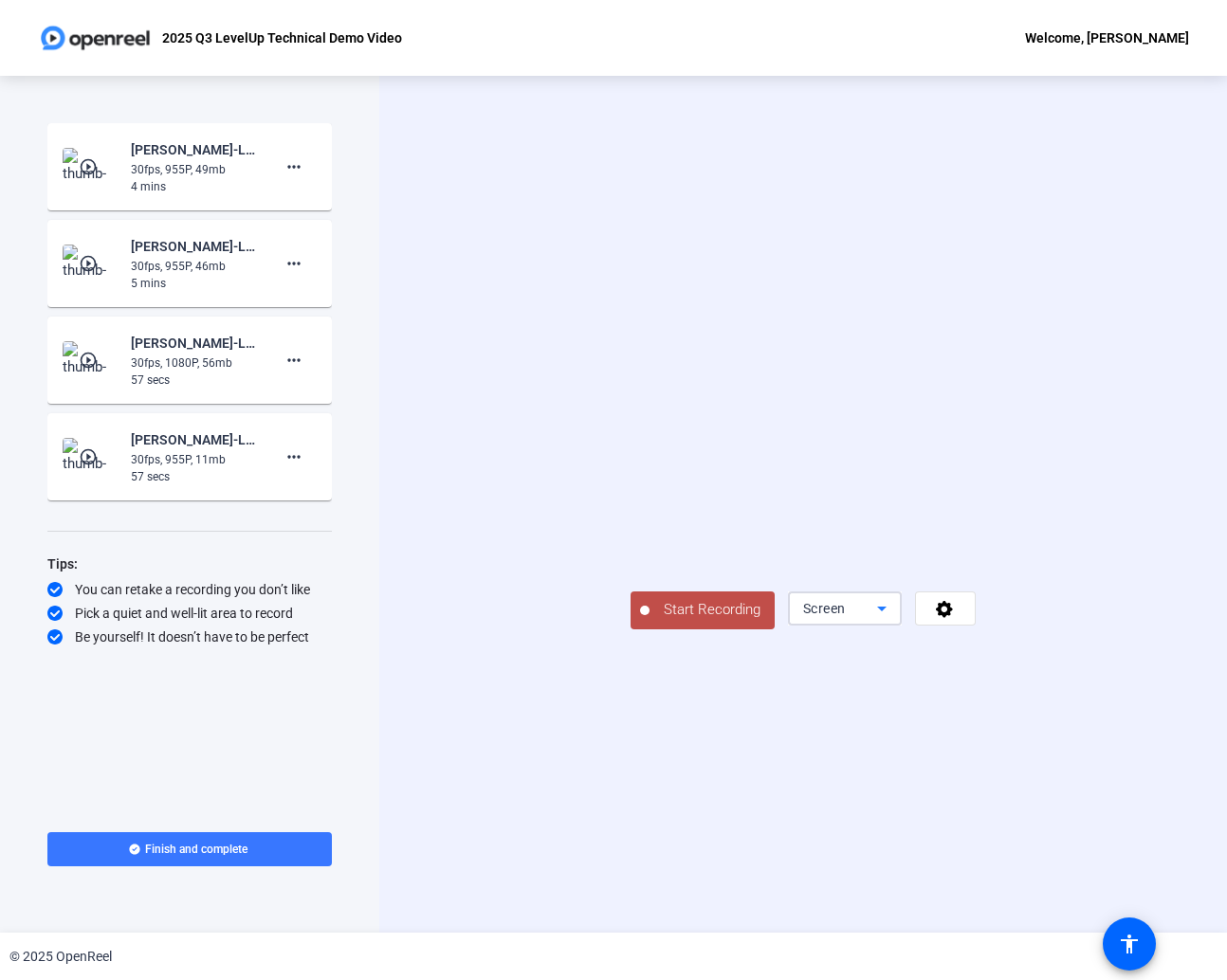 click on "Screen" at bounding box center (840, 608) 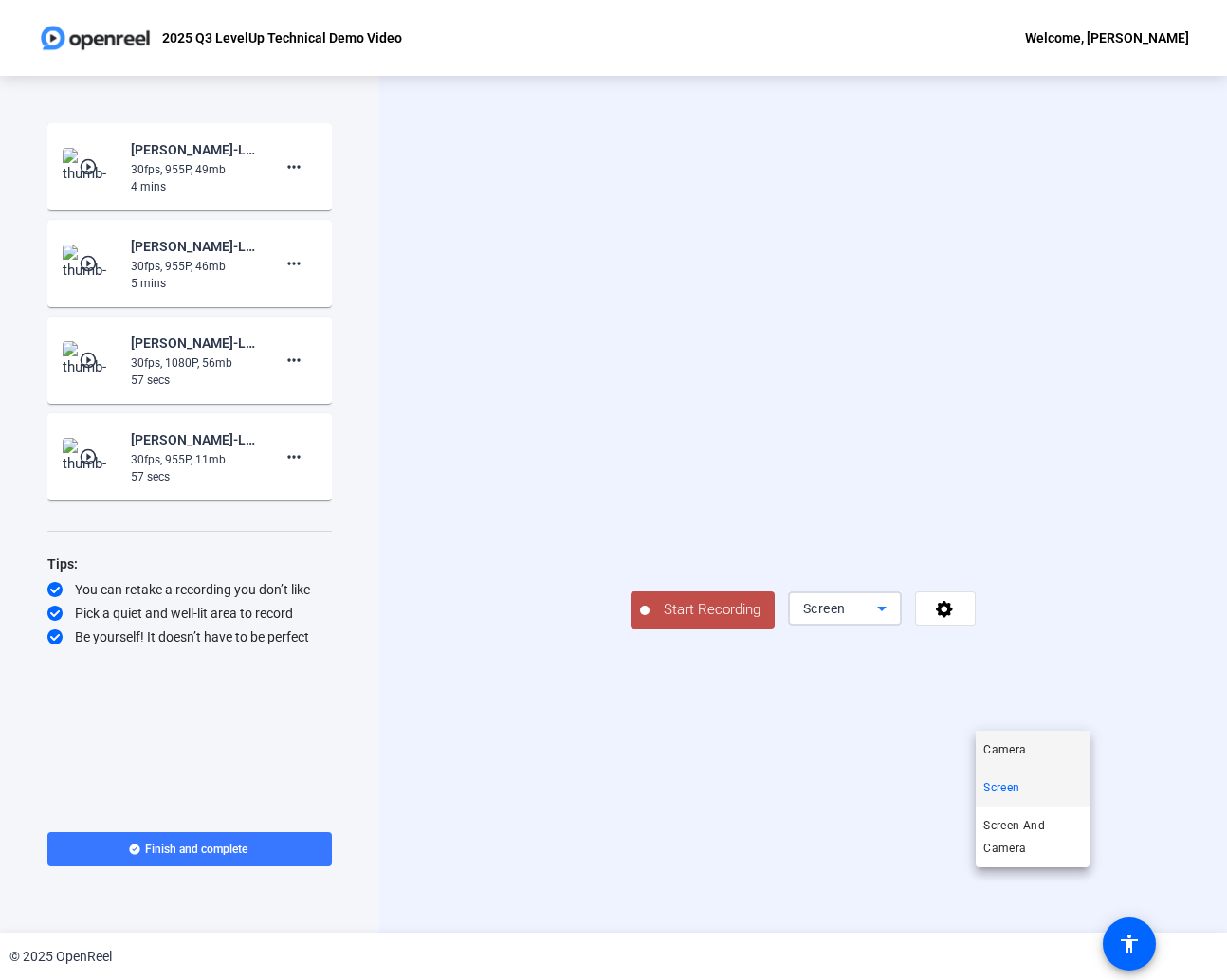 click on "Camera" at bounding box center [1004, 750] 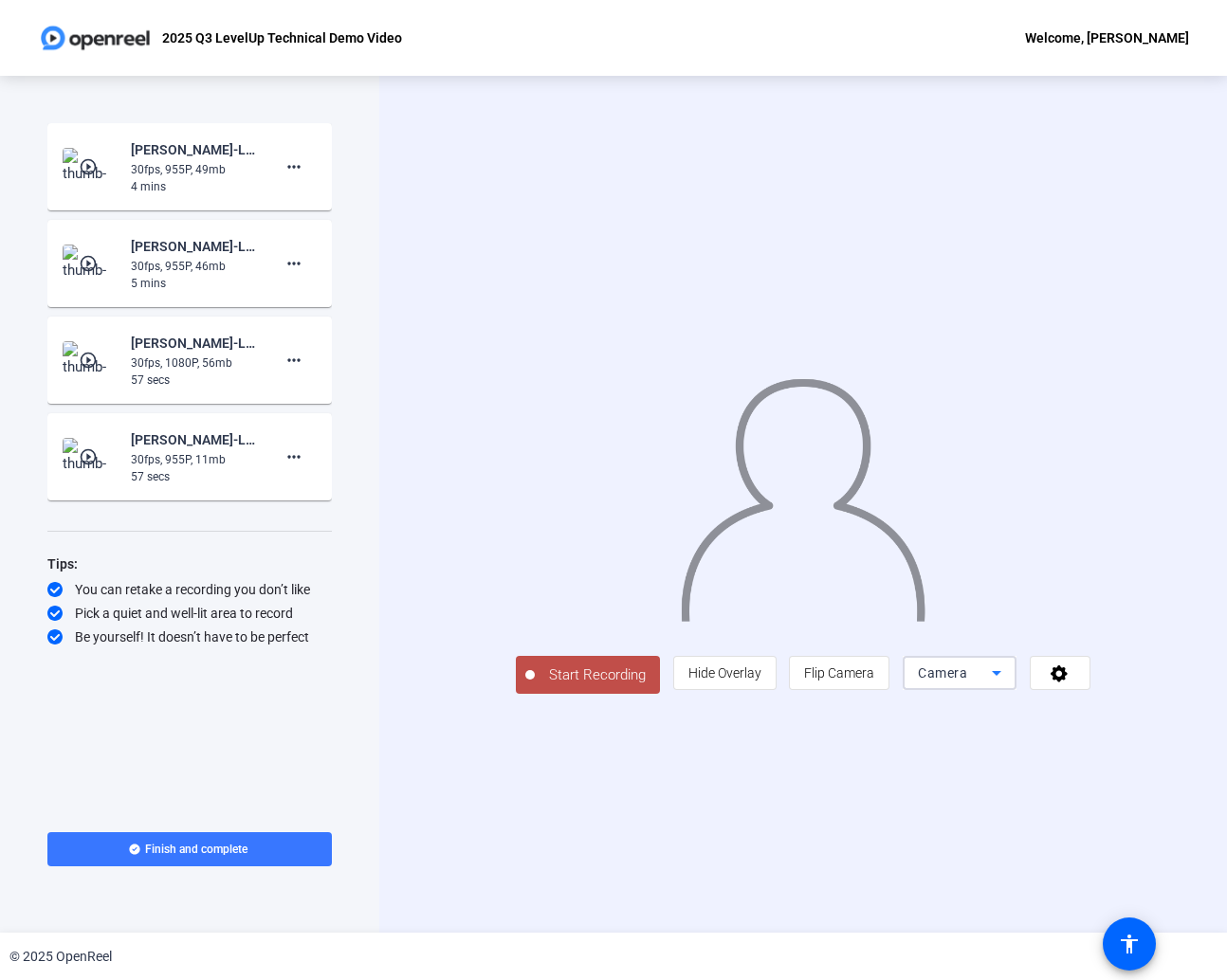 click on "Camera" at bounding box center (955, 673) 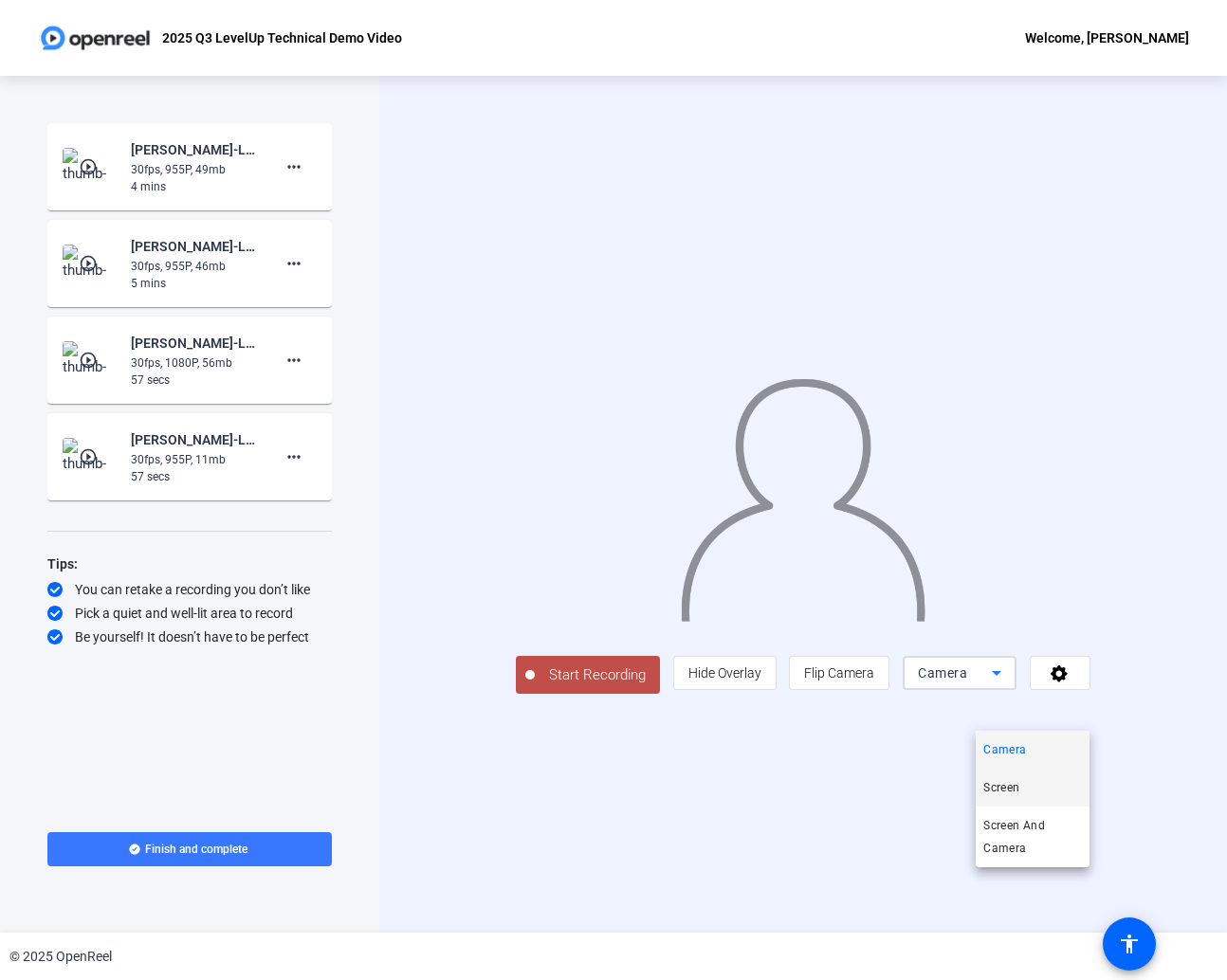 click on "Screen" at bounding box center (1001, 788) 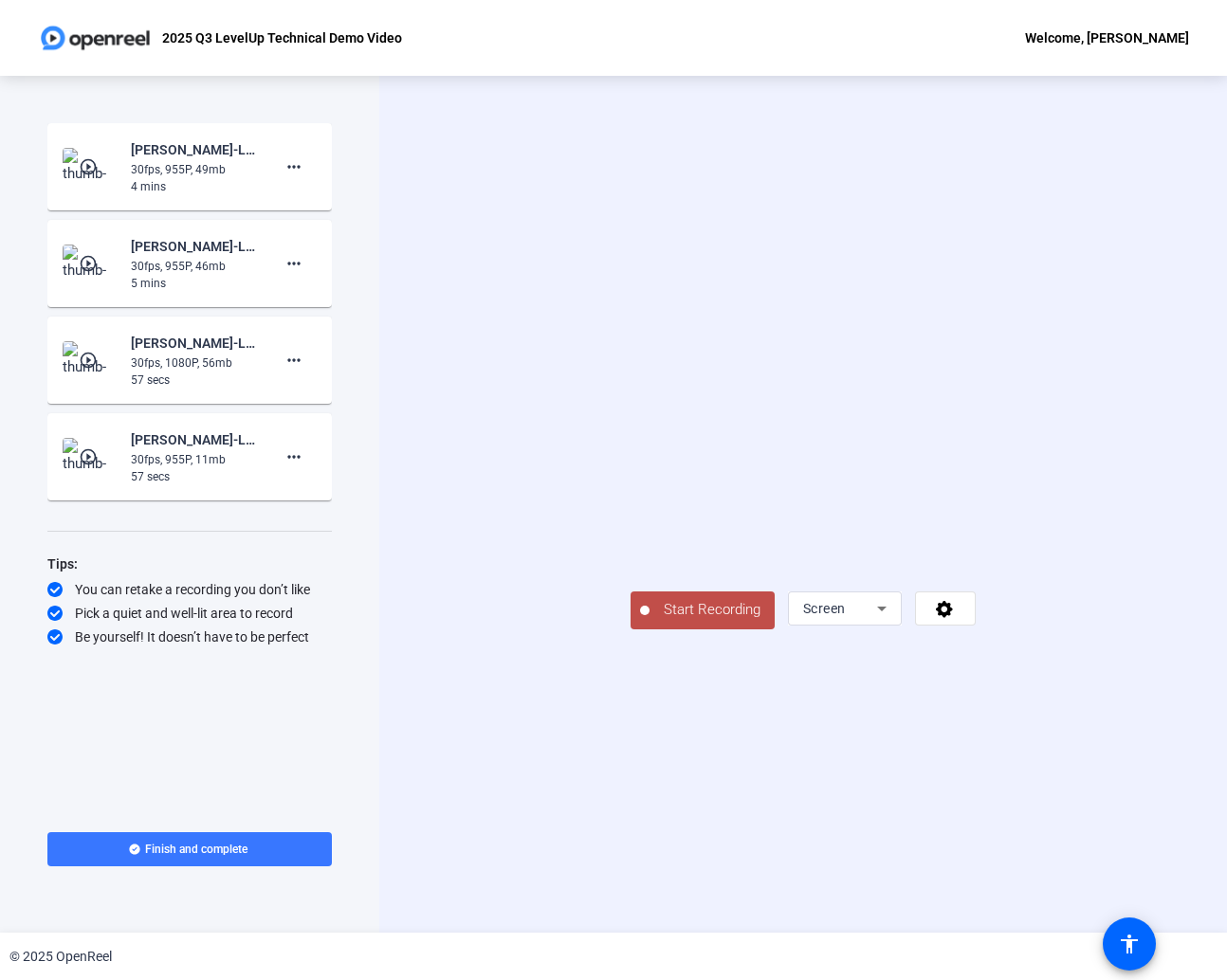 click on "Start Recording" 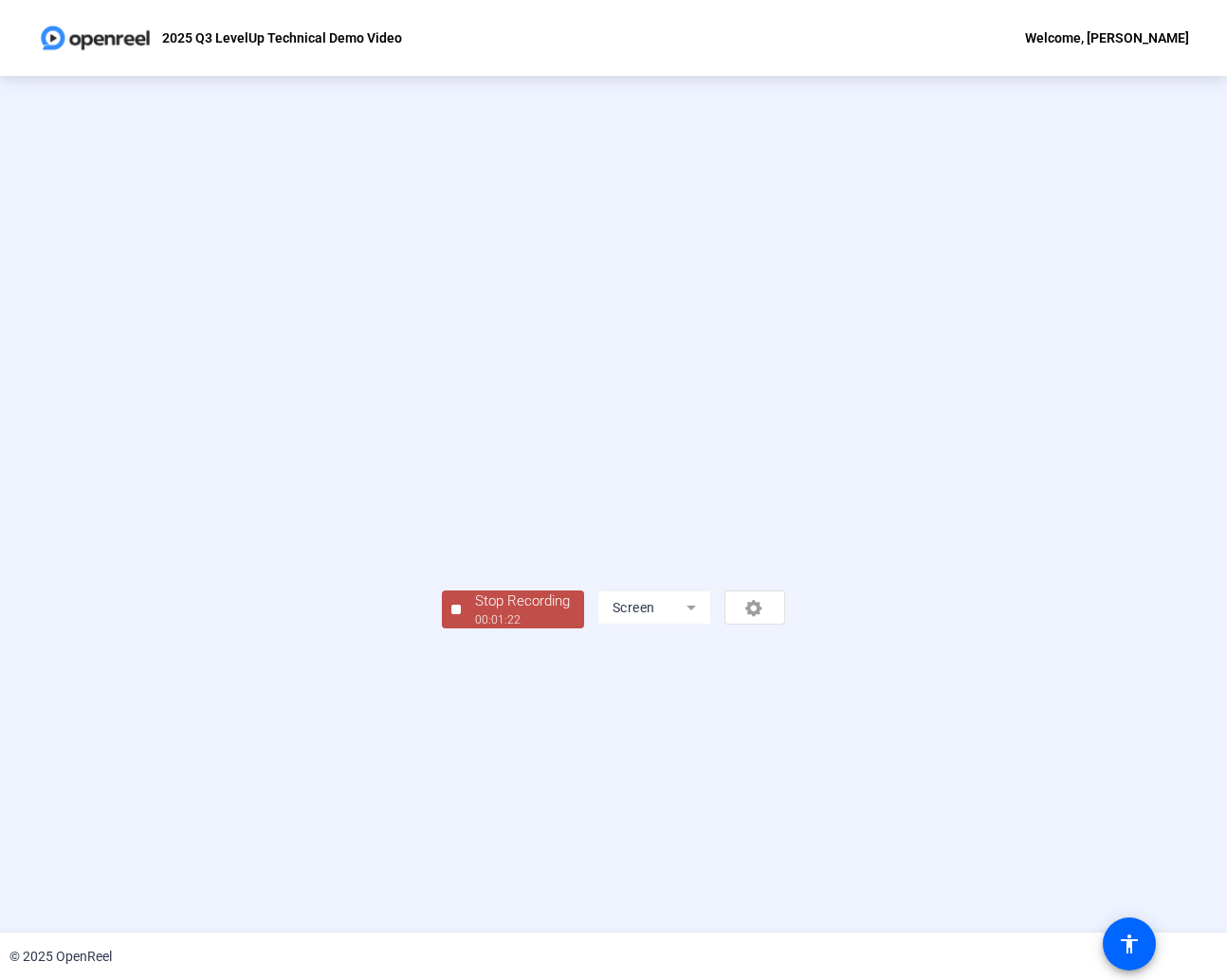 click on "00:01:22" 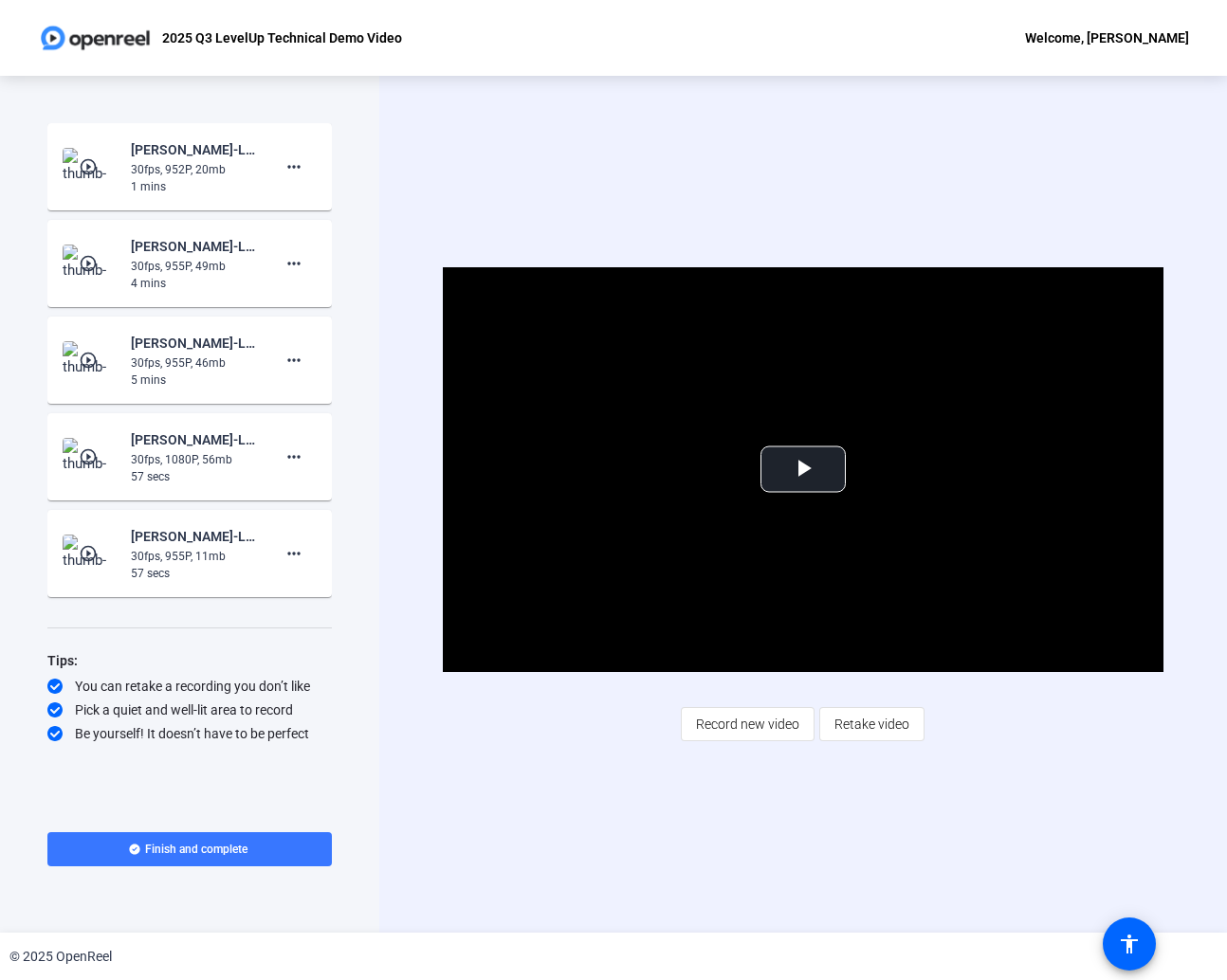 scroll, scrollTop: 0, scrollLeft: 1, axis: horizontal 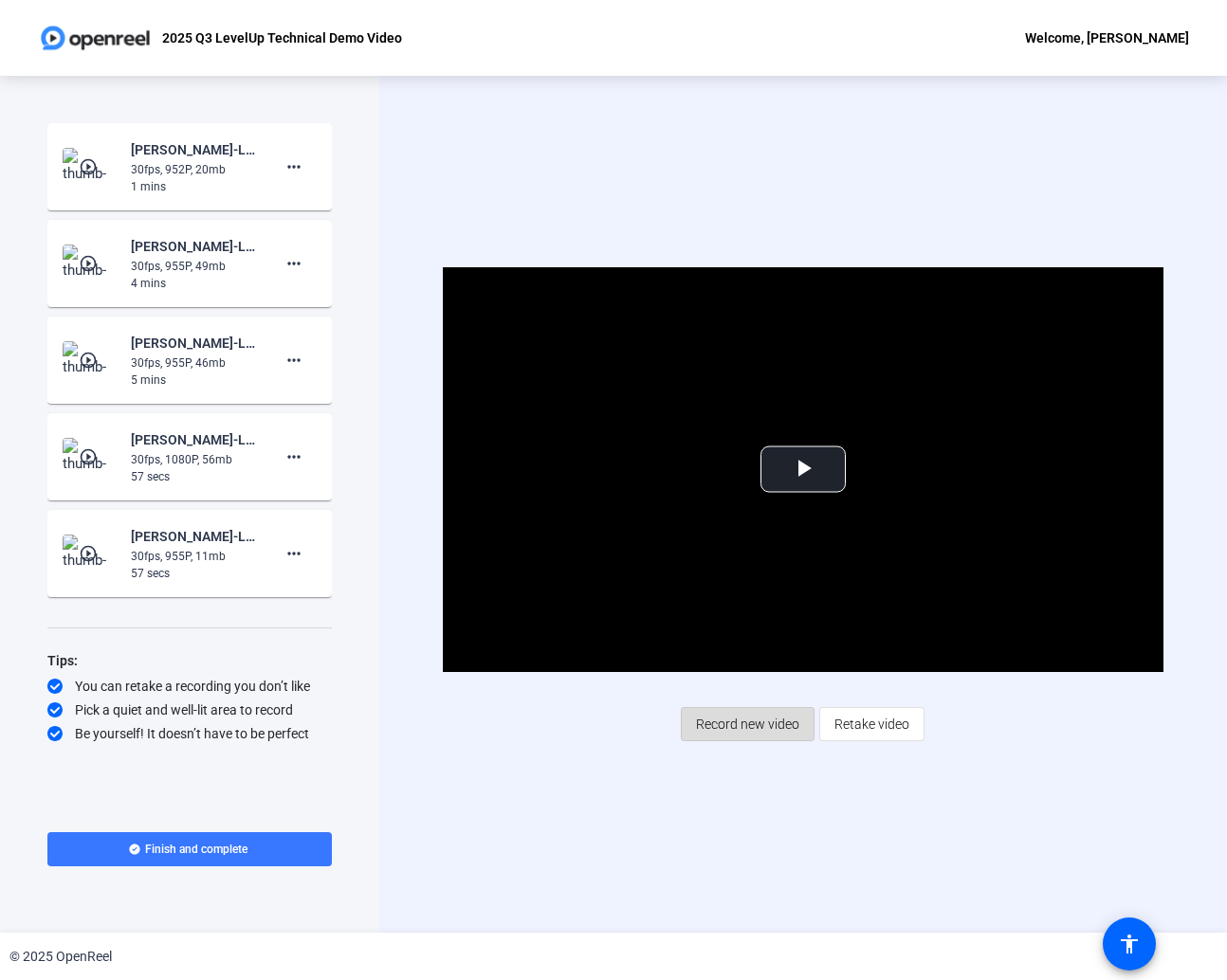 click on "Record new video" 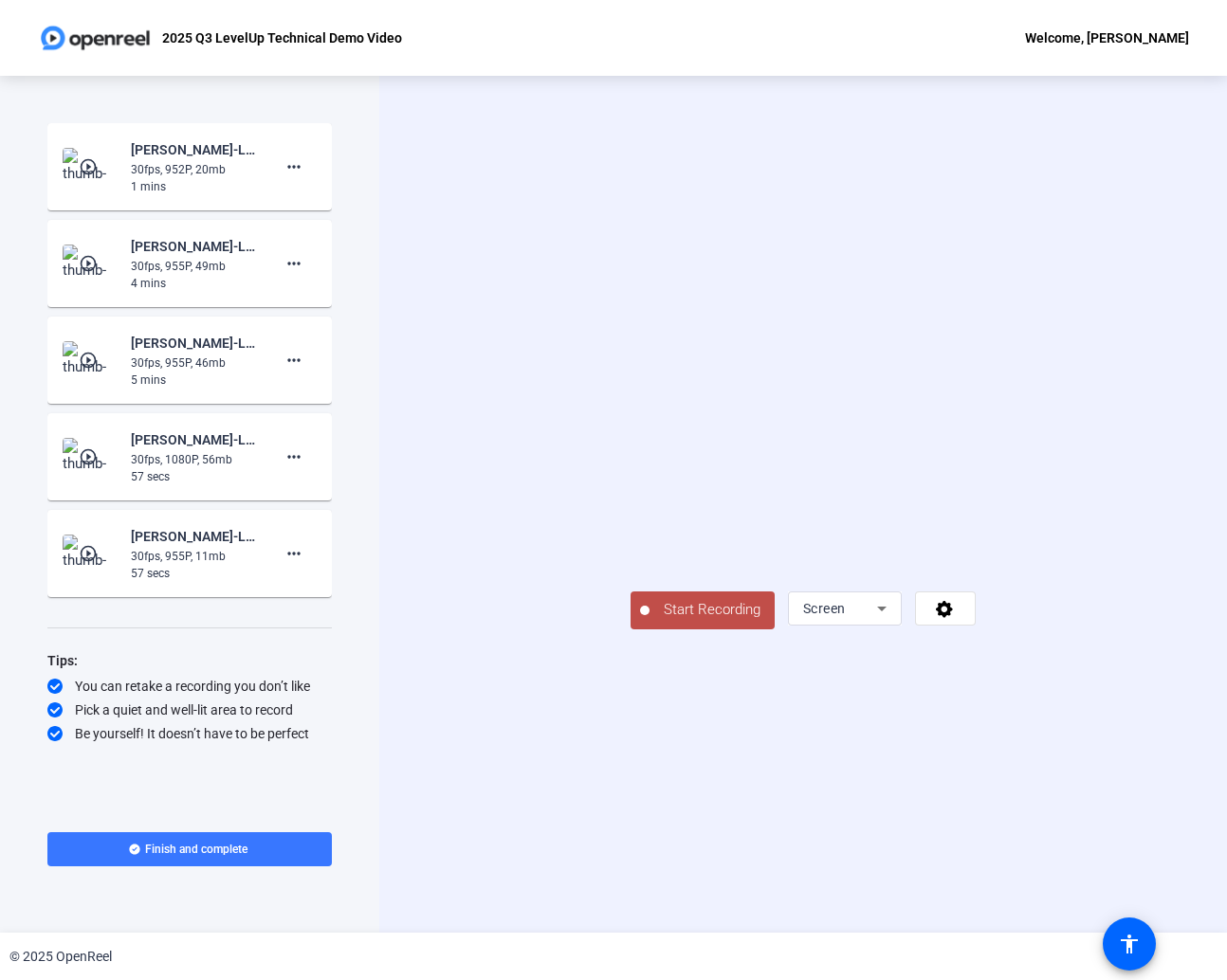 click on "Start Recording" 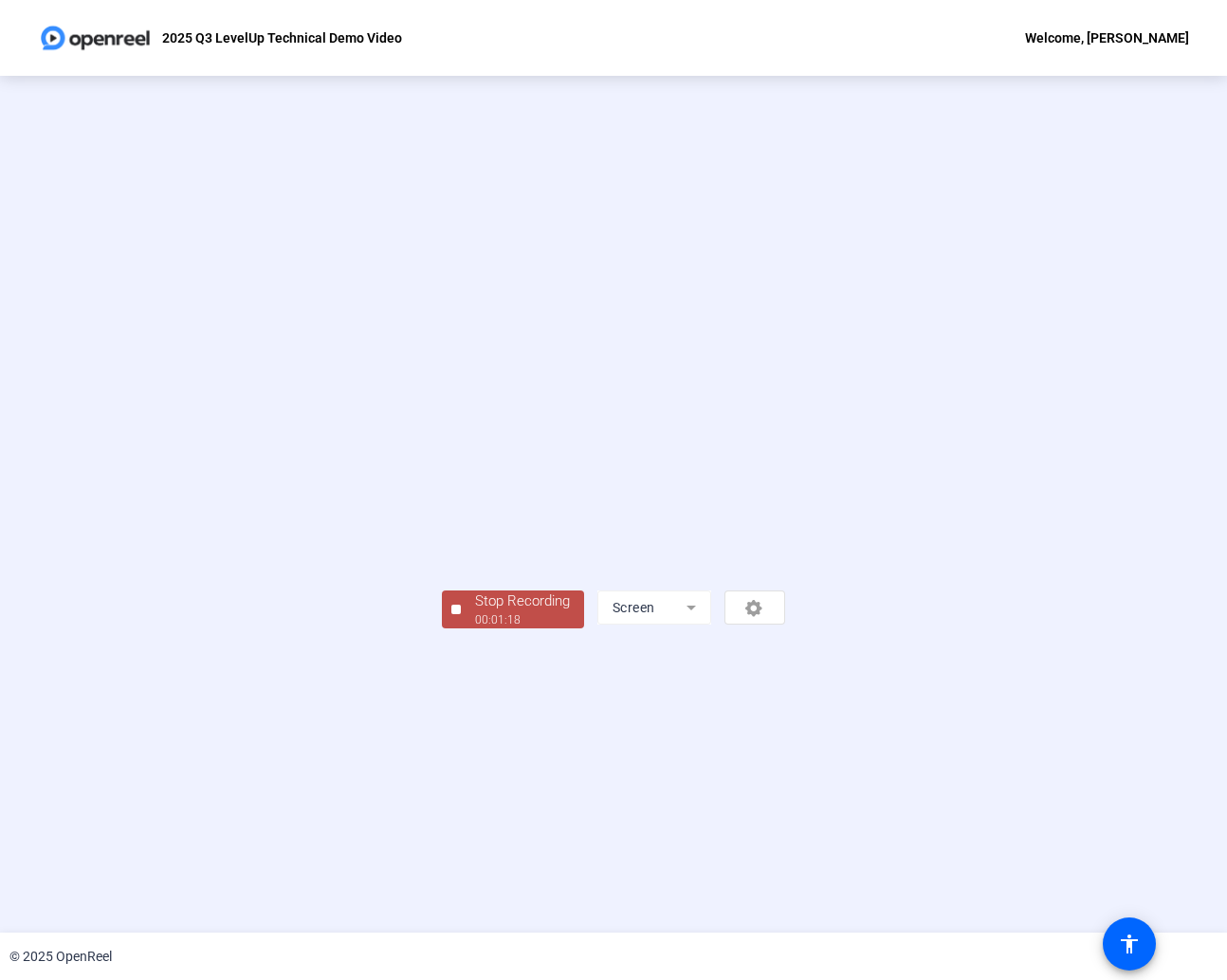 click on "00:01:18" 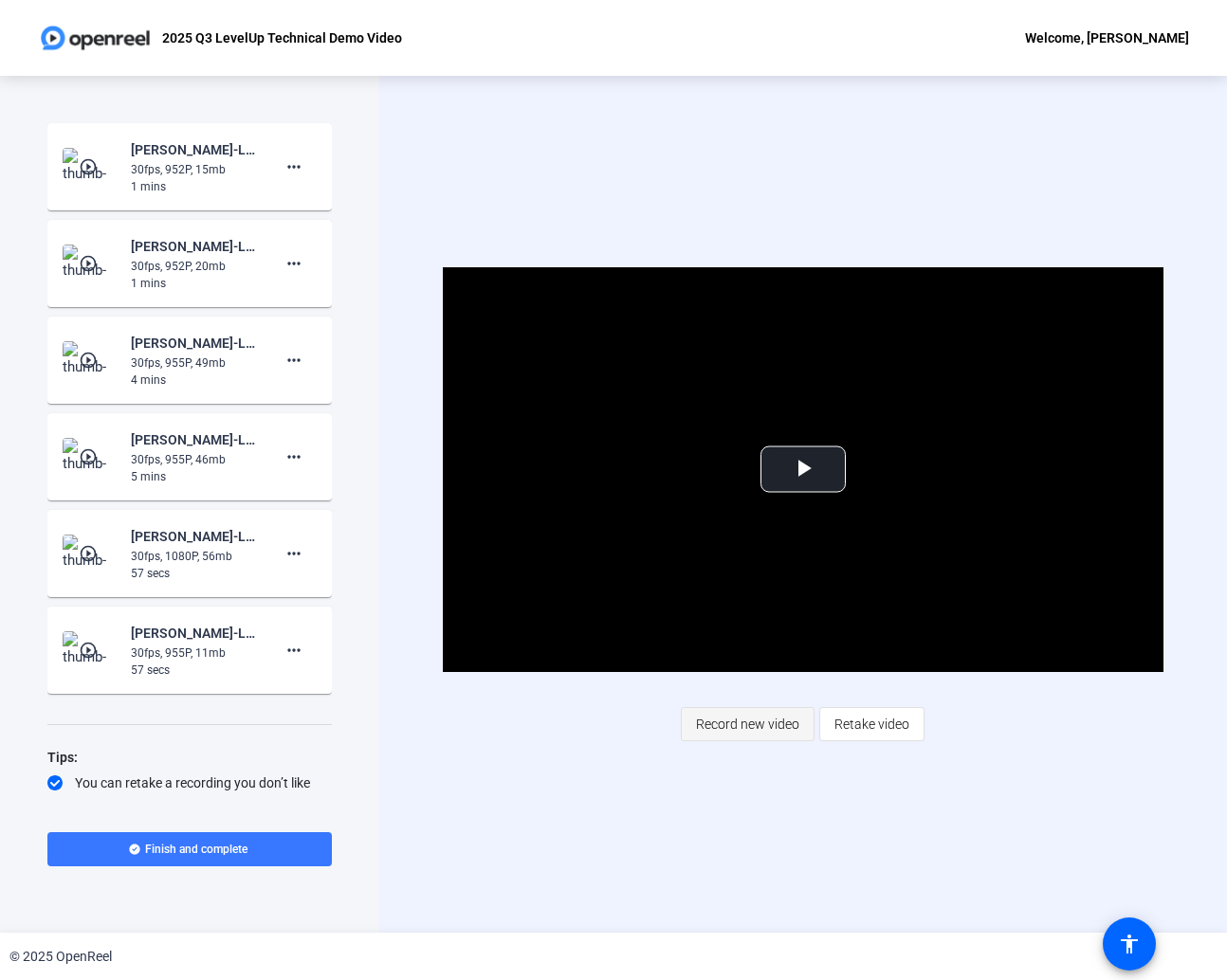 click on "Record new video" 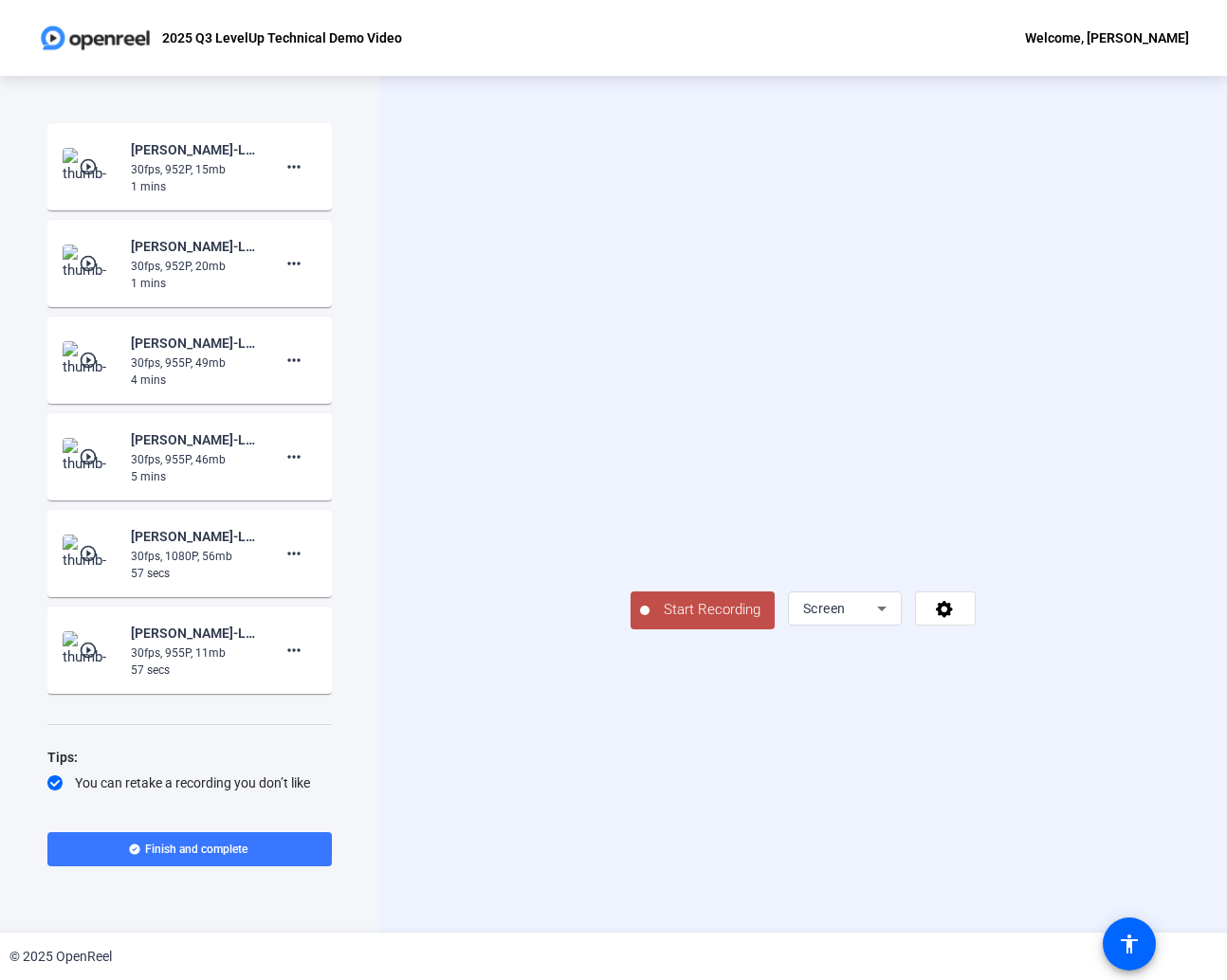 click on "Start Recording" 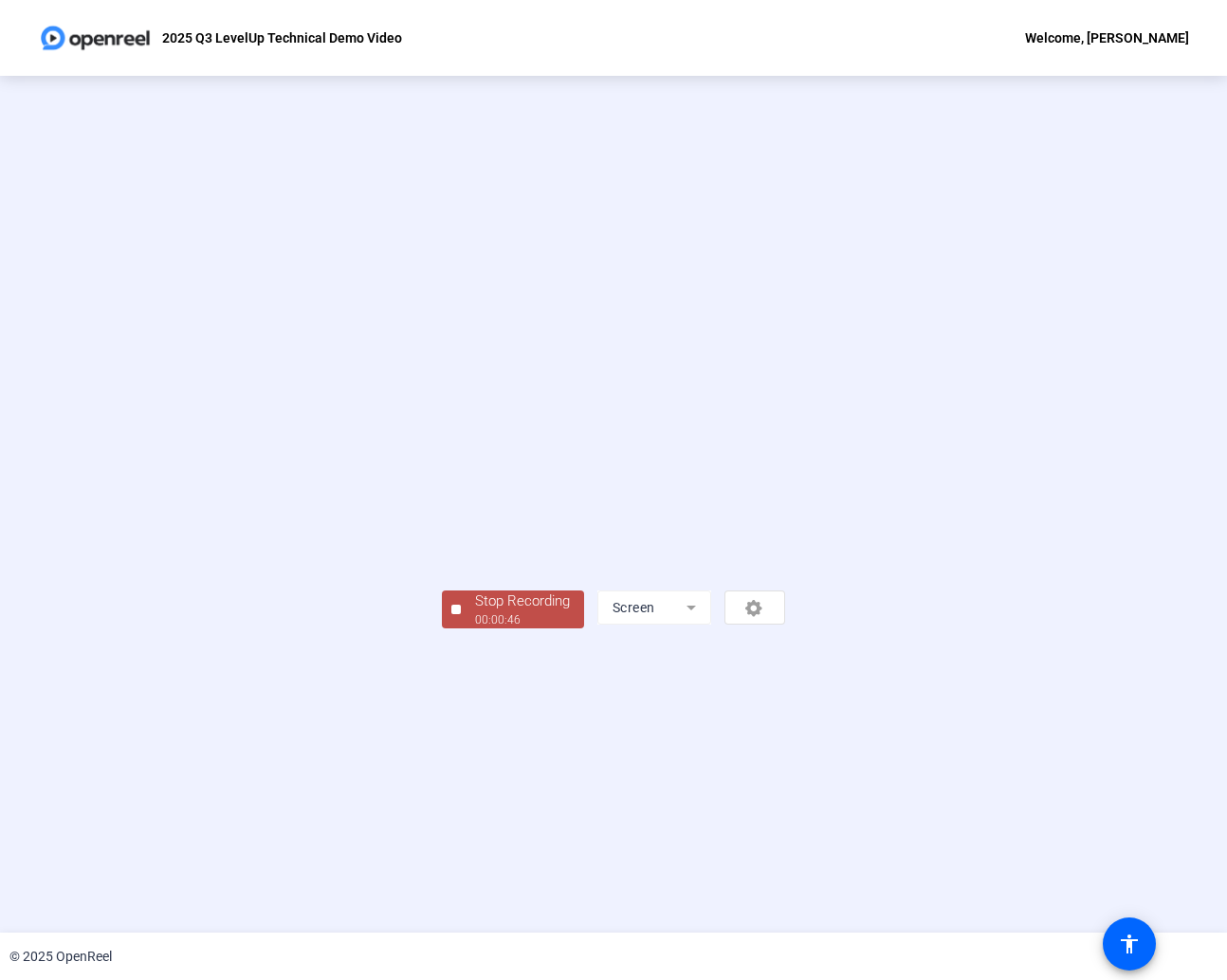 scroll, scrollTop: 0, scrollLeft: 0, axis: both 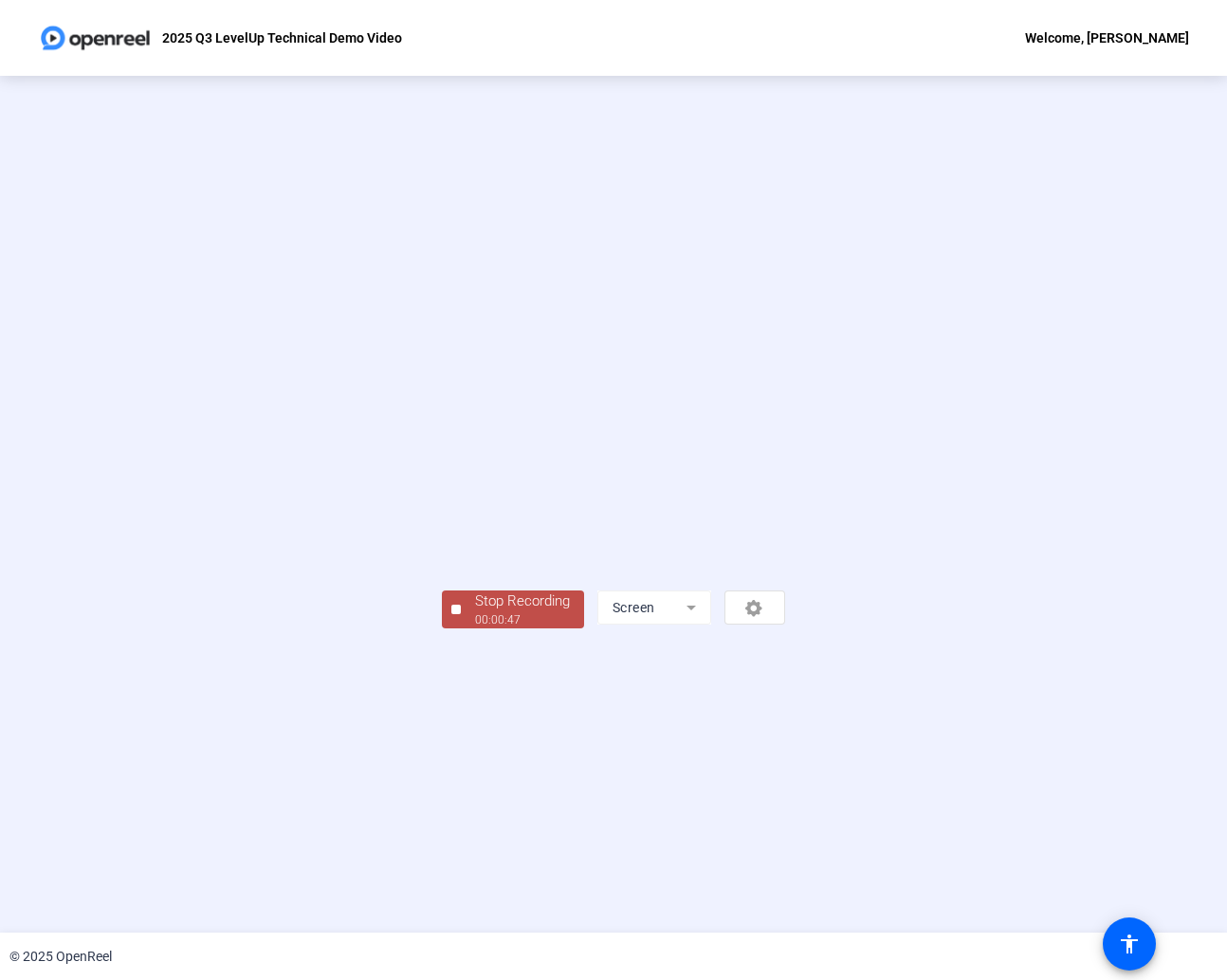 click on "00:00:47" 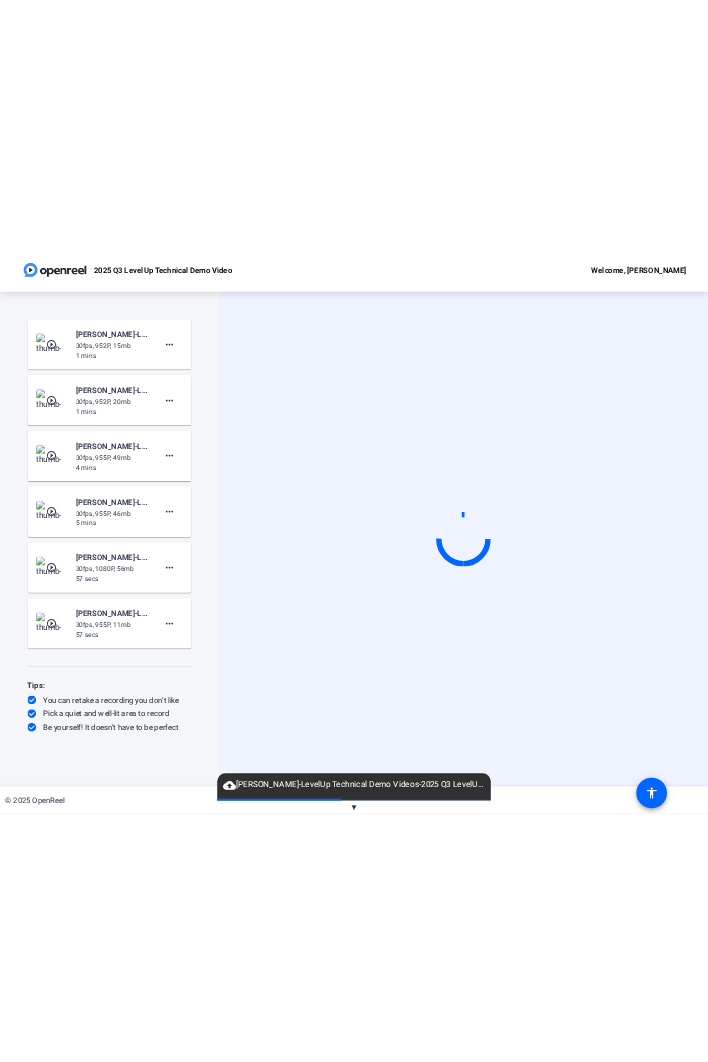 scroll, scrollTop: 0, scrollLeft: 0, axis: both 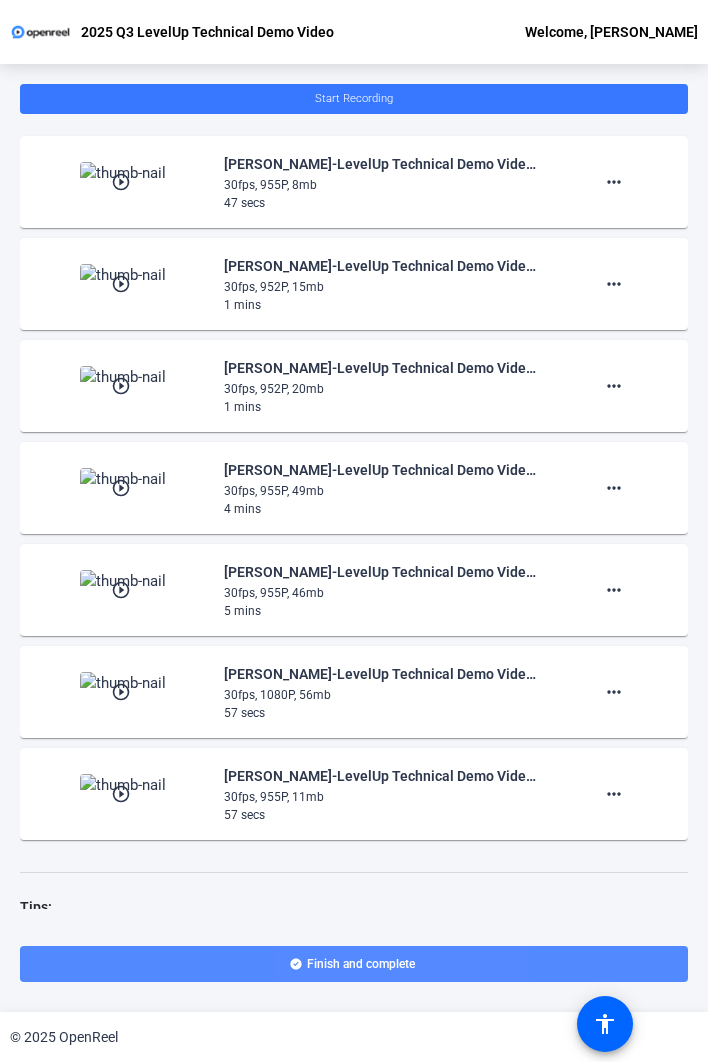 click on "Finish and complete" 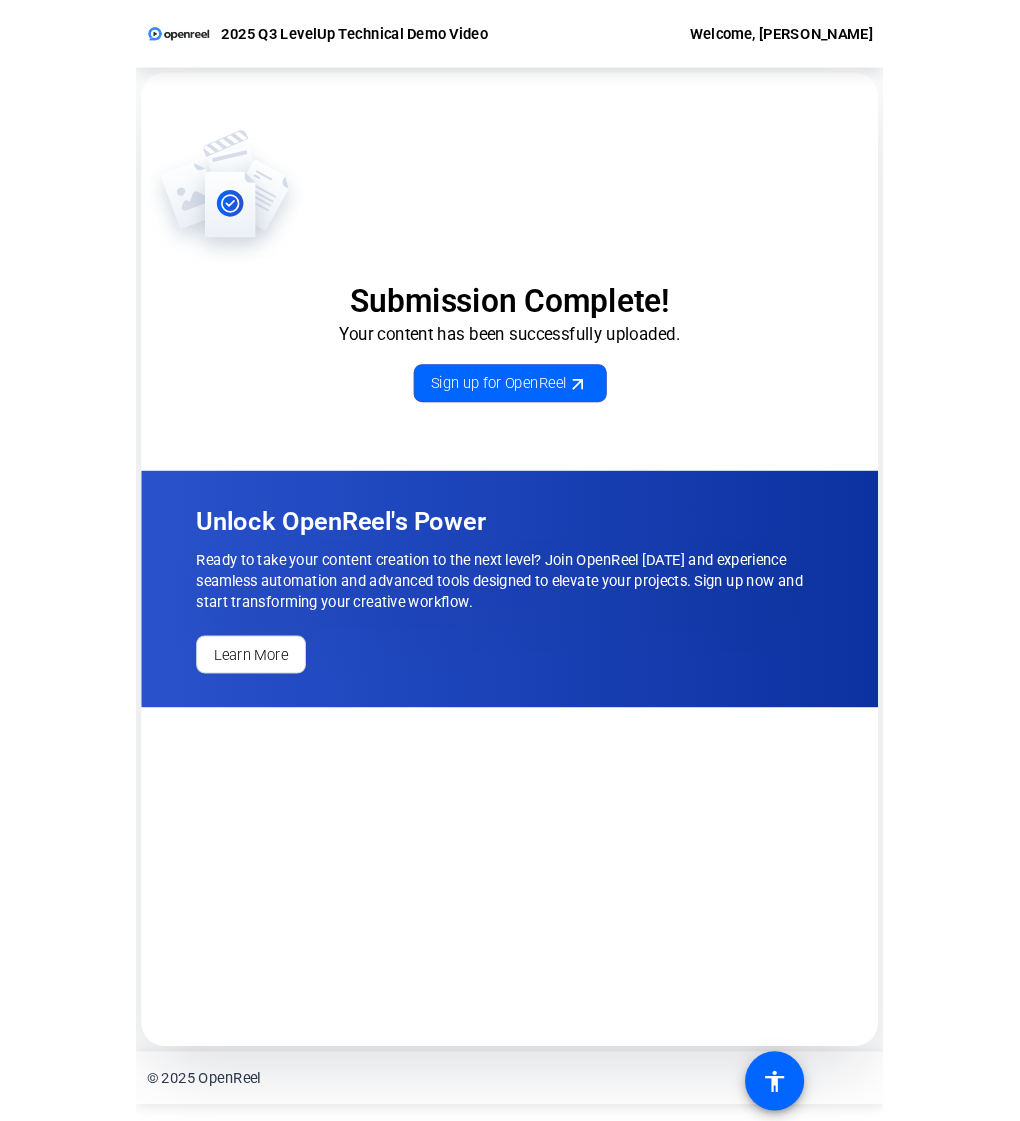 scroll, scrollTop: 0, scrollLeft: 0, axis: both 